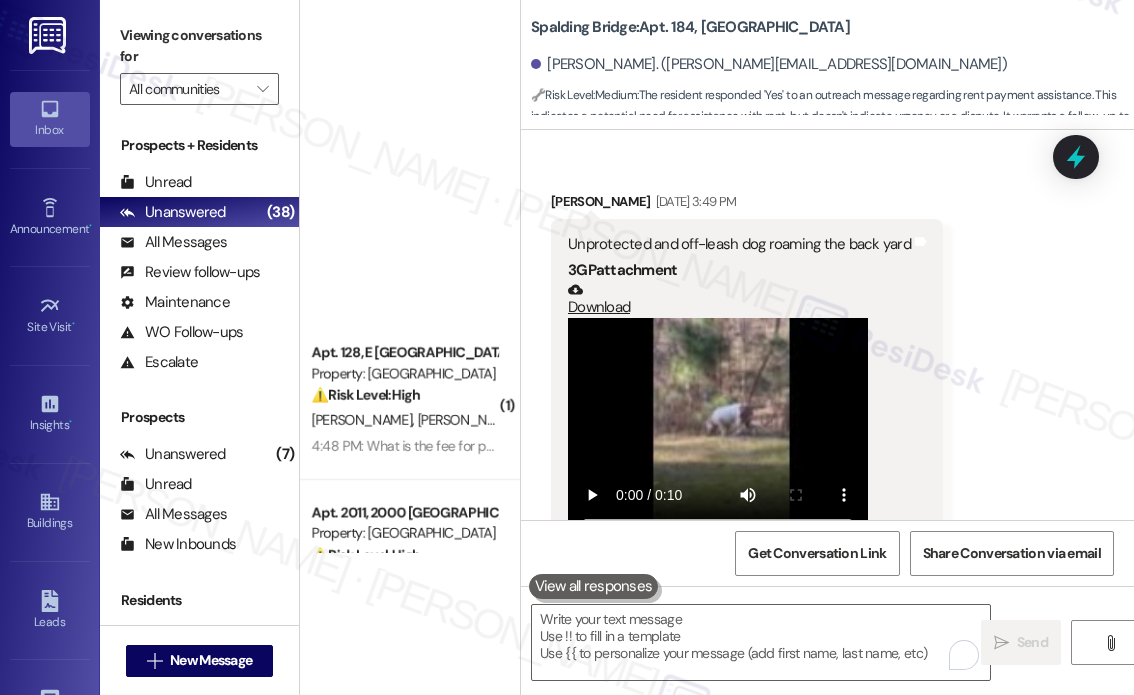 scroll, scrollTop: 0, scrollLeft: 0, axis: both 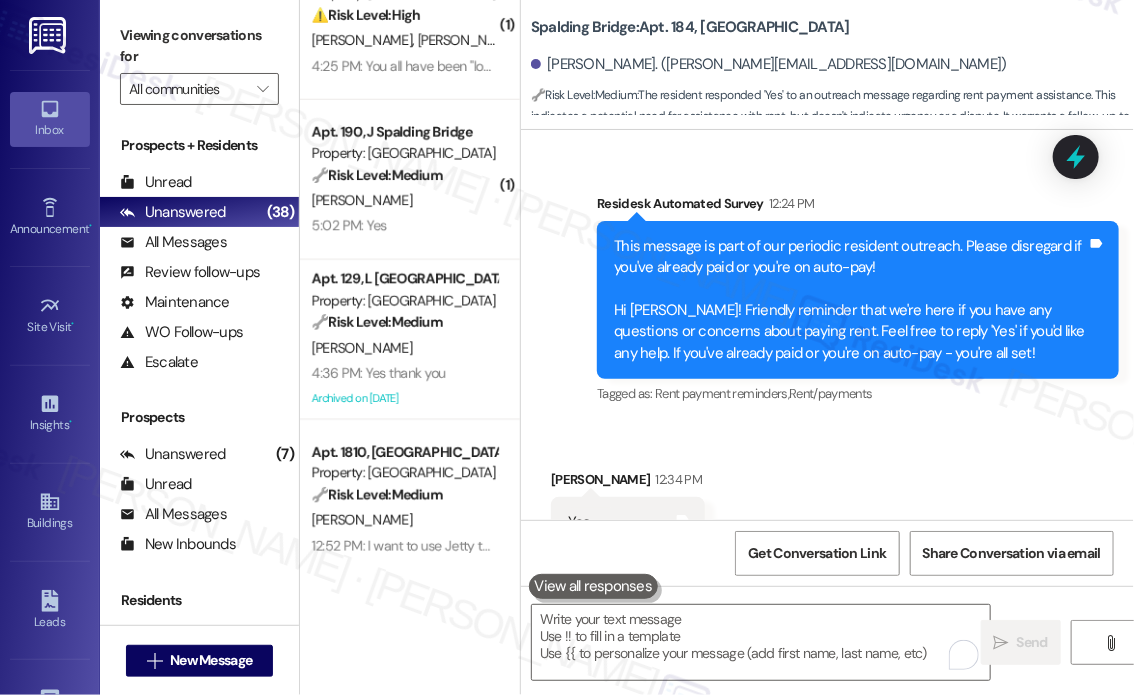 click on "Received via SMS [PERSON_NAME] 12:34 PM Yes Tags and notes Tagged as:   Positive response Click to highlight conversations about Positive response" at bounding box center (827, 508) 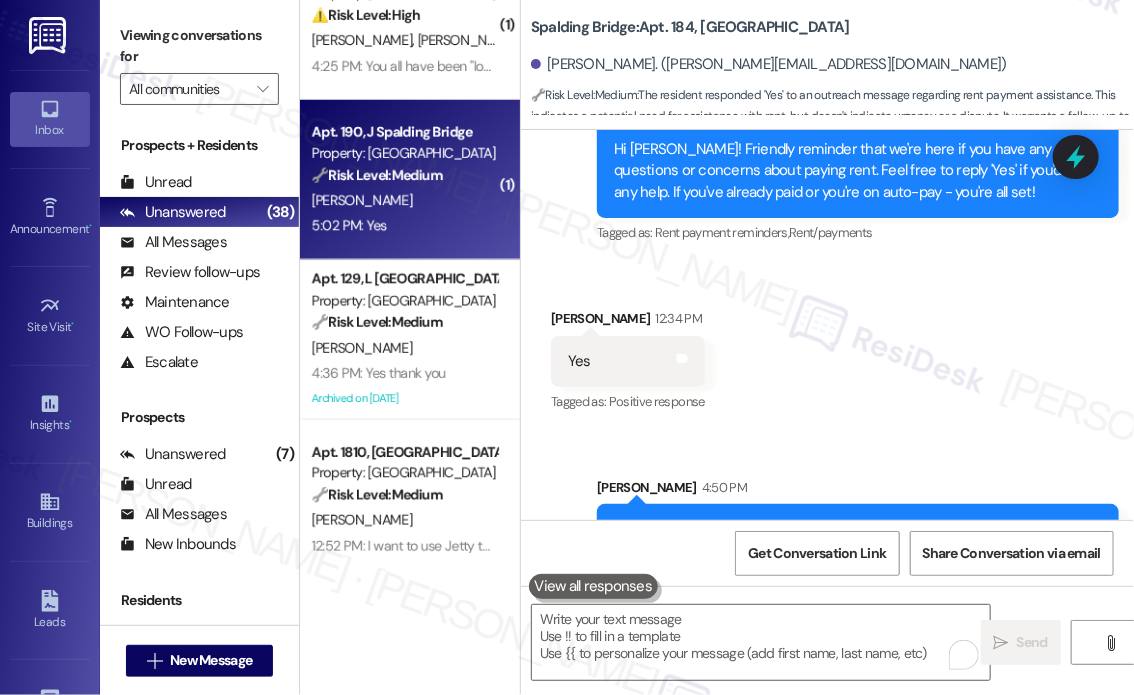 click on "🔧  Risk Level:  Medium" at bounding box center [377, 175] 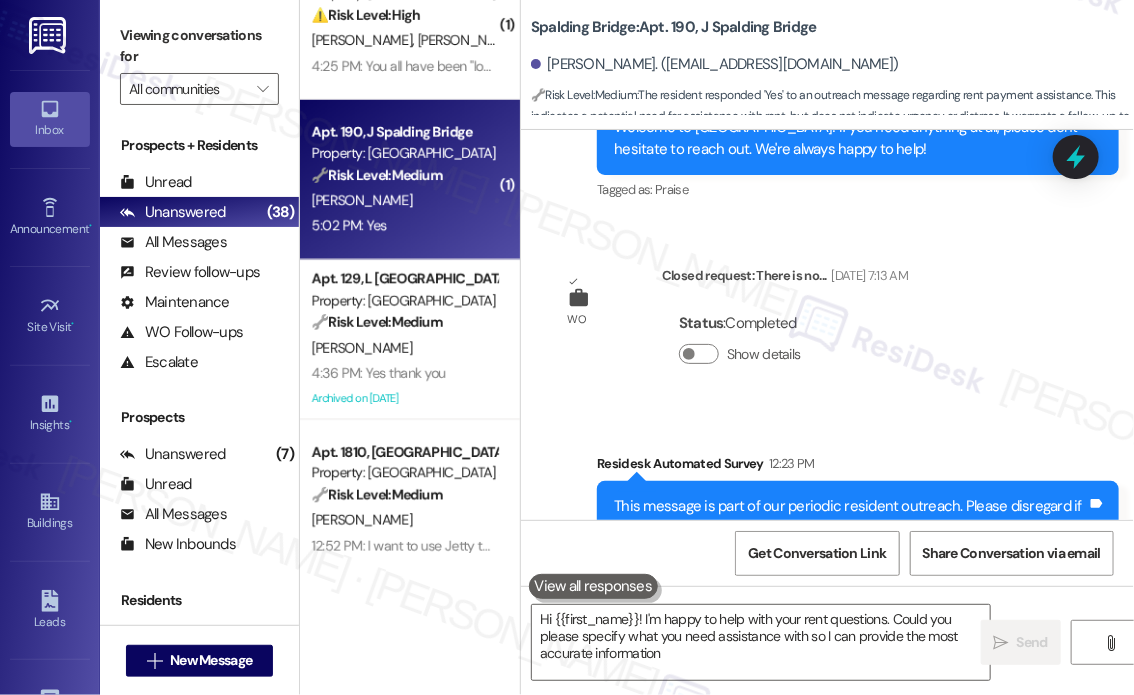 type on "Hi {{first_name}}! I'm happy to help with your rent questions. Could you please specify what you need assistance with so I can provide the most accurate information?" 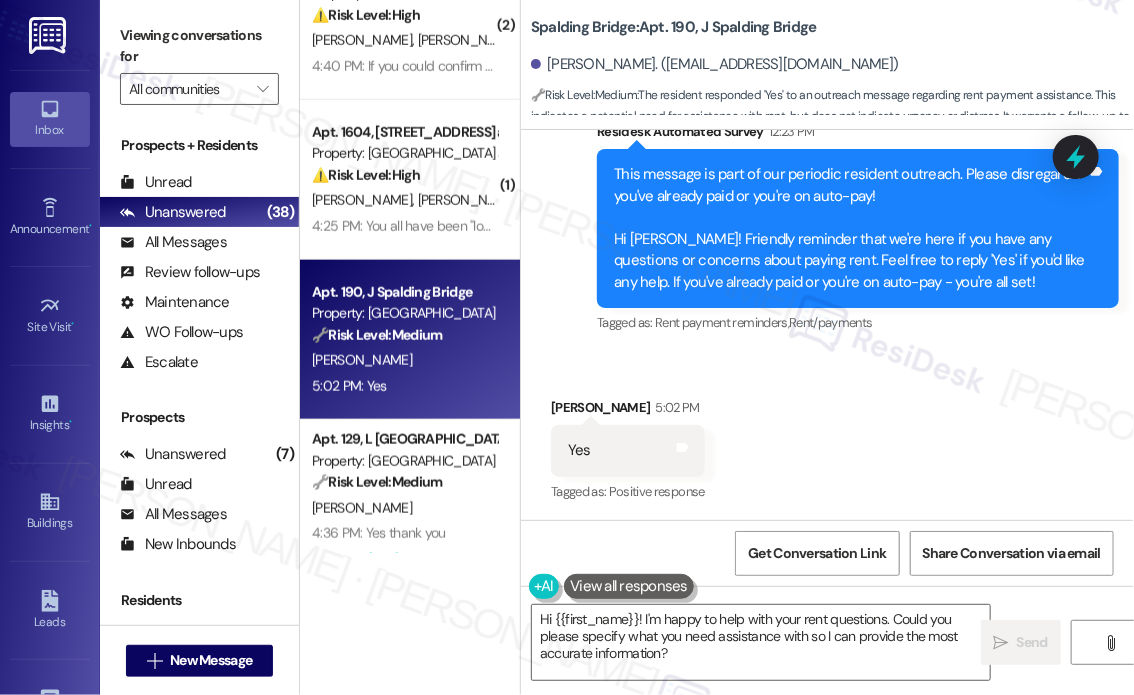 scroll, scrollTop: 1409, scrollLeft: 0, axis: vertical 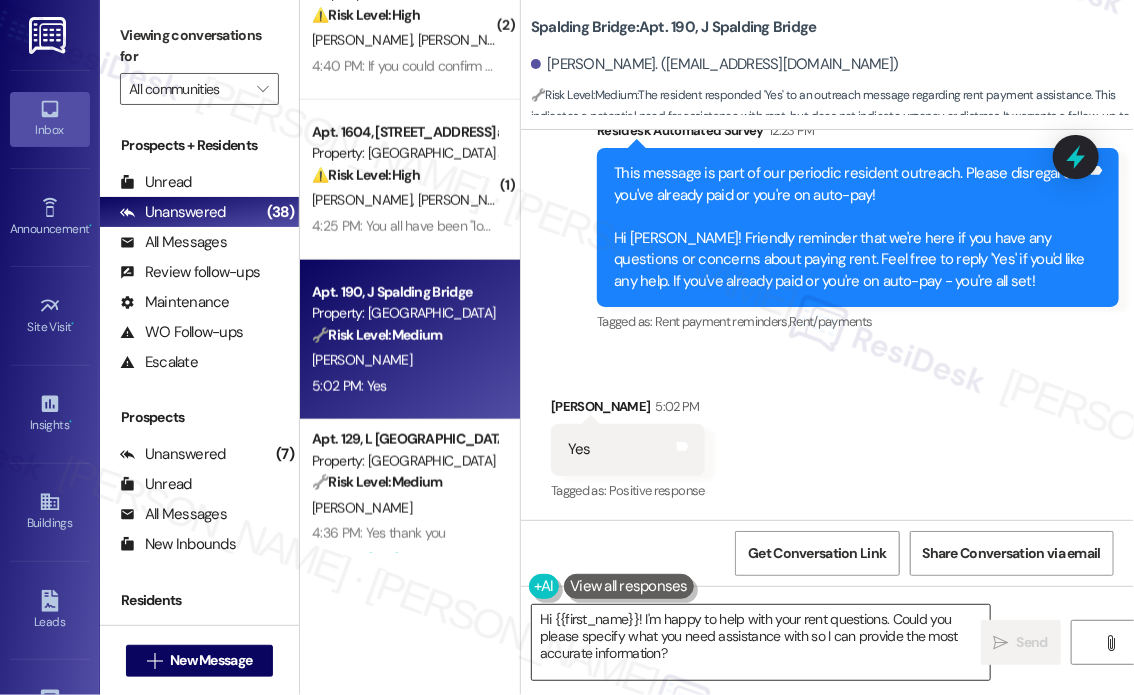 click on "Hi {{first_name}}! I'm happy to help with your rent questions. Could you please specify what you need assistance with so I can provide the most accurate information?" at bounding box center (761, 642) 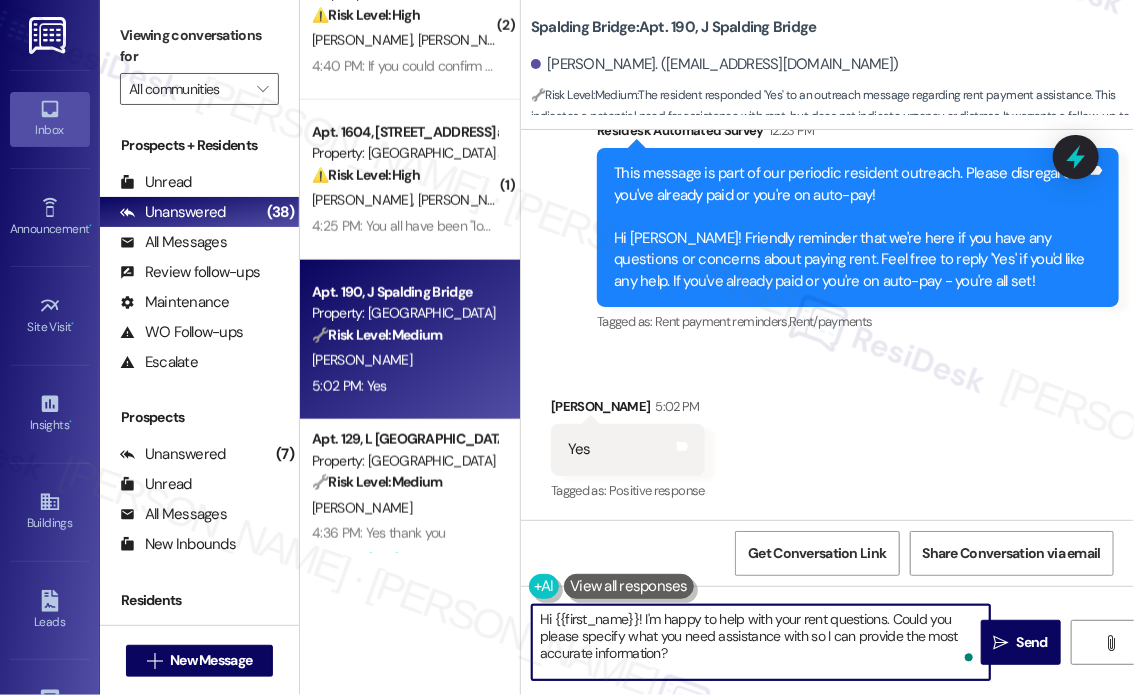 drag, startPoint x: 776, startPoint y: 655, endPoint x: 644, endPoint y: 615, distance: 137.92752 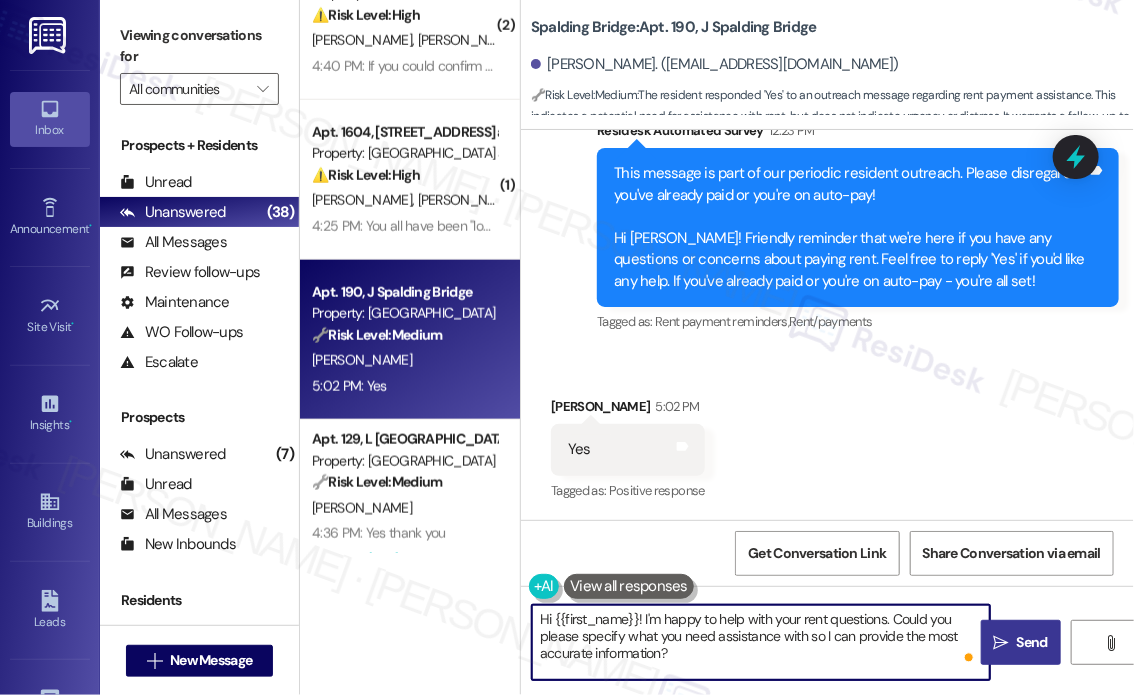 click on "Send" at bounding box center (1032, 642) 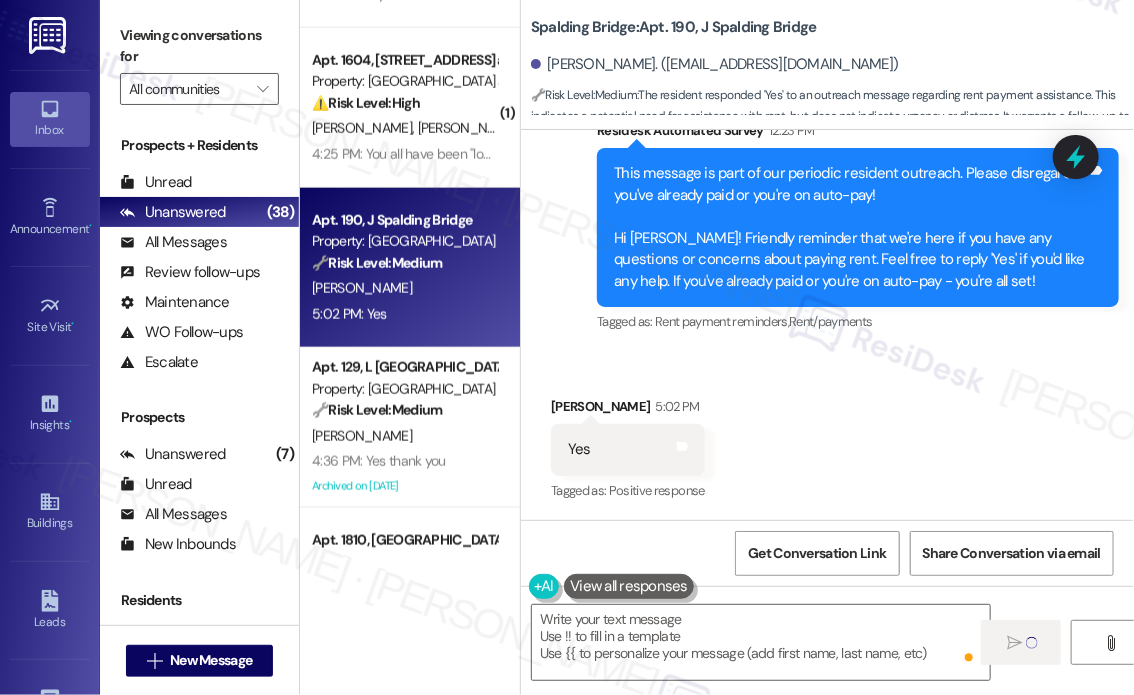 type on "Fetching suggested responses. Please feel free to read through the conversation in the meantime." 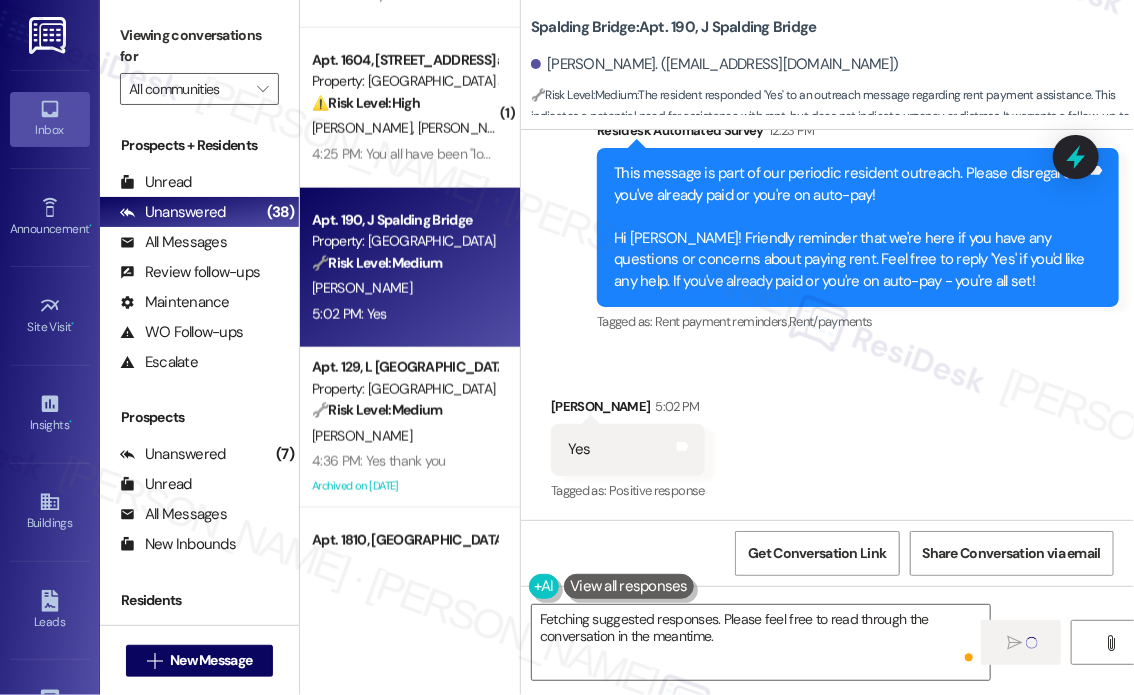 scroll, scrollTop: 892, scrollLeft: 0, axis: vertical 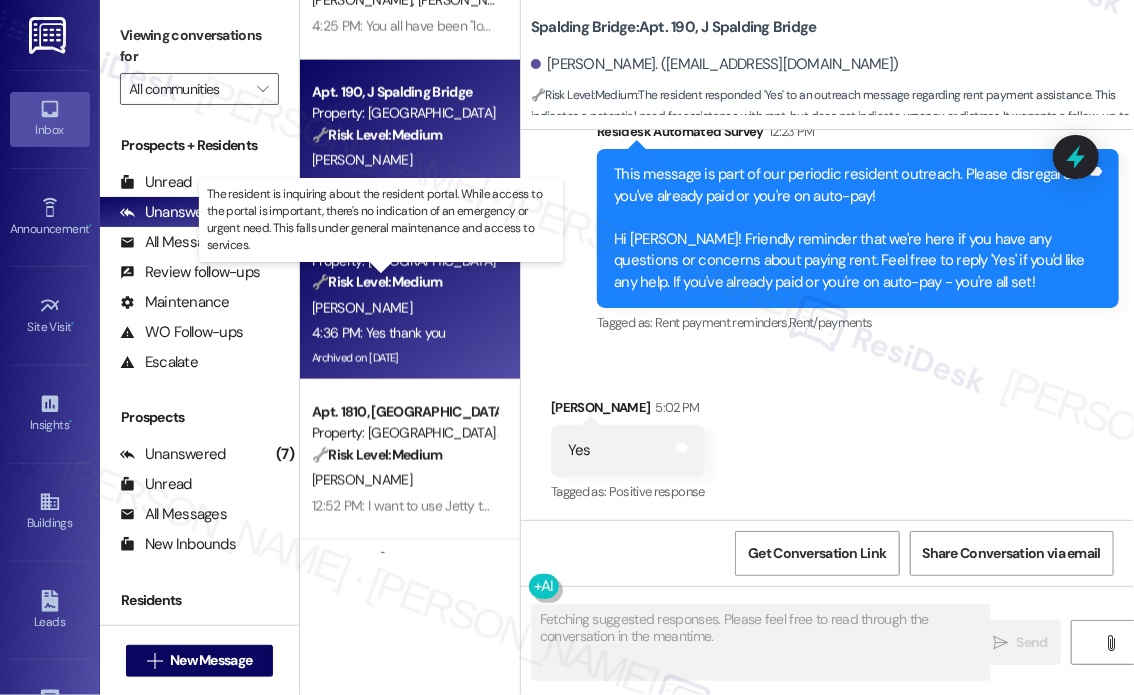 click on "🔧  Risk Level:  Medium" at bounding box center (377, 282) 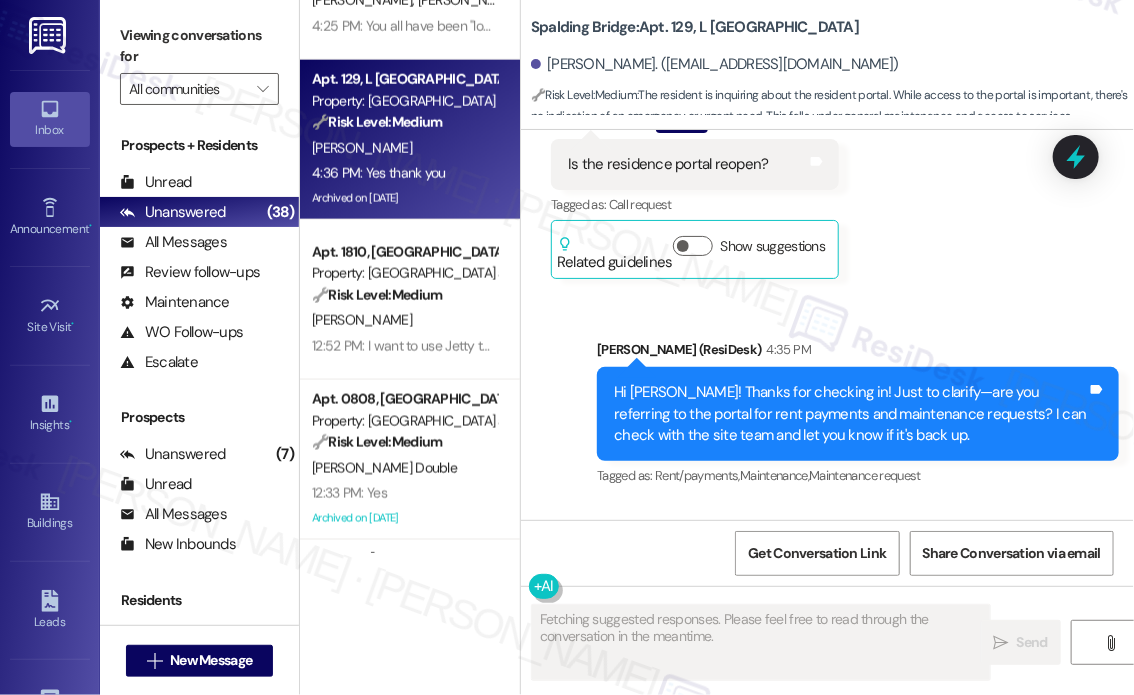 scroll, scrollTop: 13997, scrollLeft: 0, axis: vertical 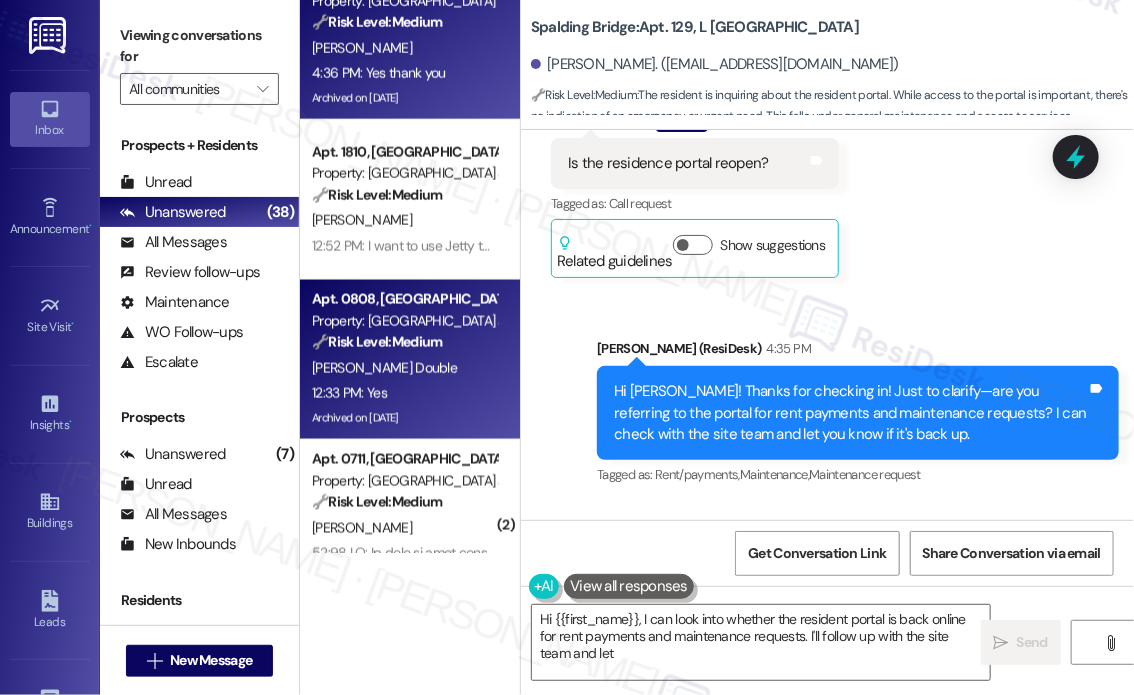 type on "Hi {{first_name}}, I can look into whether the resident portal is back online for rent payments and maintenance requests. I'll follow up with the site team and let" 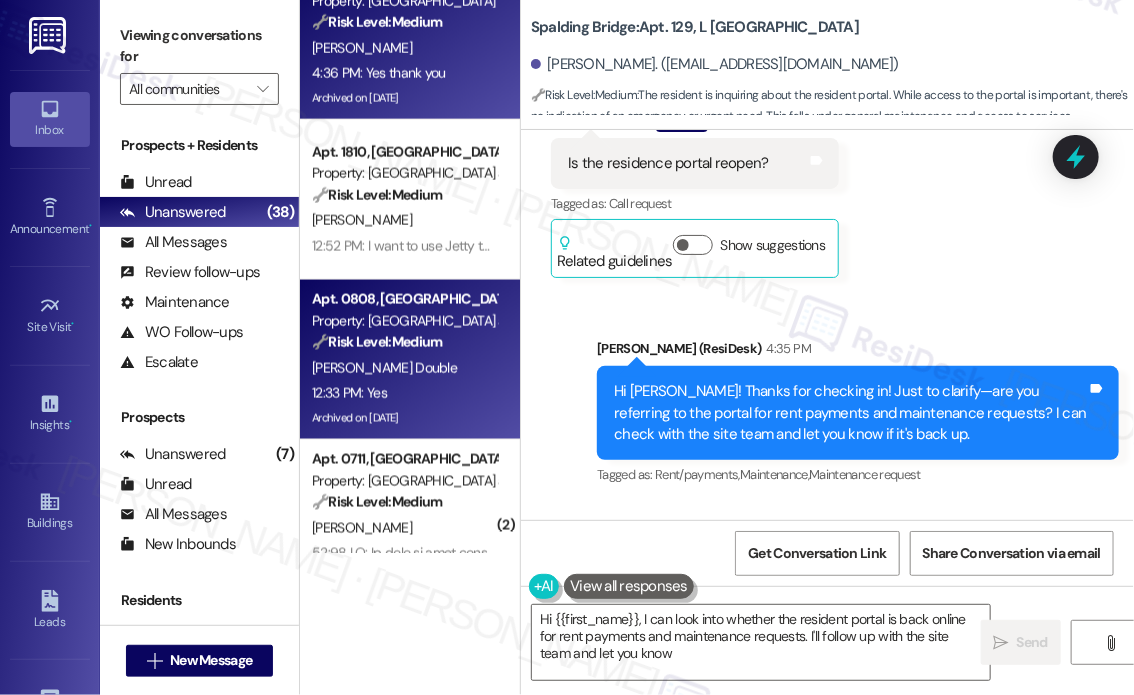 click on "12:33 PM: Yes 12:33 PM: Yes" at bounding box center (404, 393) 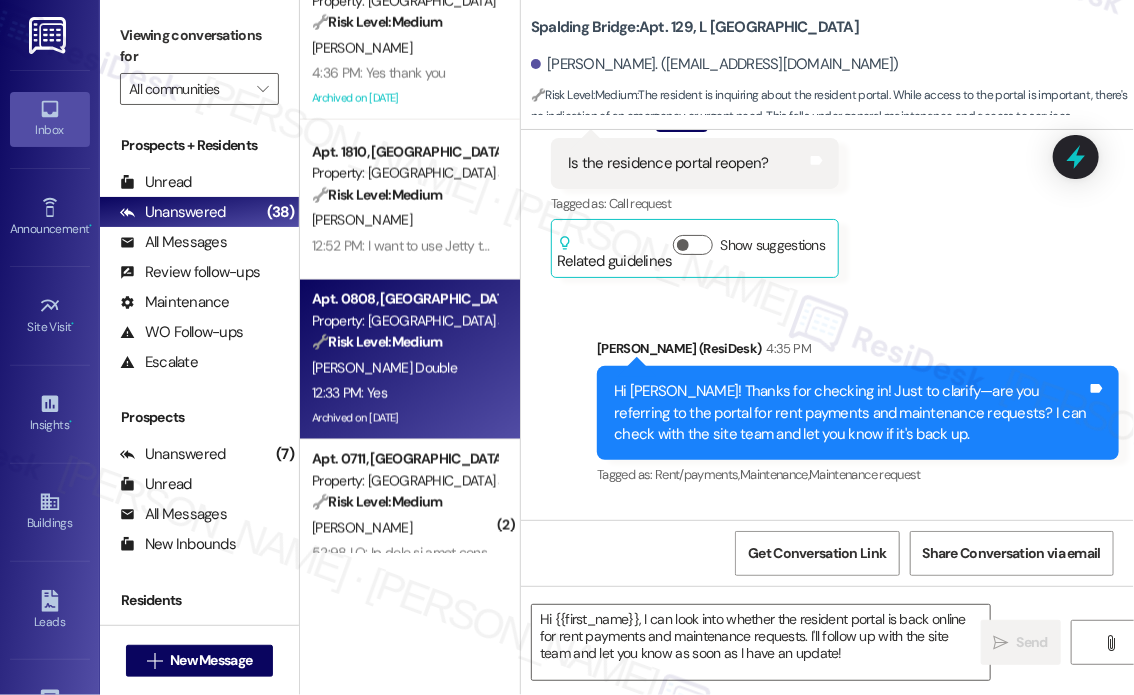 type on "Fetching suggested responses. Please feel free to read through the conversation in the meantime." 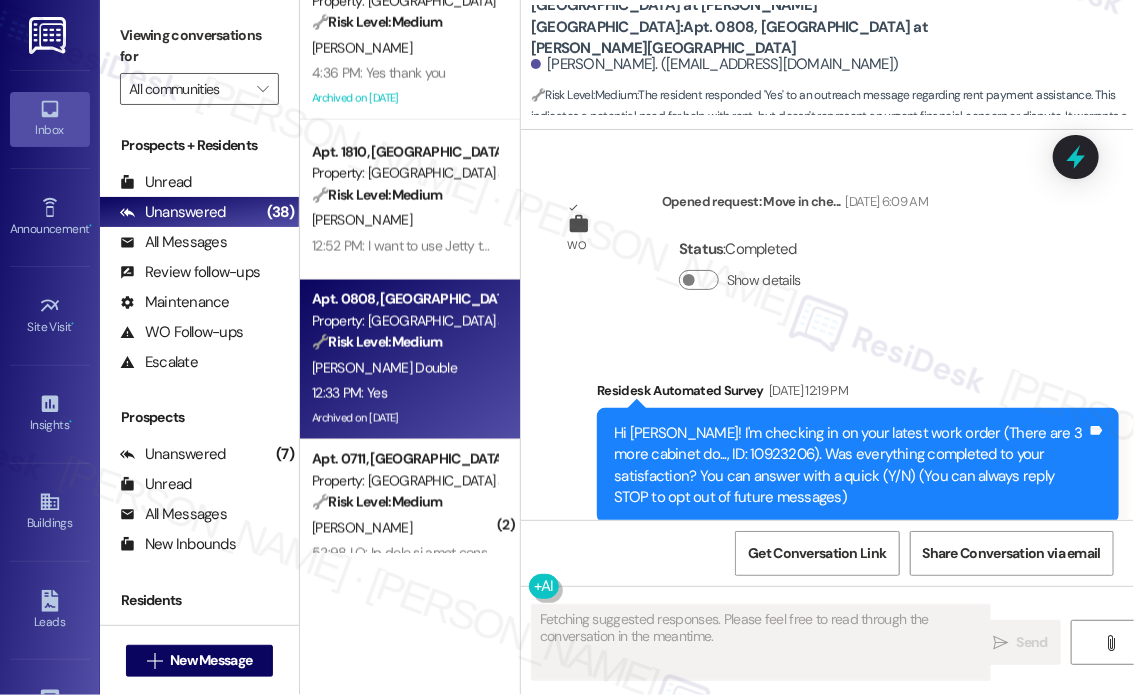 scroll, scrollTop: 30420, scrollLeft: 0, axis: vertical 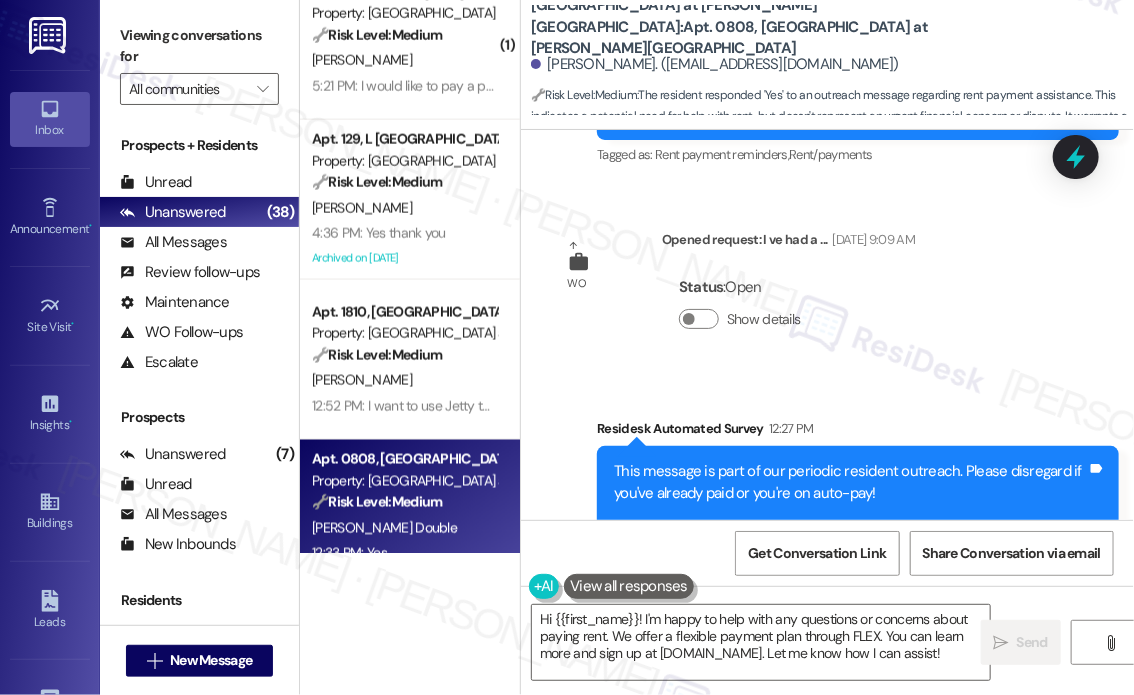 click on "Received via SMS [PERSON_NAME] Double 12:33 PM Yes Tags and notes Tagged as:   Positive response Click to highlight conversations about Positive response" at bounding box center (827, 733) 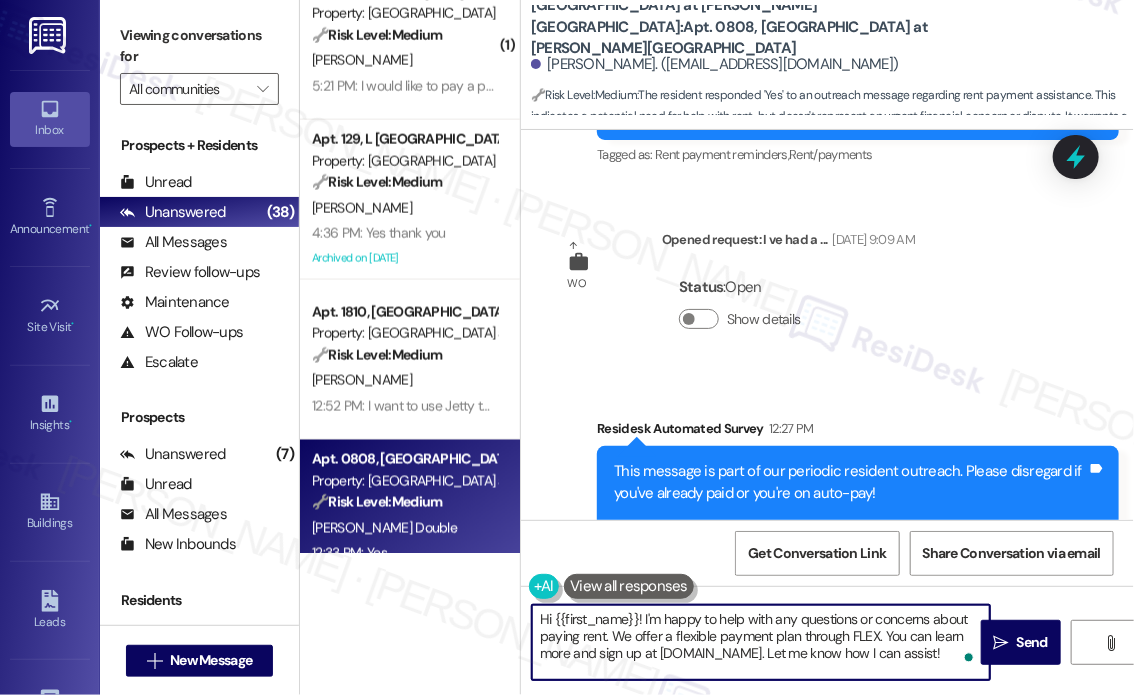 drag, startPoint x: 932, startPoint y: 658, endPoint x: 642, endPoint y: 614, distance: 293.31894 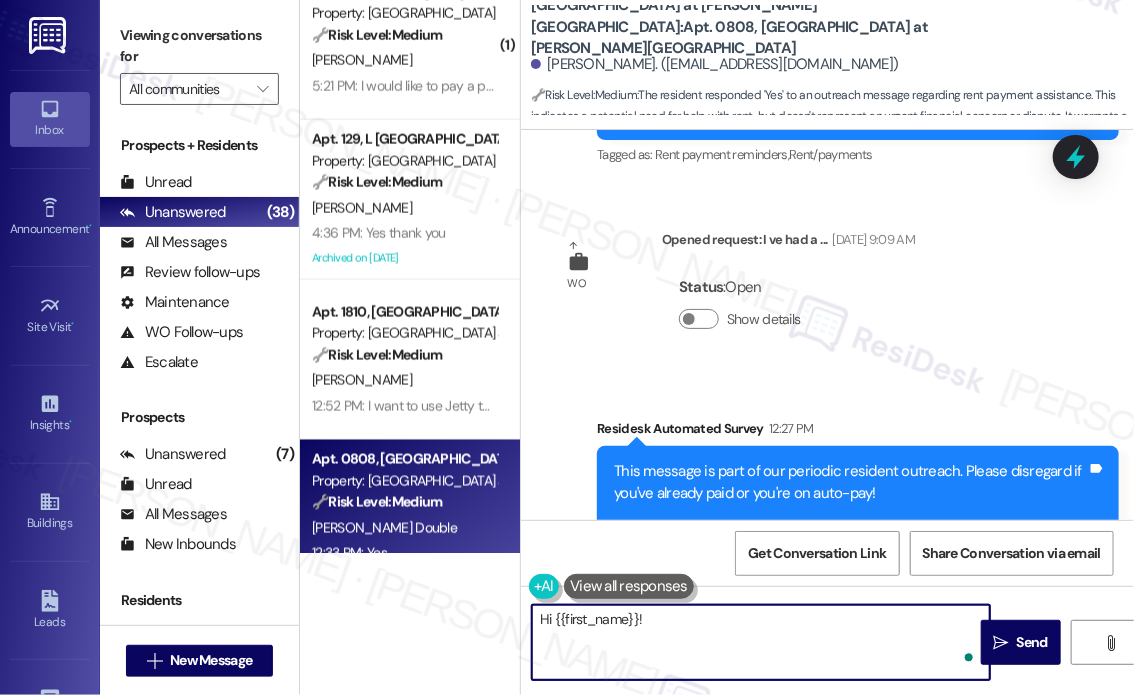 paste on "I'm happy to help with your rent questions. Could you please specify what you need assistance with so I can provide the most accurate information?" 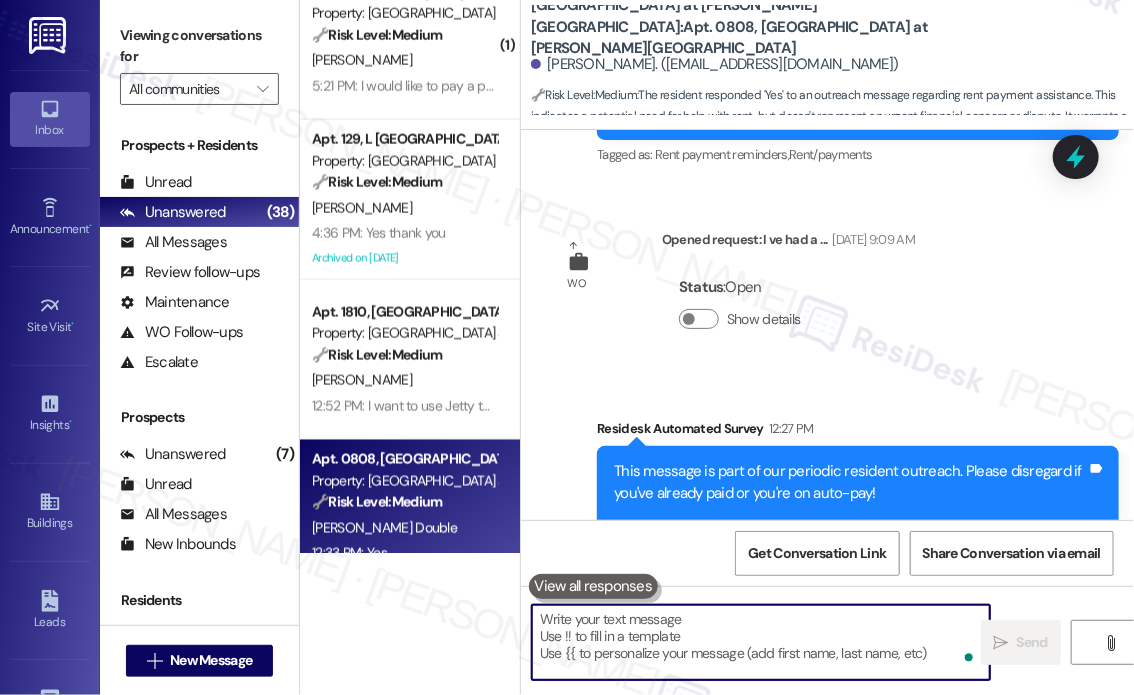scroll, scrollTop: 30419, scrollLeft: 0, axis: vertical 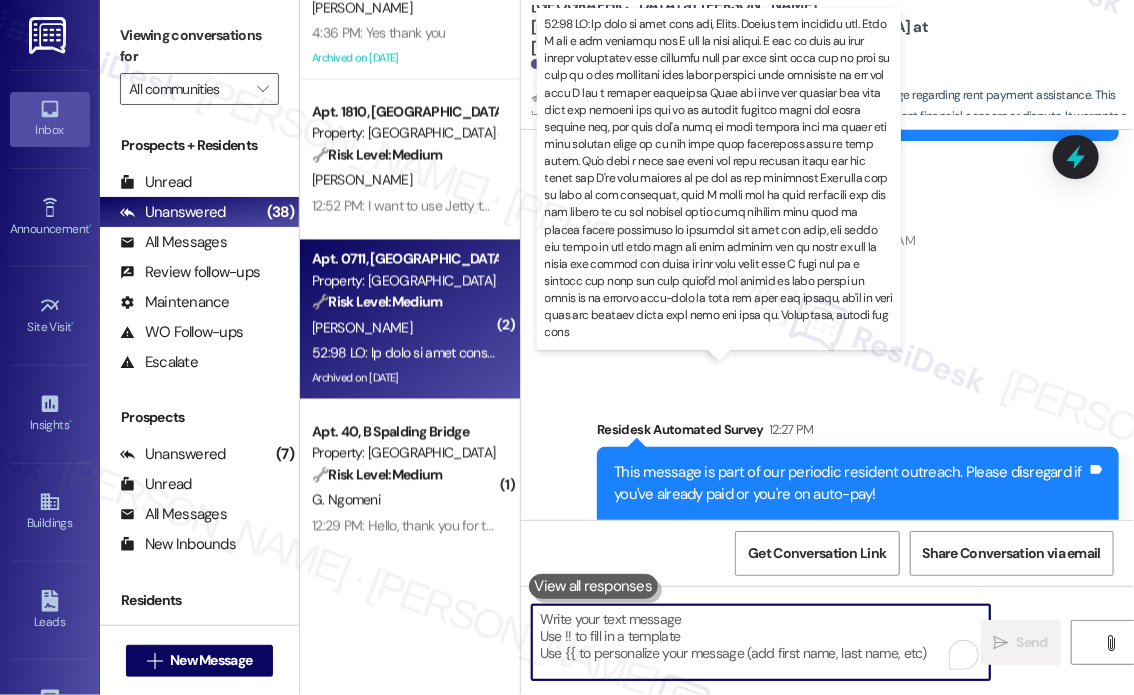 type 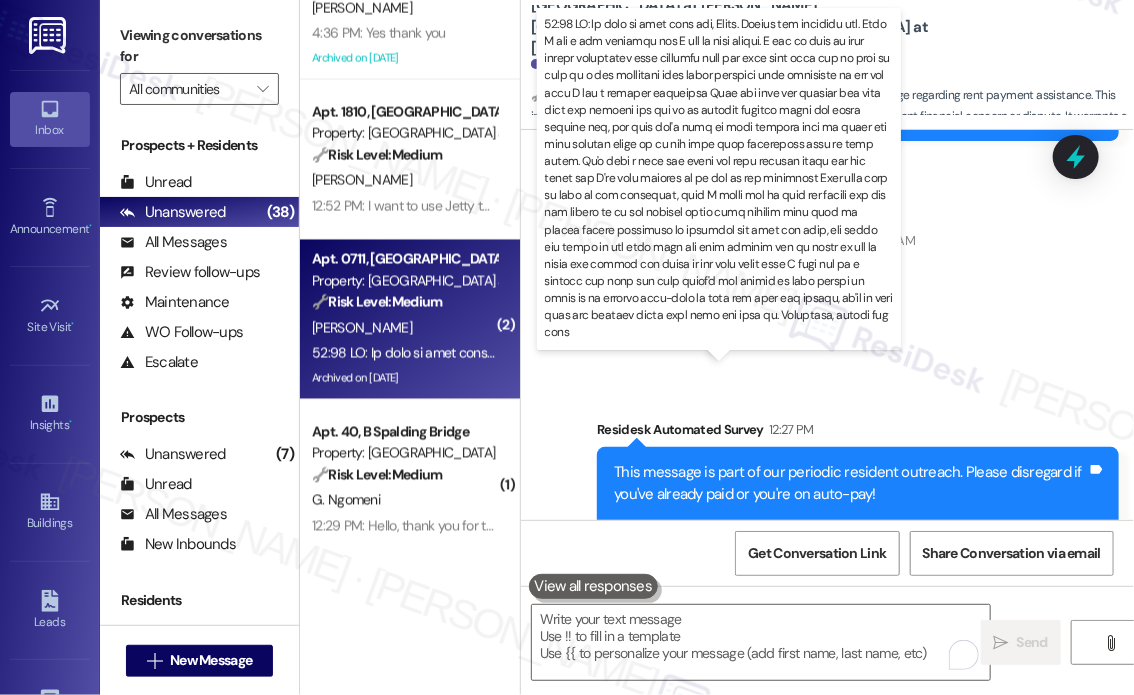 click at bounding box center [3782, 353] 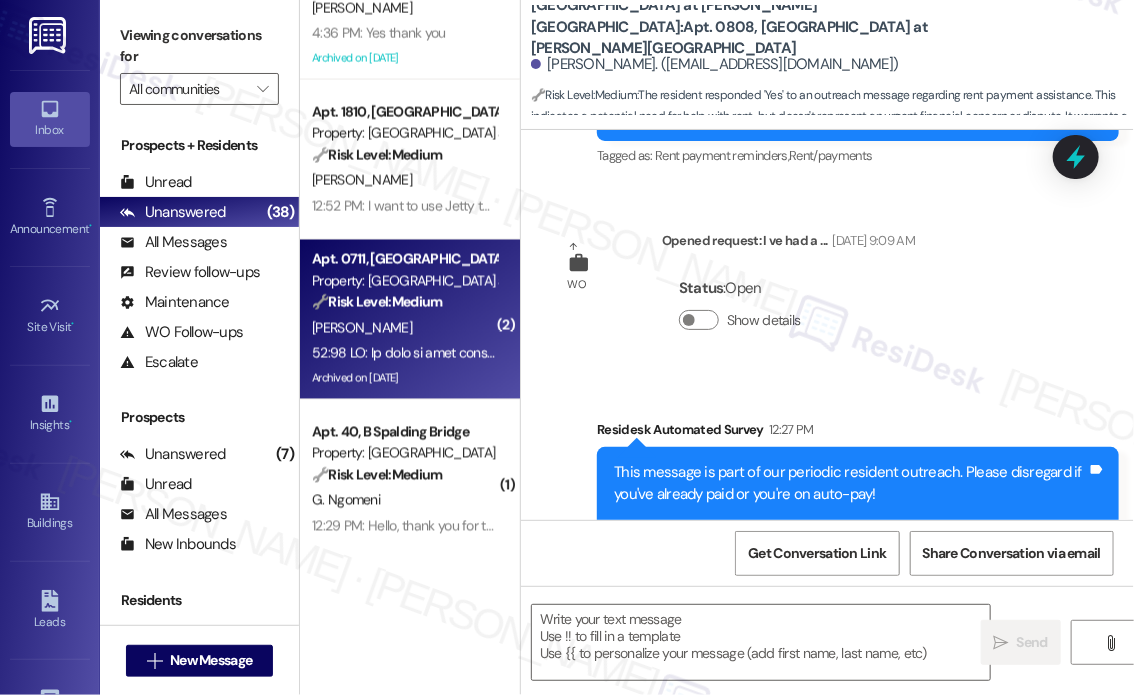 type on "Fetching suggested responses. Please feel free to read through the conversation in the meantime." 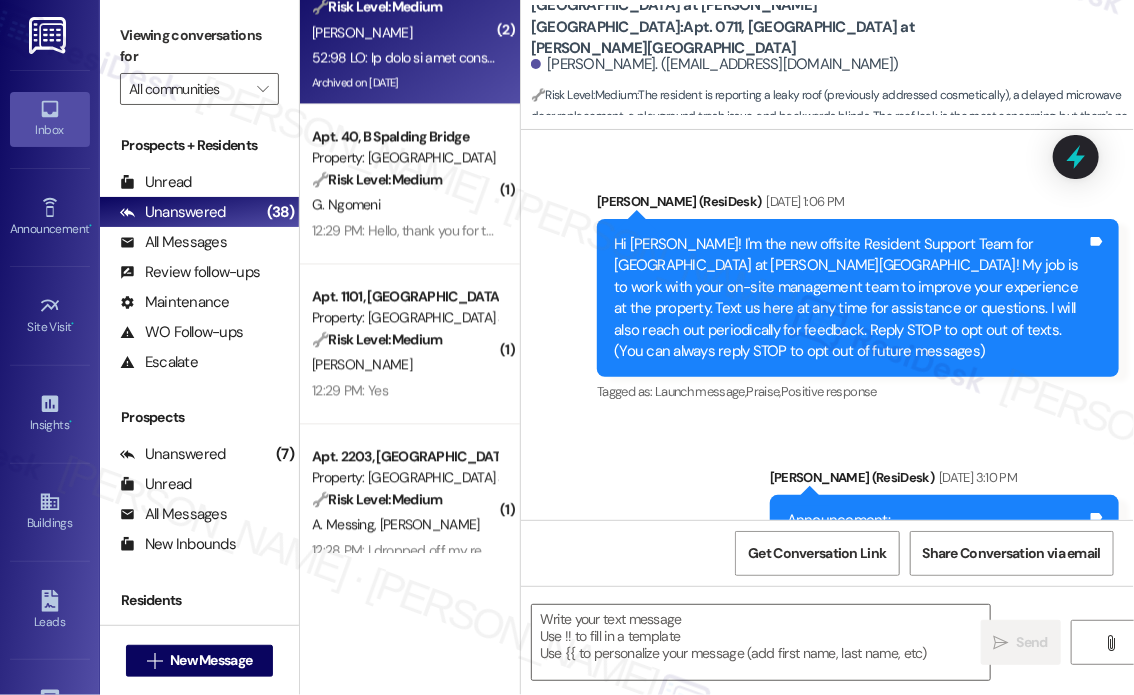 click on "🔧  Risk Level:  Medium The resident responded 'Yes' to an outreach message regarding rent payment assistance. This indicates a potential need for assistance with rent, but does not indicate urgency or a dispute." at bounding box center (404, 339) 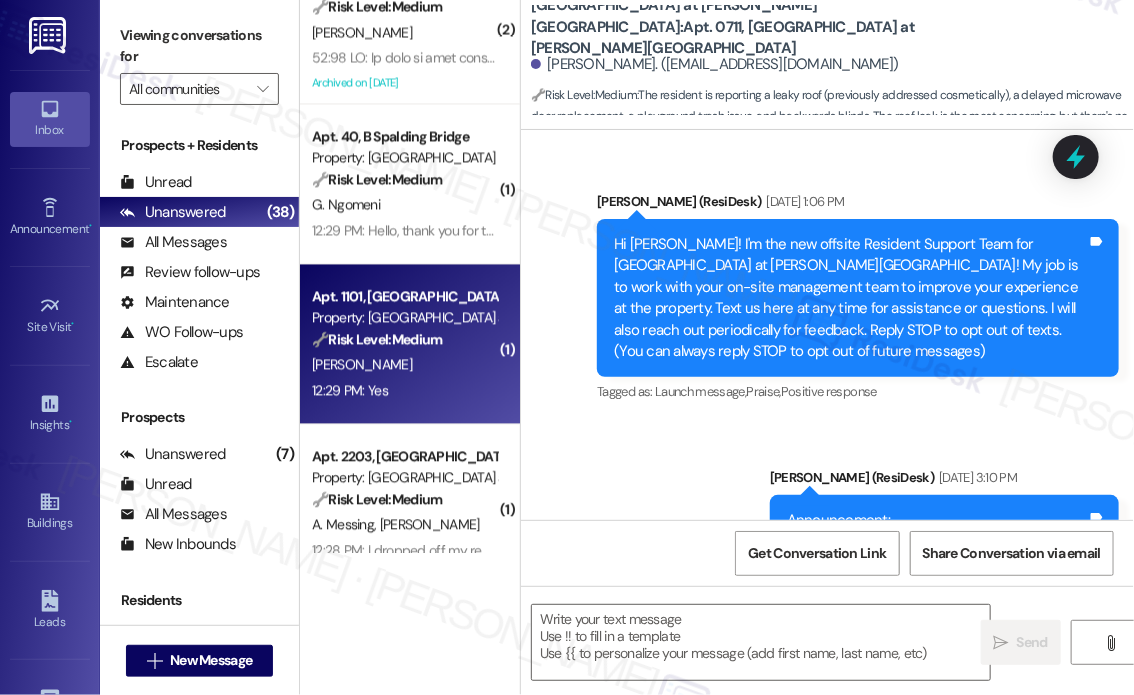 scroll, scrollTop: 1500, scrollLeft: 0, axis: vertical 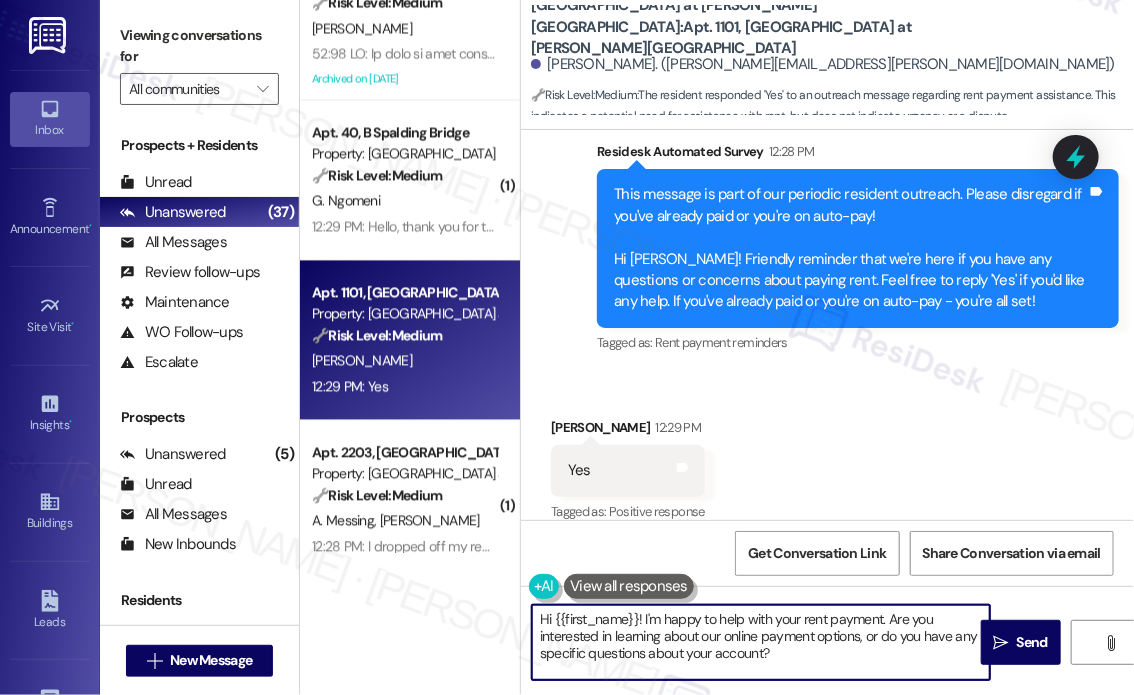 click on "Hi {{first_name}}! I'm happy to help with your rent payment. Are you interested in learning about our online payment options, or do you have any specific questions about your account?" at bounding box center (761, 642) 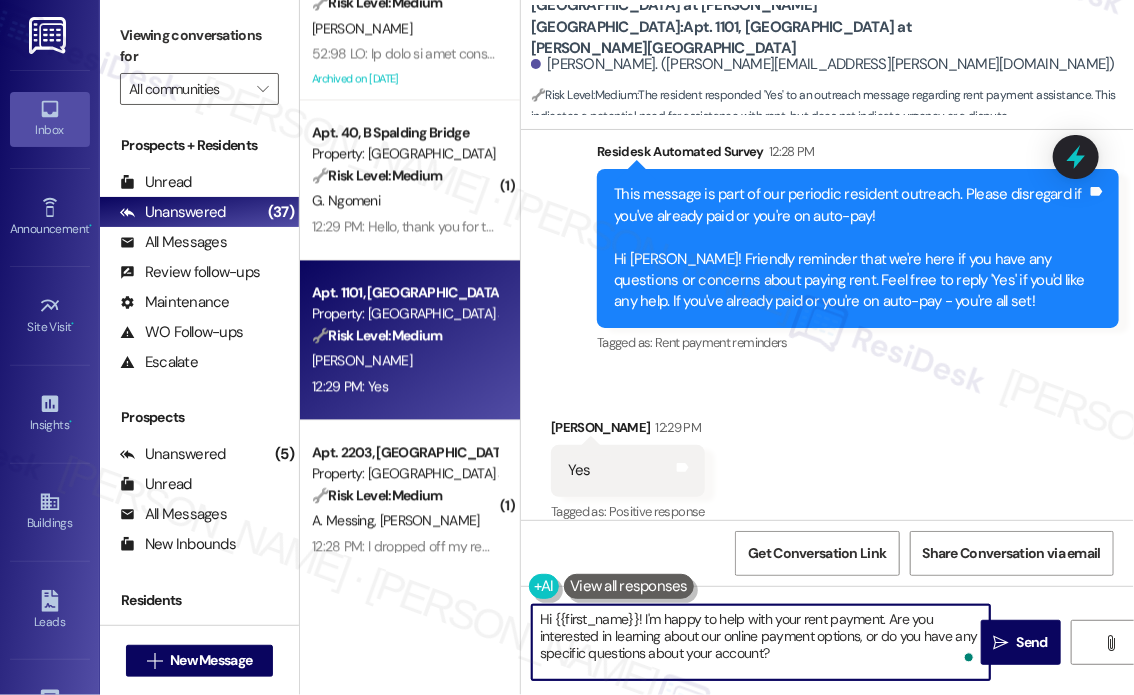 drag, startPoint x: 865, startPoint y: 661, endPoint x: 648, endPoint y: 616, distance: 221.61679 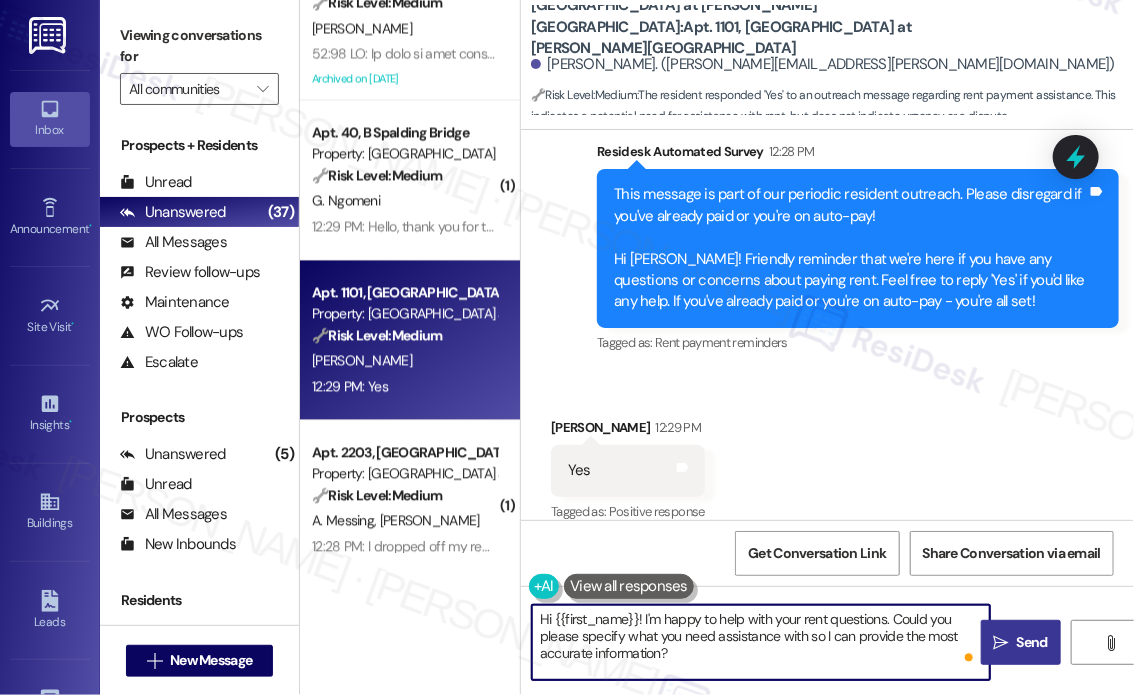 type on "Hi {{first_name}}! I'm happy to help with your rent questions. Could you please specify what you need assistance with so I can provide the most accurate information?" 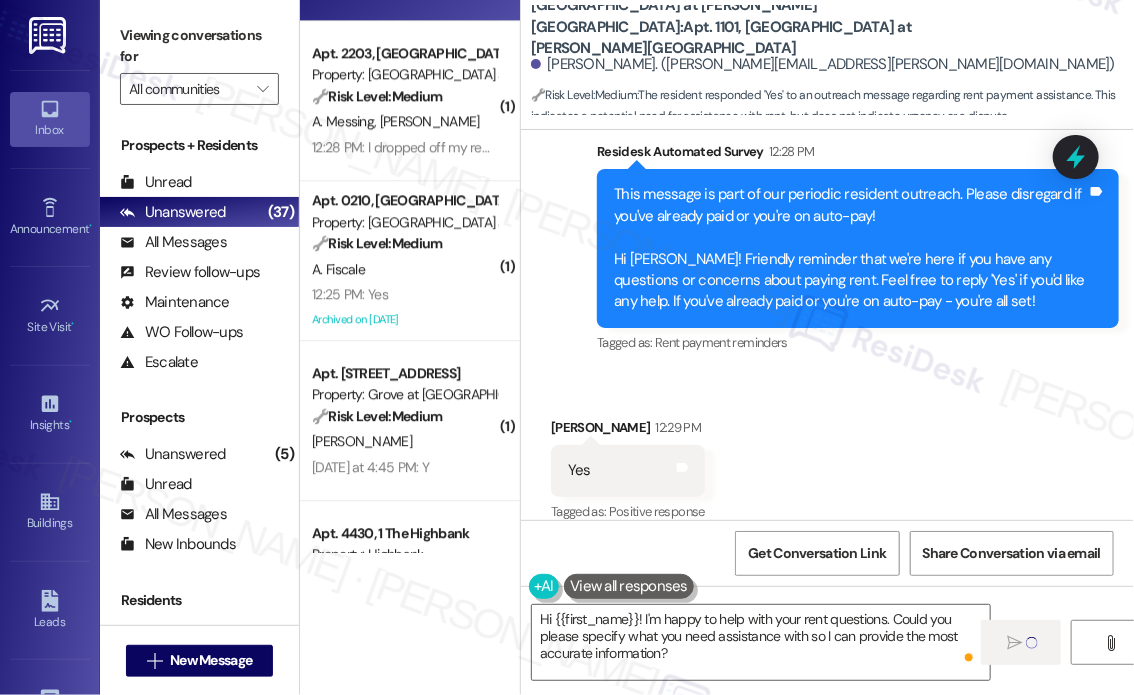 scroll, scrollTop: 1900, scrollLeft: 0, axis: vertical 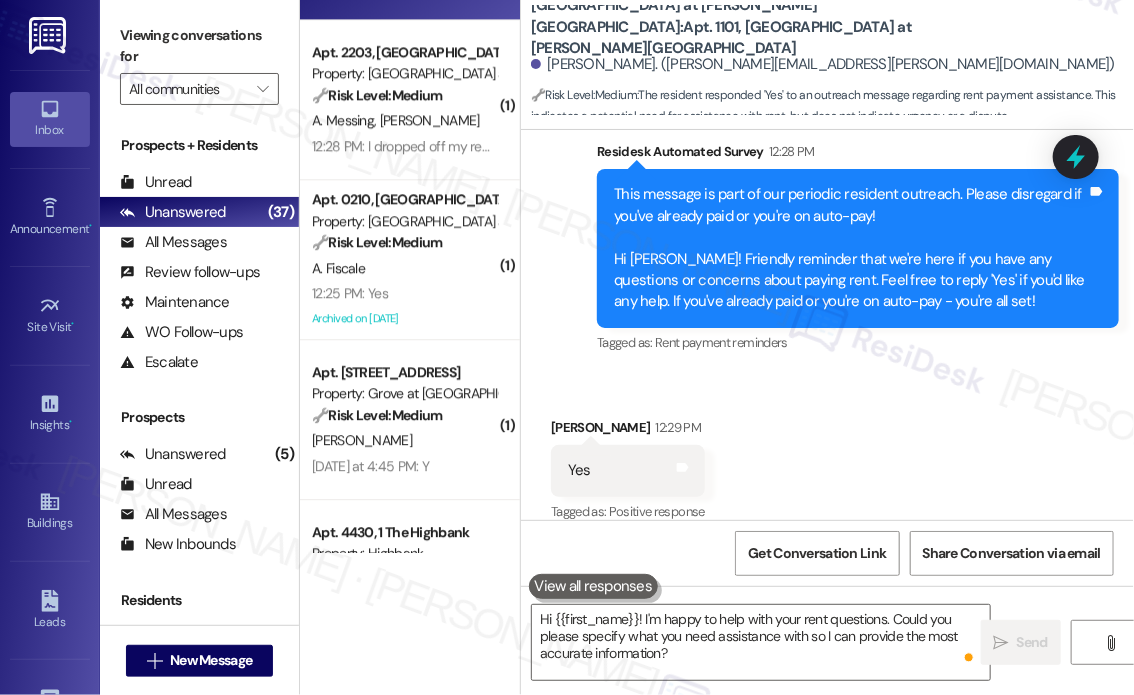 type 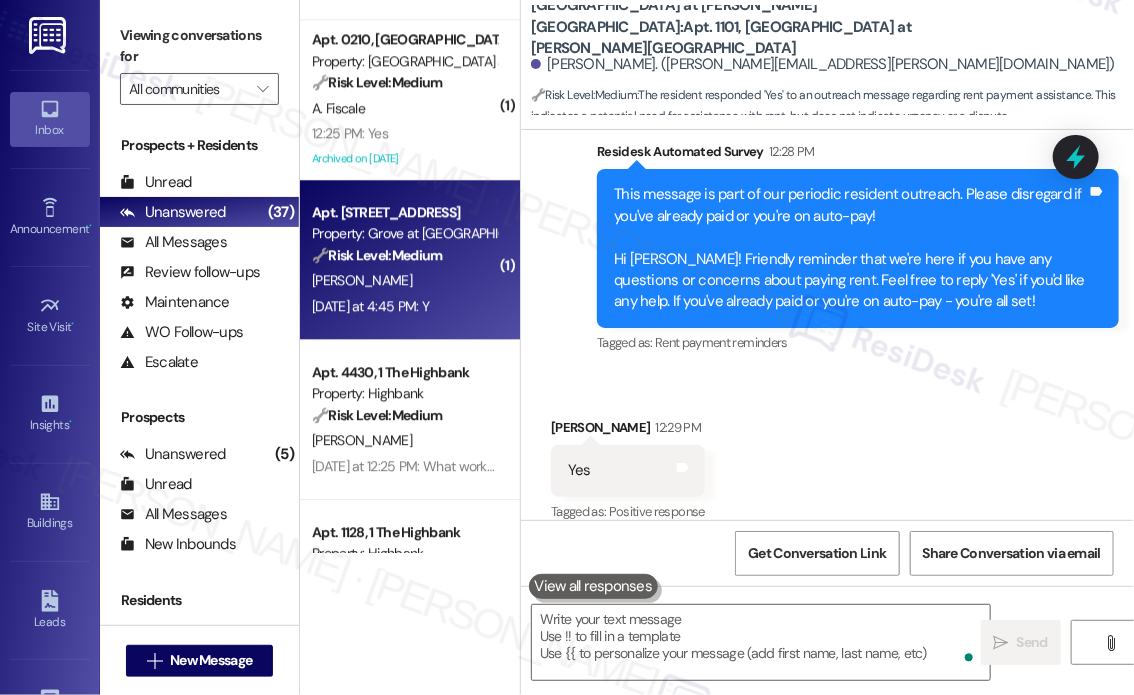 click on "[PERSON_NAME]" at bounding box center [404, 280] 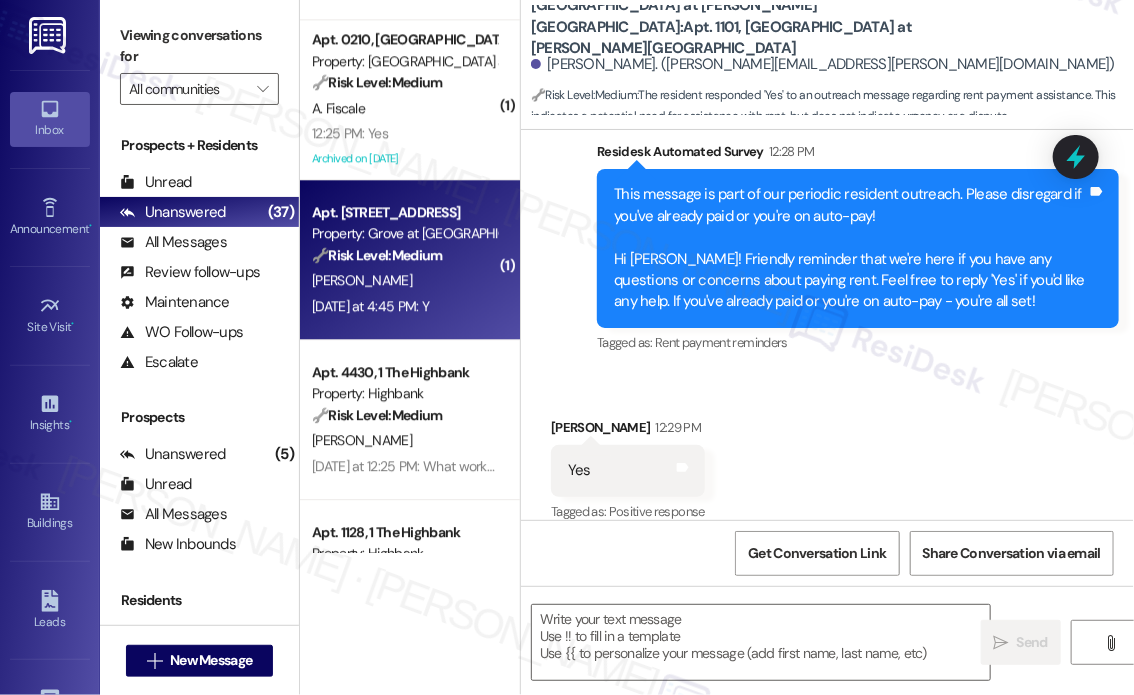 type on "Fetching suggested responses. Please feel free to read through the conversation in the meantime." 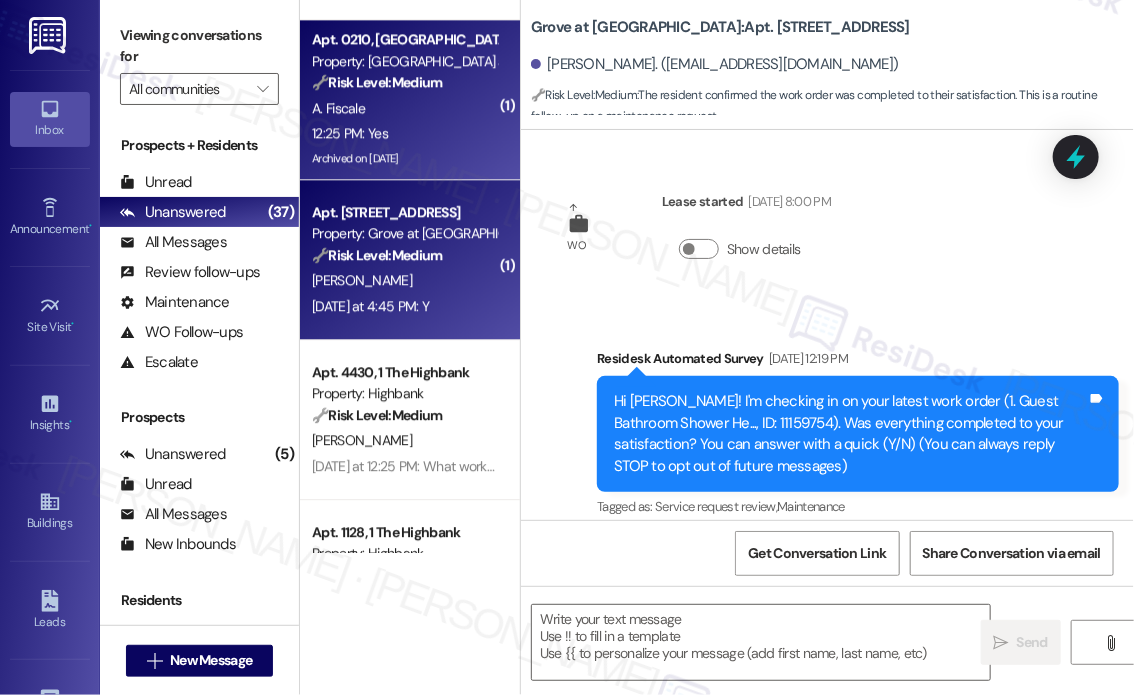 click on "12:25 PM: Yes 12:25 PM: Yes" at bounding box center (404, 133) 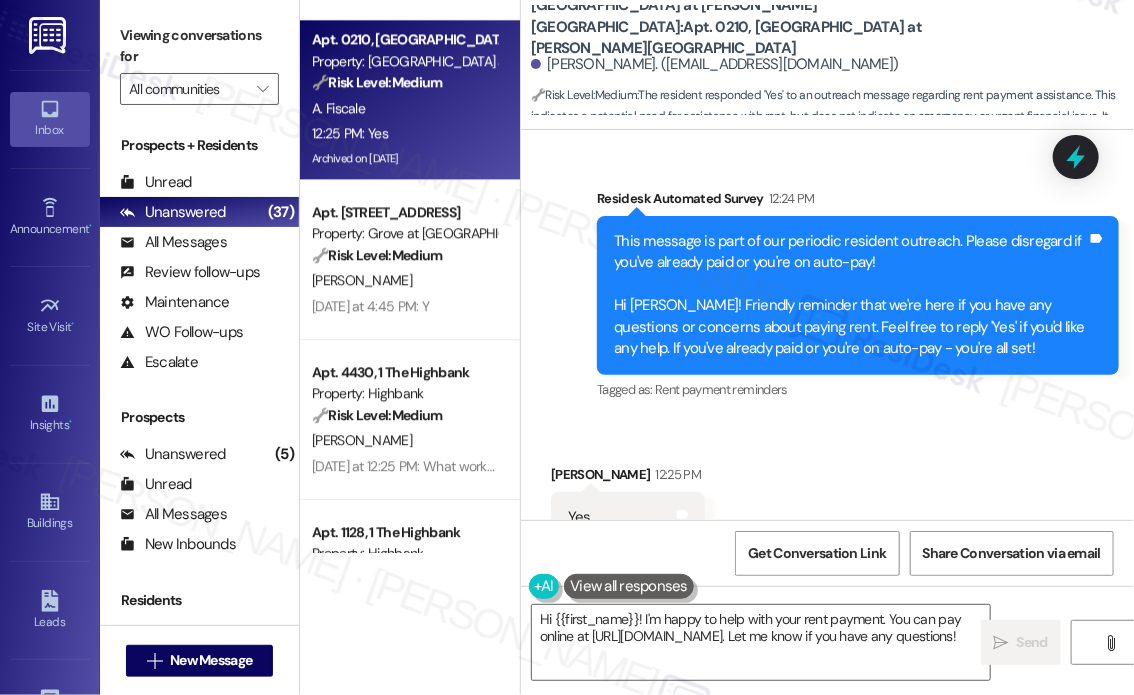 scroll, scrollTop: 4803, scrollLeft: 0, axis: vertical 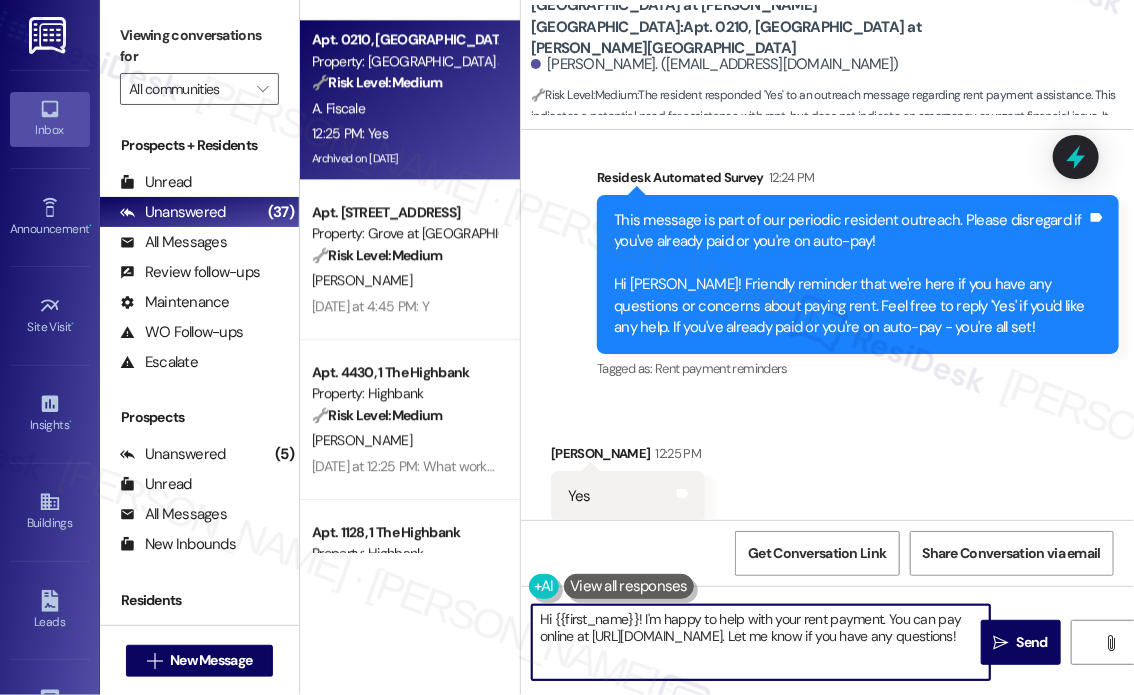 click on "Hi {{first_name}}! I'm happy to help with your rent payment. You can pay online at [URL][DOMAIN_NAME]. Let me know if you have any questions!" at bounding box center [761, 642] 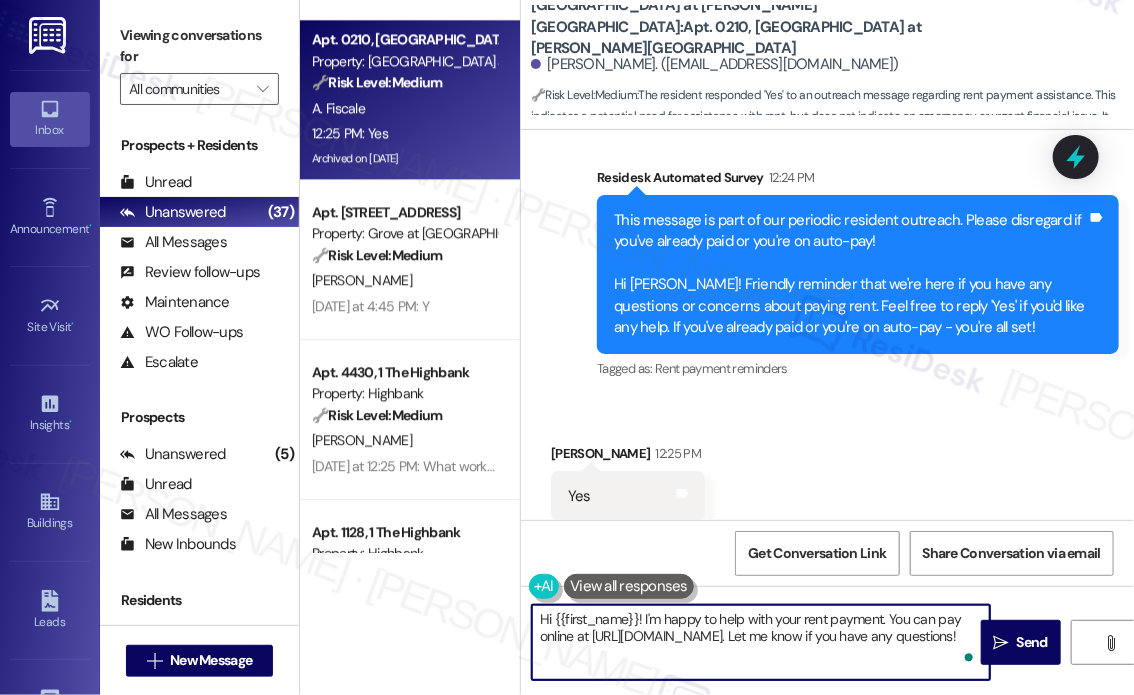 drag, startPoint x: 812, startPoint y: 669, endPoint x: 647, endPoint y: 623, distance: 171.29214 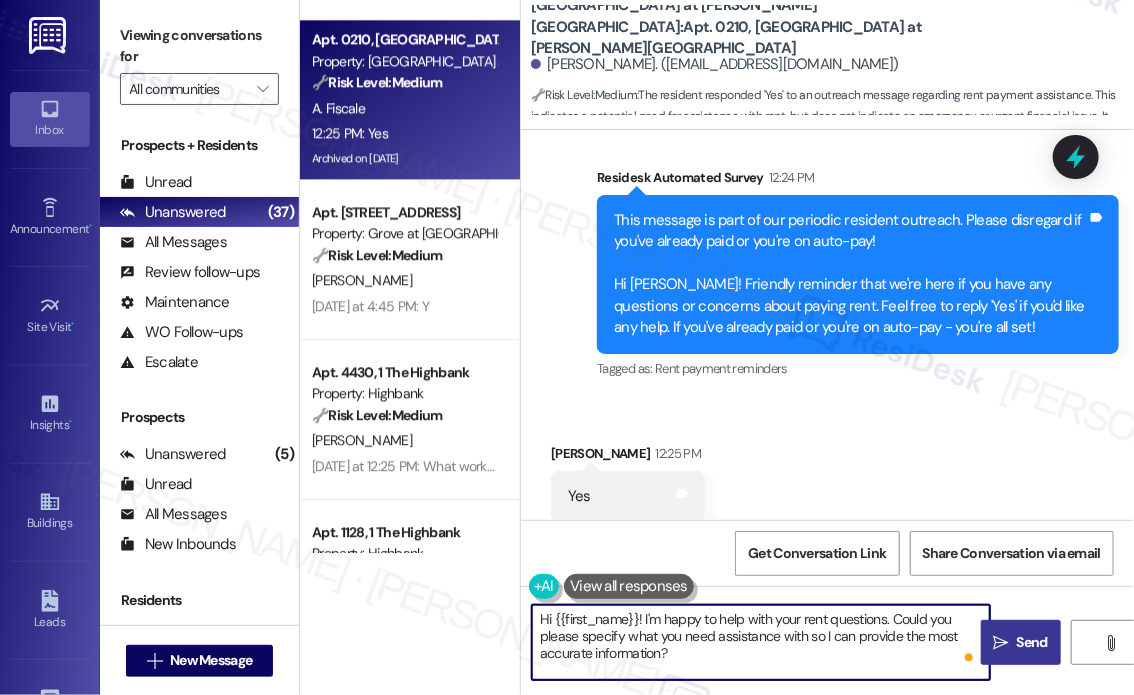type on "Hi {{first_name}}! I'm happy to help with your rent questions. Could you please specify what you need assistance with so I can provide the most accurate information?" 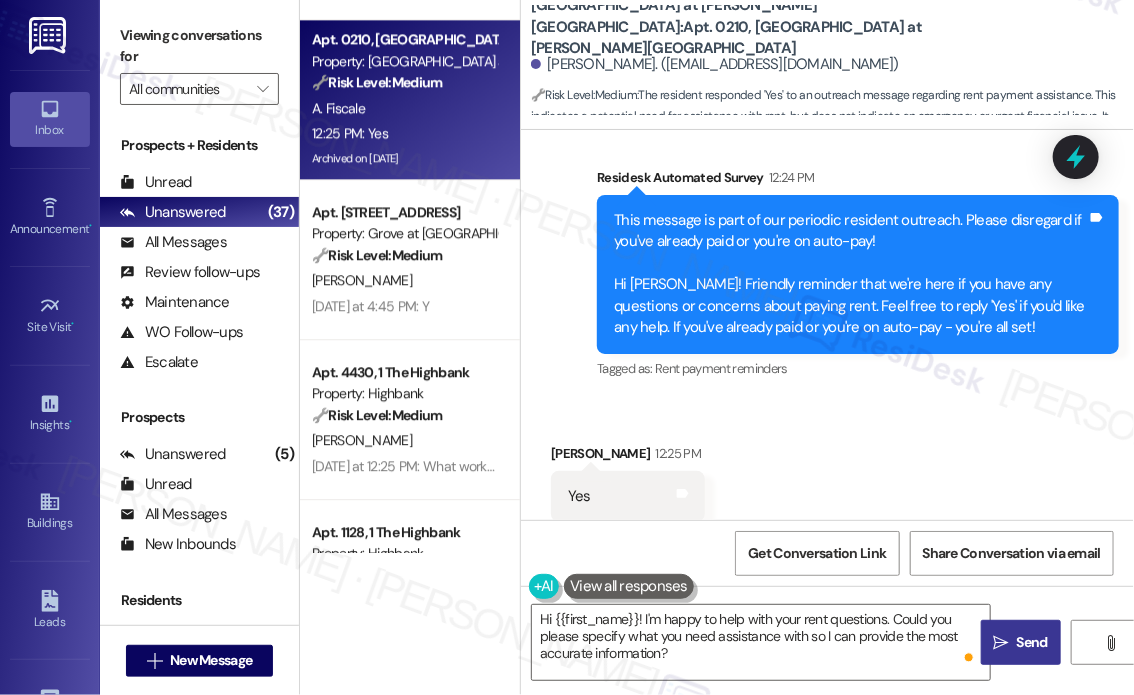 click on "" at bounding box center (1001, 643) 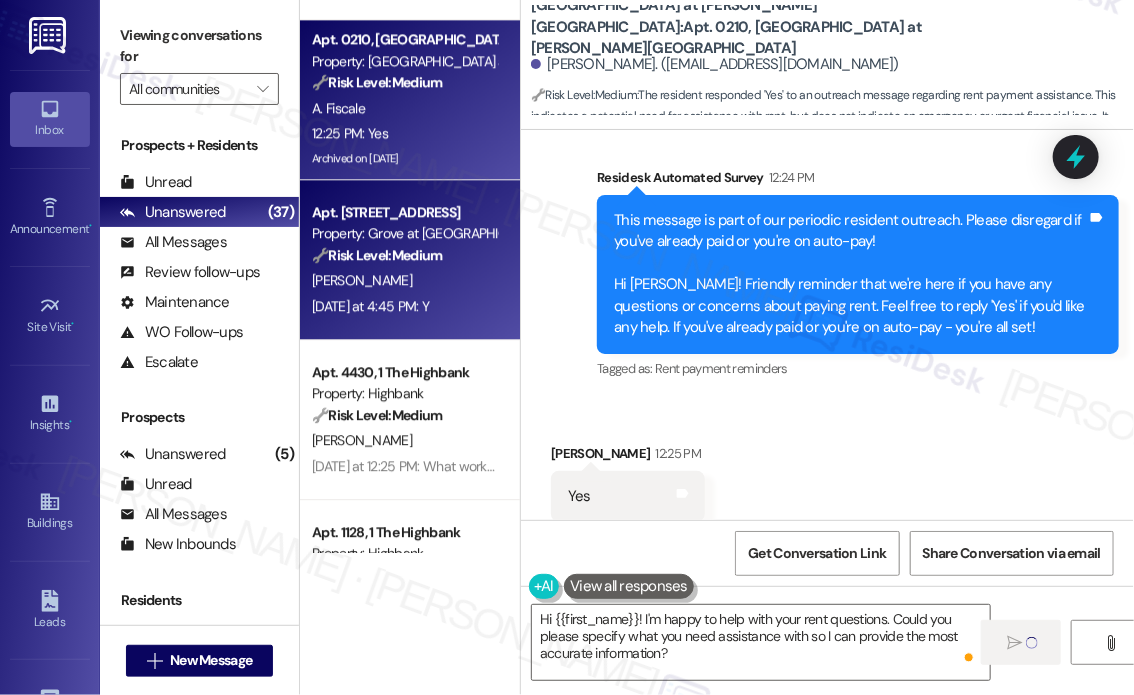 click on "[DATE] at 4:45 PM: Y [DATE] at 4:45 PM: Y" at bounding box center (370, 306) 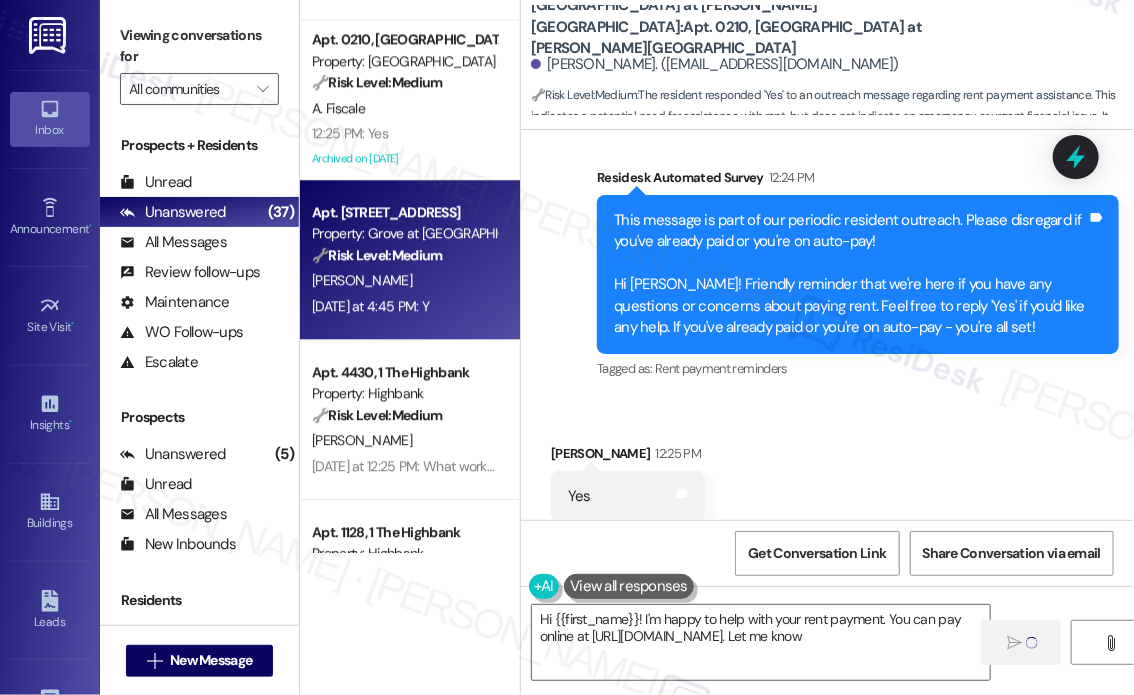 type on "Hi {{first_name}}! I'm happy to help with your rent payment. You can pay online at [URL][DOMAIN_NAME]. Let me know if" 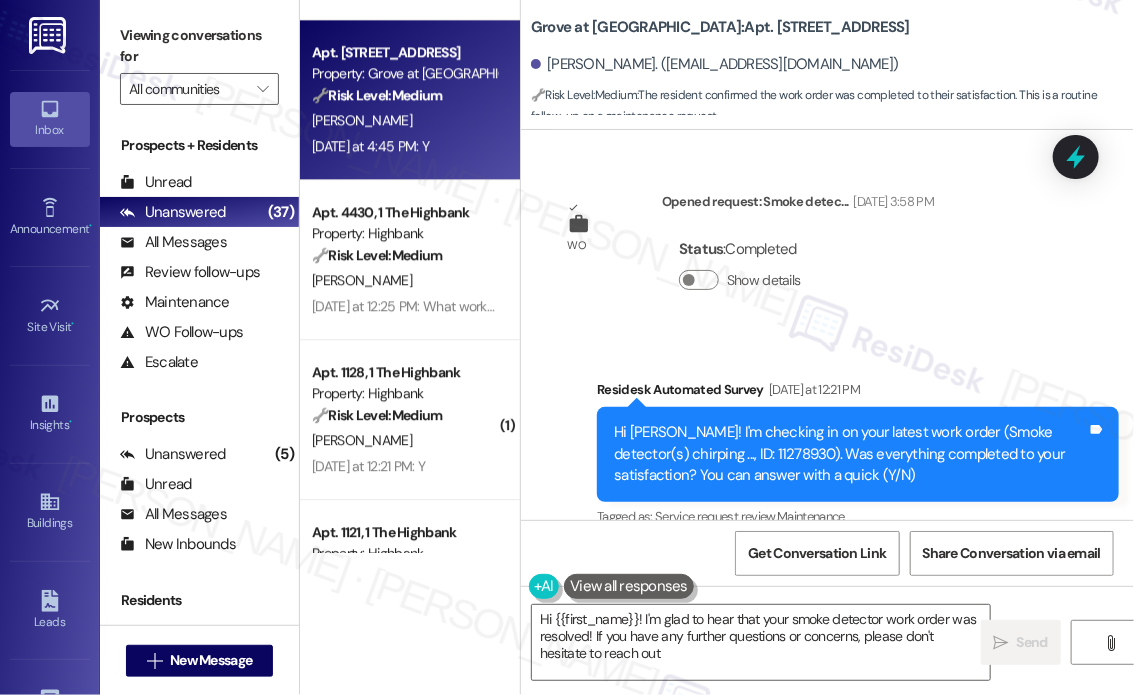 scroll, scrollTop: 2336, scrollLeft: 0, axis: vertical 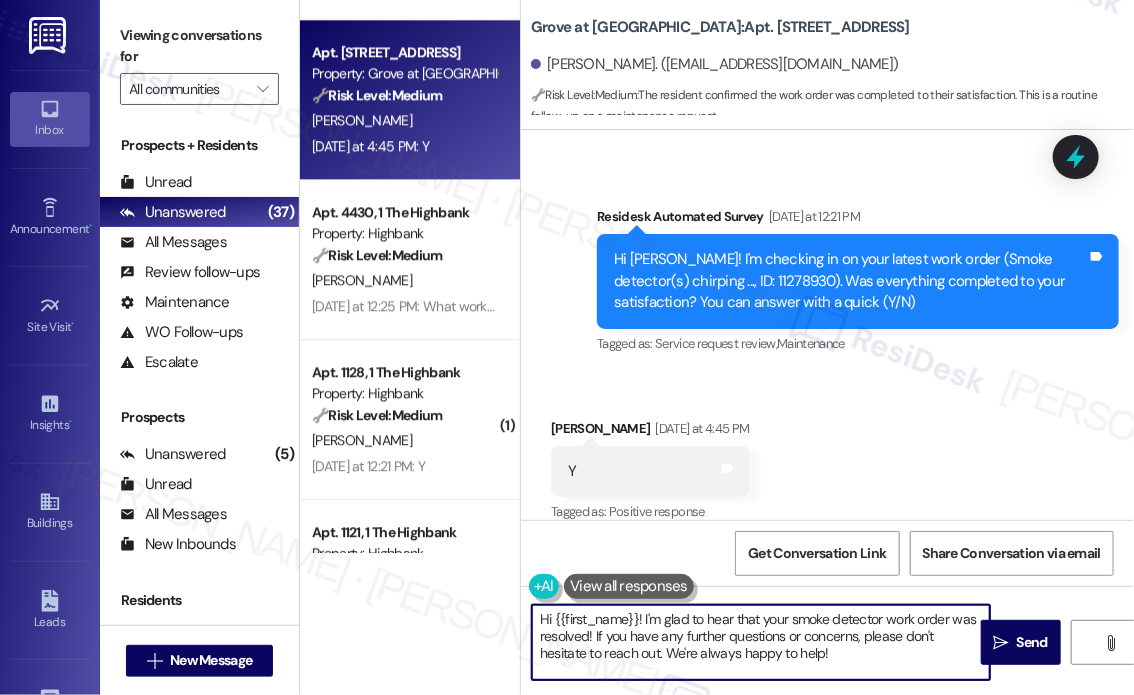 click on "Hi {{first_name}}! I'm glad to hear that your smoke detector work order was resolved! If you have any further questions or concerns, please don't hesitate to reach out. We're always happy to help!" at bounding box center (761, 642) 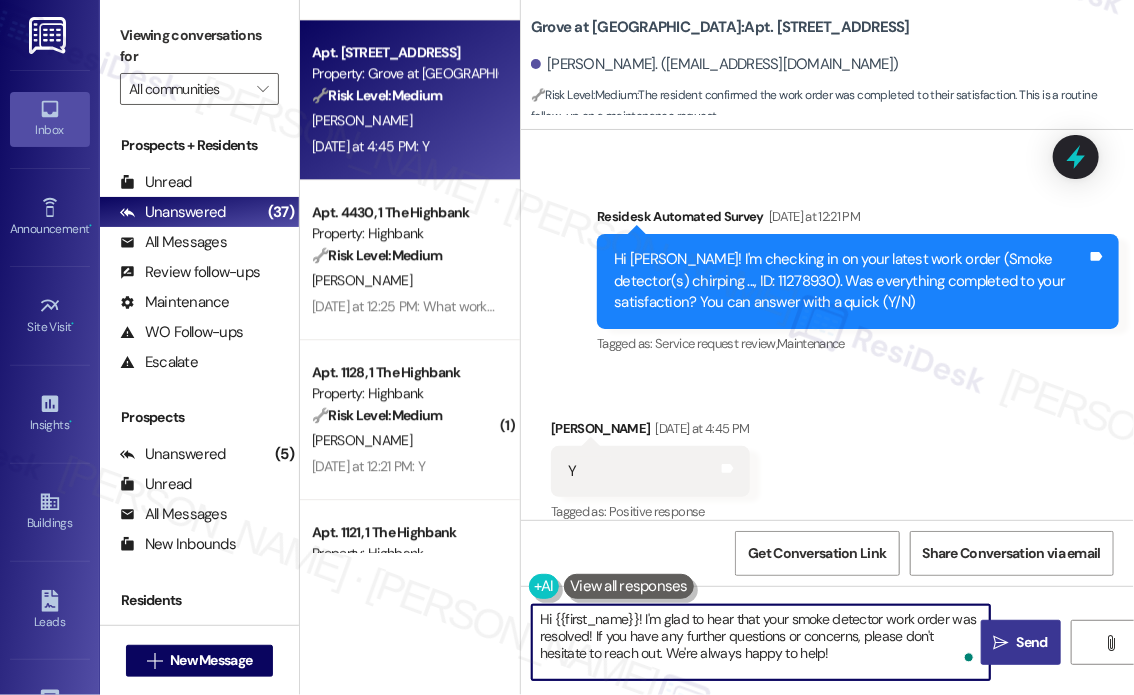click on " Send" at bounding box center (1021, 642) 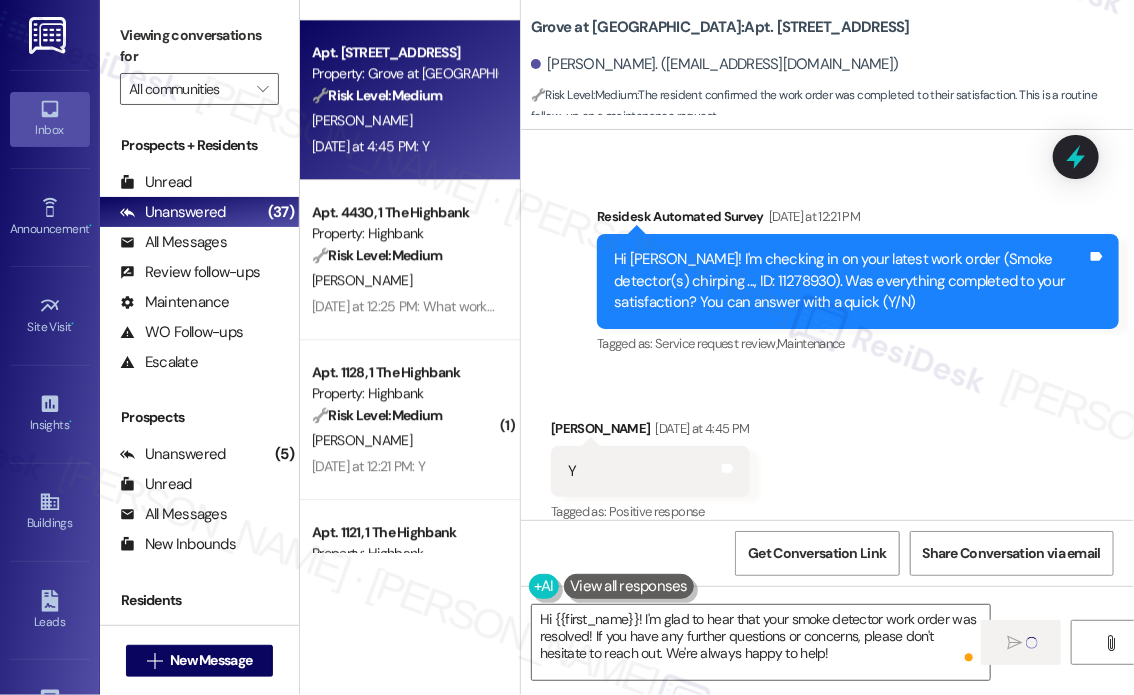 type on "Fetching suggested responses. Please feel free to read through the conversation in the meantime." 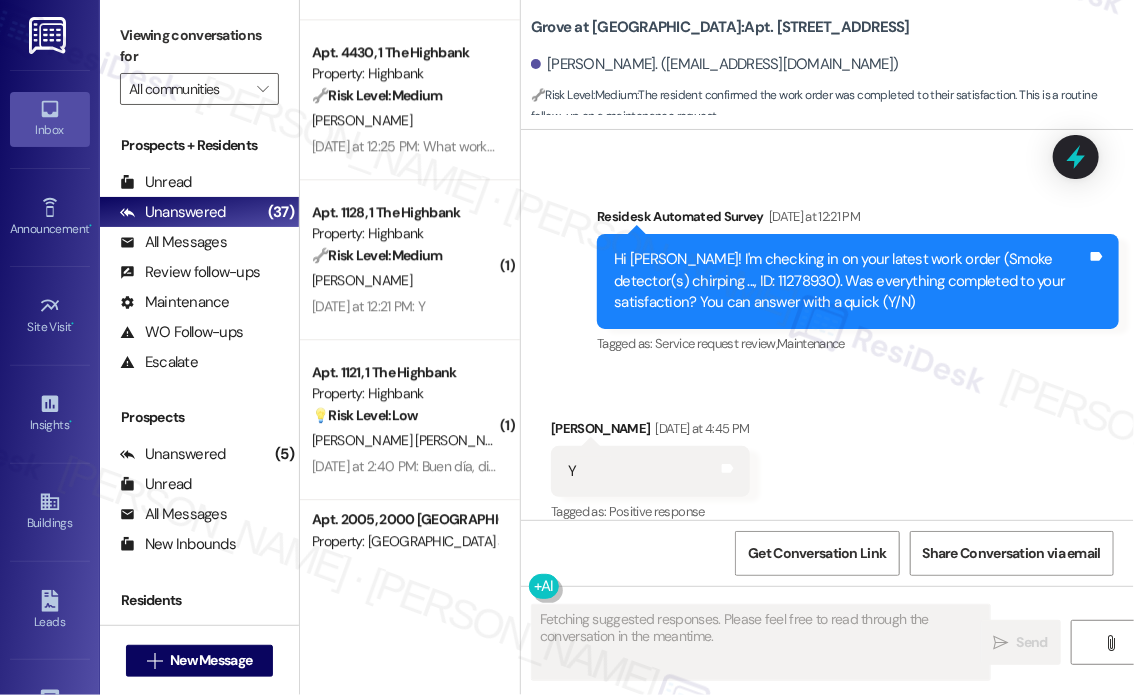 click on "[PERSON_NAME]" at bounding box center [404, 280] 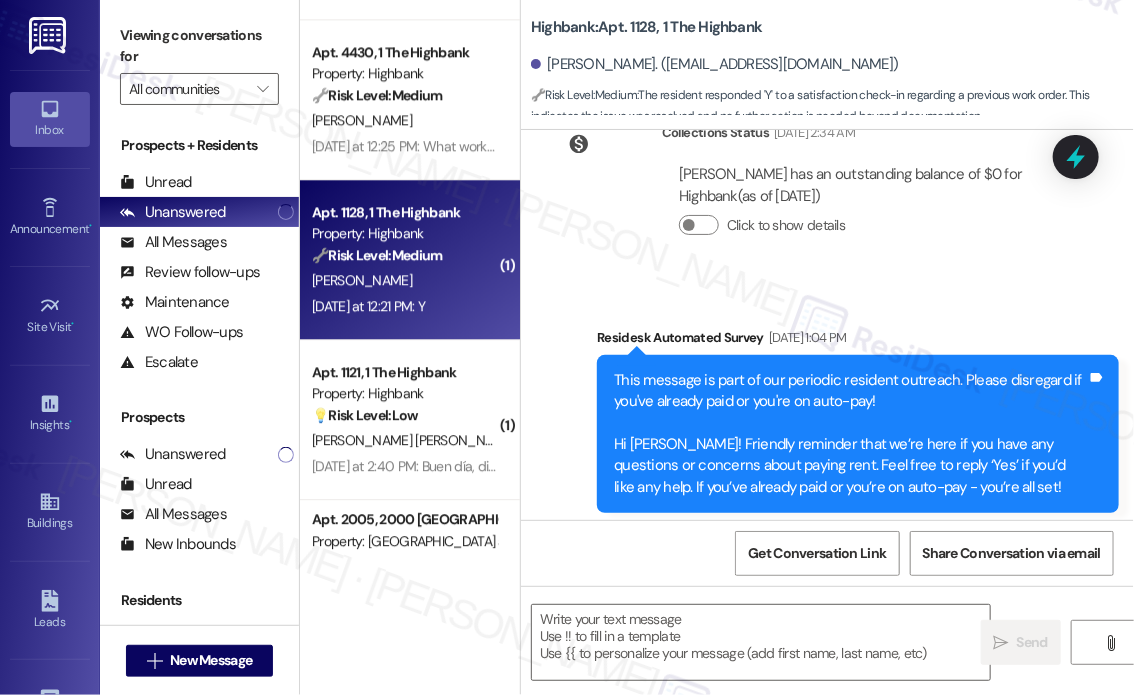 type on "Fetching suggested responses. Please feel free to read through the conversation in the meantime." 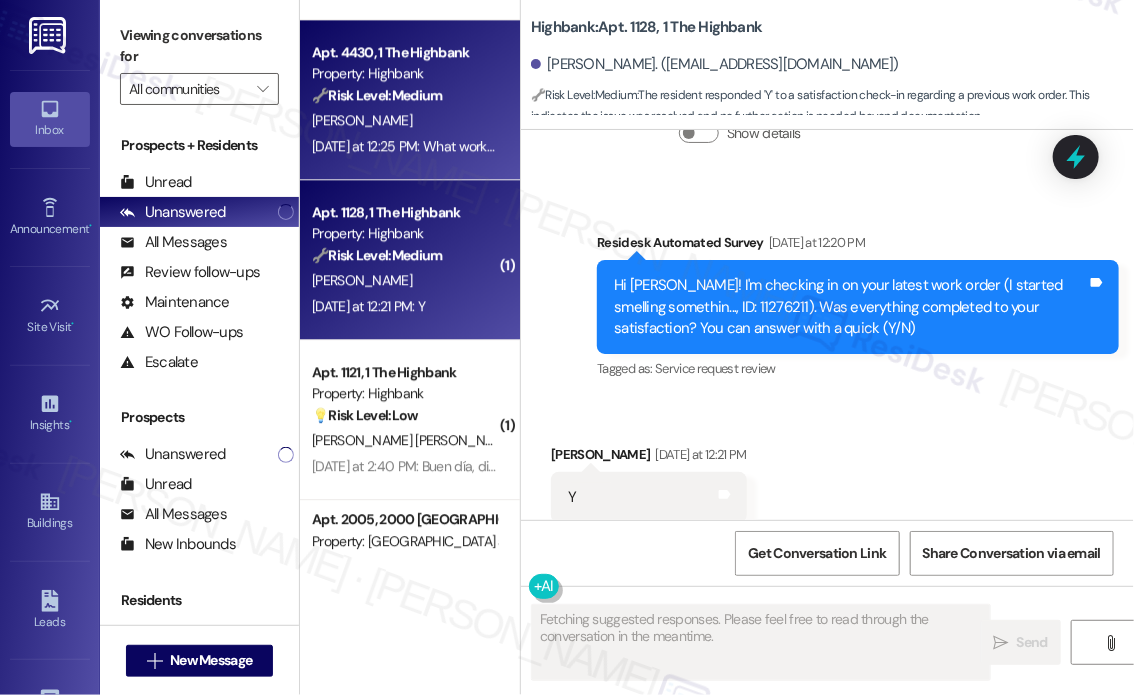 scroll, scrollTop: 2653, scrollLeft: 0, axis: vertical 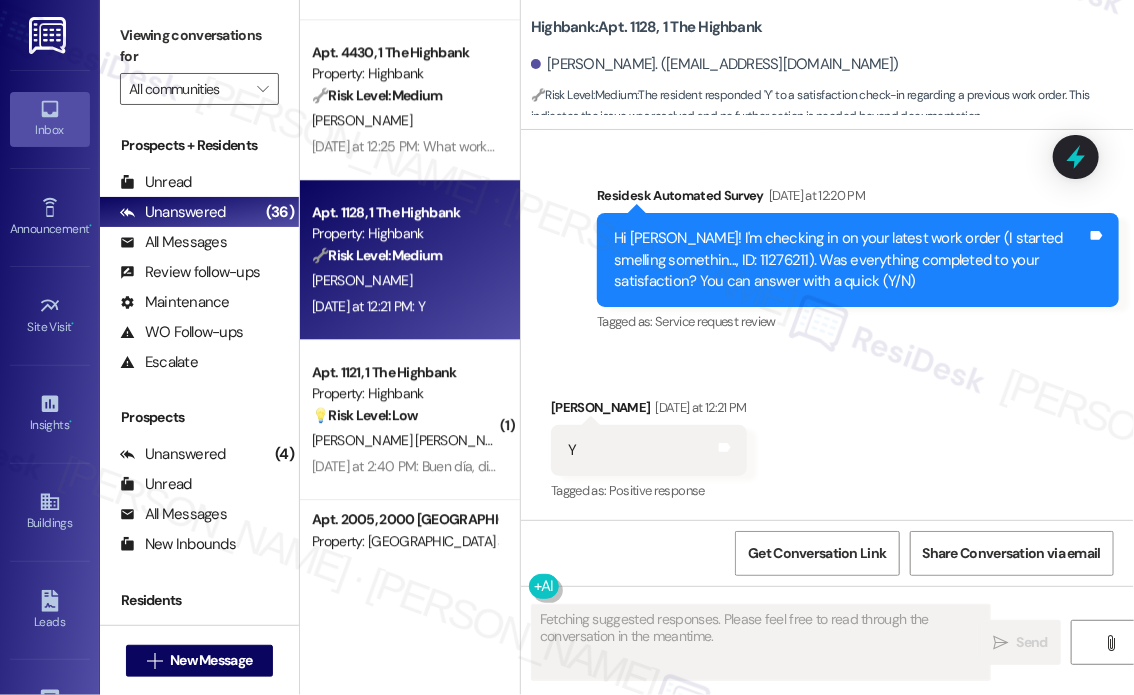 type 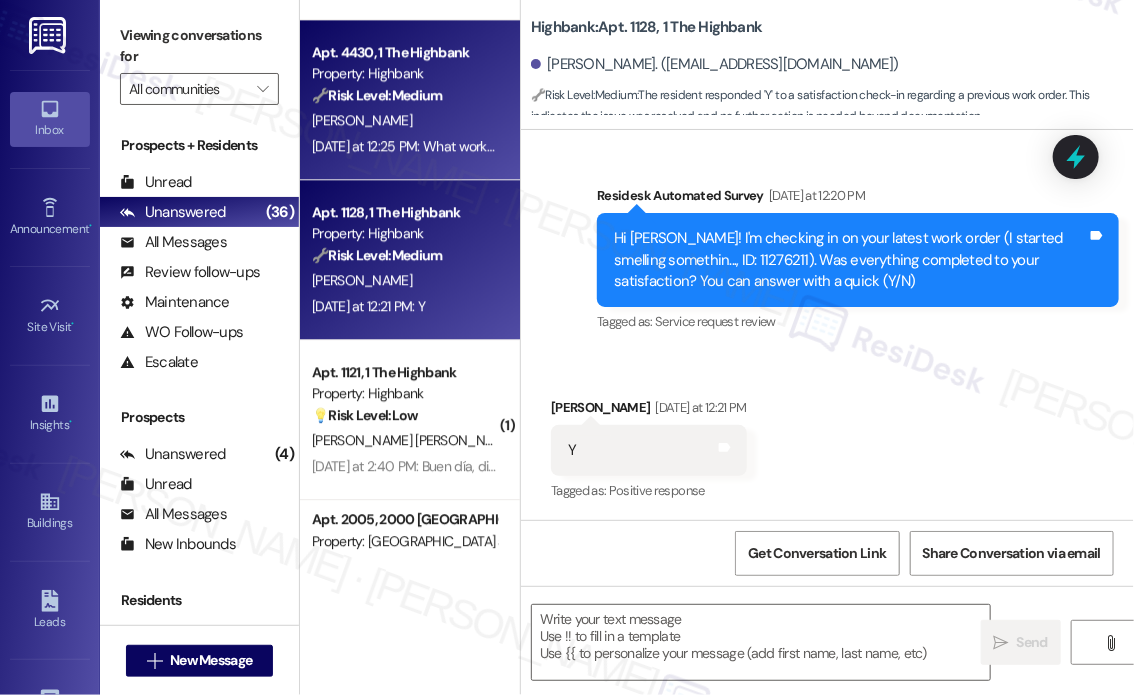 click on "[DATE] at 12:25 PM: What work order [DATE] at 12:25 PM: What work order" at bounding box center (404, 146) 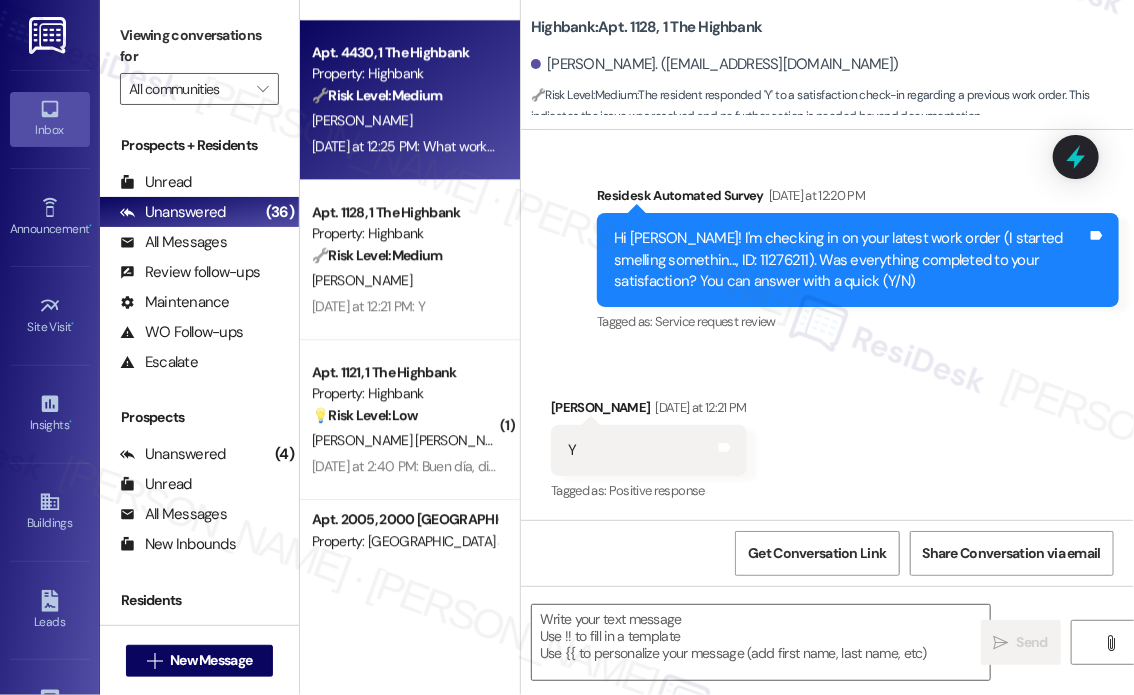 type on "Fetching suggested responses. Please feel free to read through the conversation in the meantime." 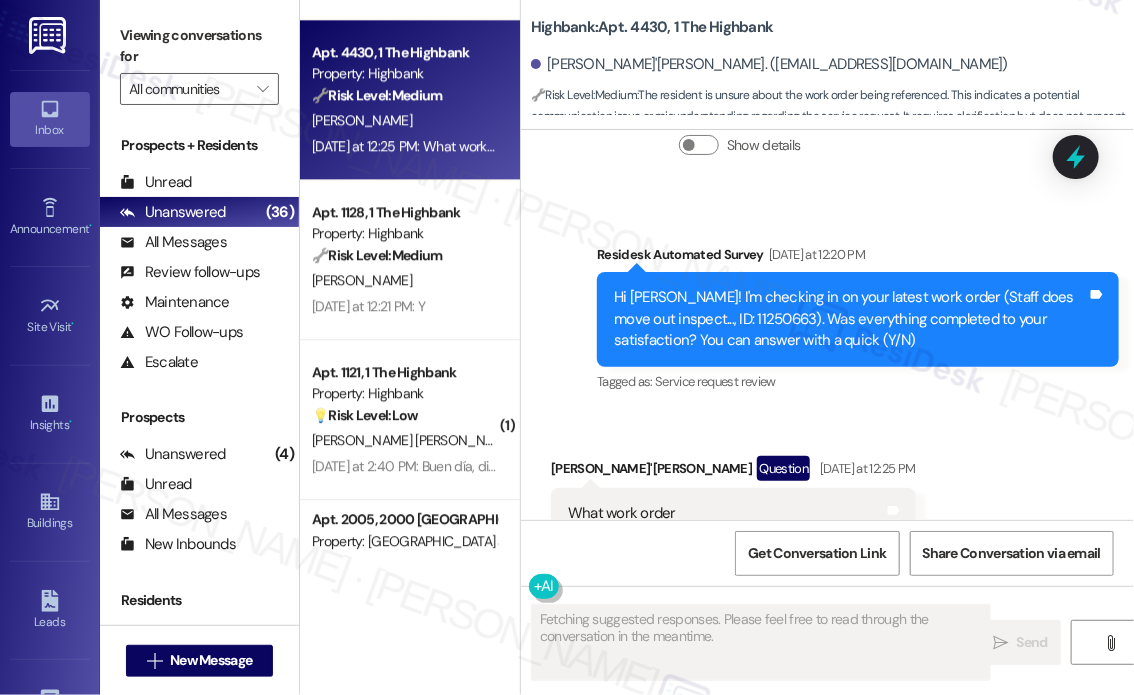scroll, scrollTop: 4432, scrollLeft: 0, axis: vertical 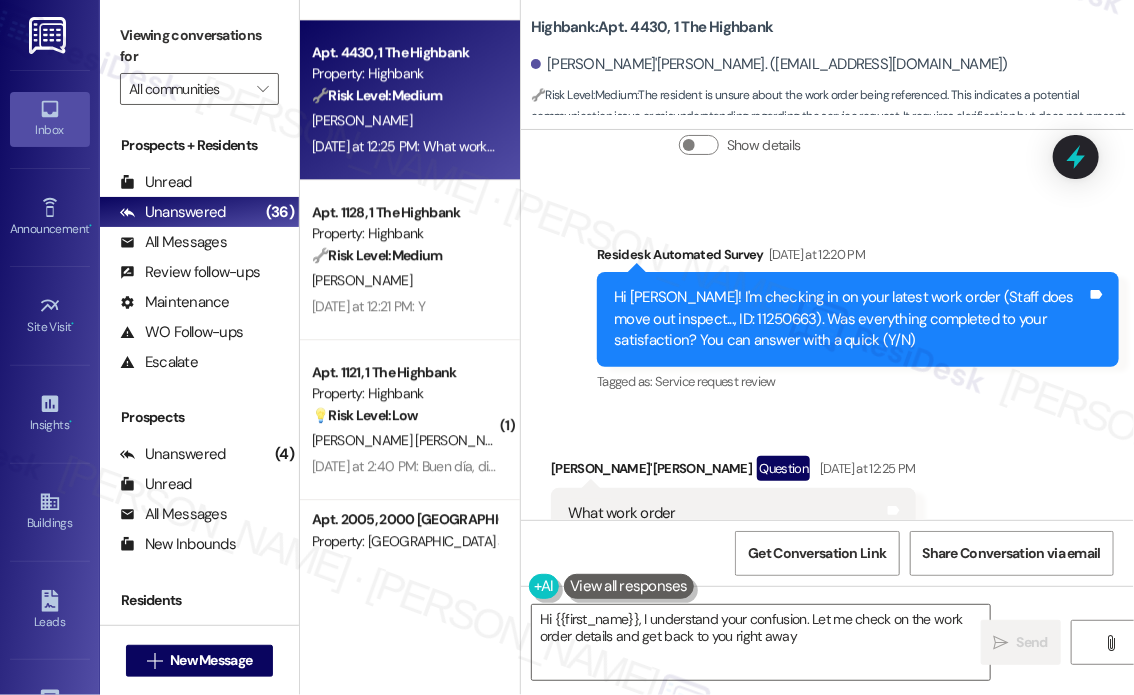 type on "Hi {{first_name}}, I understand your confusion. Let me check on the work order details and get back to you right away!" 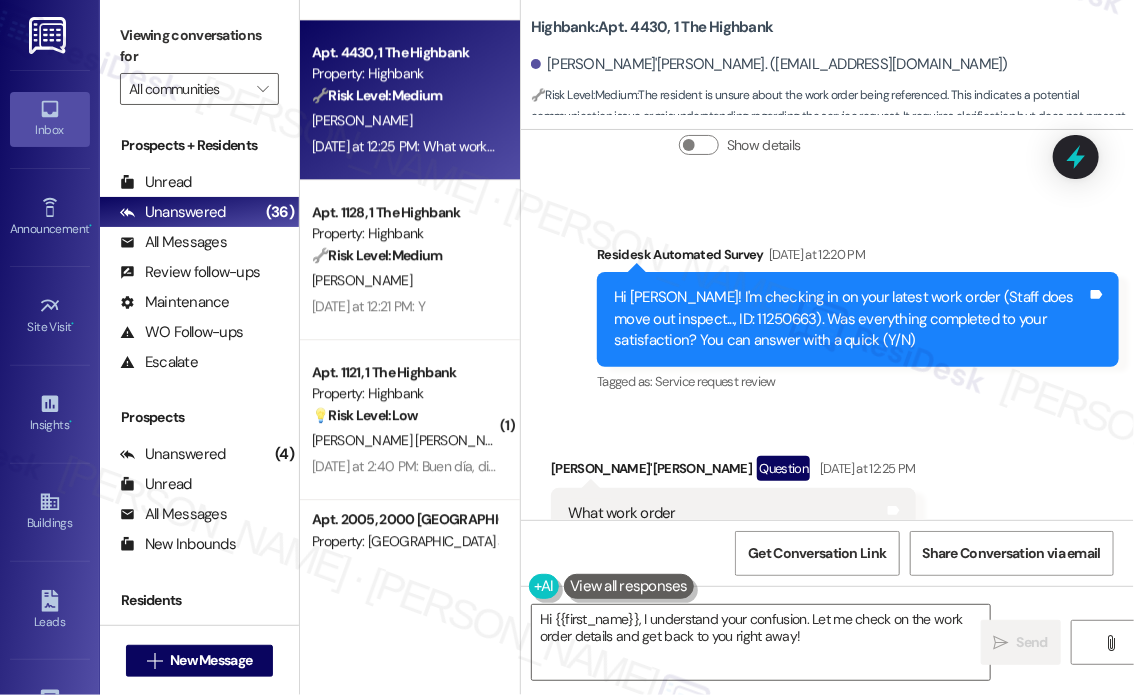 click on "Received via SMS [PERSON_NAME]'[PERSON_NAME] Question [DATE] at 12:25 PM What work order Tags and notes Tagged as:   Work order request Click to highlight conversations about Work order request" at bounding box center (827, 497) 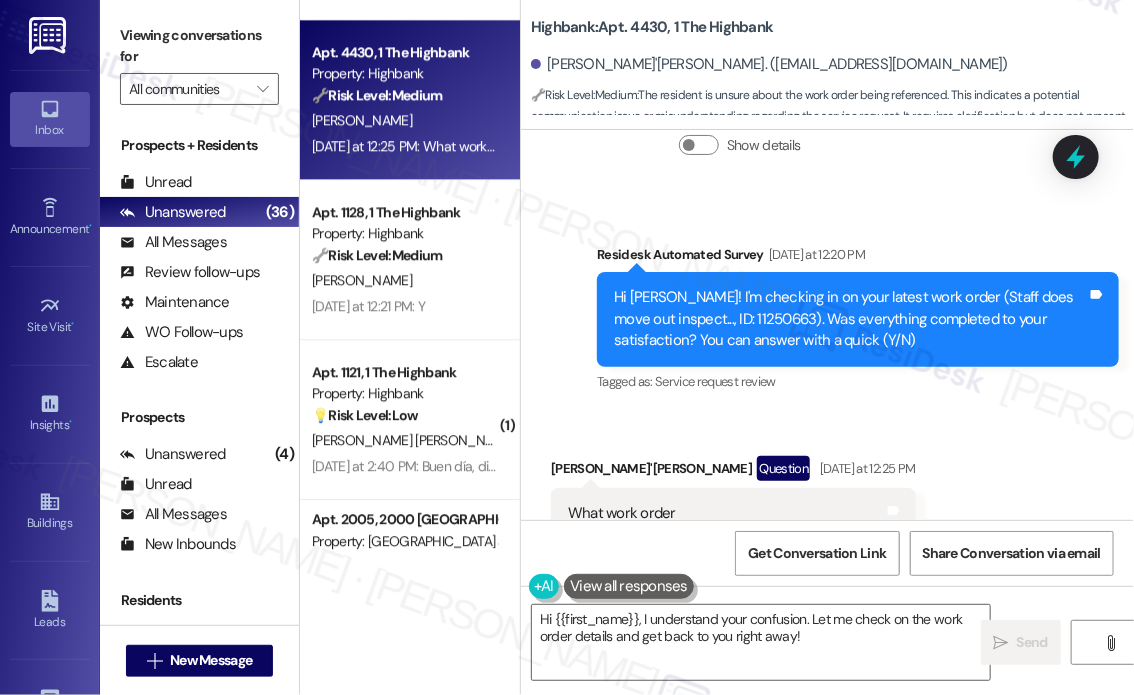 click 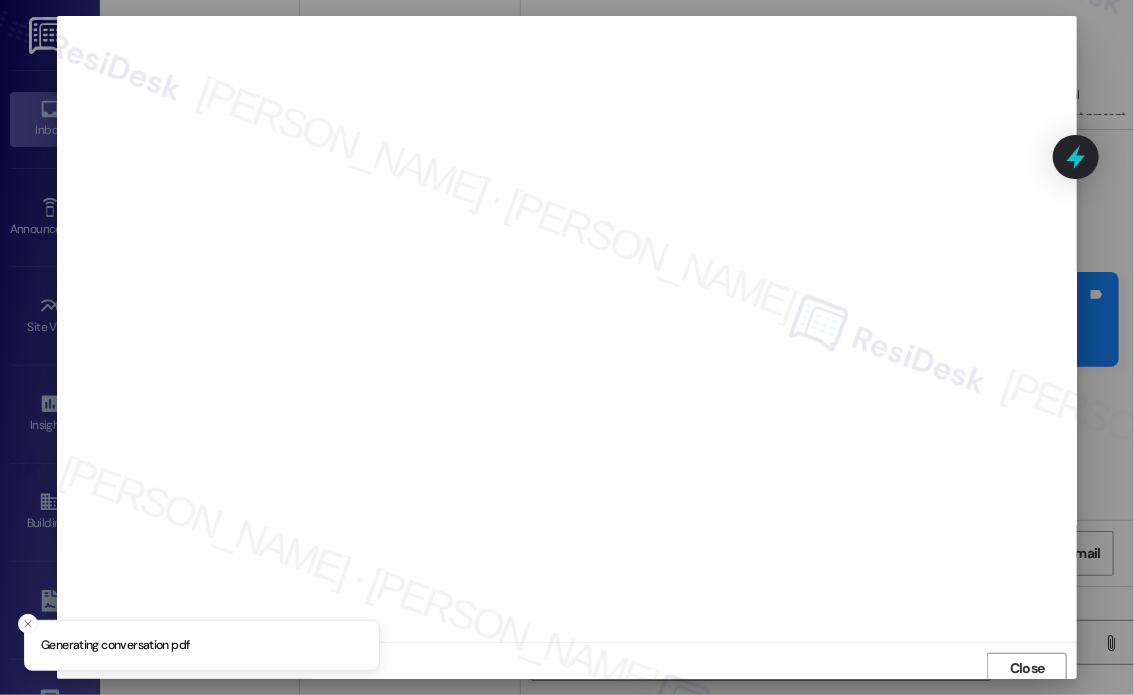 scroll, scrollTop: 5, scrollLeft: 0, axis: vertical 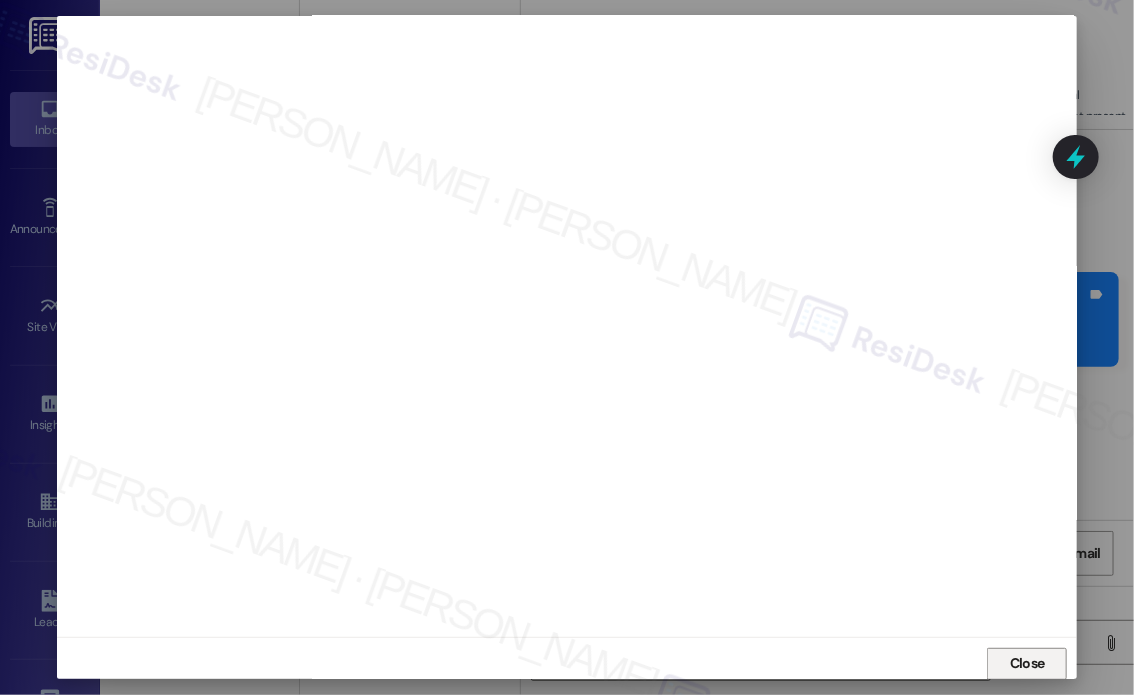 click on "Close" at bounding box center (1027, 663) 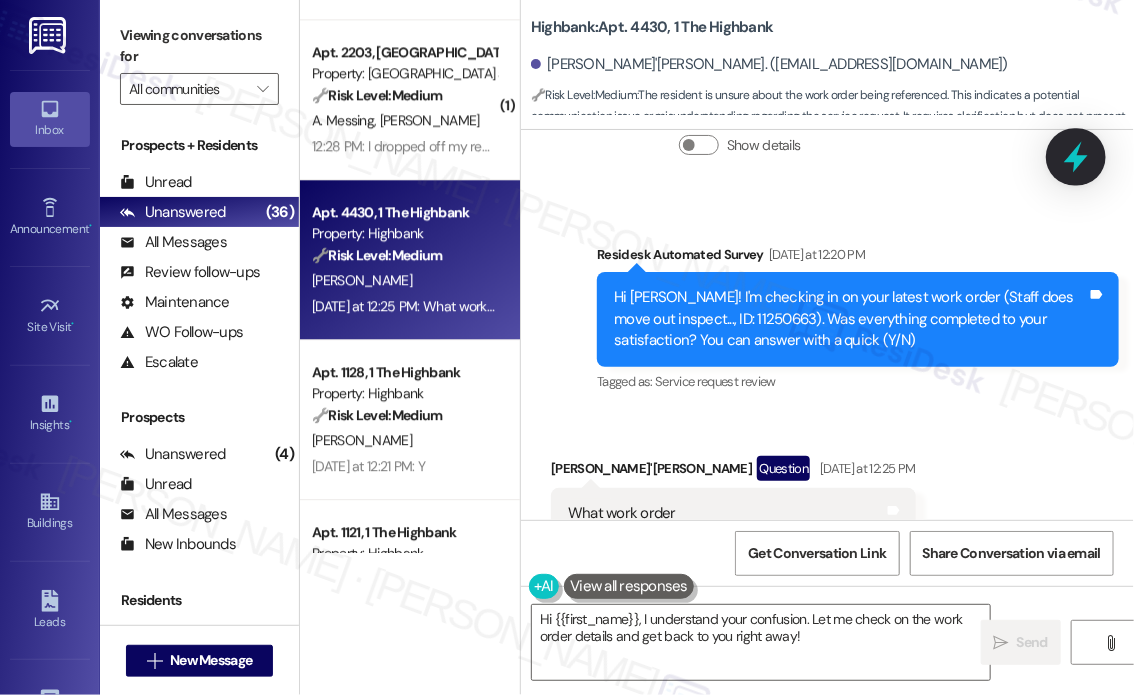 click 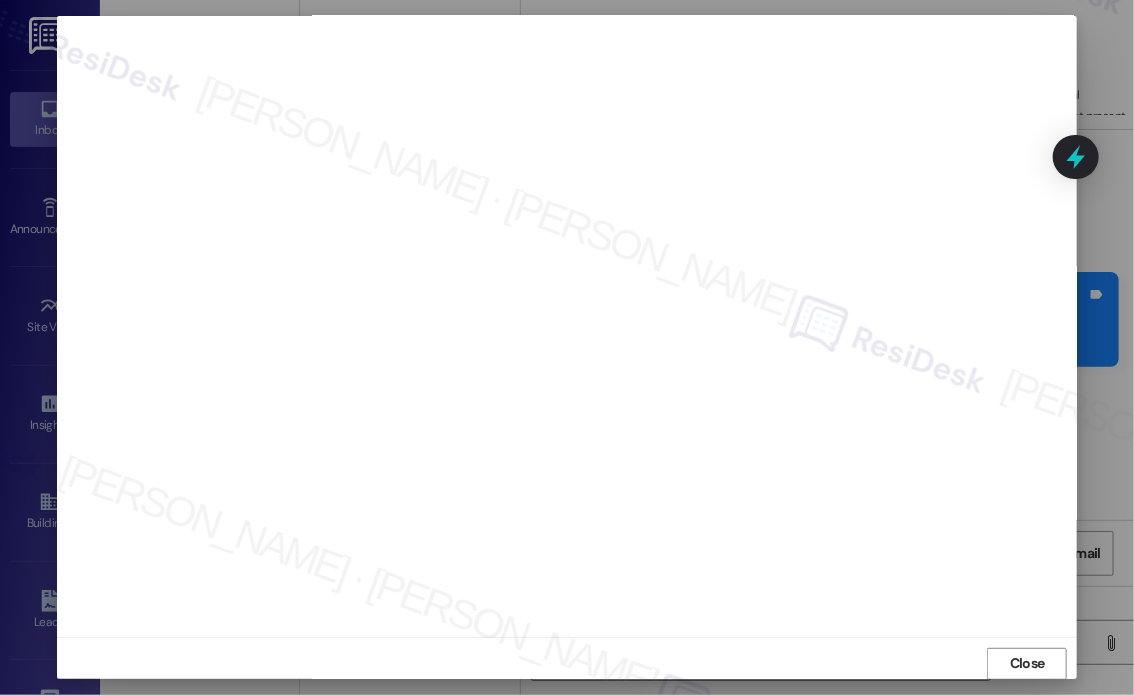 scroll, scrollTop: 0, scrollLeft: 0, axis: both 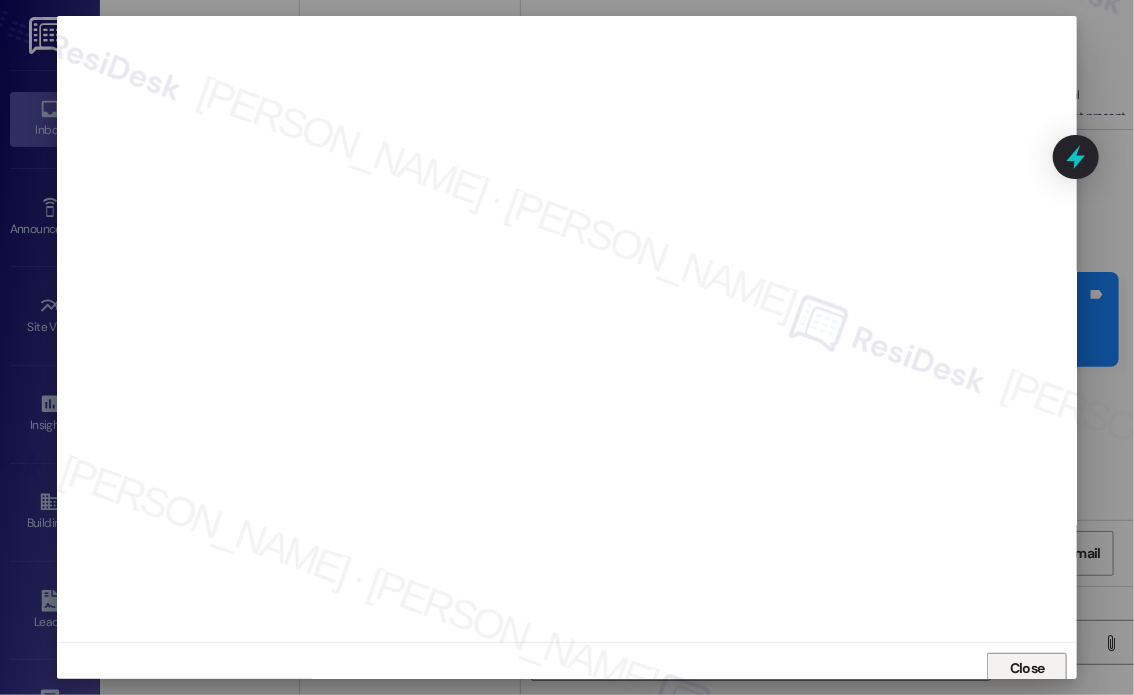 click on "Close" at bounding box center (1027, 668) 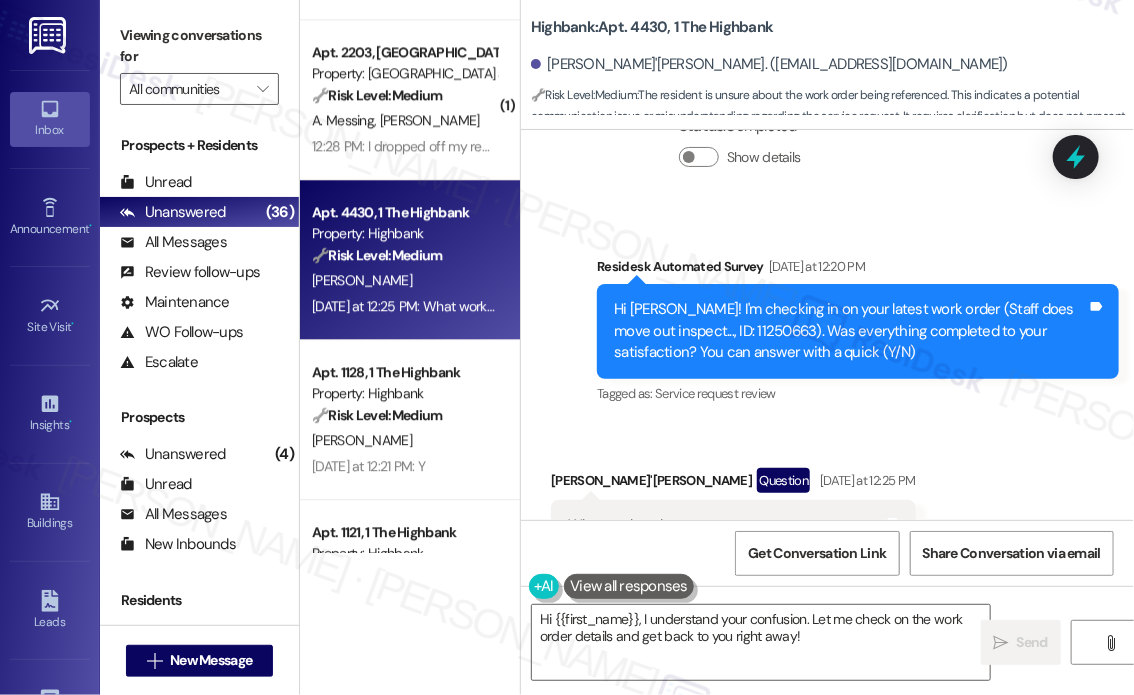 scroll, scrollTop: 4432, scrollLeft: 0, axis: vertical 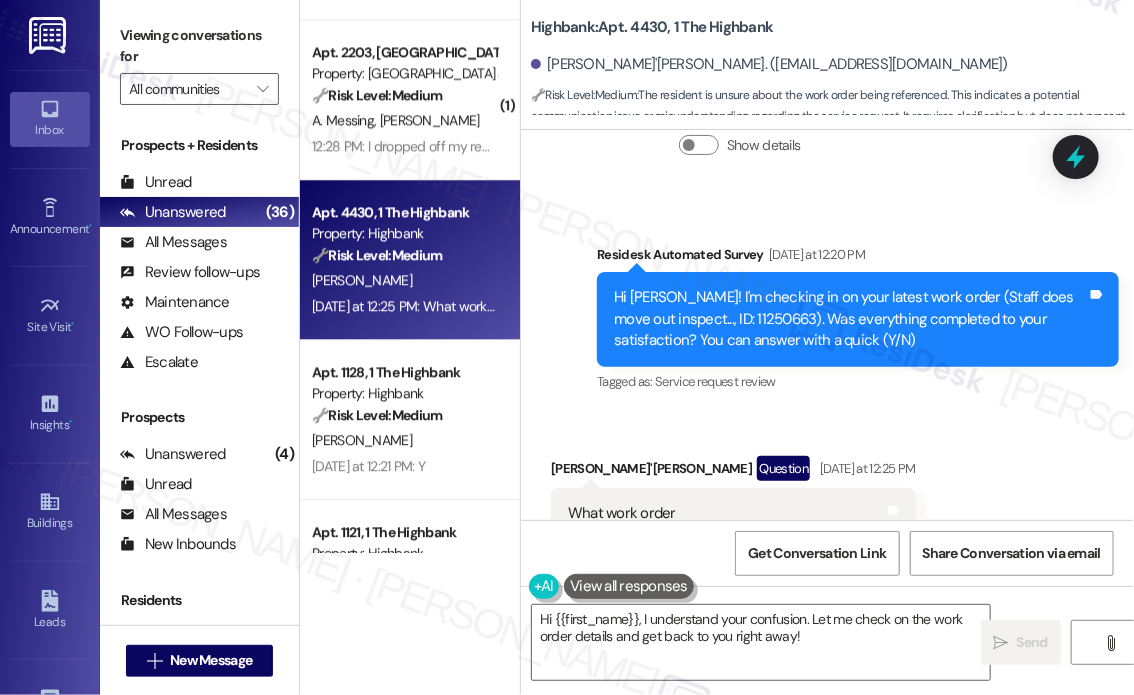 click on "Hi [PERSON_NAME]! I'm checking in on your latest work order (Staff does move out inspect..., ID: 11250663). Was everything completed to your satisfaction? You can answer with a quick (Y/N)" at bounding box center [850, 319] 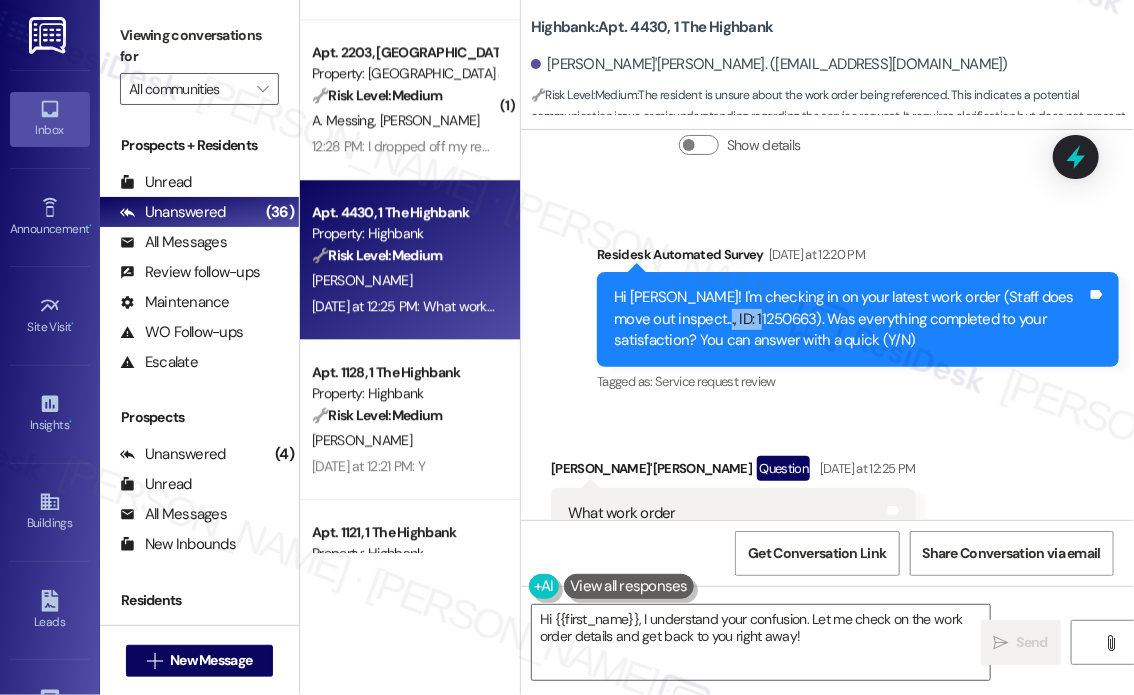 click on "Hi [PERSON_NAME]! I'm checking in on your latest work order (Staff does move out inspect..., ID: 11250663). Was everything completed to your satisfaction? You can answer with a quick (Y/N)" at bounding box center (850, 319) 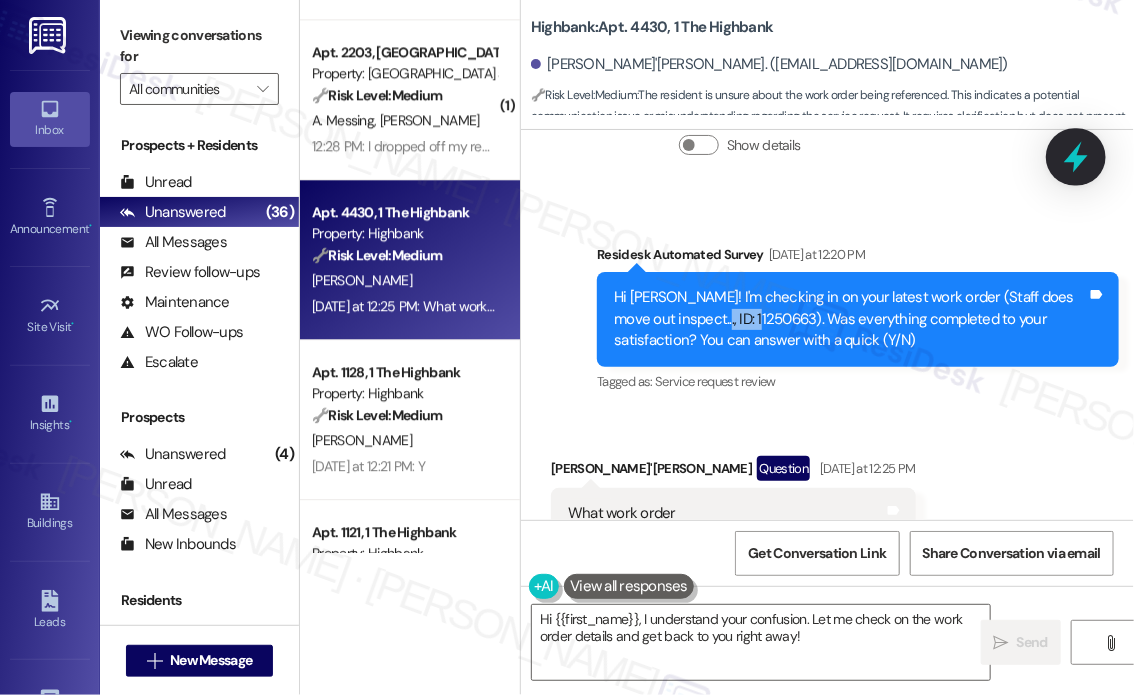 click 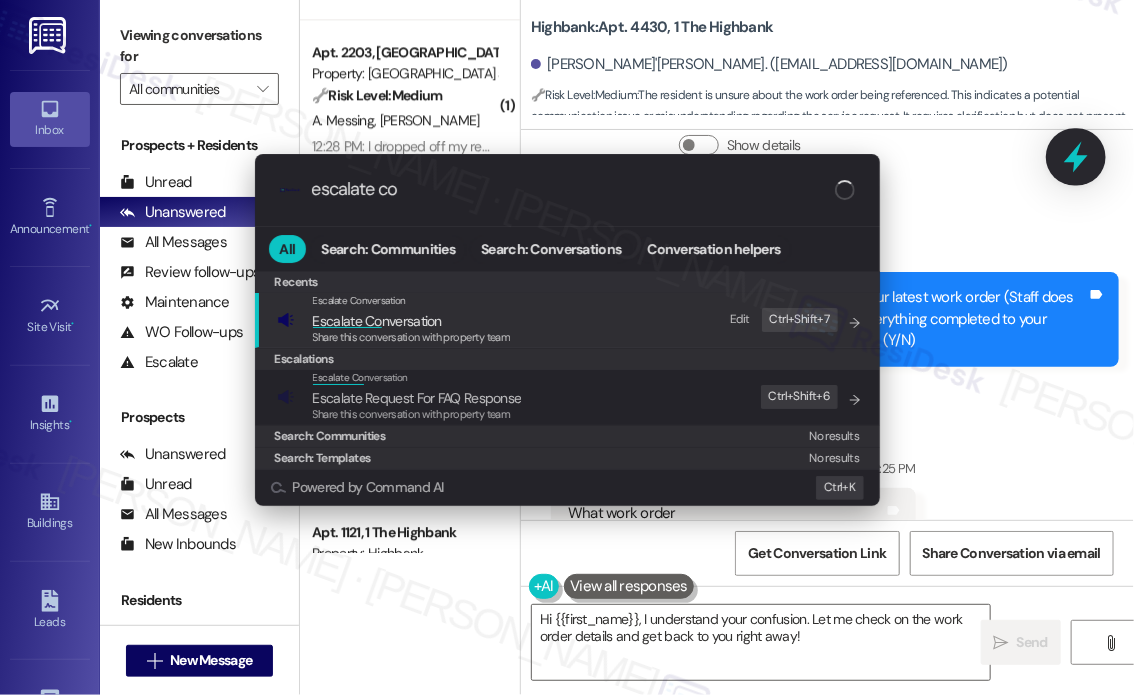 type on "escalate con" 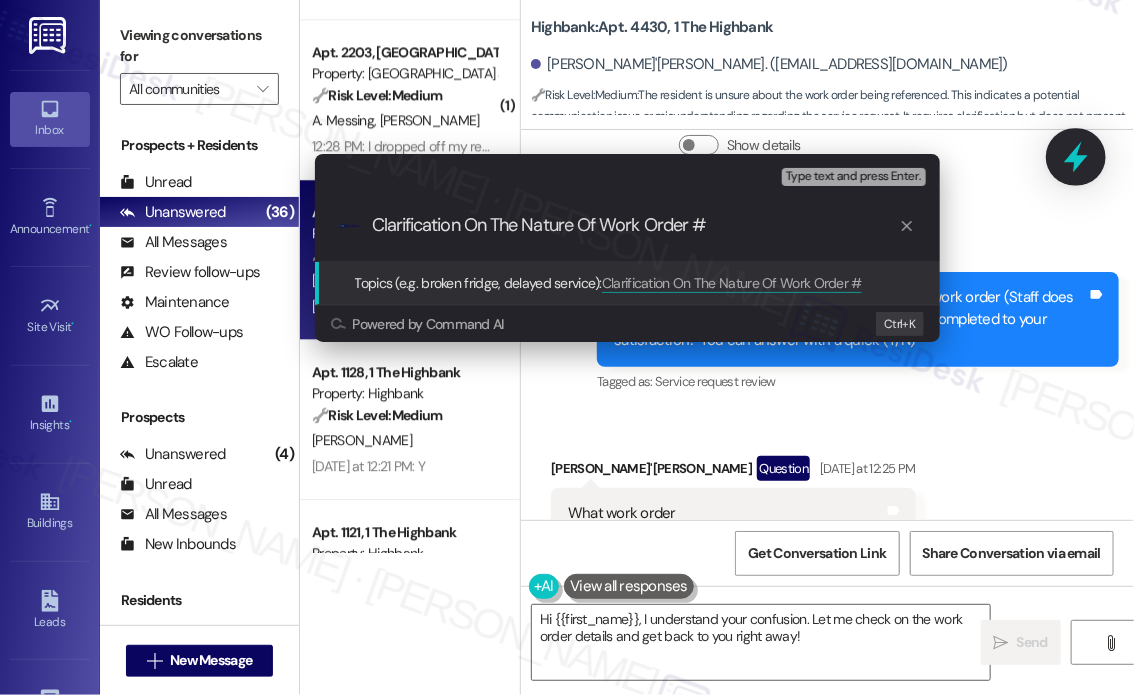 paste on "11250663" 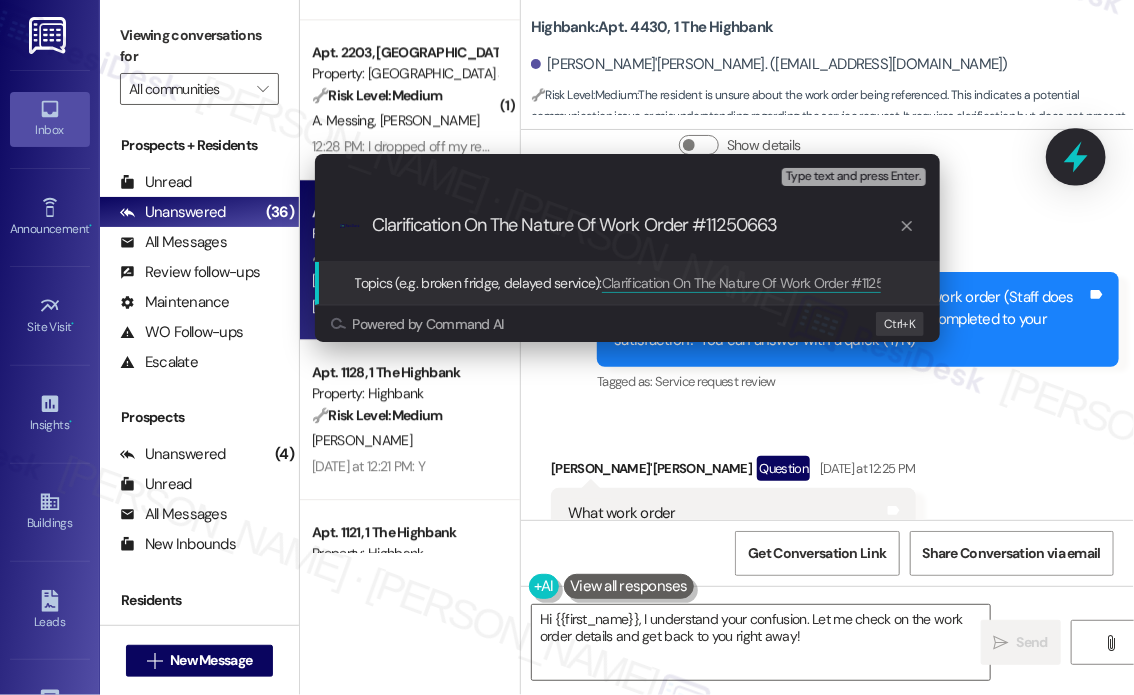 type 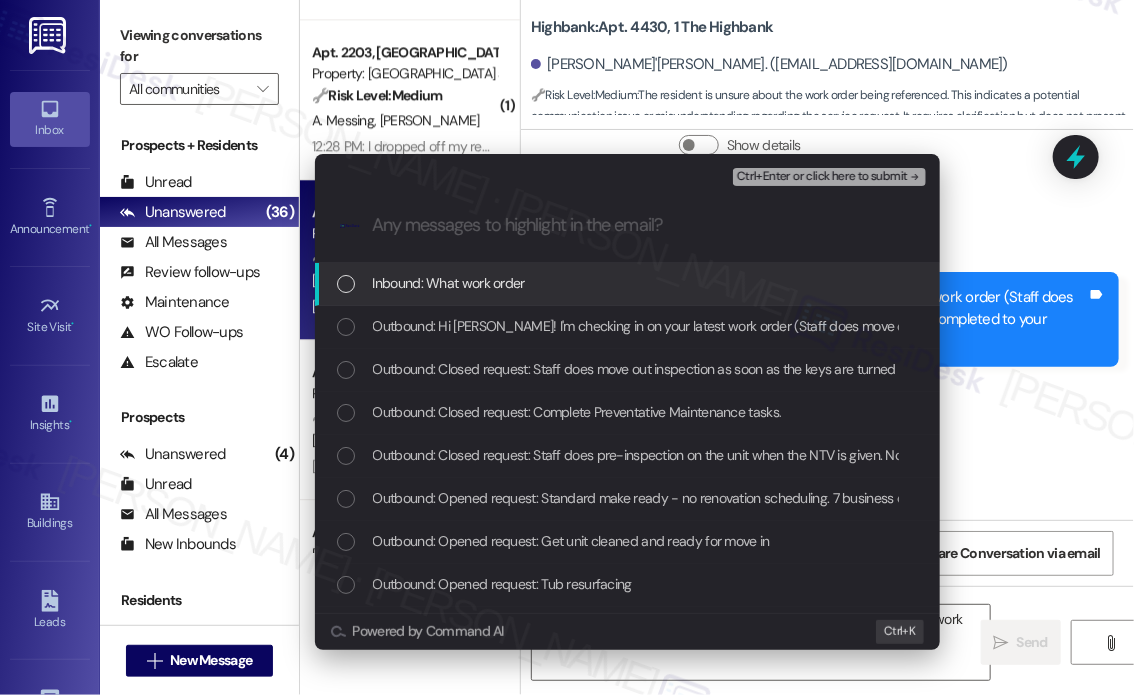 click on "Inbound: What work order" at bounding box center (629, 283) 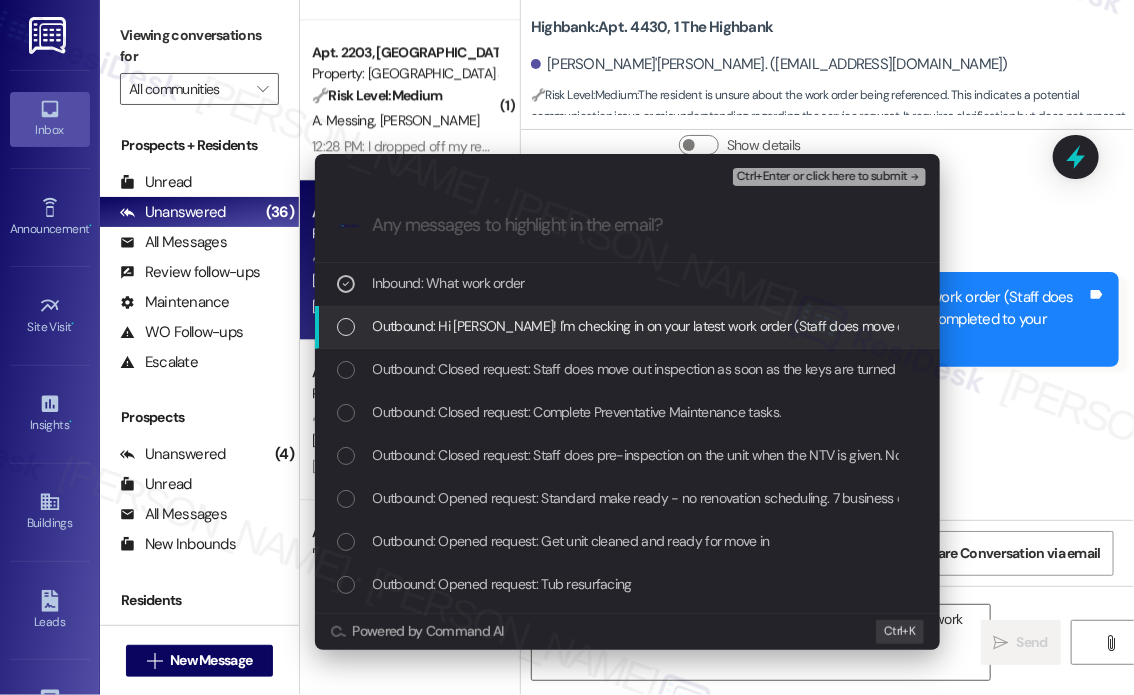 click on "Outbound: Hi [PERSON_NAME]! I'm checking in on your latest work order (Staff does move out inspect..., ID: 11250663). Was everything completed to your satisfaction? You can answer with a quick (Y/N)" at bounding box center (954, 326) 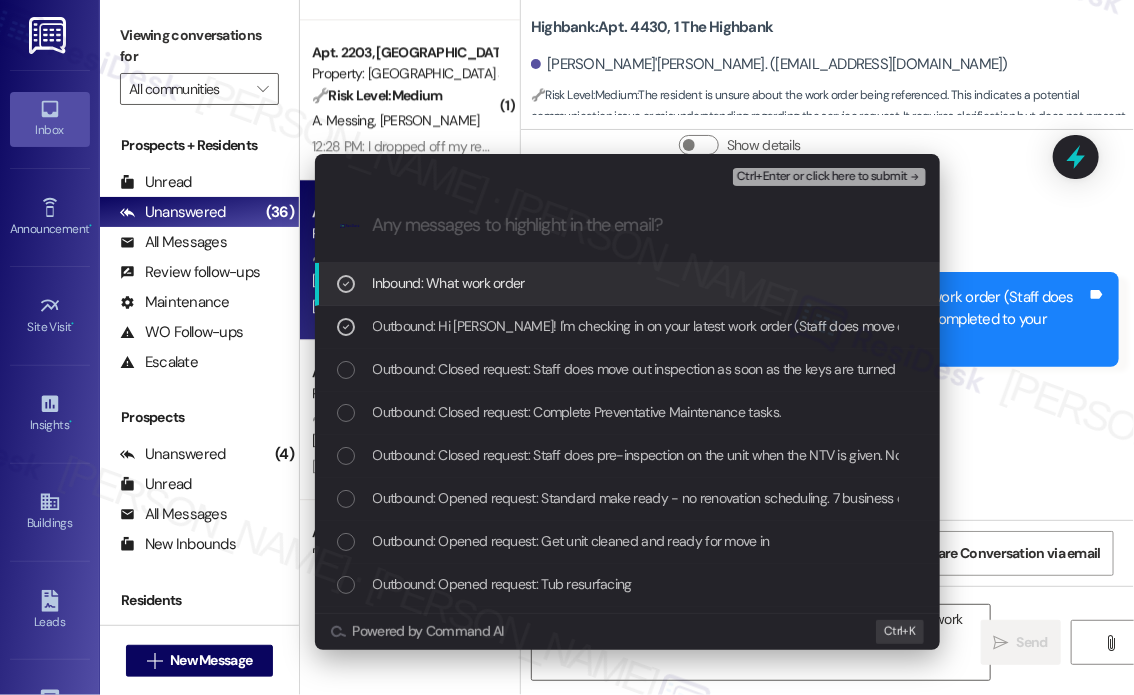 click on "Ctrl+Enter or click here to submit" at bounding box center (822, 177) 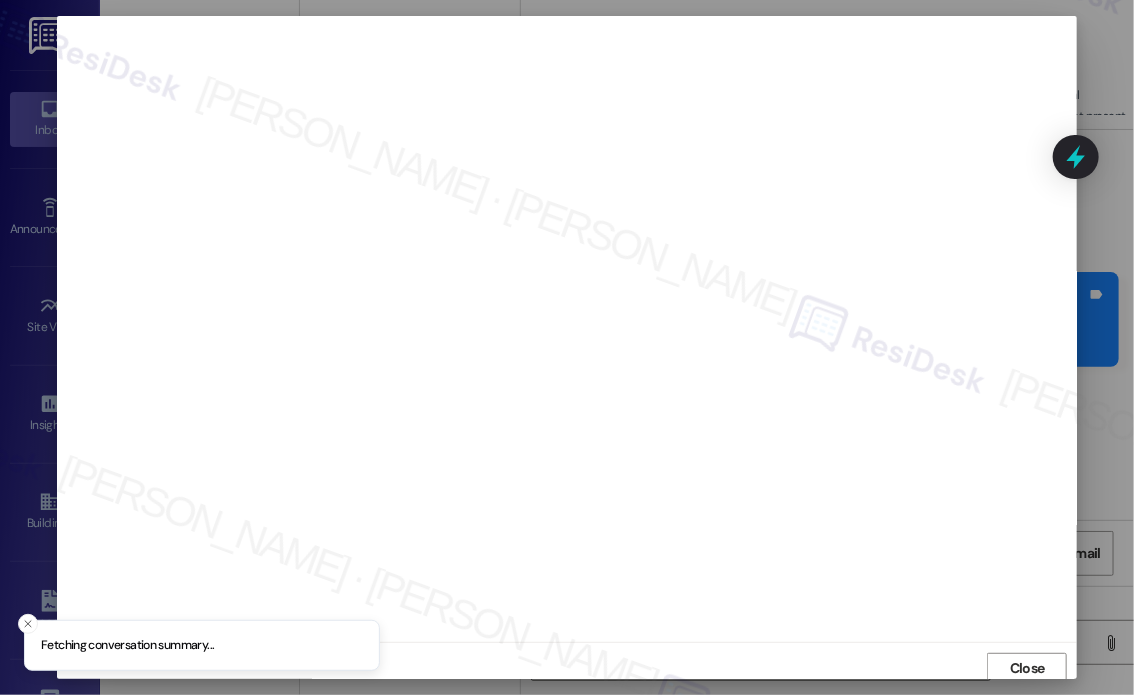 scroll, scrollTop: 5, scrollLeft: 0, axis: vertical 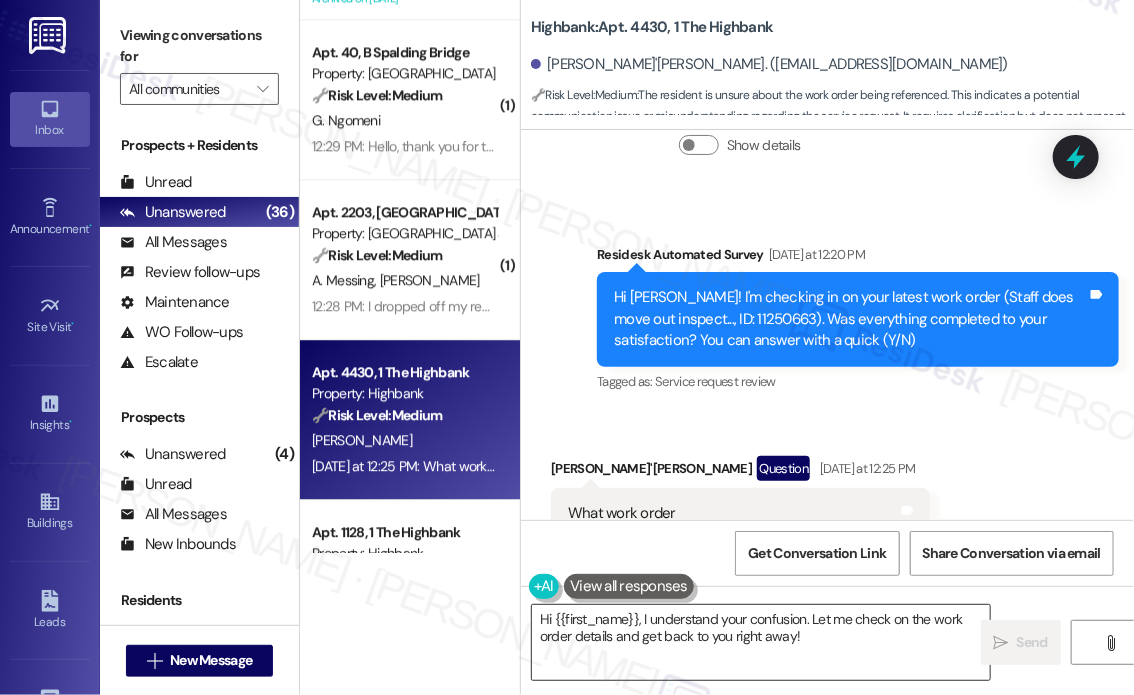 click on "Hi {{first_name}}, I understand your confusion. Let me check on the work order details and get back to you right away!" at bounding box center (761, 642) 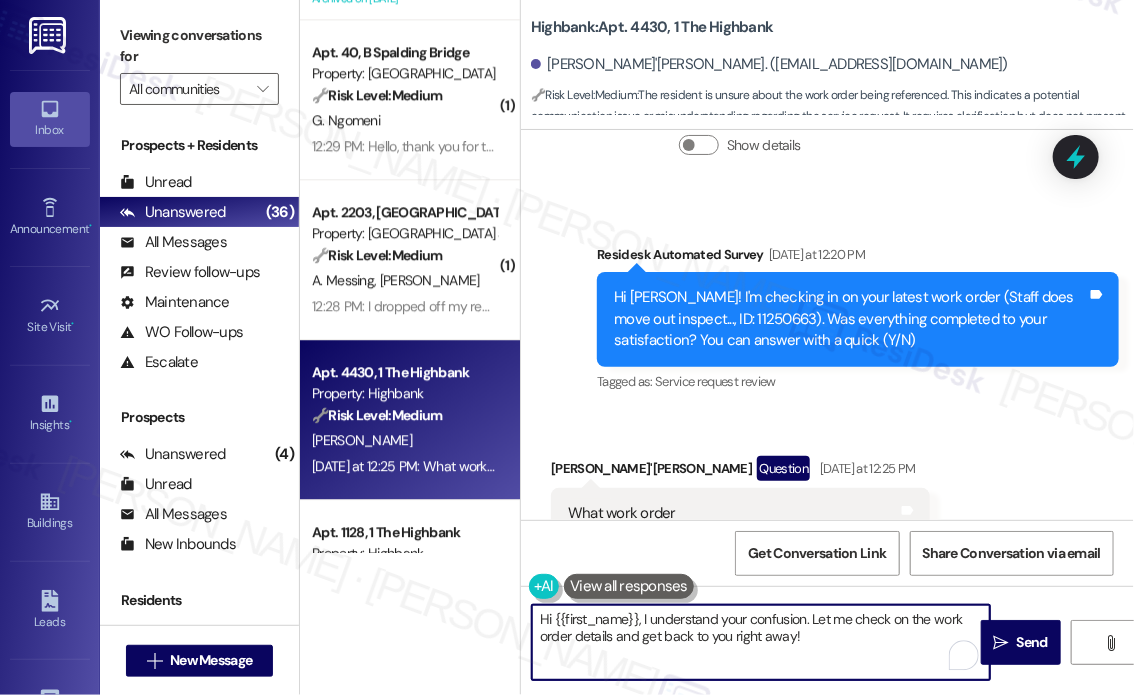 click on "Hi {{first_name}}, I understand your confusion. Let me check on the work order details and get back to you right away!" at bounding box center (761, 642) 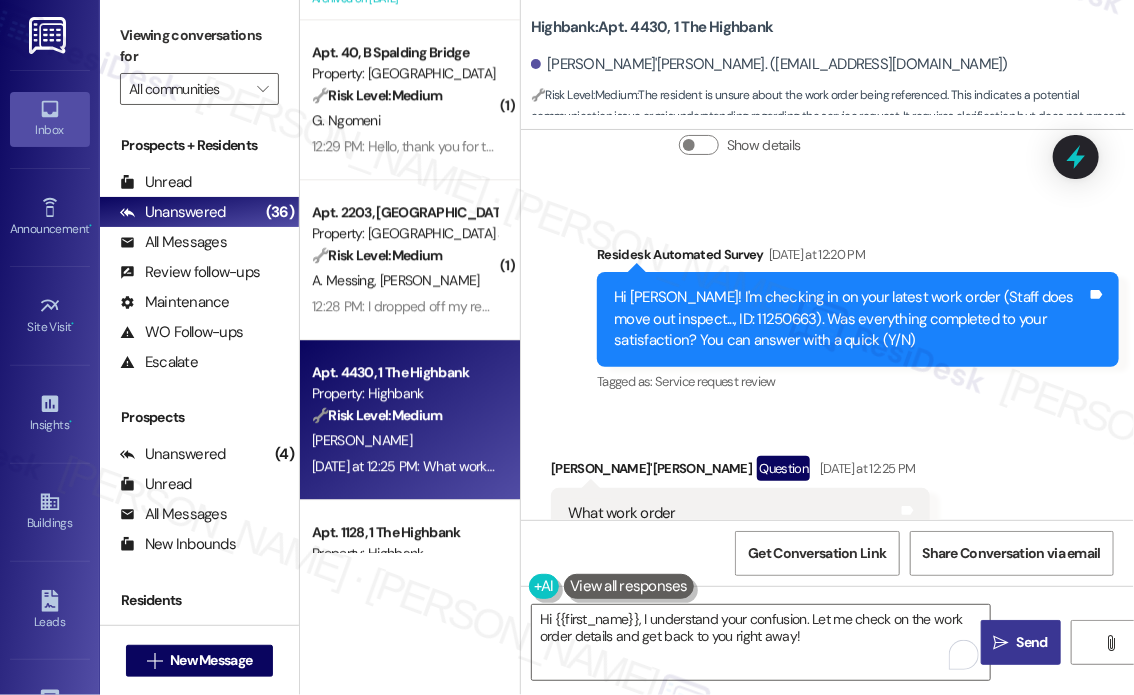 click on "Send" at bounding box center (1032, 642) 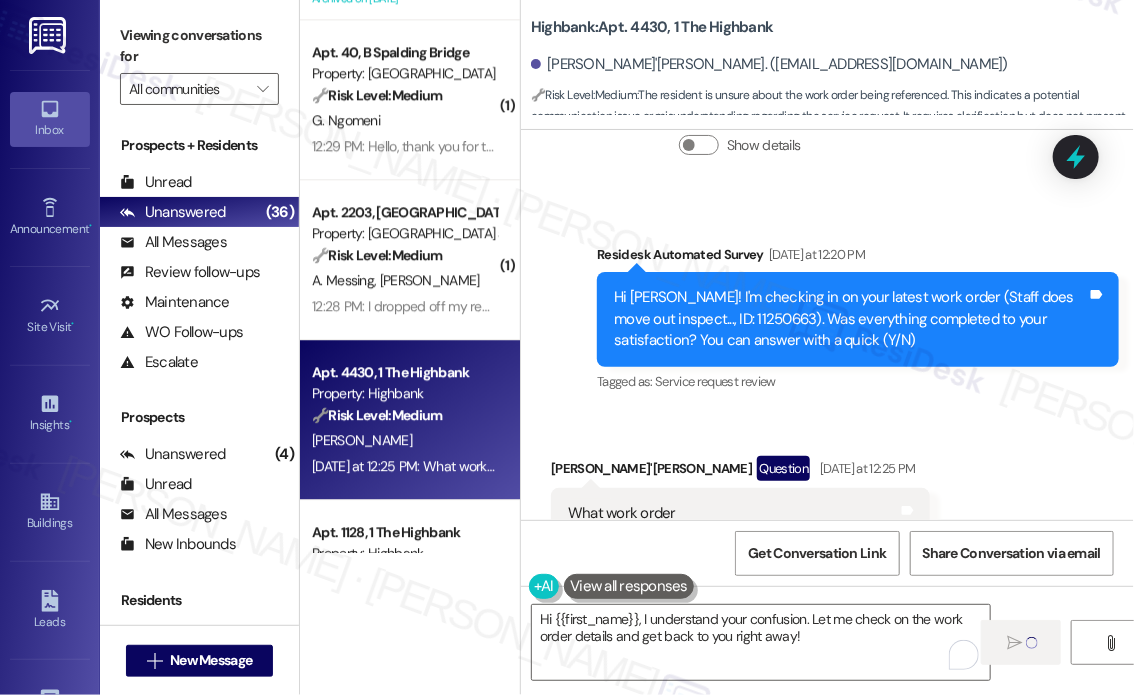 type 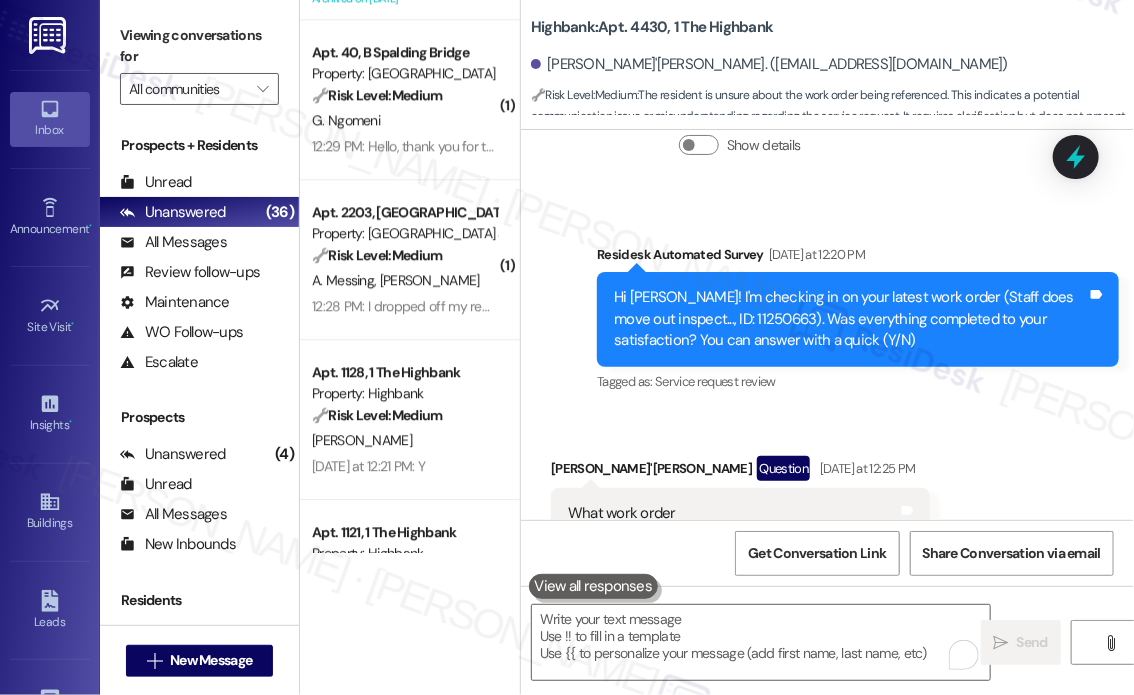 scroll, scrollTop: 4593, scrollLeft: 0, axis: vertical 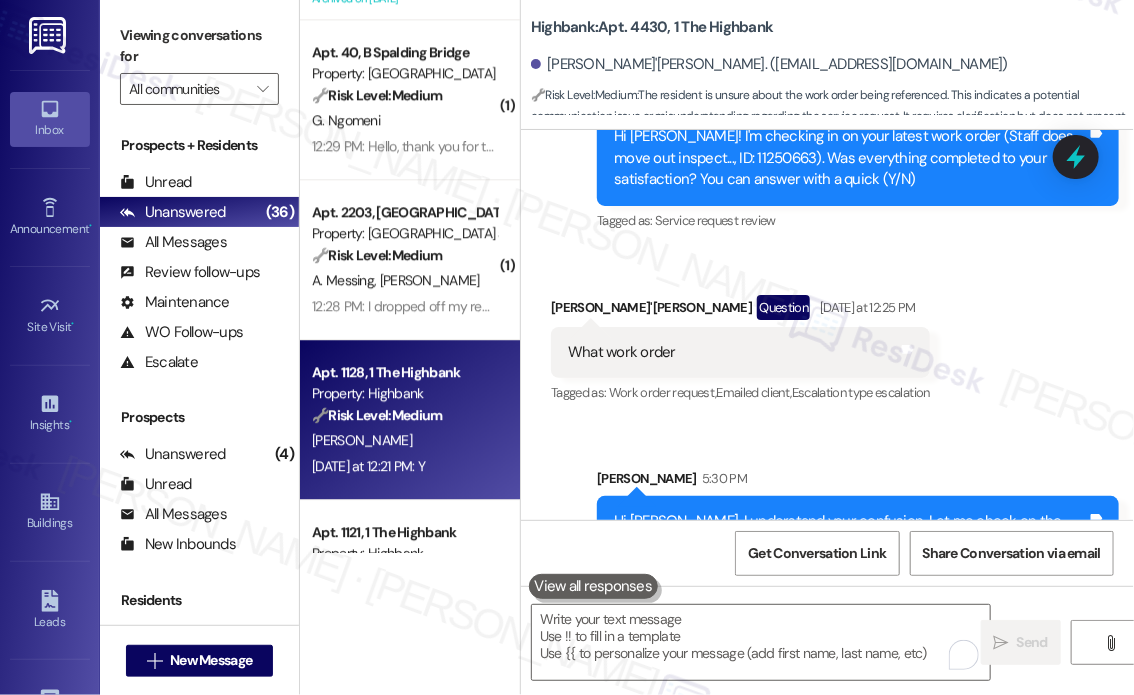 click on "Property: Highbank" at bounding box center (404, 393) 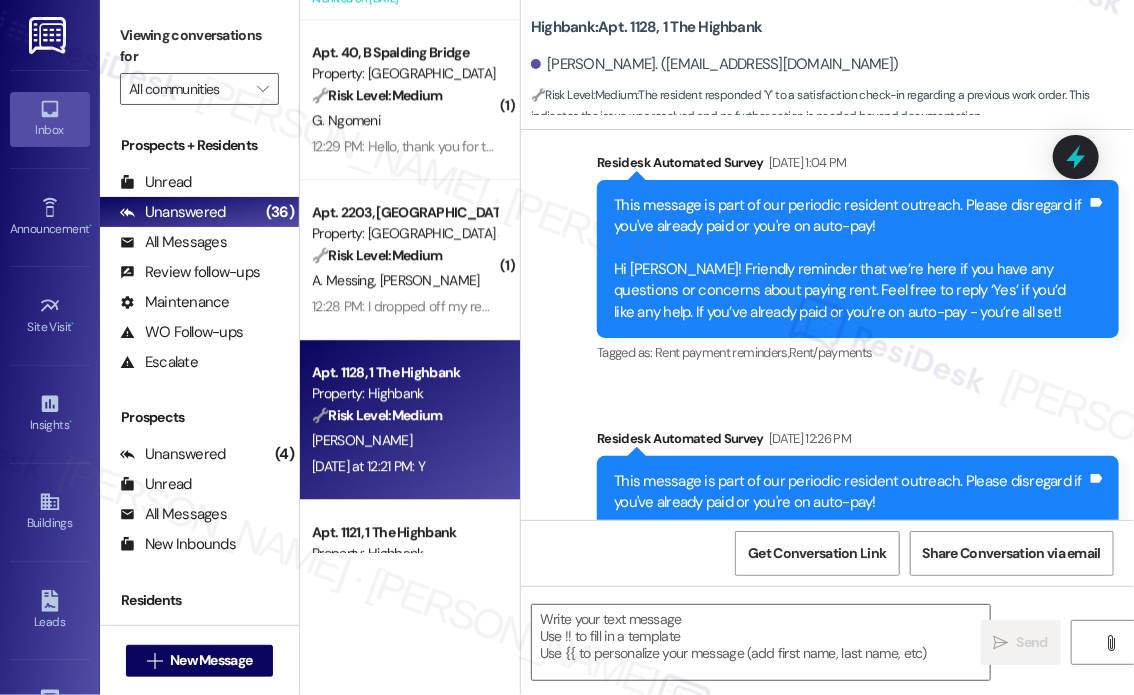type on "Fetching suggested responses. Please feel free to read through the conversation in the meantime." 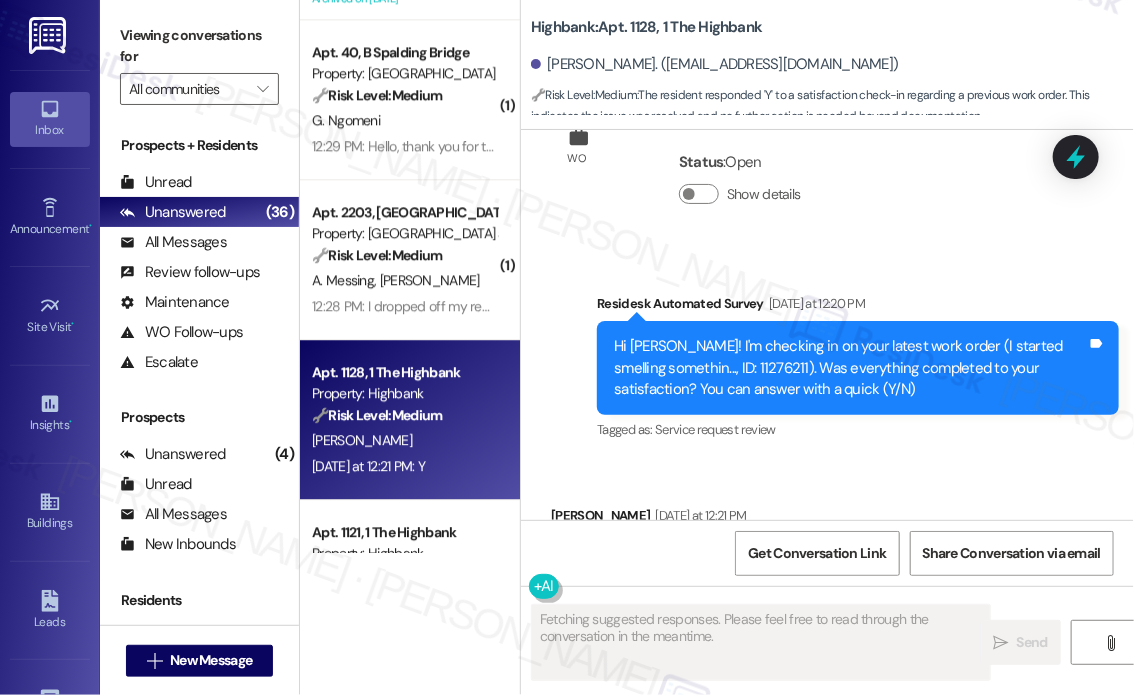 scroll, scrollTop: 2653, scrollLeft: 0, axis: vertical 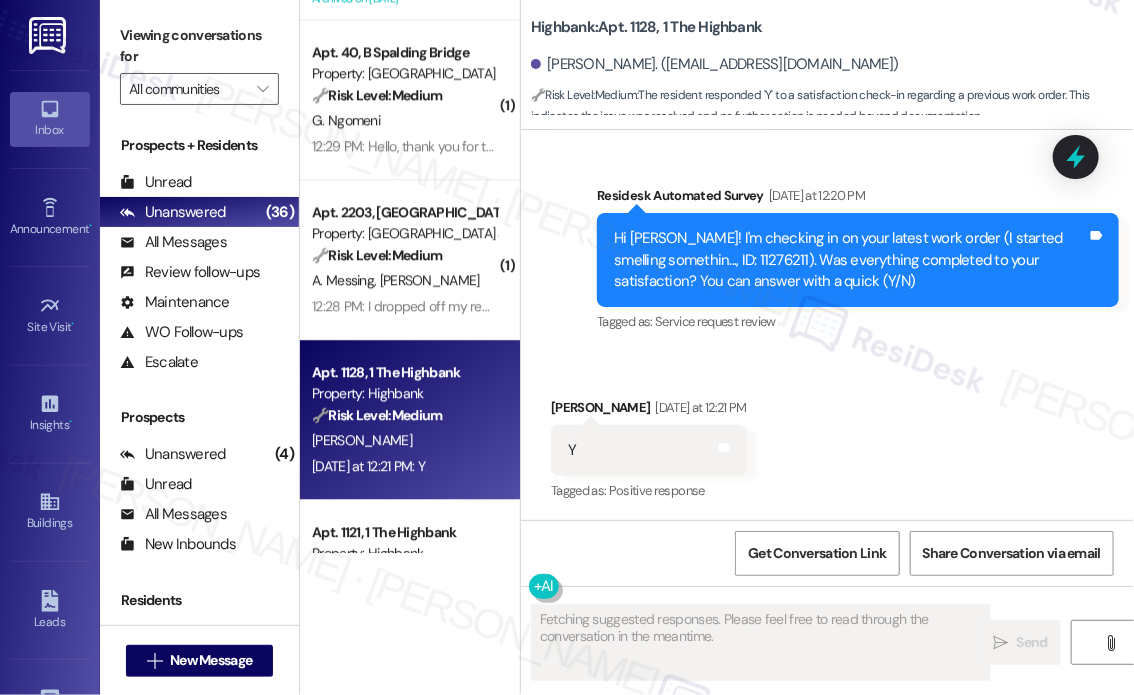 type 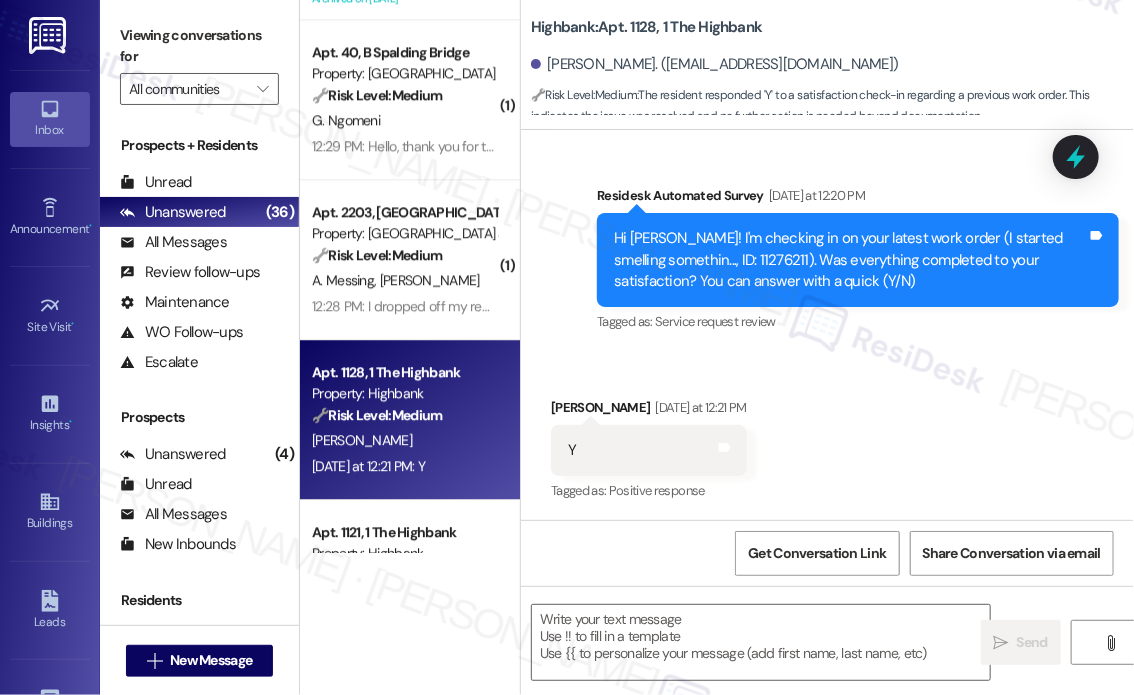 click on "Received via SMS [PERSON_NAME] [DATE] at 12:21 PM Y Tags and notes Tagged as:   Positive response Click to highlight conversations about Positive response" at bounding box center [827, 436] 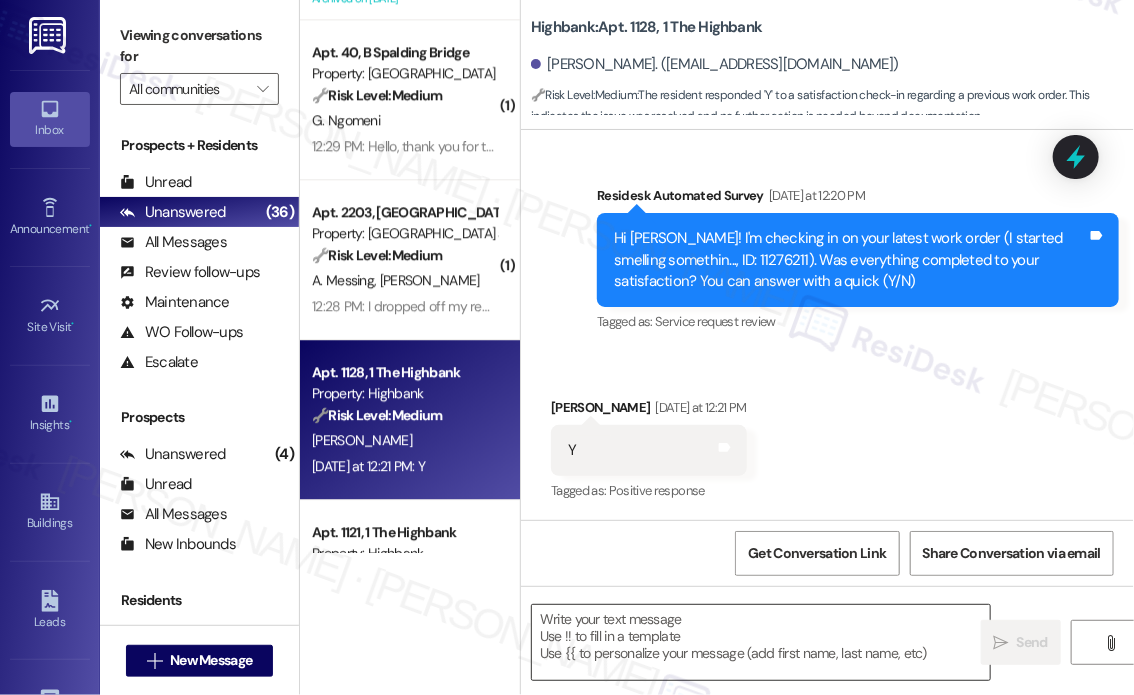 click at bounding box center (761, 642) 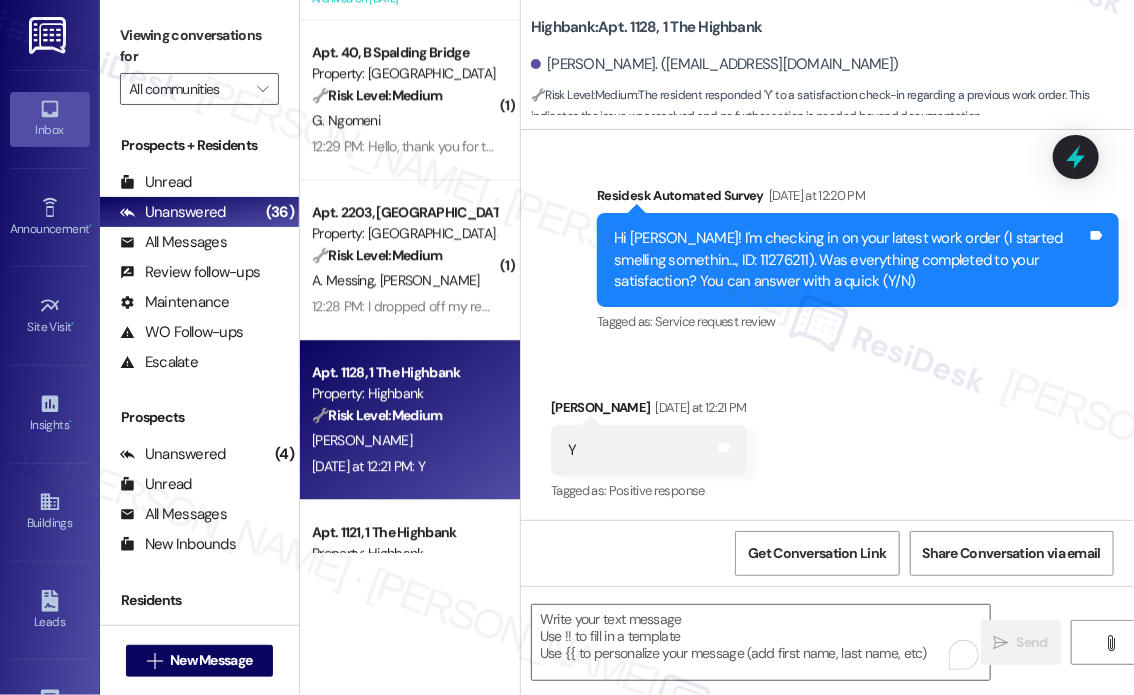 click on "Received via SMS [PERSON_NAME] [DATE] at 12:21 PM Y Tags and notes Tagged as:   Positive response Click to highlight conversations about Positive response" at bounding box center (827, 436) 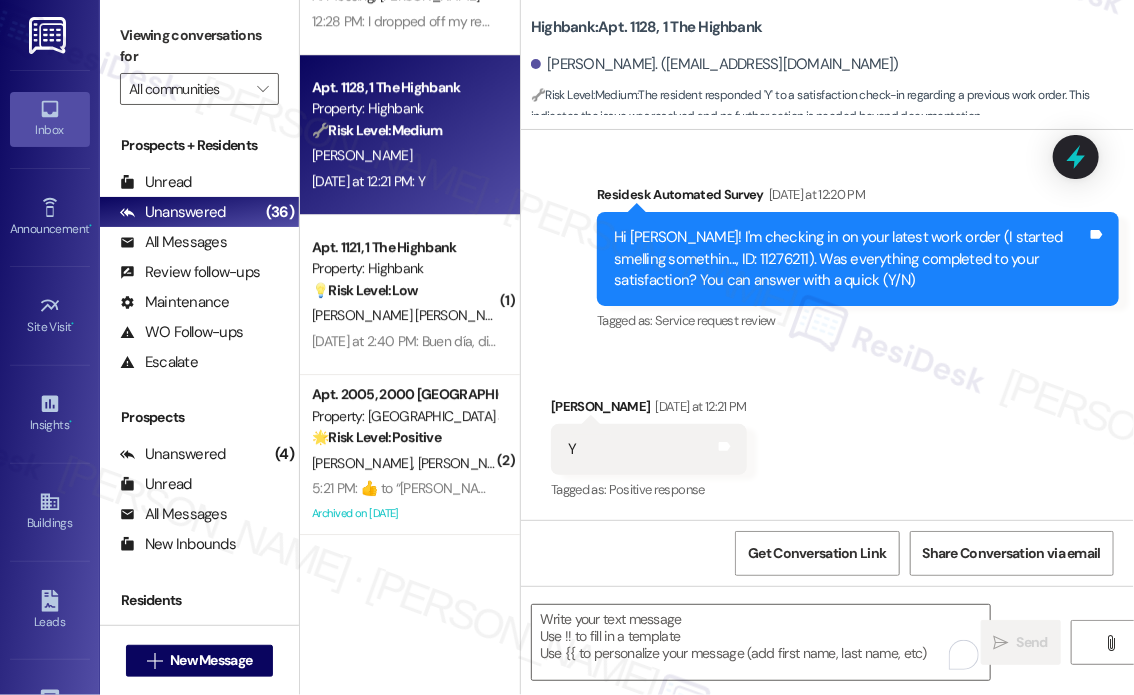 scroll, scrollTop: 2200, scrollLeft: 0, axis: vertical 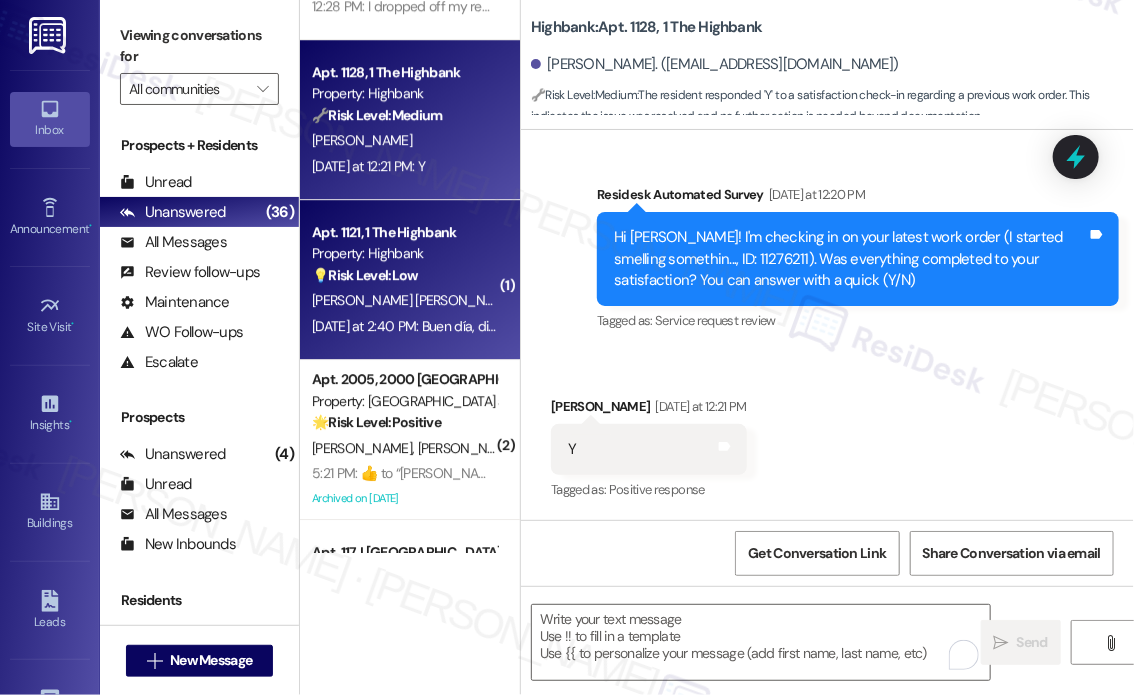 click on "[PERSON_NAME] [PERSON_NAME] [PERSON_NAME]" at bounding box center (404, 300) 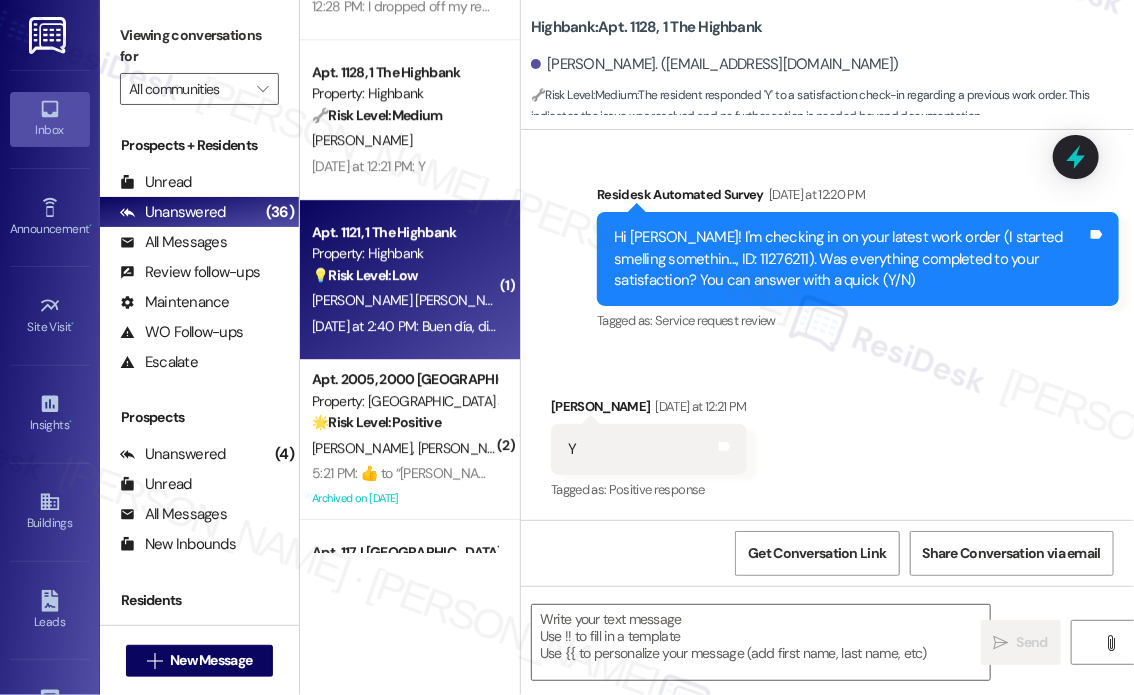 type on "Fetching suggested responses. Please feel free to read through the conversation in the meantime." 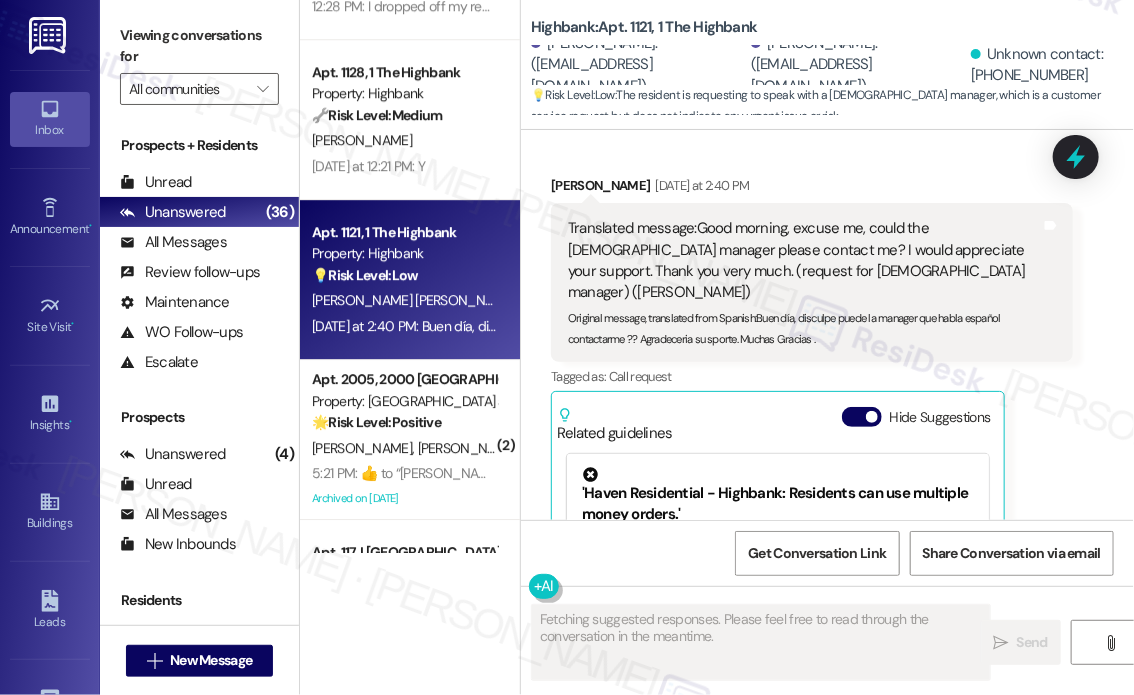 scroll, scrollTop: 3576, scrollLeft: 0, axis: vertical 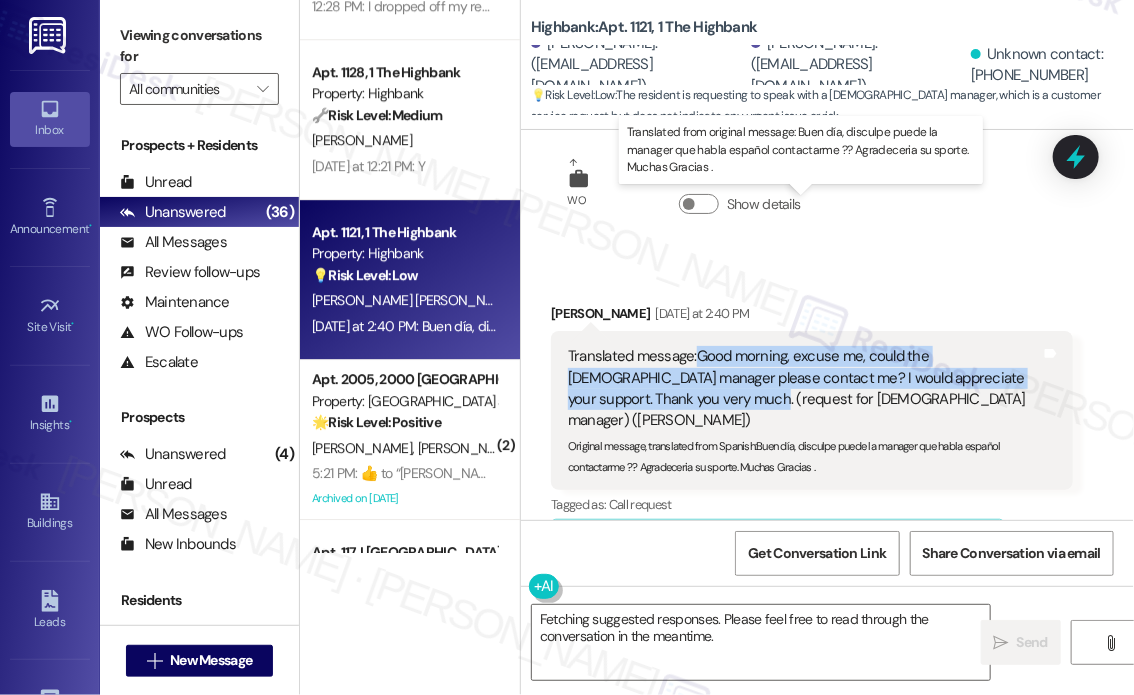 drag, startPoint x: 706, startPoint y: 248, endPoint x: 696, endPoint y: 211, distance: 38.327538 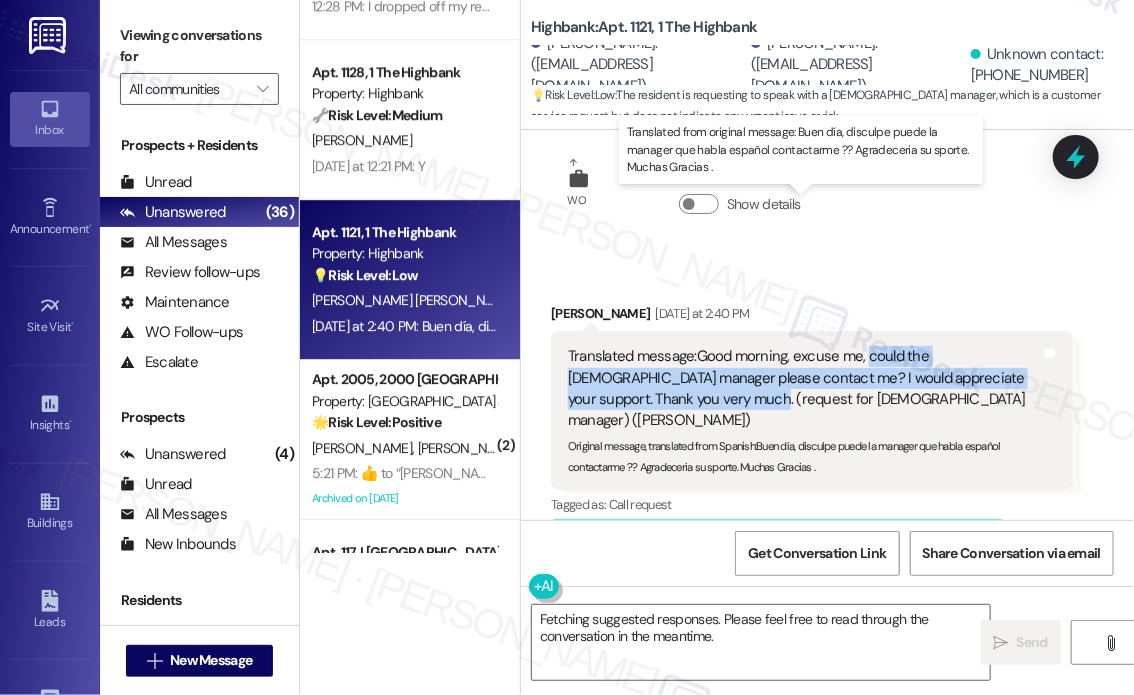 click on "Translated message:  Good morning, excuse me, could the [DEMOGRAPHIC_DATA]-speaking manager please contact me? I would appreciate your support. Thank you very much. (request for [DEMOGRAPHIC_DATA] manager) ([PERSON_NAME])" at bounding box center (804, 389) 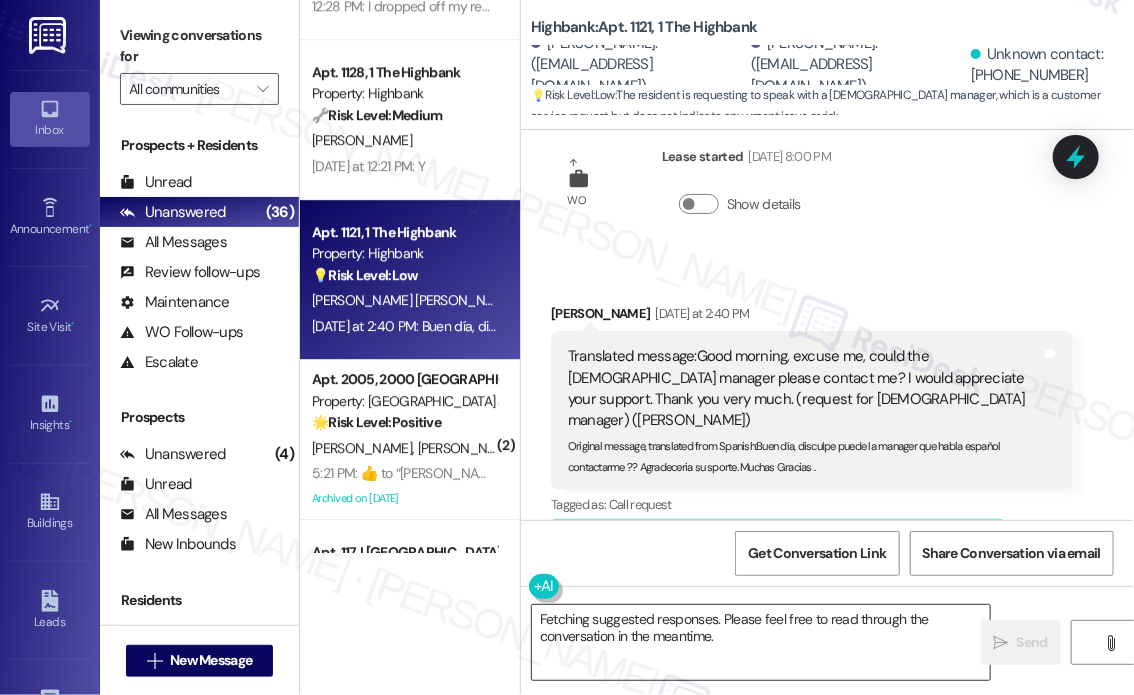 click on "Fetching suggested responses. Please feel free to read through the conversation in the meantime." at bounding box center (761, 642) 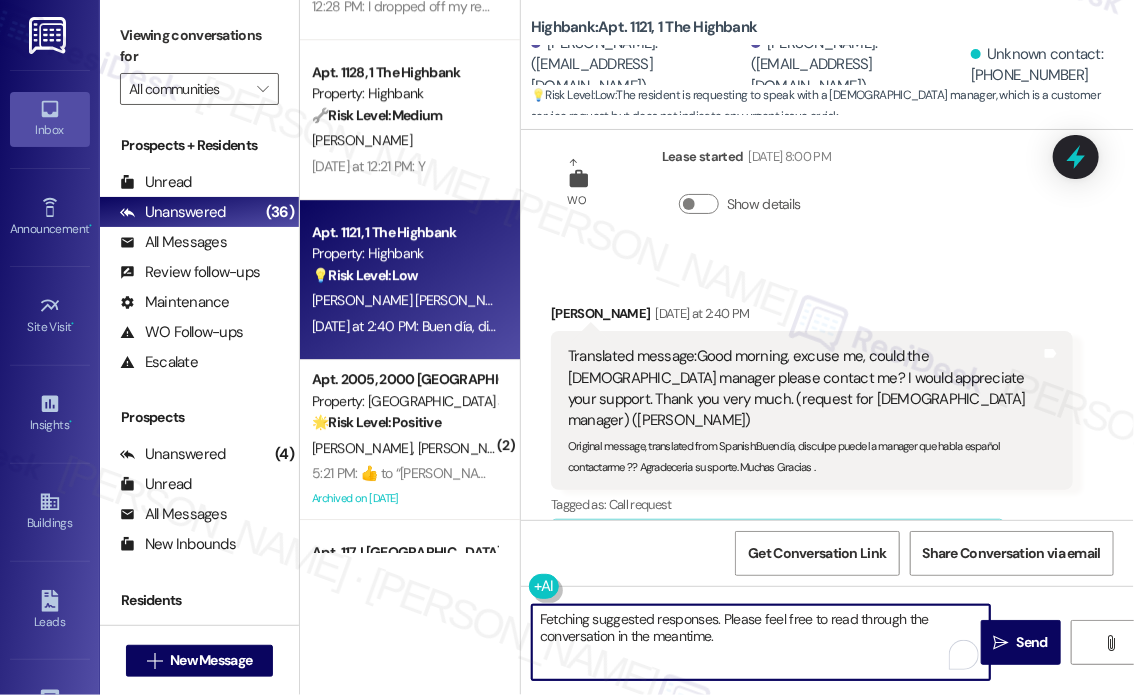 drag, startPoint x: 756, startPoint y: 643, endPoint x: 516, endPoint y: 591, distance: 245.56873 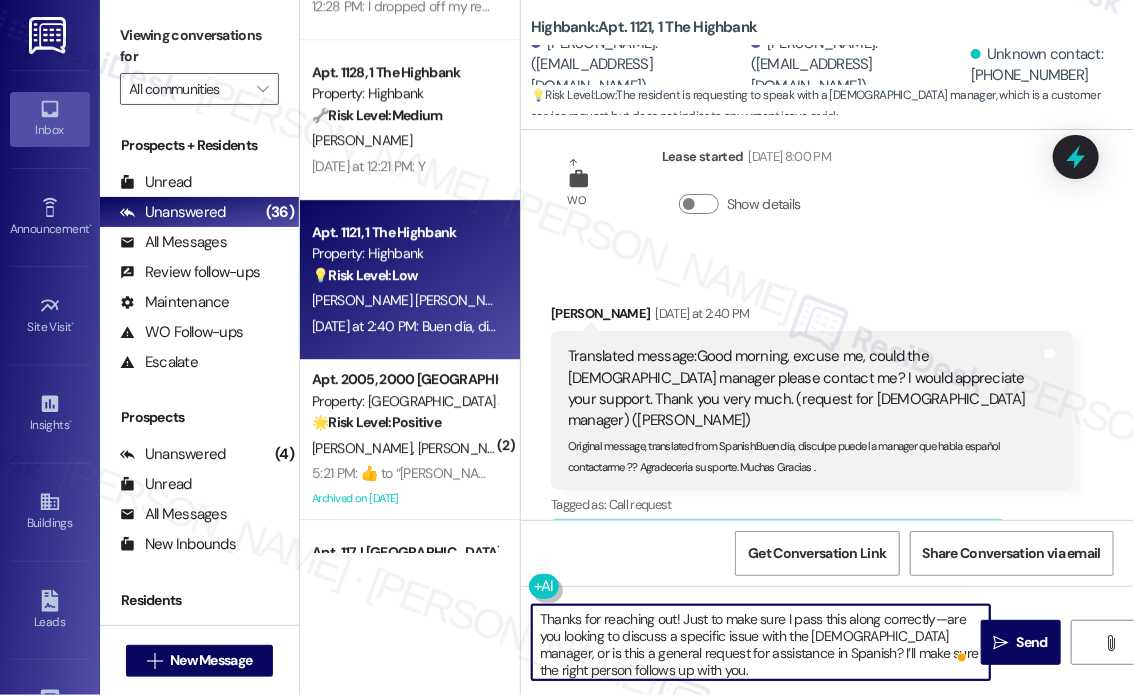 click on "Thanks for reaching out! Just to make sure I pass this along correctly—are you looking to discuss a specific issue with the [DEMOGRAPHIC_DATA] manager, or is this a general request for assistance in Spanish? I’ll make sure the right person follows up with you." at bounding box center (761, 642) 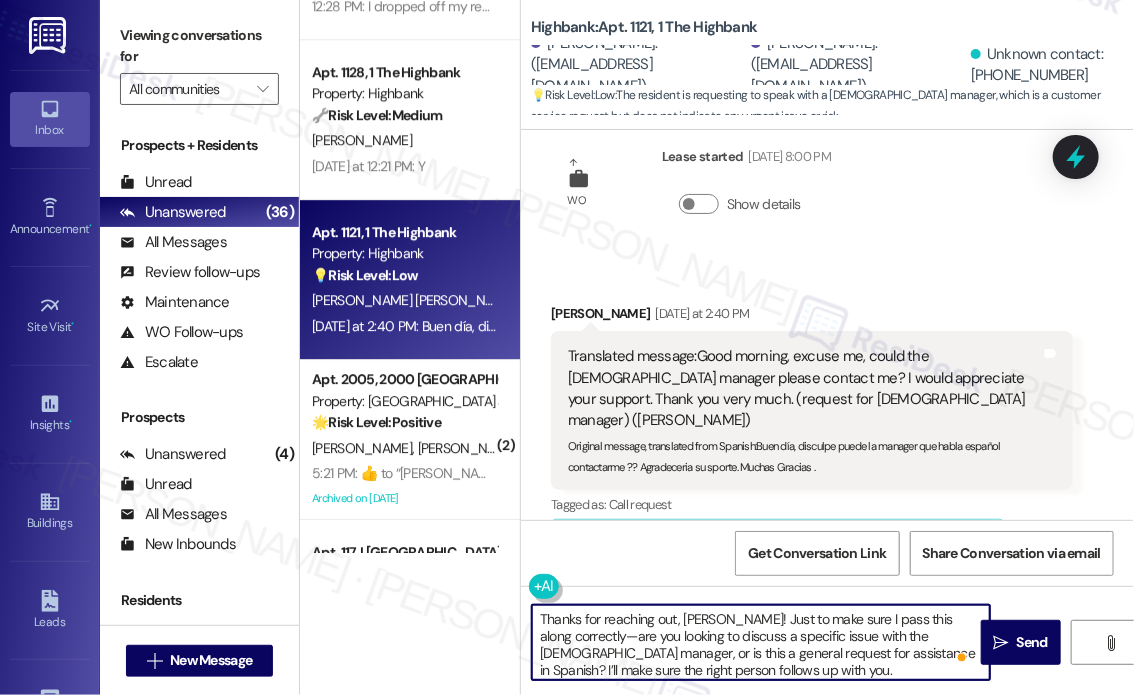 type on "Thanks for reaching out, [PERSON_NAME]! Just to make sure I pass this along correctly—are you looking to discuss a specific issue with the [DEMOGRAPHIC_DATA] manager, or is this a general request for assistance in Spanish? I’ll make sure the right person follows up with you." 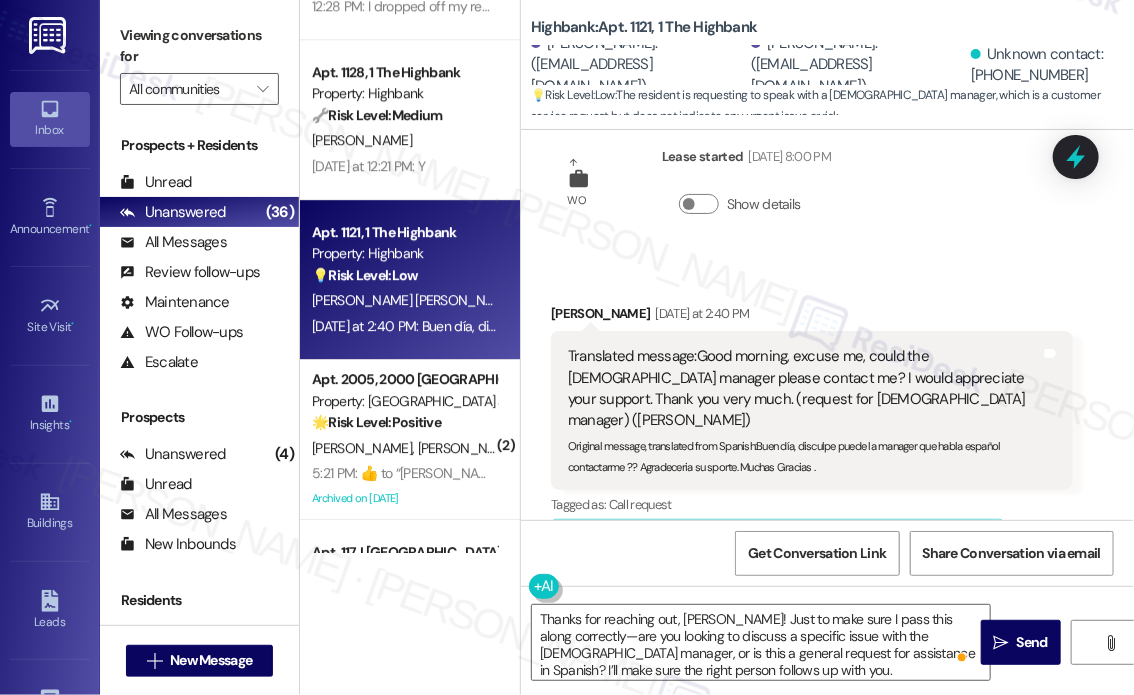 click on "Received via SMS [PERSON_NAME] [DATE] at 2:40 PM Translated message:  Good morning, excuse me, could the [DEMOGRAPHIC_DATA] manager please contact me? I would appreciate your support. Thank you very much. (request for [DEMOGRAPHIC_DATA] manager) (polite tone) Original message, translated from   Spanish :  Buen día, disculpe puede la manager que habla español contactarme ?? Agradeceria su sporte. Muchas Gracias .  Translated from original message: Buen día, disculpe puede la manager que habla español contactarme ?? Agradeceria su sporte. Muchas Gracias .  Tags and notes Tagged as:   Call request Click to highlight conversations about Call request  Related guidelines Hide Suggestions 'Haven Residential - Highbank: Residents can use multiple money orders.' Created  [DATE] Property level guideline  ( 67 % match) FAQs generated by ResiDesk AI How many money orders can I use for my rent payment? You can use multiple money orders to pay your rent. There is no limit on the number of money orders you can use." at bounding box center (827, 564) 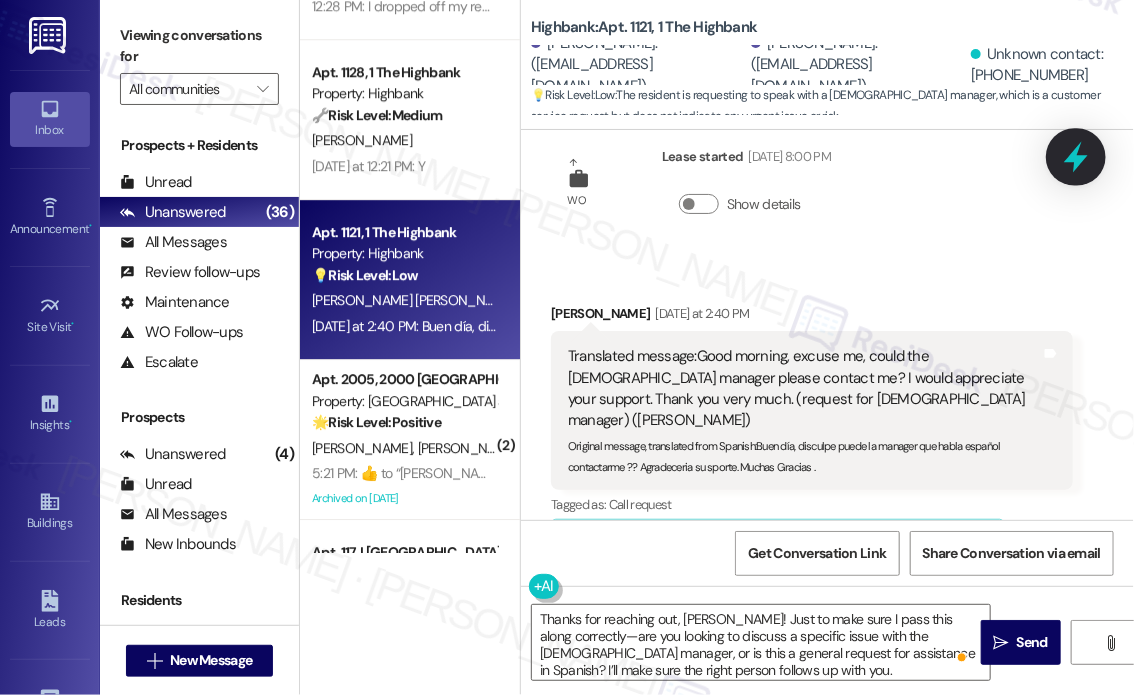 click 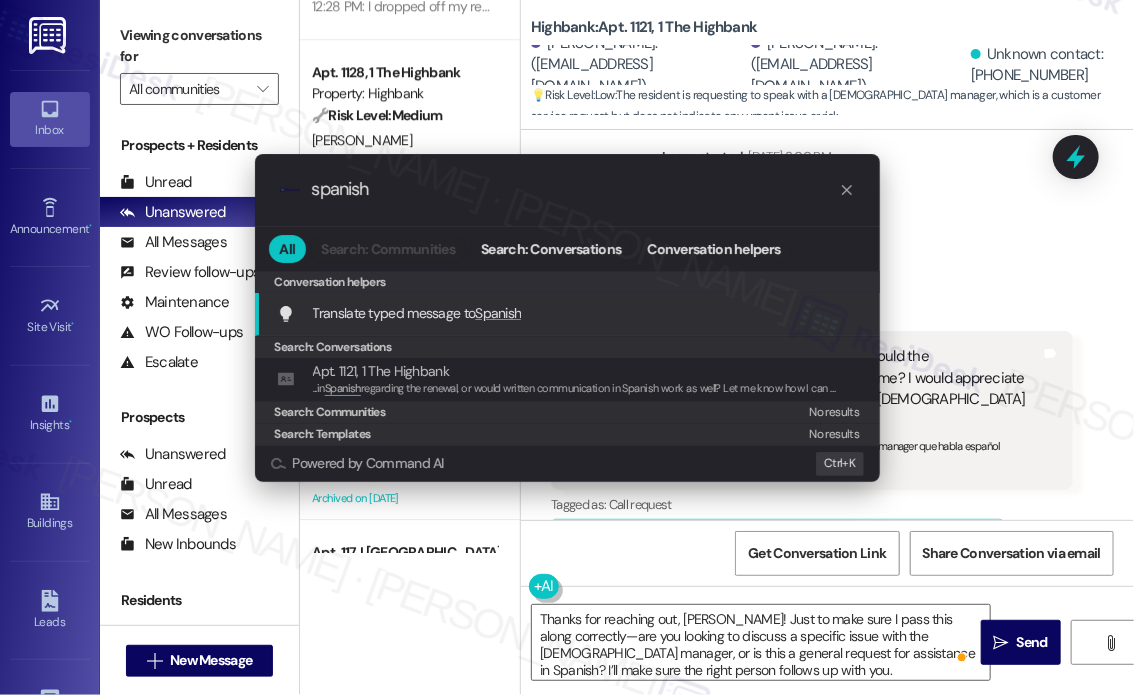 type on "spanish" 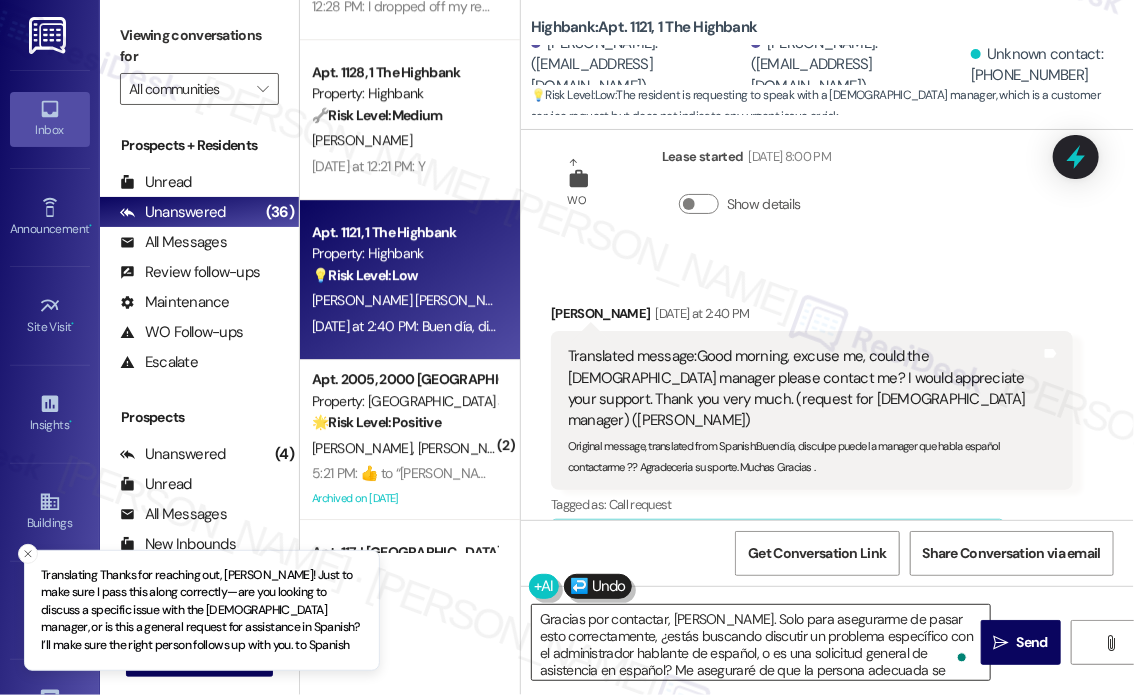 type on "Gracias por contactar, [PERSON_NAME]. Solo para asegurarme de pasar esto correctamente, ¿estás buscando discutir un problema específico con el administrador hablante de español, o es una solicitud general de asistencia en español? Me aseguraré de que la persona adecuada se comunique contigo. (follow-up request) (language assistance request) (Thanks for reaching out, [PERSON_NAME]! Just to make sure I pass this along correctly—are you looking to discuss a specific issue with the [DEMOGRAPHIC_DATA] manager, or is this a general request for assistance in Spanish? I’ll make sure the right person follows up with you.)" 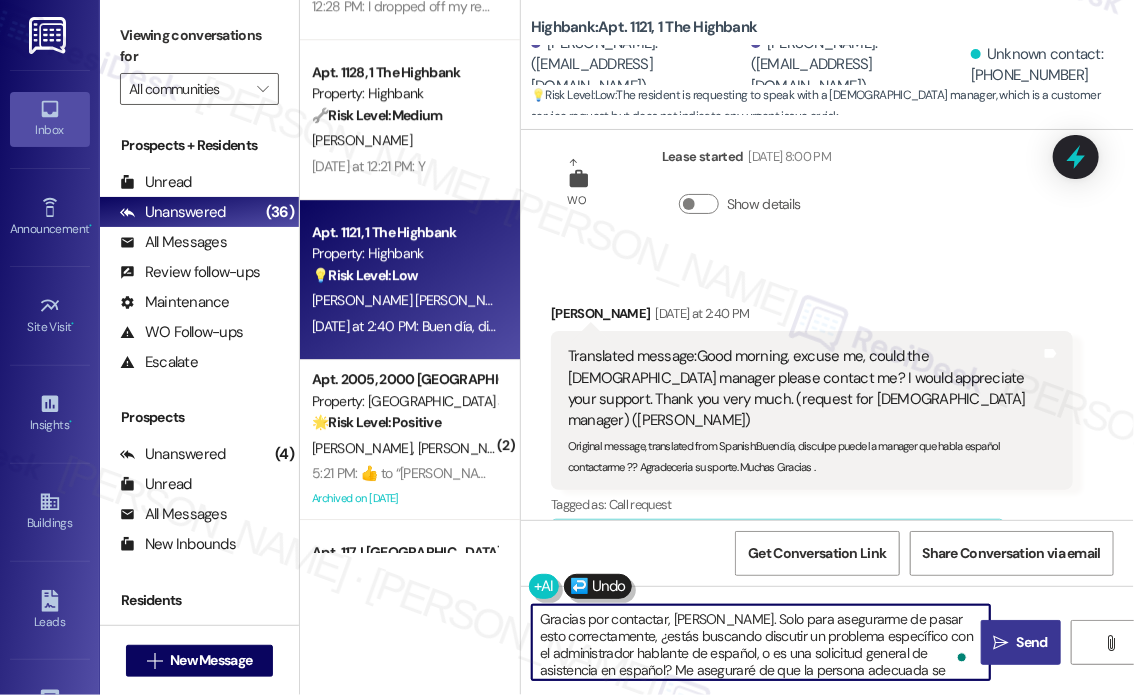 click on "Send" at bounding box center [1032, 642] 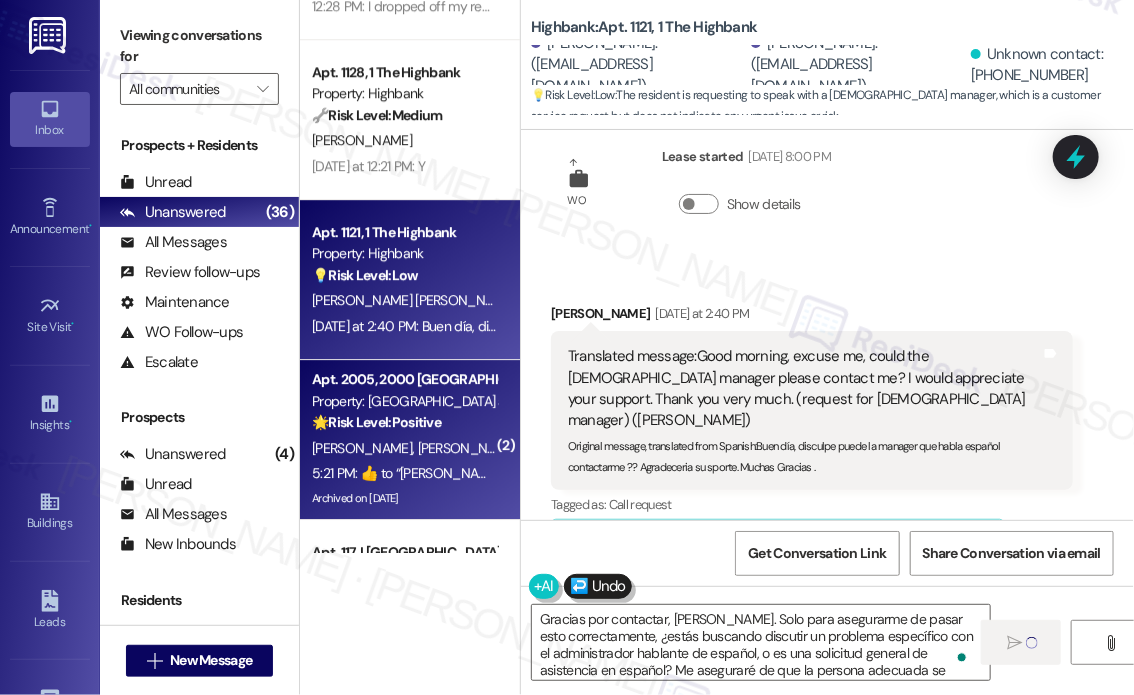 type 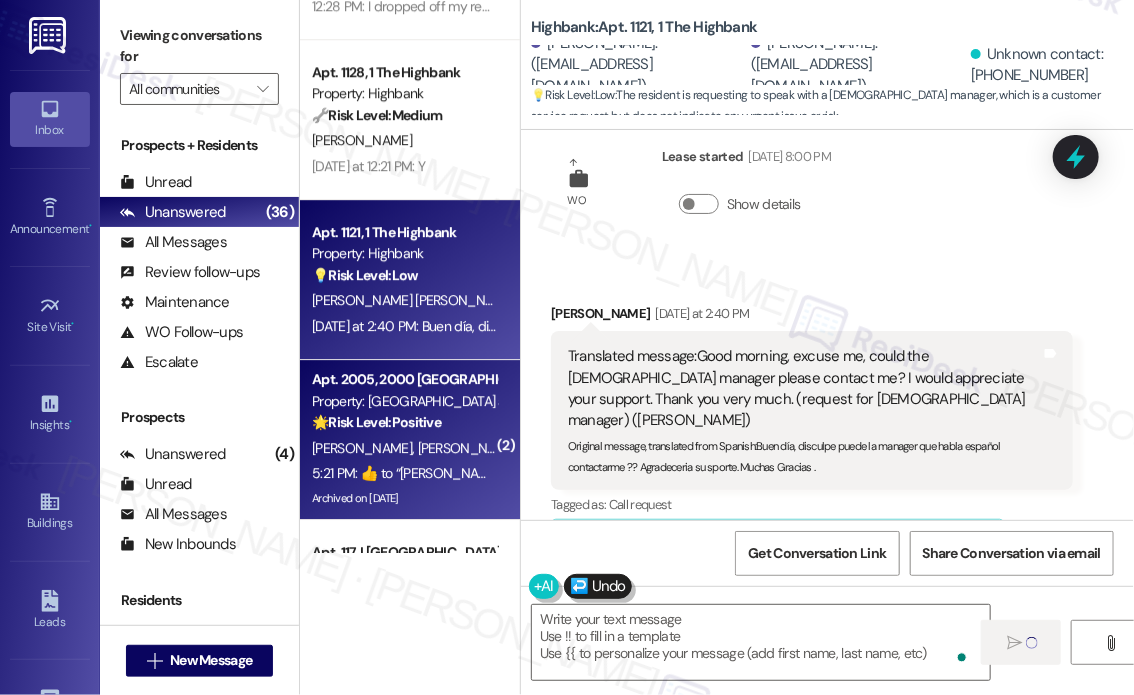 scroll, scrollTop: 2278, scrollLeft: 0, axis: vertical 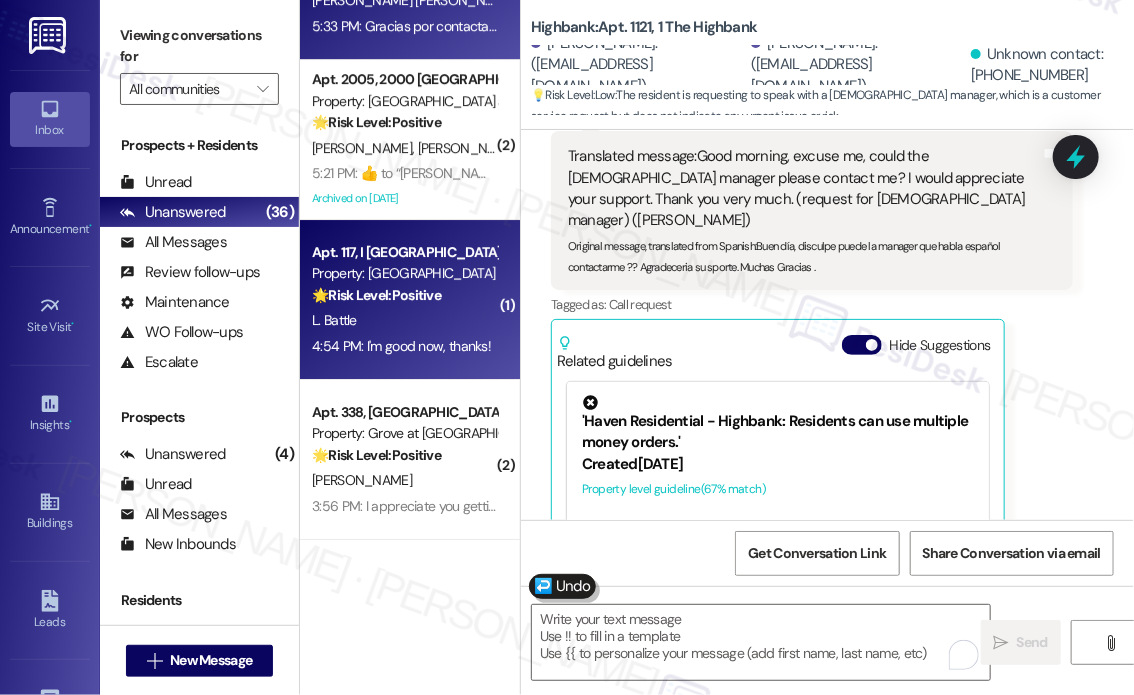 click on "4:54 PM: I'm good now, thanks! 4:54 PM: I'm good now, thanks!" at bounding box center [401, 346] 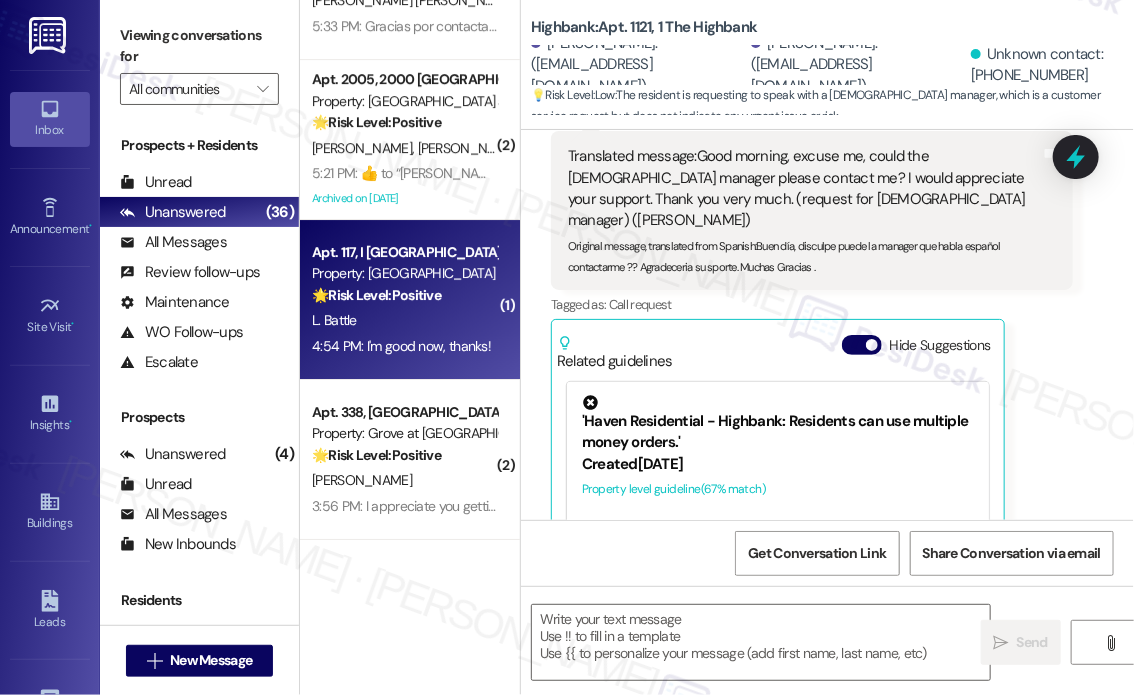 type on "Fetching suggested responses. Please feel free to read through the conversation in the meantime." 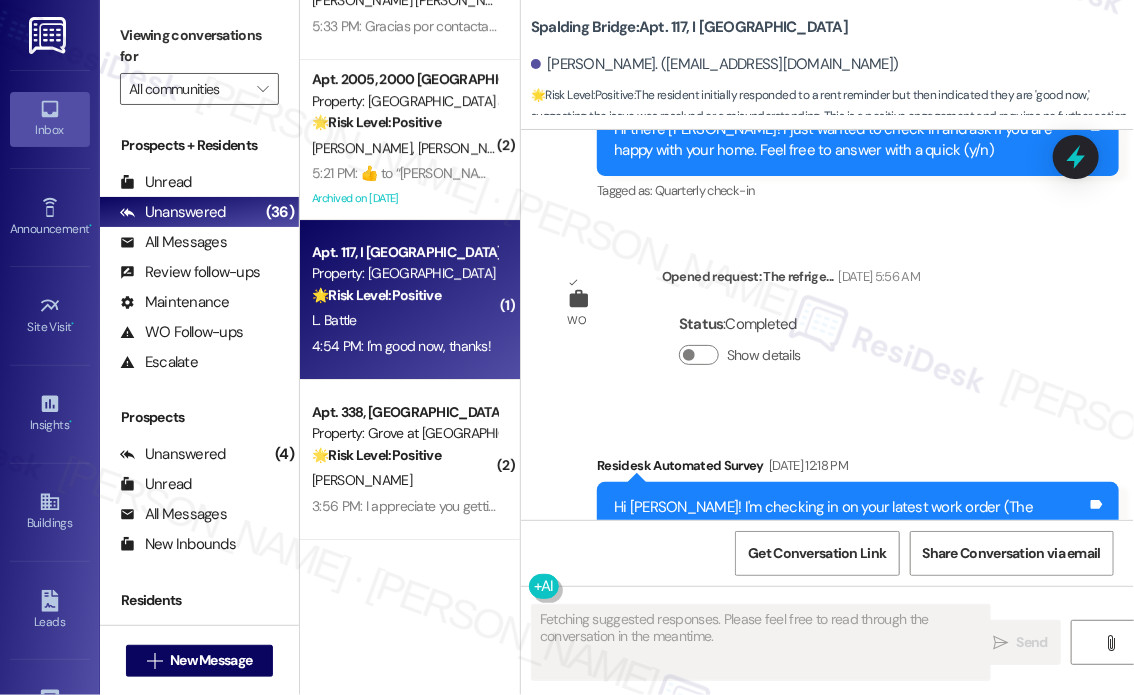 scroll, scrollTop: 5829, scrollLeft: 0, axis: vertical 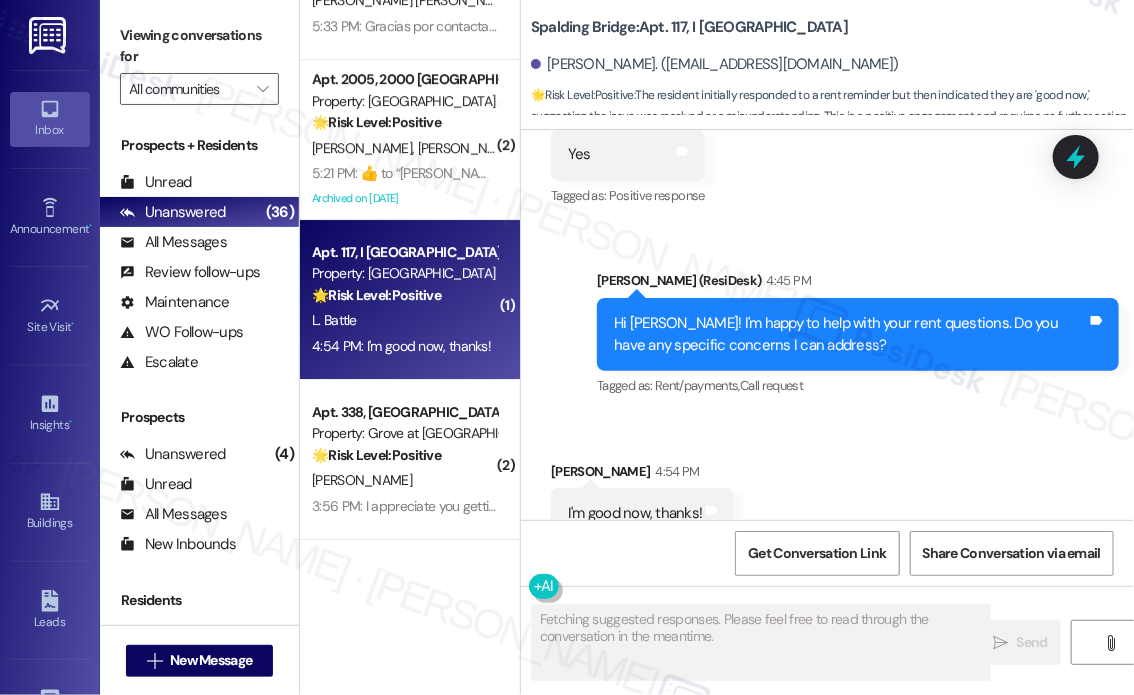 type 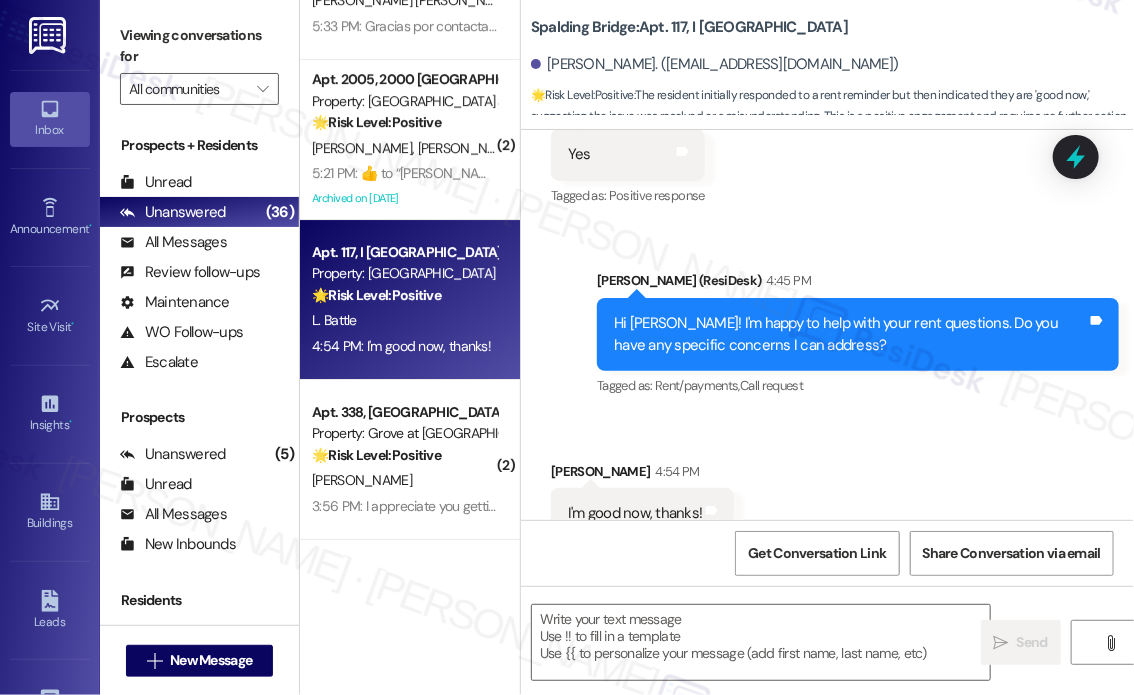 click on "Received via SMS [PERSON_NAME] 4:54 PM I'm good now, thanks! Tags and notes Tagged as:   Praise Click to highlight conversations about Praise" at bounding box center (827, 500) 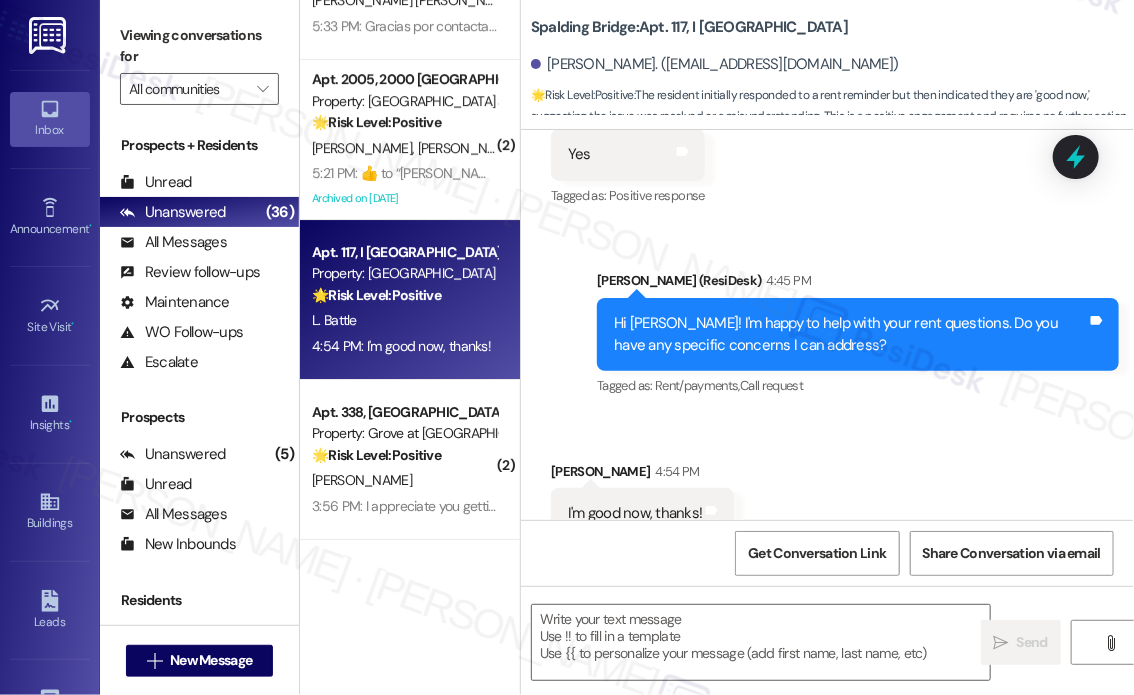 click on "Received via SMS [PERSON_NAME] 4:54 PM I'm good now, thanks! Tags and notes Tagged as:   Praise Click to highlight conversations about Praise" at bounding box center [827, 500] 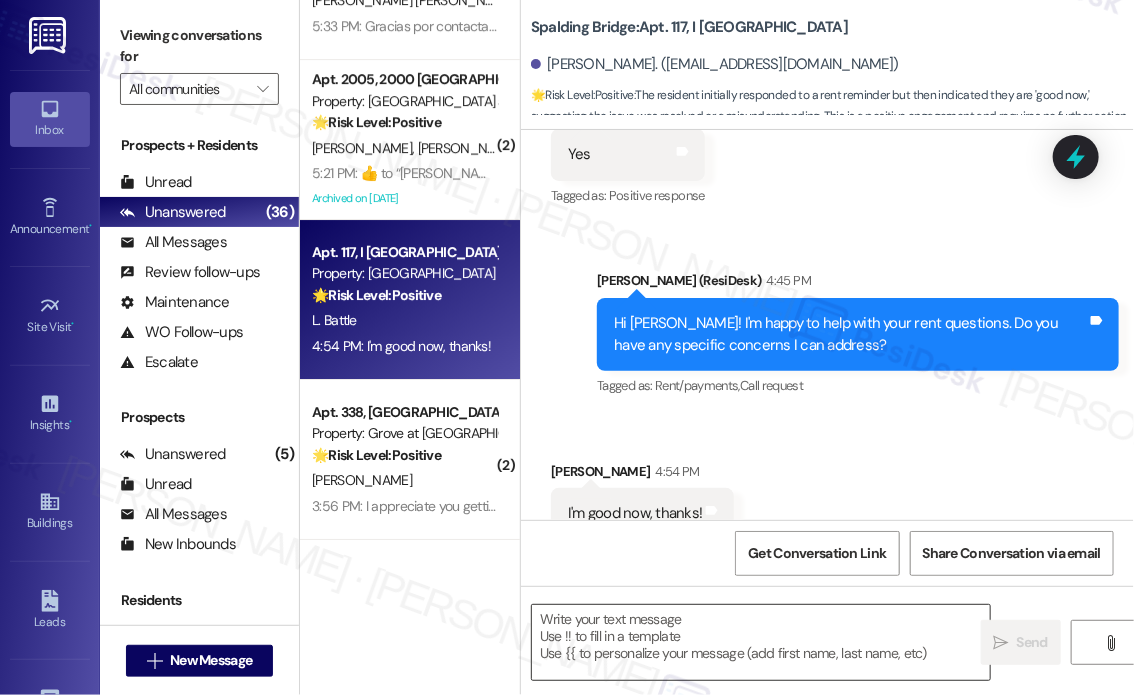 click at bounding box center [761, 642] 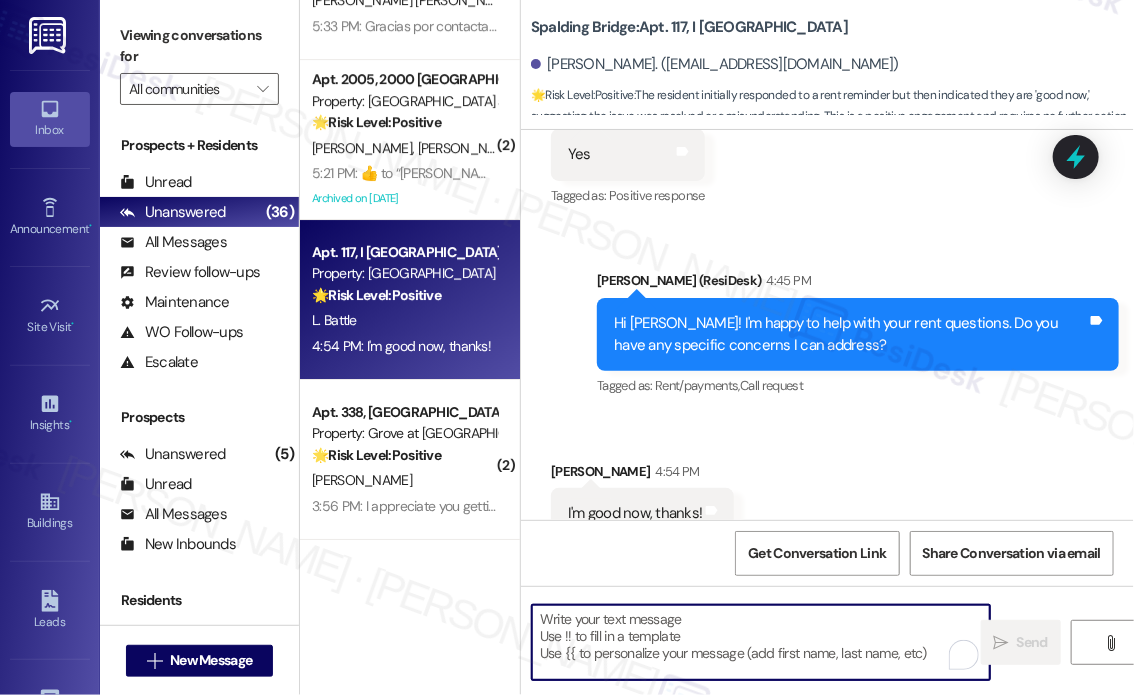 click on "Received via SMS [PERSON_NAME] 4:54 PM I'm good now, thanks! Tags and notes Tagged as:   Praise Click to highlight conversations about Praise" at bounding box center [827, 500] 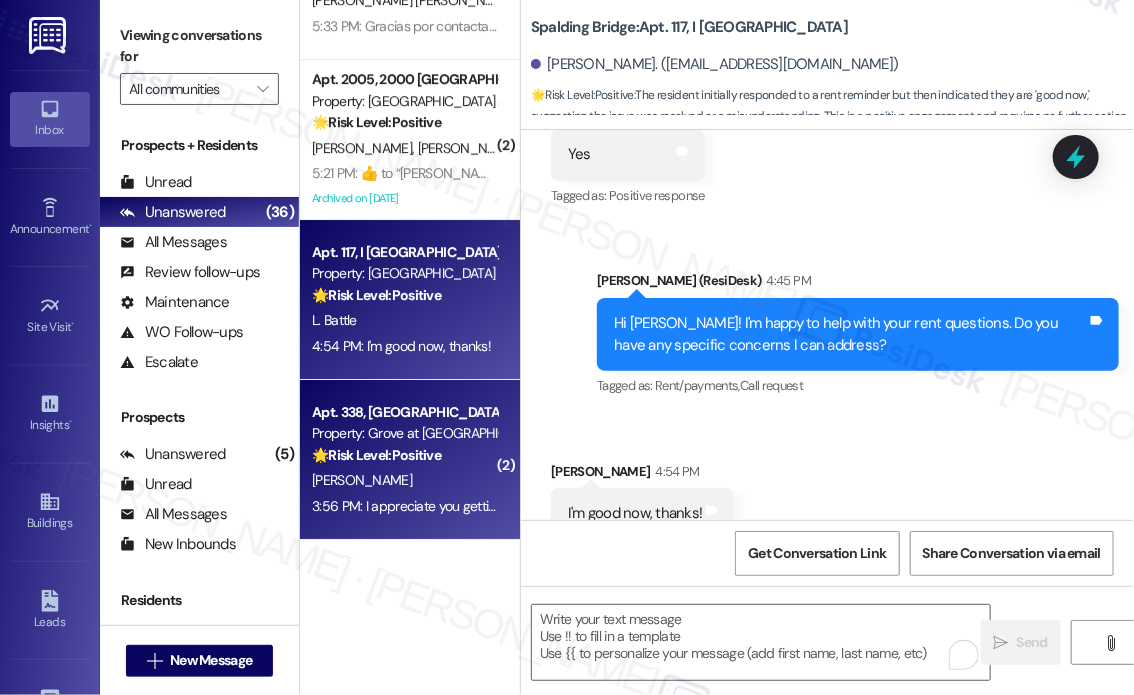 click on "🌟  Risk Level:  Positive The resident resolved the issue themselves and is expressing gratitude. This is positive engagement and an opportunity for relationship building." at bounding box center [404, 455] 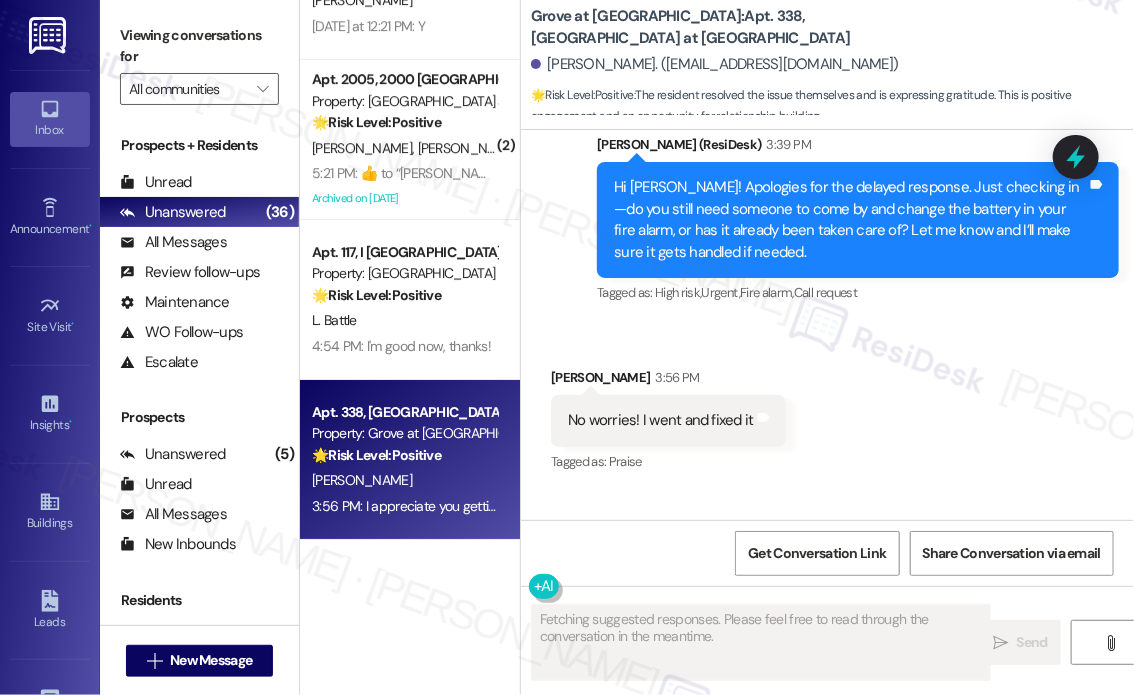 scroll, scrollTop: 14008, scrollLeft: 0, axis: vertical 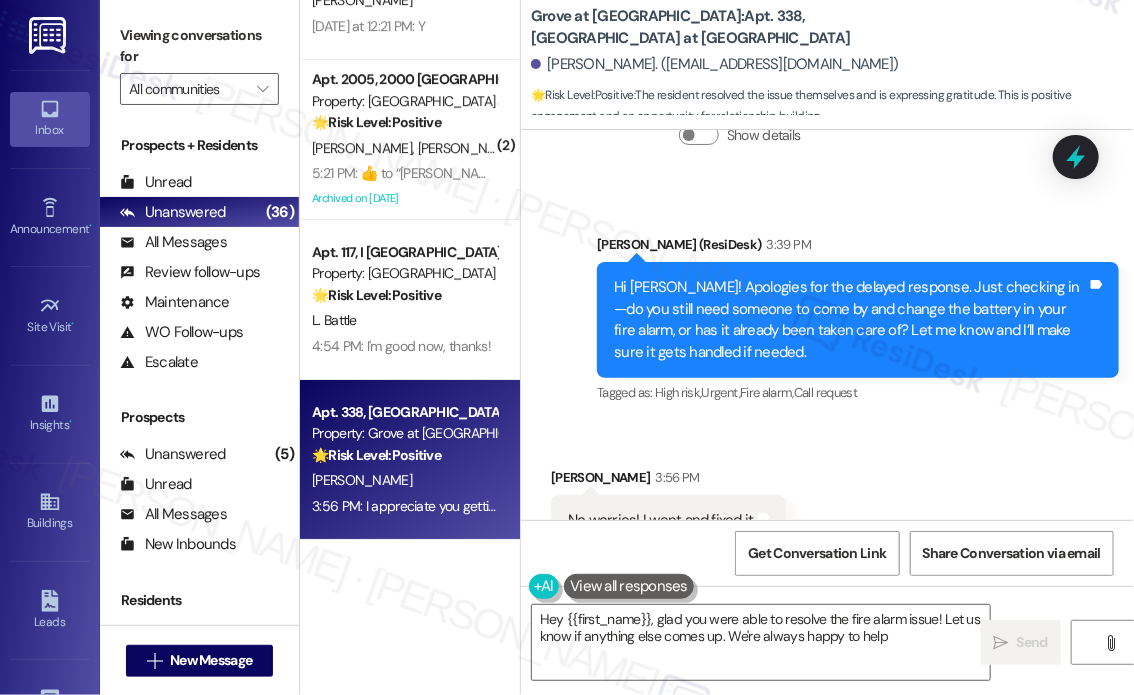 type on "Hey {{first_name}}, glad you were able to resolve the fire alarm issue! Let us know if anything else comes up. We're always happy to help!" 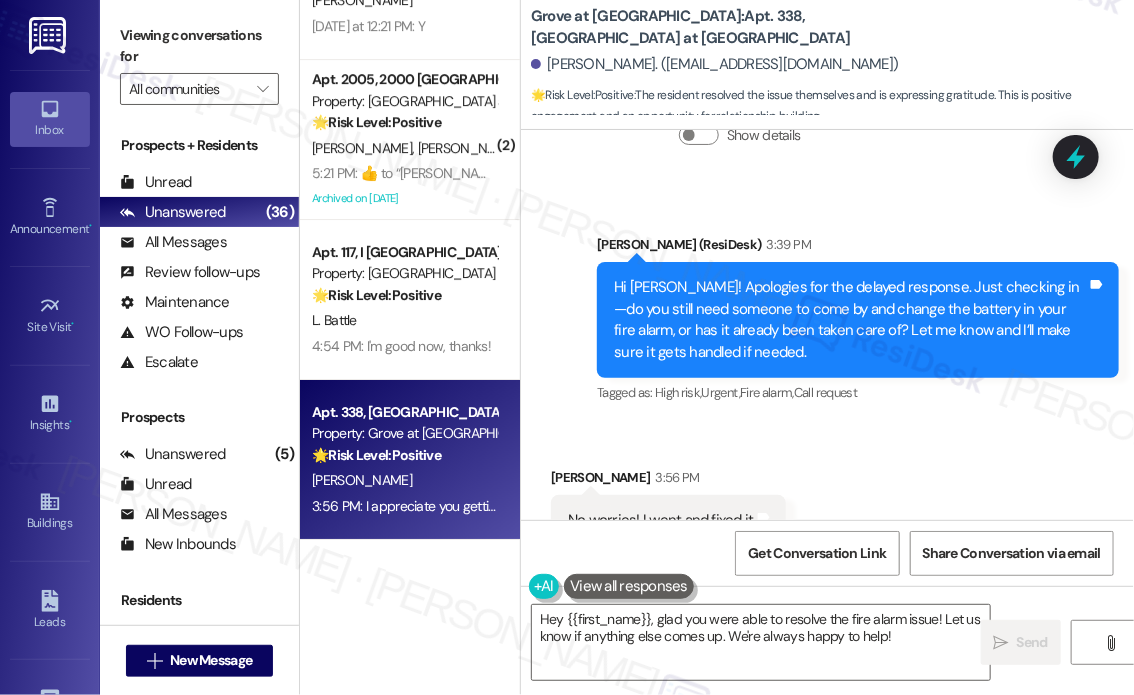 click on "Received via SMS [PERSON_NAME] 3:56 PM No worries! I went and fixed it Tags and notes Tagged as:   Praise Click to highlight conversations about Praise Received via SMS 3:56 PM [PERSON_NAME] 3:56 PM I appreciate you getting back to me Tags and notes Tagged as:   Praise Click to highlight conversations about Praise" at bounding box center (827, 577) 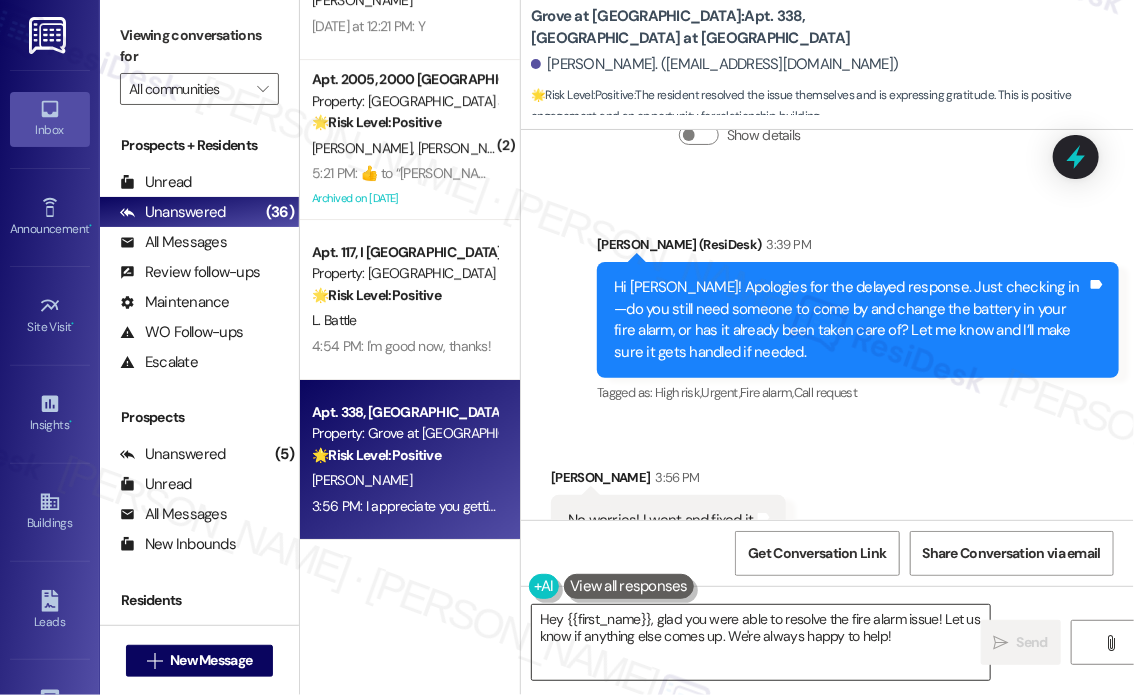 click on "Hey {{first_name}}, glad you were able to resolve the fire alarm issue! Let us know if anything else comes up. We're always happy to help!" at bounding box center [761, 642] 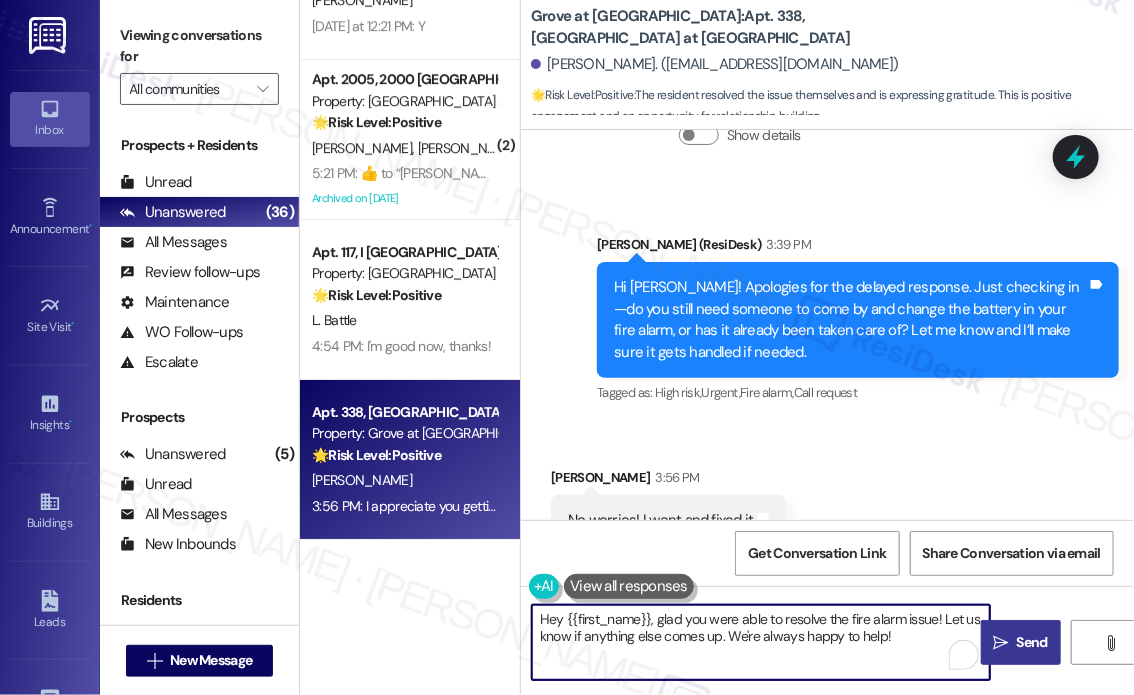 click on "Send" at bounding box center (1032, 642) 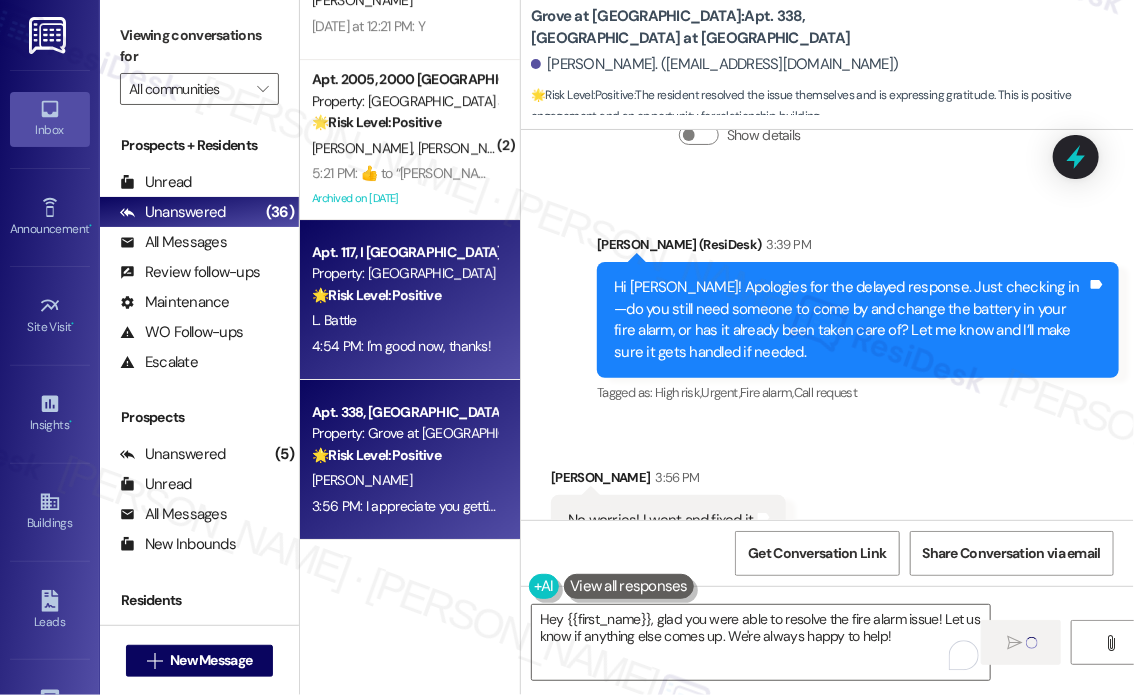 type 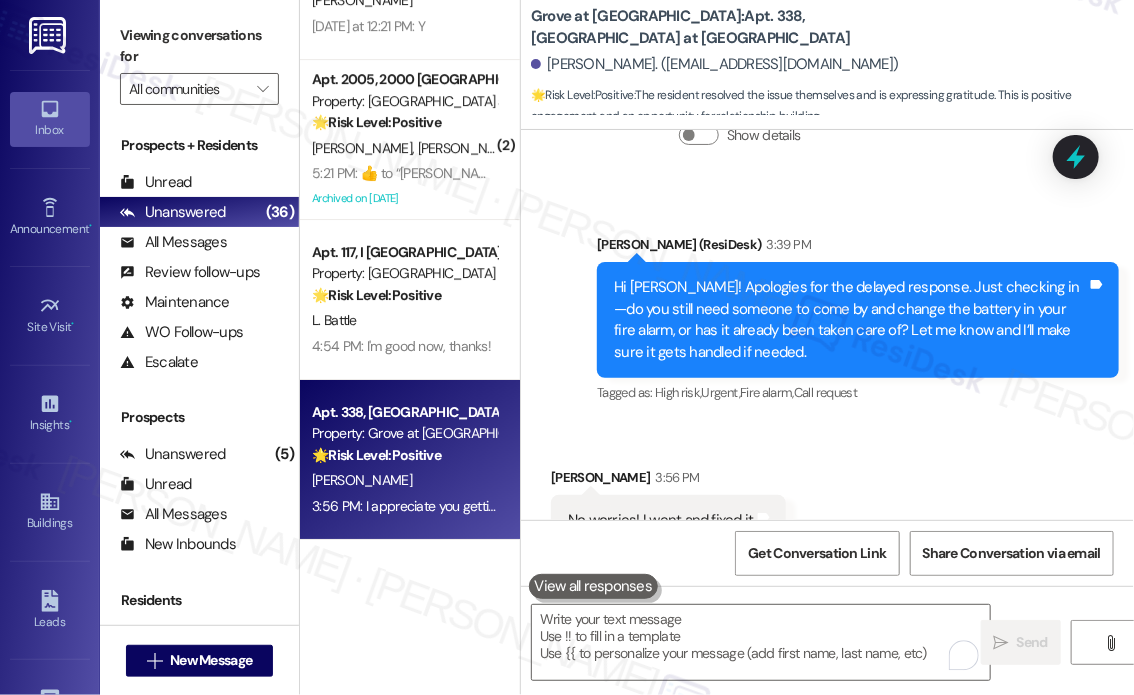 scroll, scrollTop: 14108, scrollLeft: 0, axis: vertical 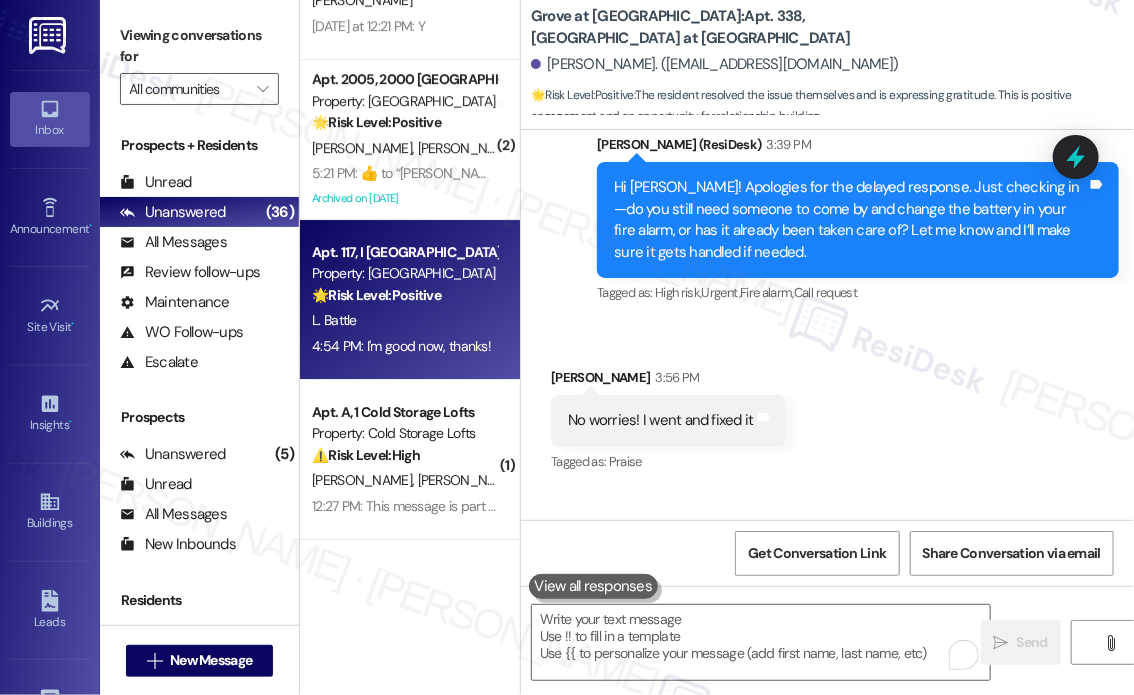 click on "4:54 PM: I'm good now, thanks! 4:54 PM: I'm good now, thanks!" at bounding box center [401, 346] 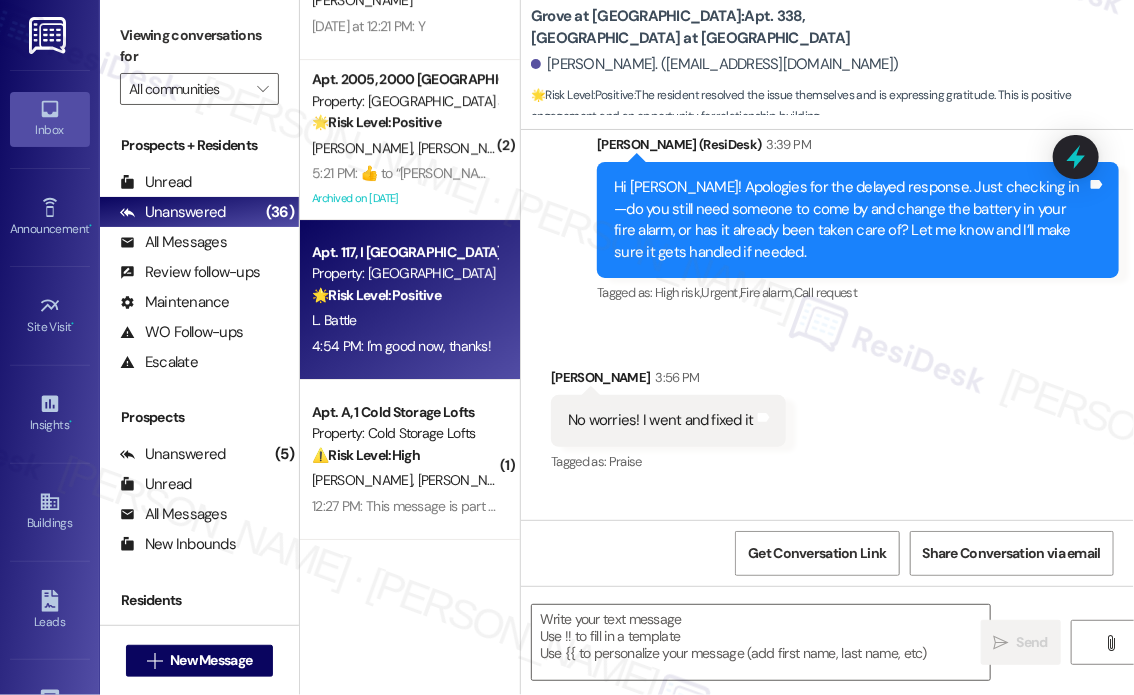 type on "Fetching suggested responses. Please feel free to read through the conversation in the meantime." 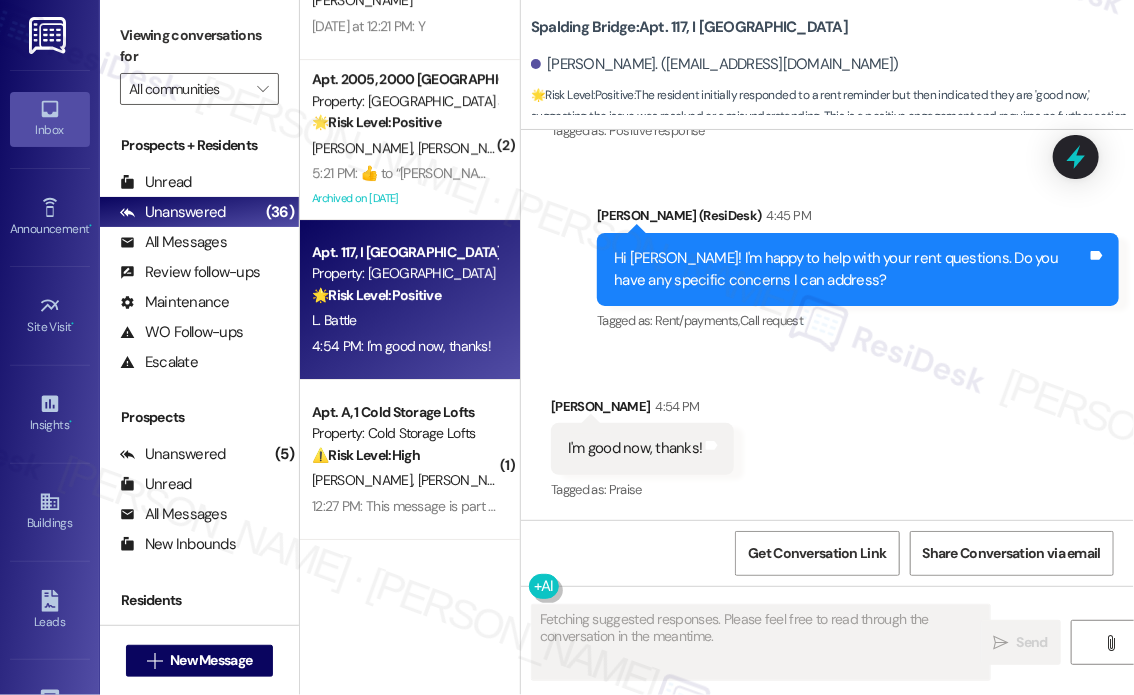 scroll, scrollTop: 5829, scrollLeft: 0, axis: vertical 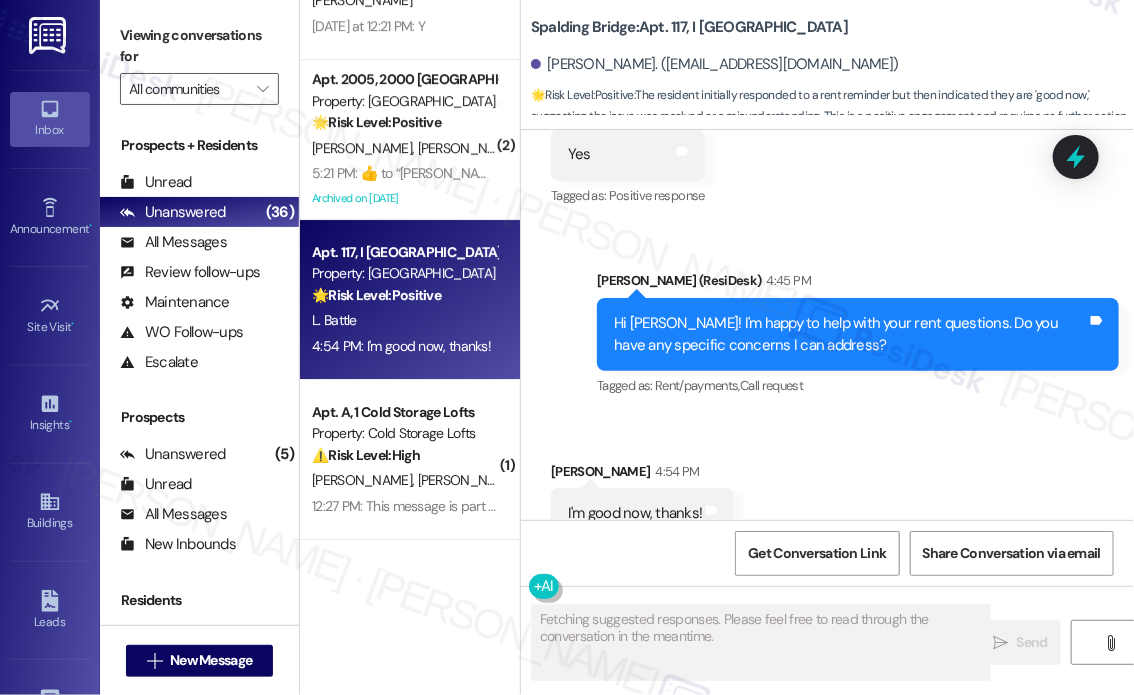 type 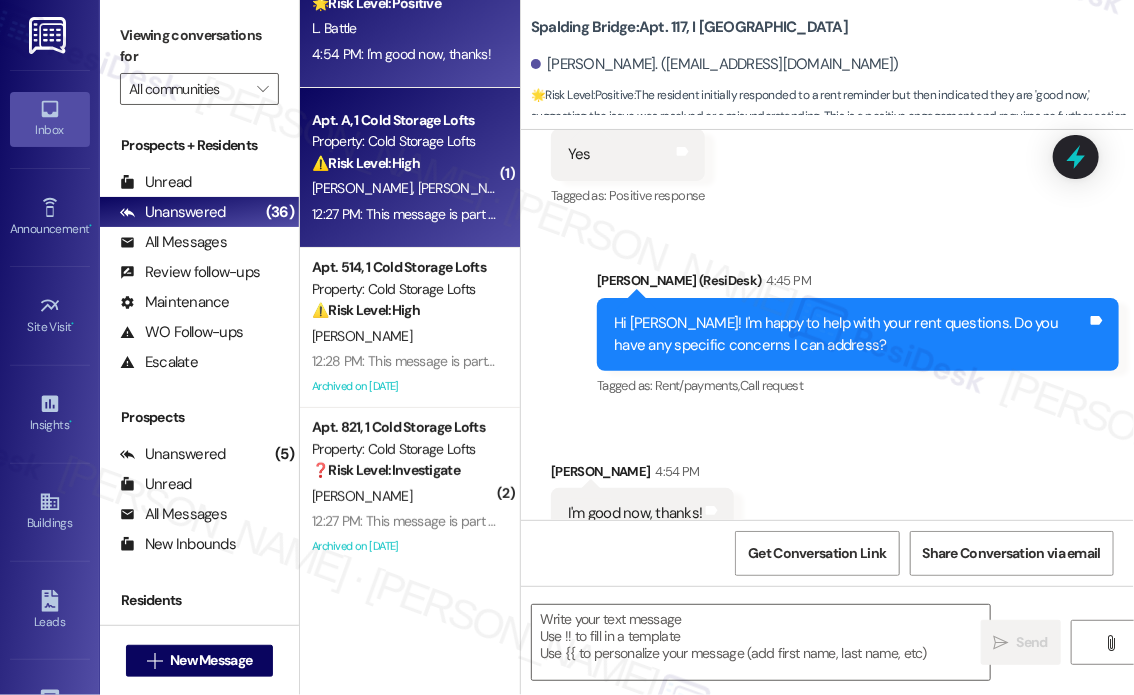 scroll, scrollTop: 2800, scrollLeft: 0, axis: vertical 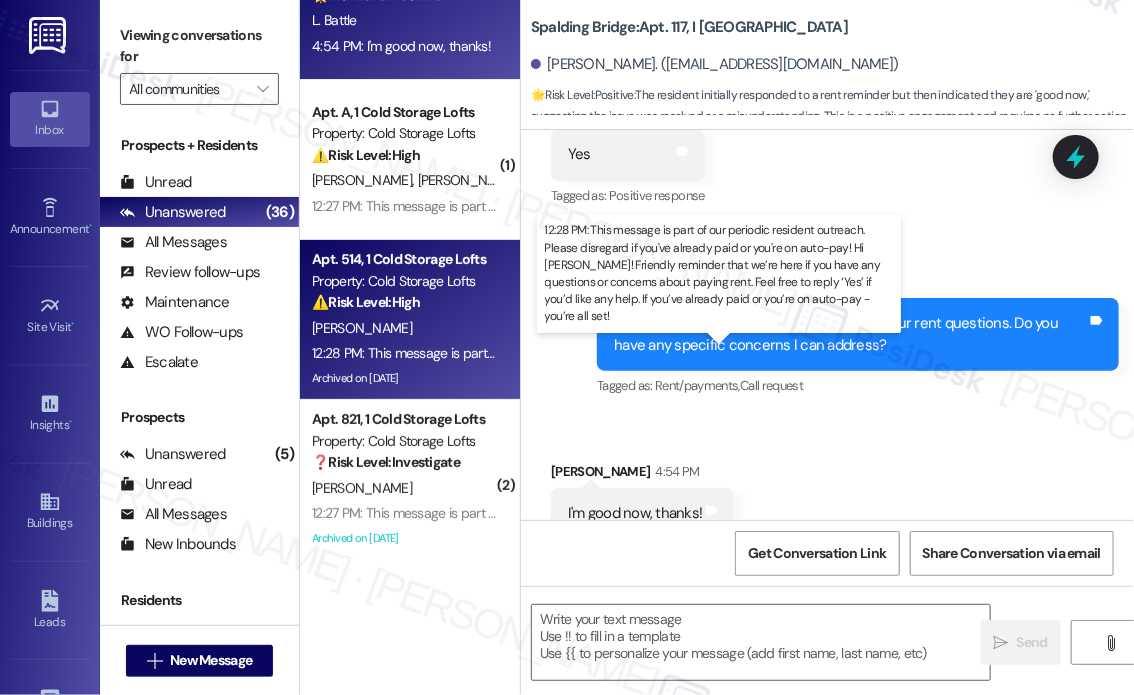 click on "12:28 PM: This message is part of our periodic resident outreach. Please disregard if you've already paid or you're on auto-pay!
Hi [PERSON_NAME]! Friendly reminder that we’re here if you have any questions or concerns about paying rent. Feel free to reply ‘Yes’ if you’d like any help. If you’ve already paid or you’re on auto-pay - you’re all set! 12:28 PM: This message is part of our periodic resident outreach. Please disregard if you've already paid or you're on auto-pay!
Hi [PERSON_NAME]! Friendly reminder that we’re here if you have any questions or concerns about paying rent. Feel free to reply ‘Yes’ if you’d like any help. If you’ve already paid or you’re on auto-pay - you’re all set!" at bounding box center (1300, 353) 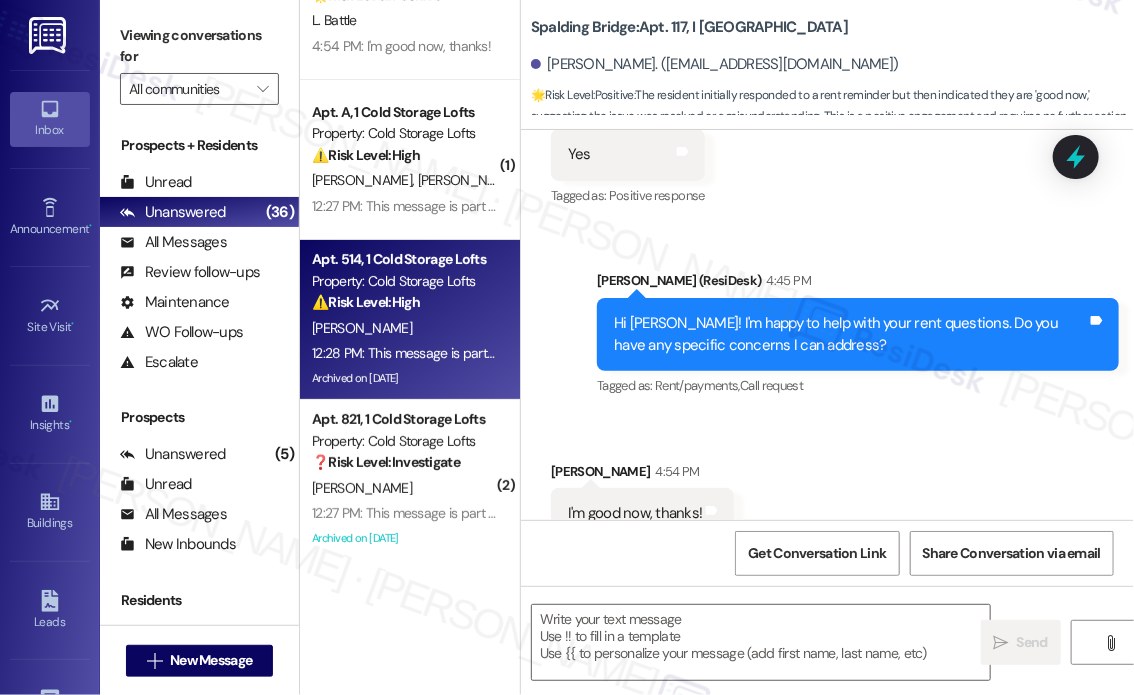 type on "Fetching suggested responses. Please feel free to read through the conversation in the meantime." 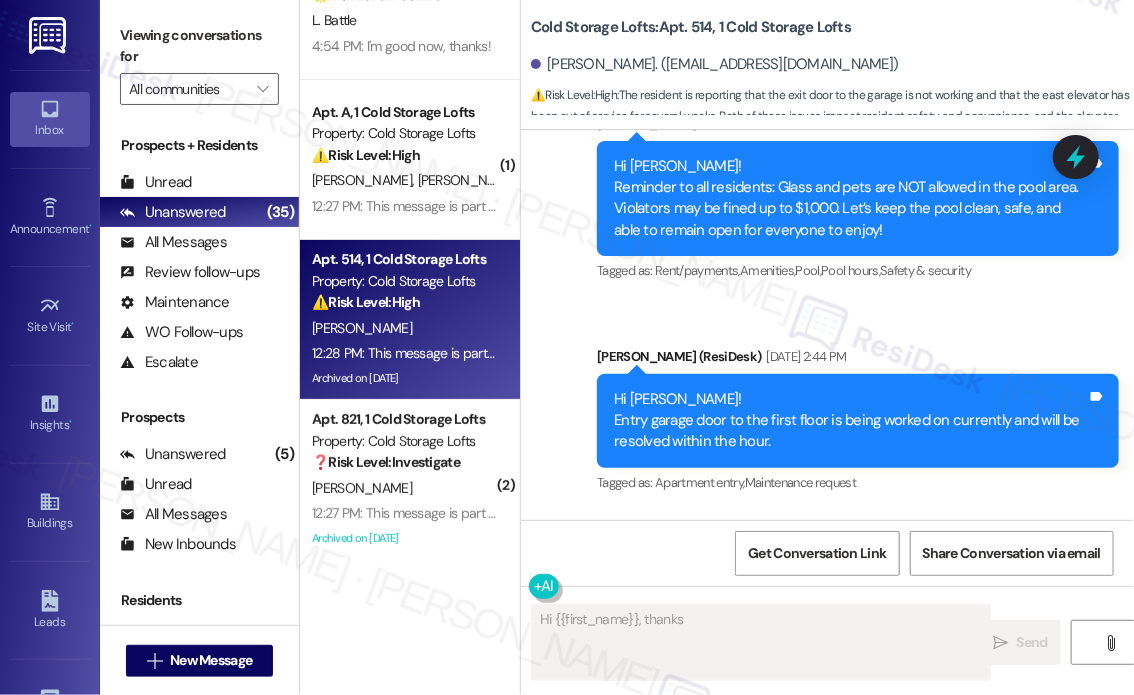 scroll, scrollTop: 64316, scrollLeft: 0, axis: vertical 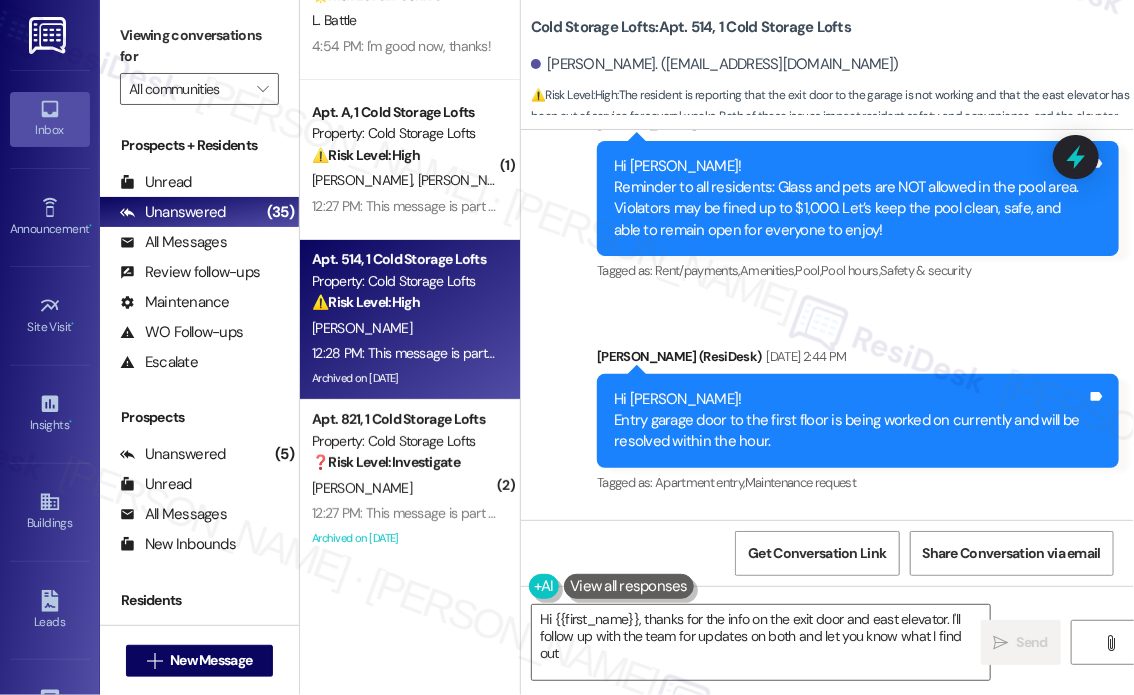 type on "Hi {{first_name}}, thanks for the info on the exit door and east elevator. I'll follow up with the team for updates on both and let you know what I find out!" 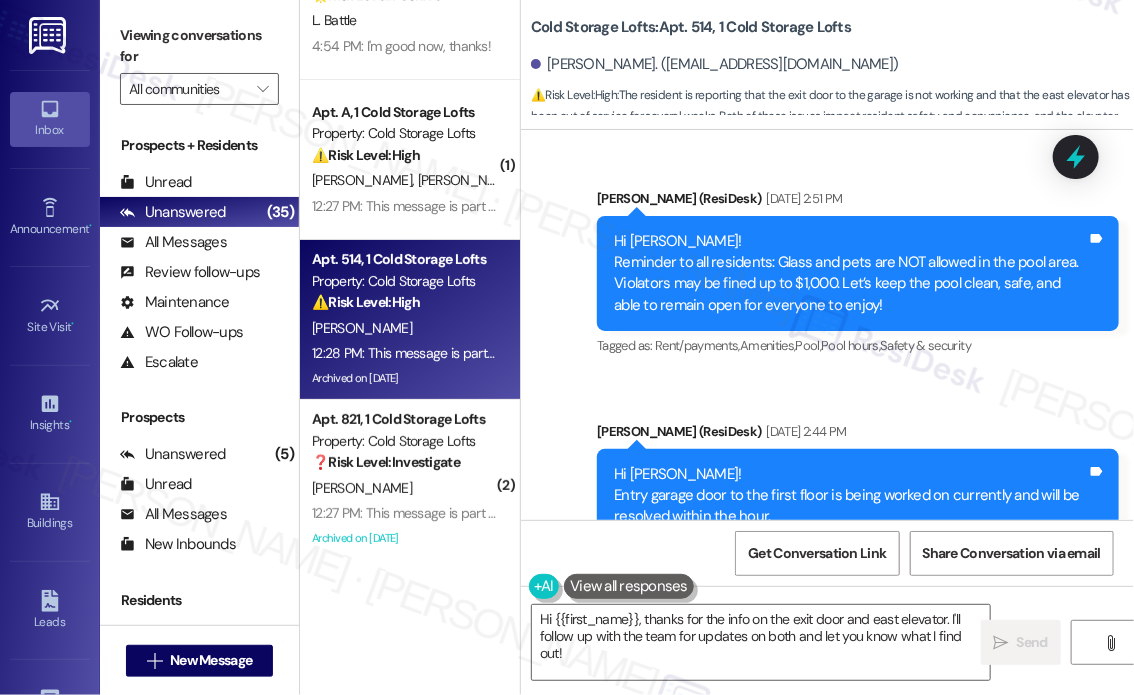 scroll, scrollTop: 64116, scrollLeft: 0, axis: vertical 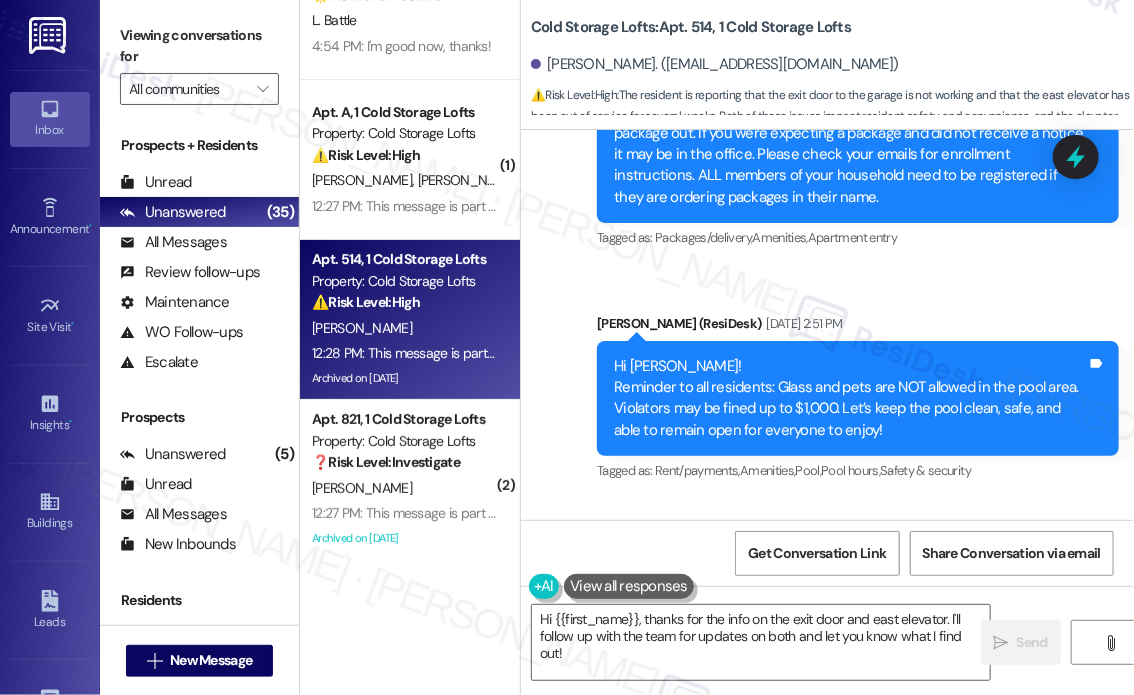click on "what about the exit door?" at bounding box center (649, 814) 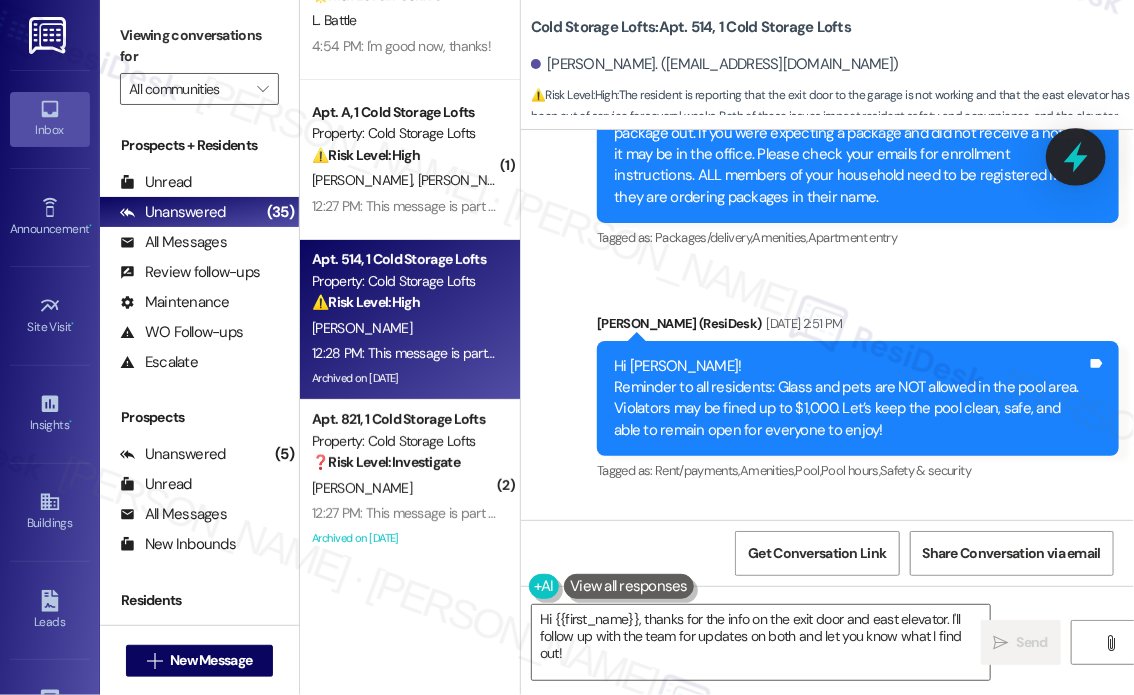 click 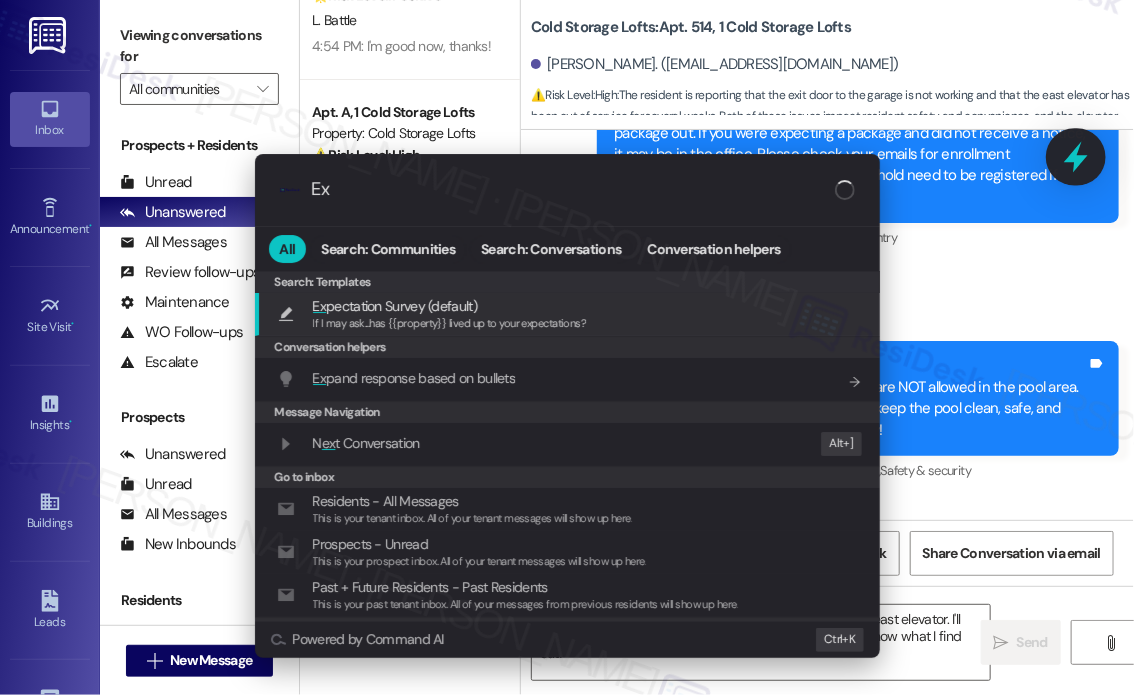 type on "E" 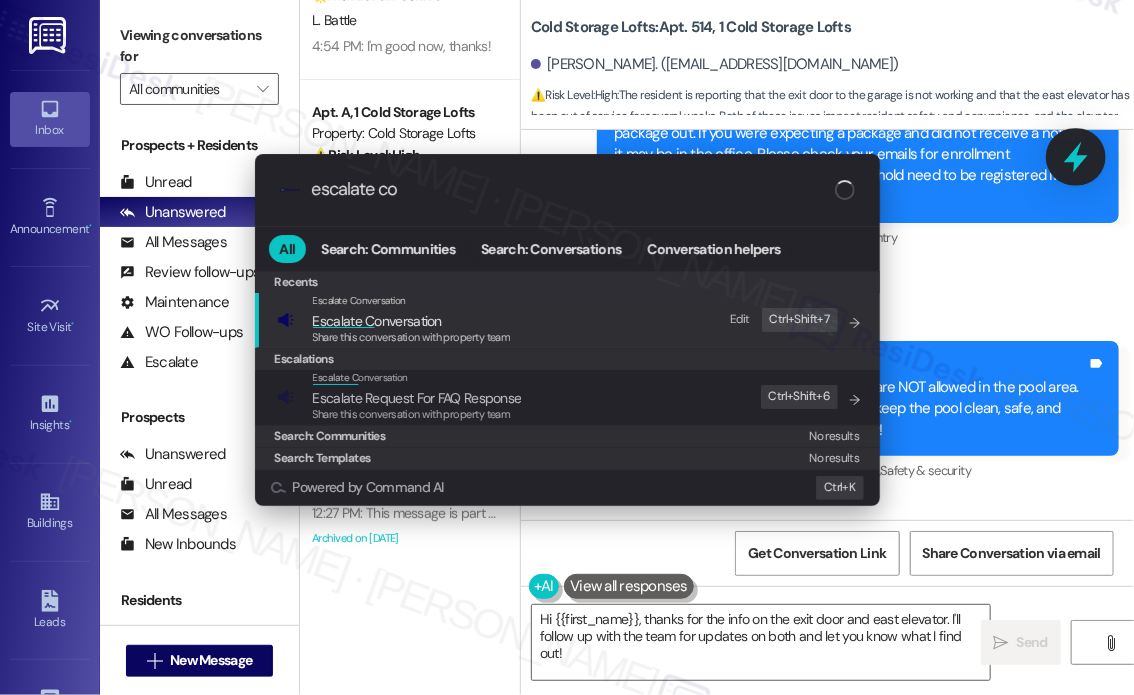 type on "escalate con" 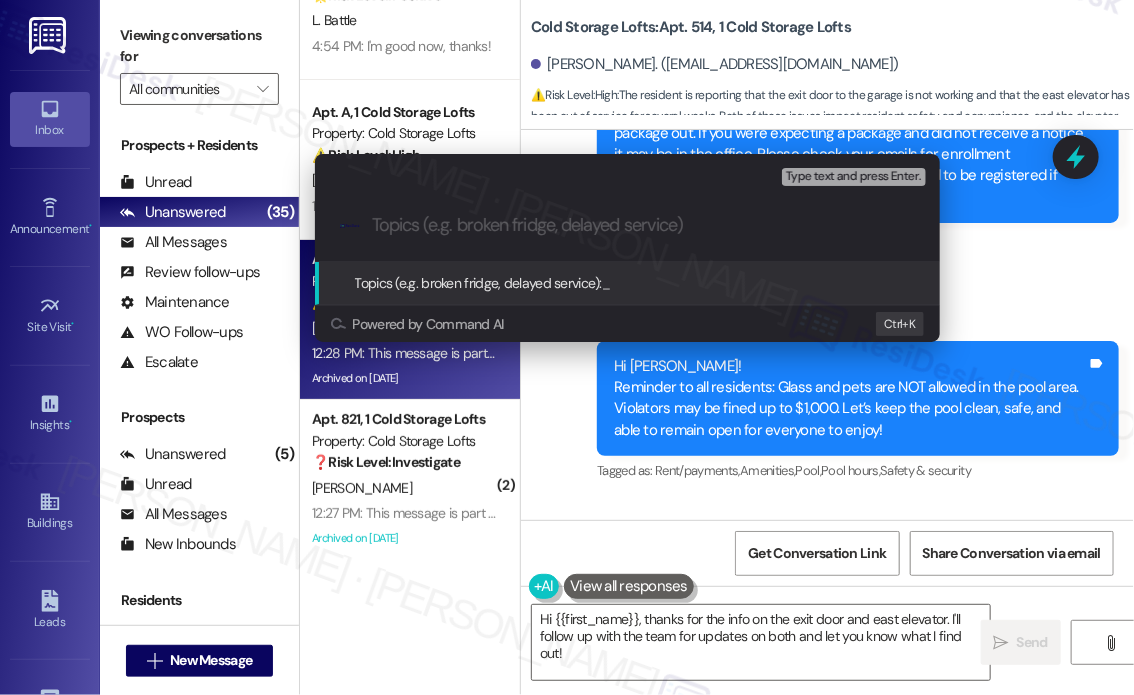 drag, startPoint x: 1074, startPoint y: 167, endPoint x: 1026, endPoint y: 127, distance: 62.482 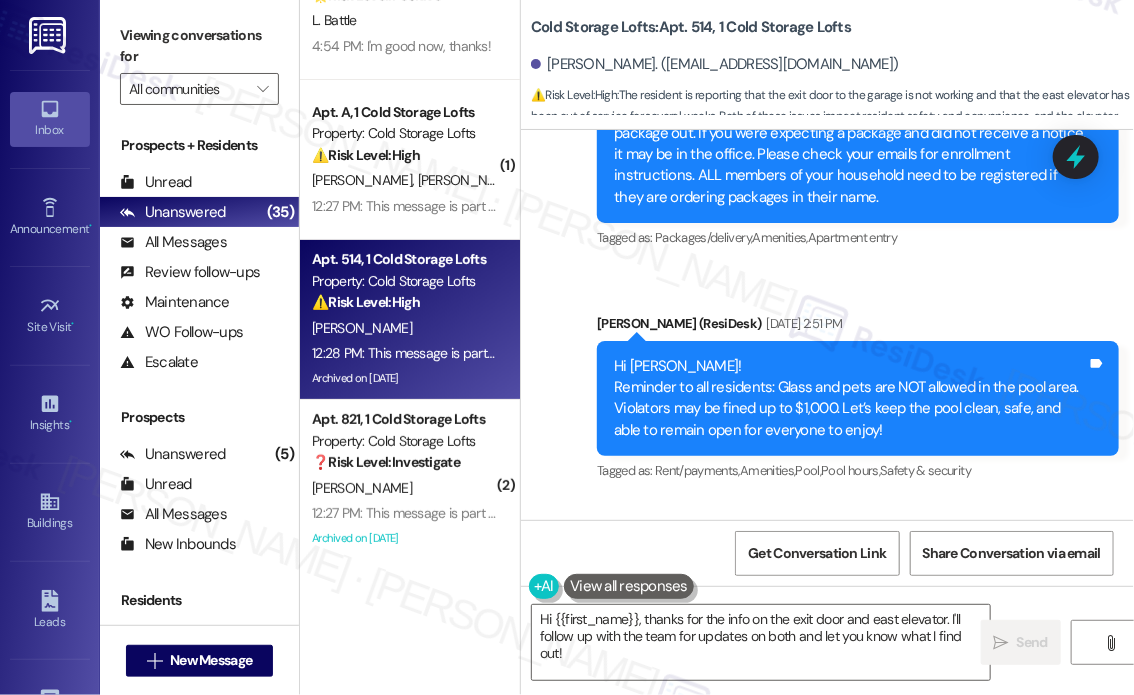 click on "Cold Storage Lofts:  Apt. 514, 1 Cold Storage Lofts       [PERSON_NAME]. ([EMAIL_ADDRESS][DOMAIN_NAME])   ⚠️  Risk Level:  High :  The resident is reporting that the exit door to the garage is not working and that the east elevator has been out of service for several weeks. Both of these issues impact resident safety and convenience, and the elevator issue has been ongoing. This warrants a Tier 2 classification due to the potential safety and accessibility concerns." at bounding box center [827, 65] 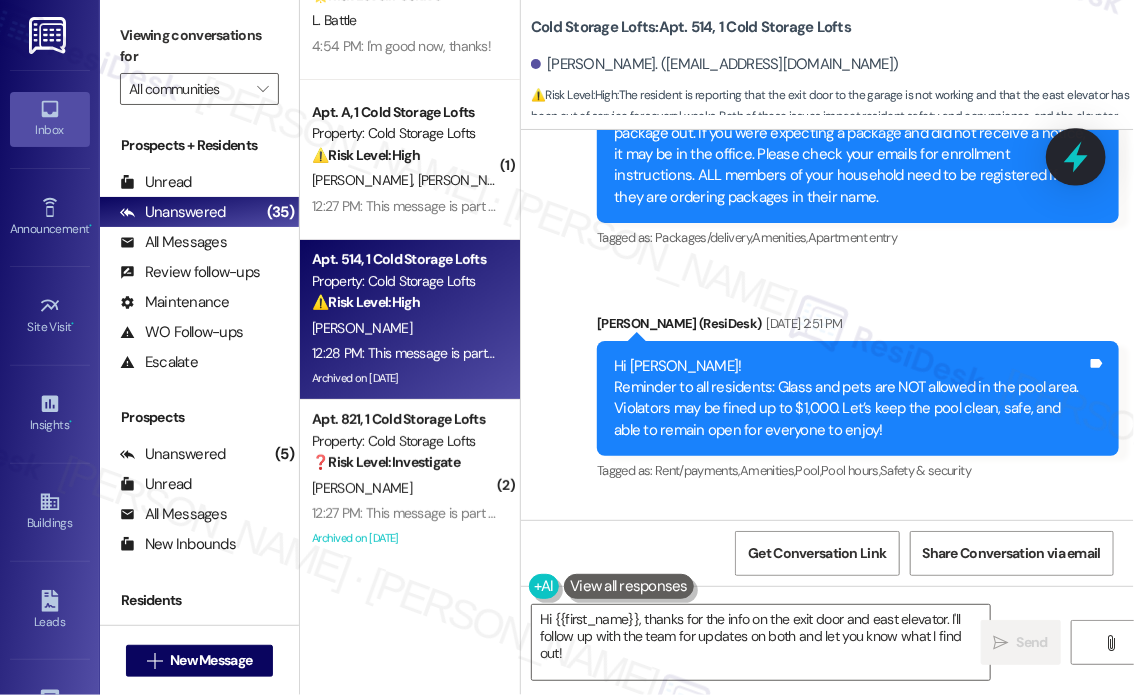 click 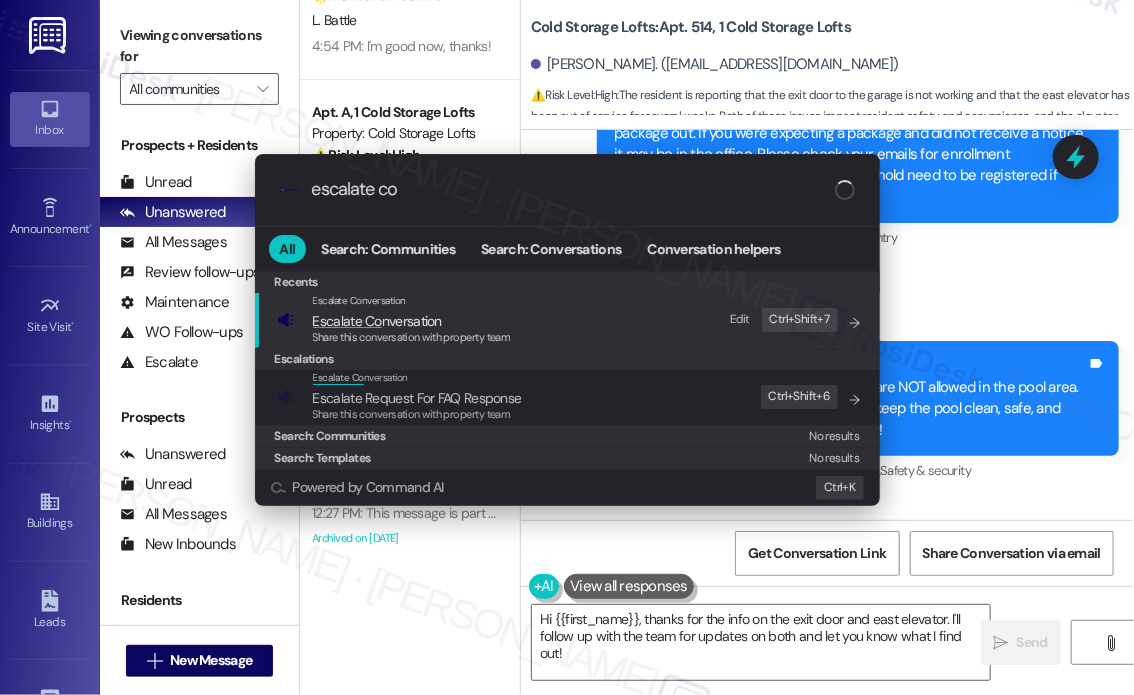 type on "escalate con" 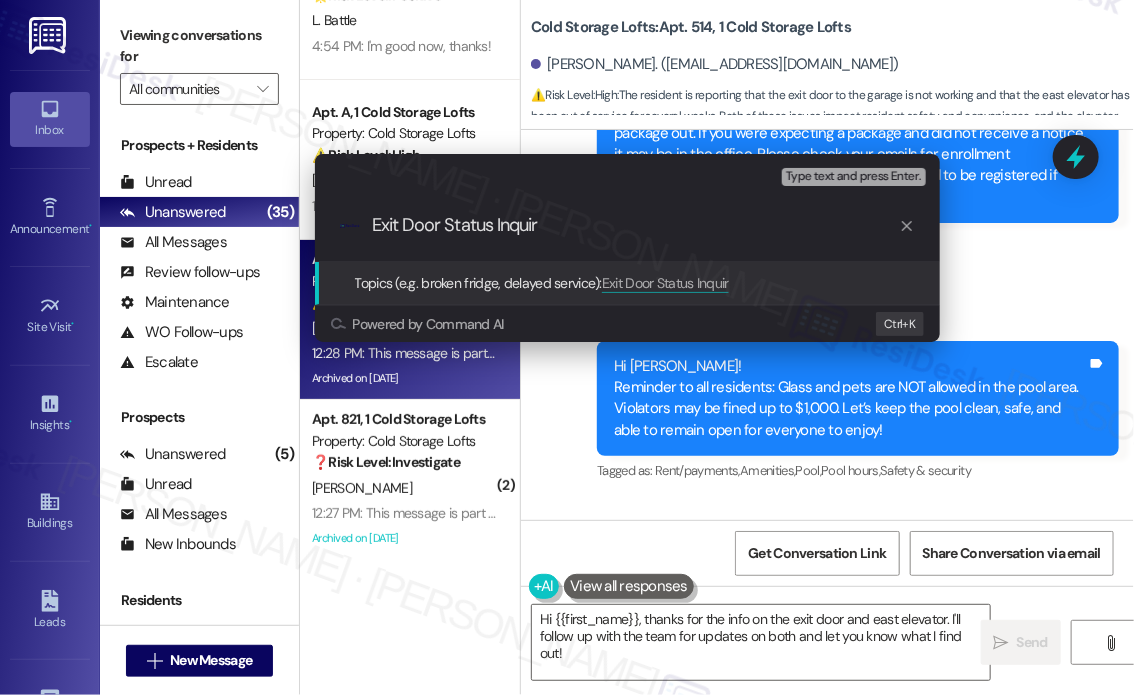 type on "Exit Door Status Inquiry" 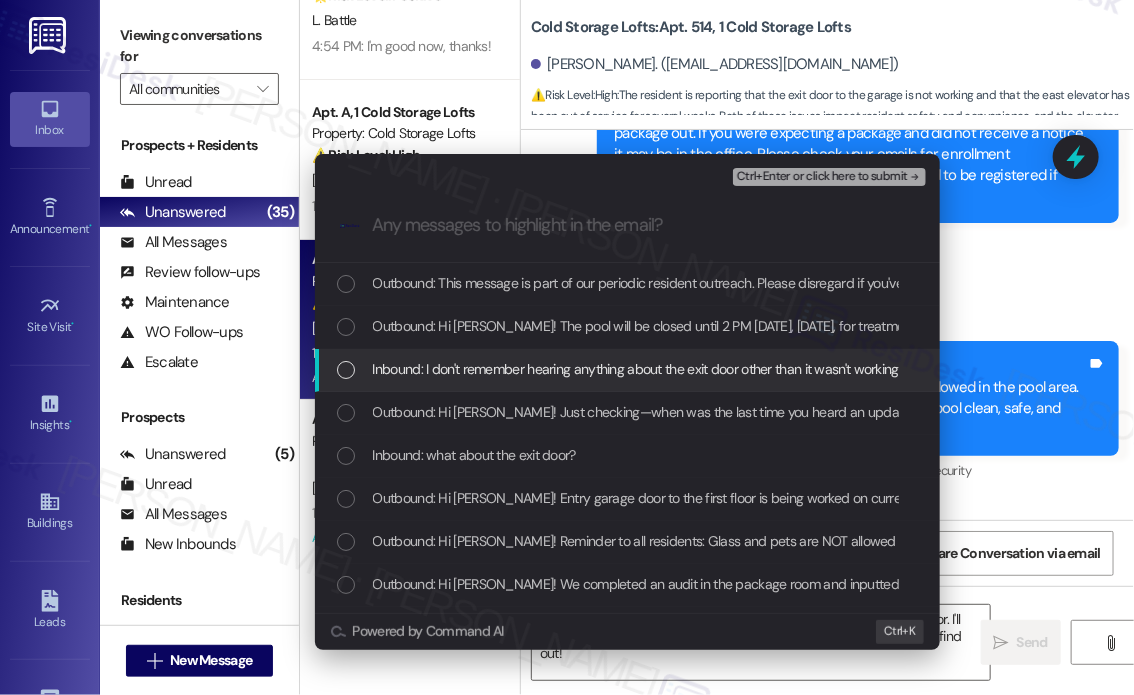 click on "Inbound: I don't remember hearing anything about the exit door other than it wasn't working and they have contacted their vendor. And of course there's the east elevator which hasn't run for several weeks. I was told they're waiting for a part that [PERSON_NAME] elevator is supposed to bring. That's all I know." at bounding box center (1264, 369) 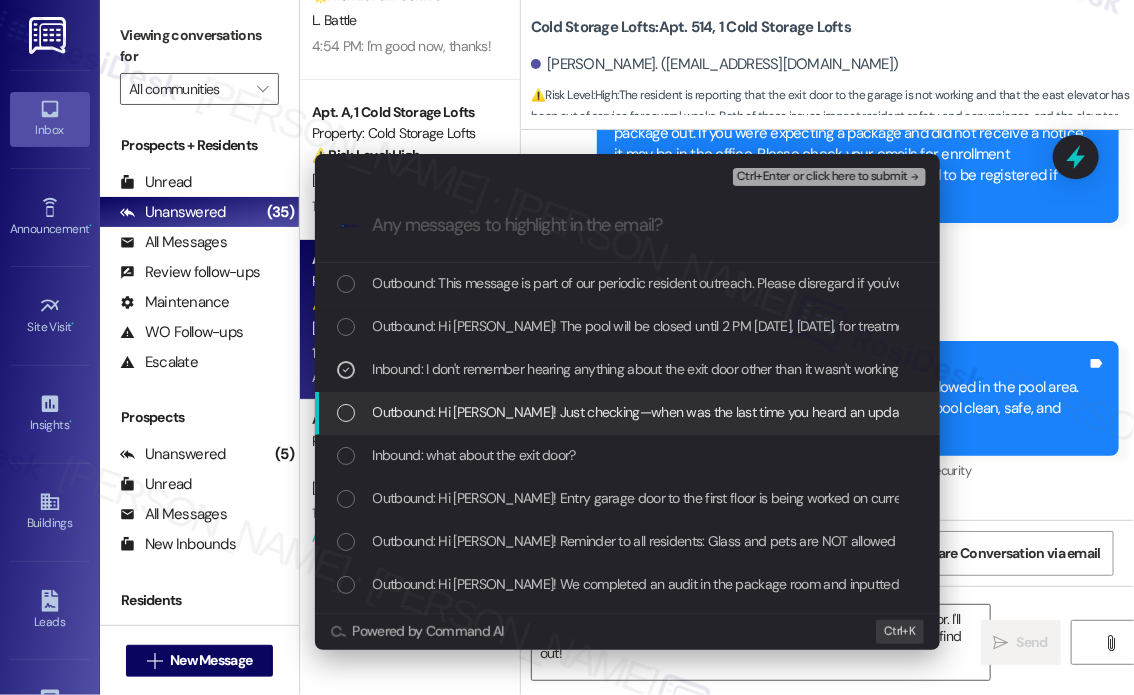 click on "Outbound: Hi [PERSON_NAME]! Just checking—when was the last time you heard an update from the site team about the exit door? I can follow up for you if needed." at bounding box center (853, 412) 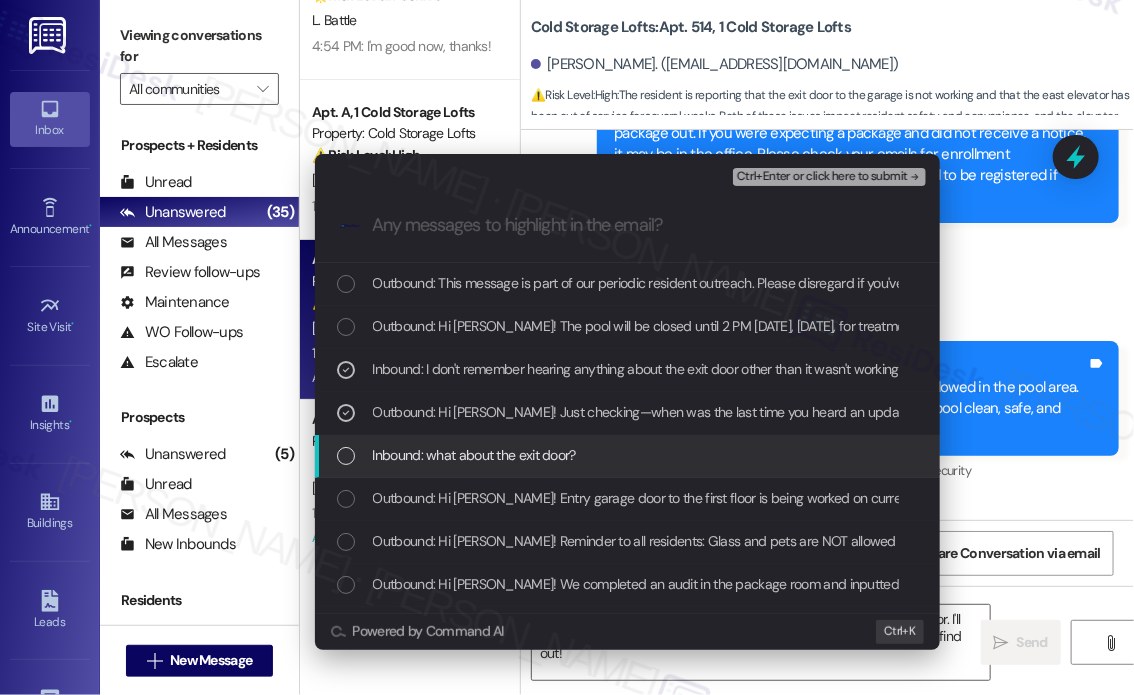 click on "Inbound: what about the exit door?" at bounding box center [629, 455] 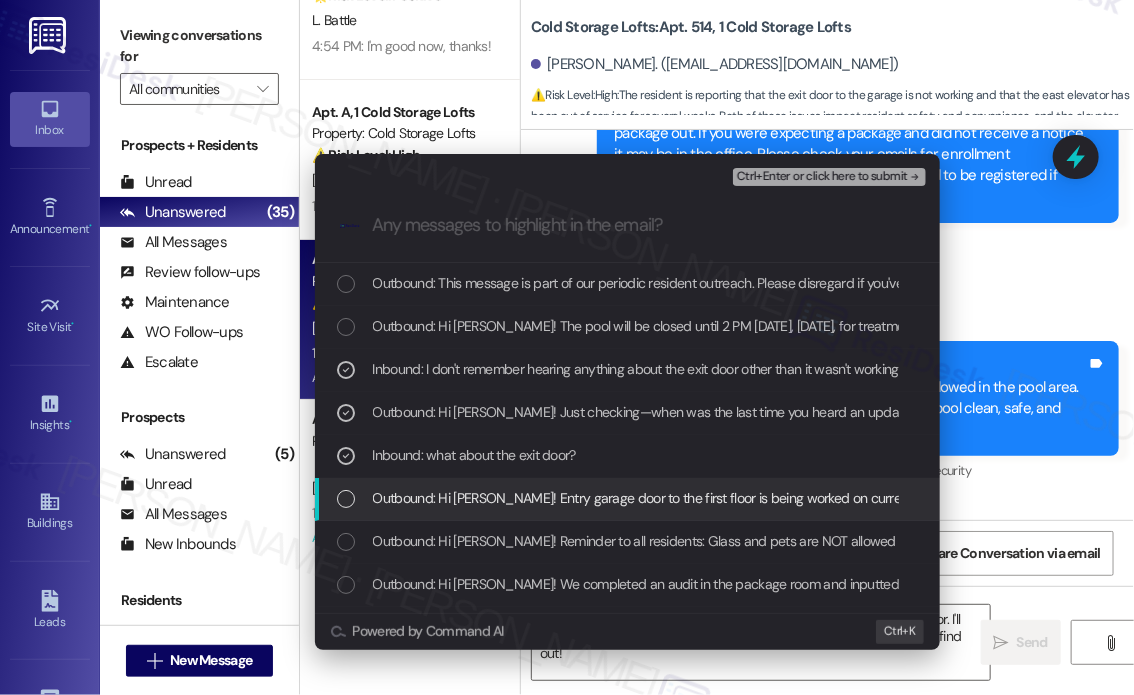 click on "Outbound: Hi [PERSON_NAME]!
Entry garage door to the first floor is being worked on currently and will be resolved within the hour." at bounding box center (752, 498) 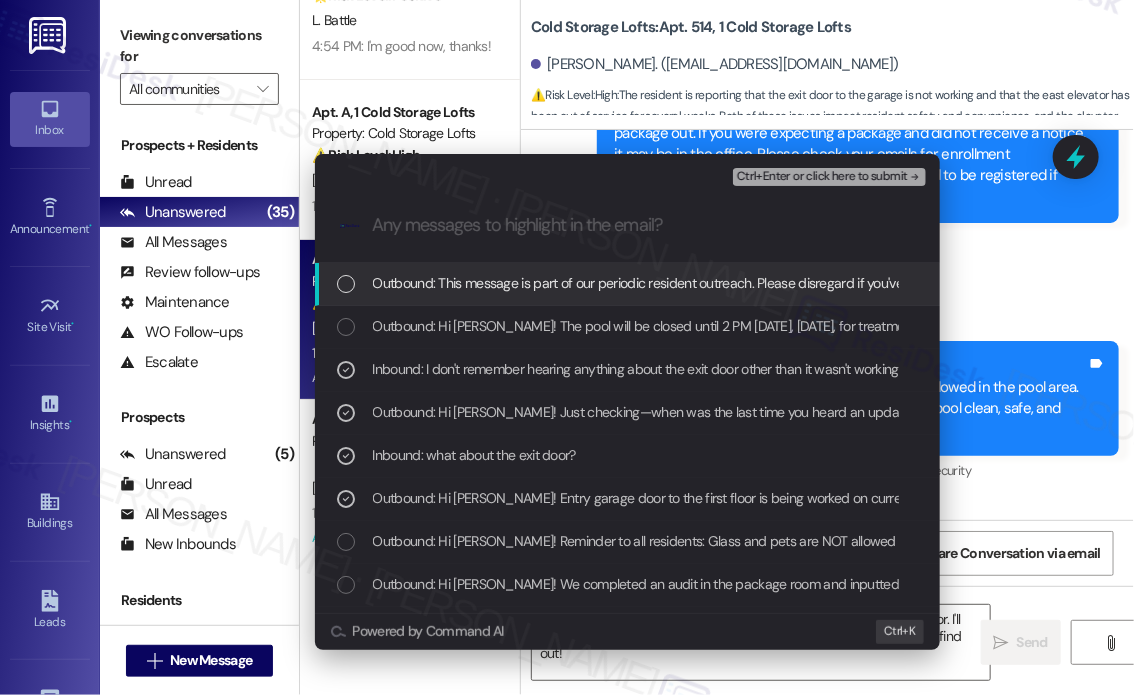 click on "Ctrl+Enter or click here to submit" at bounding box center [822, 177] 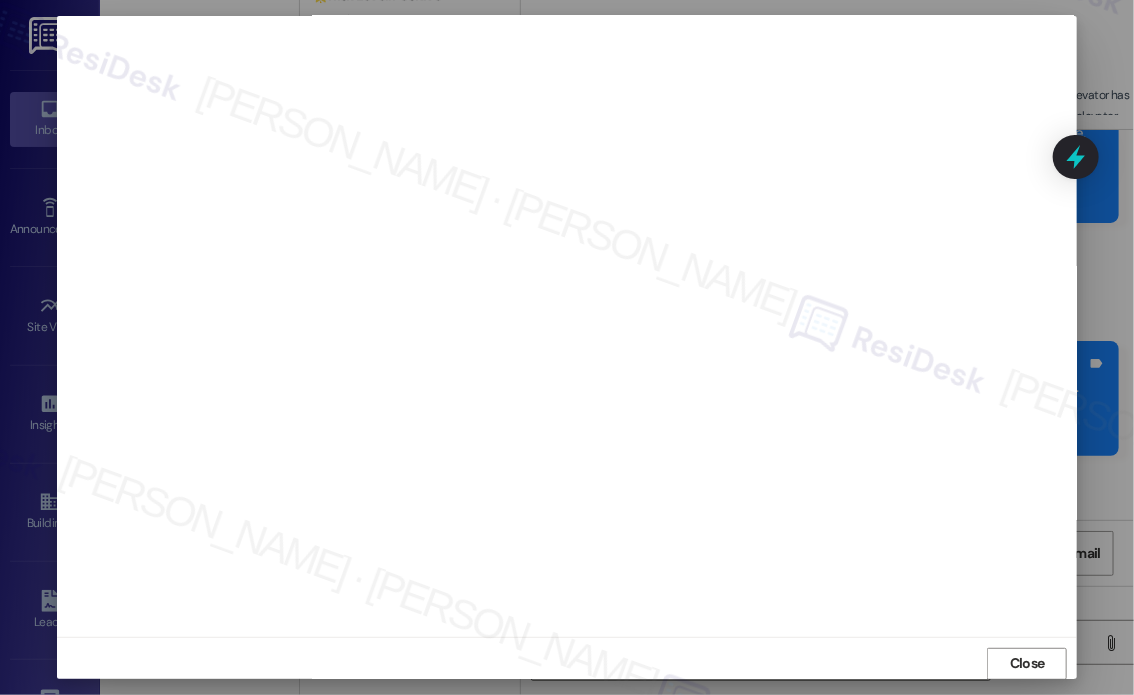 scroll, scrollTop: 0, scrollLeft: 0, axis: both 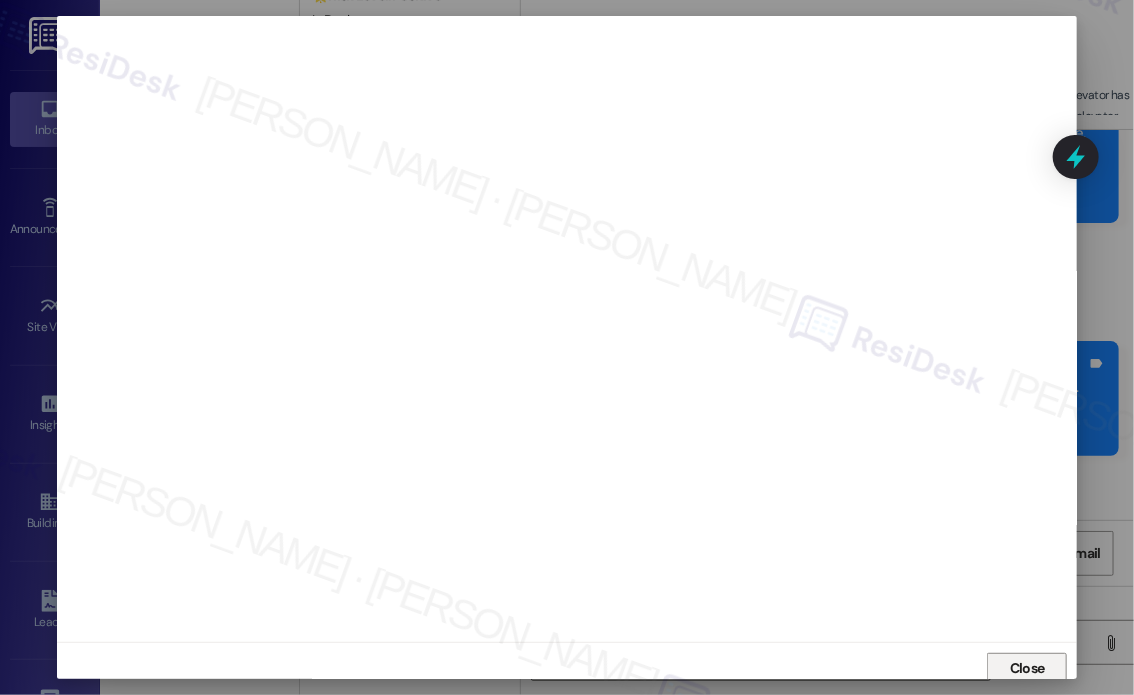click on "Close" at bounding box center (1027, 668) 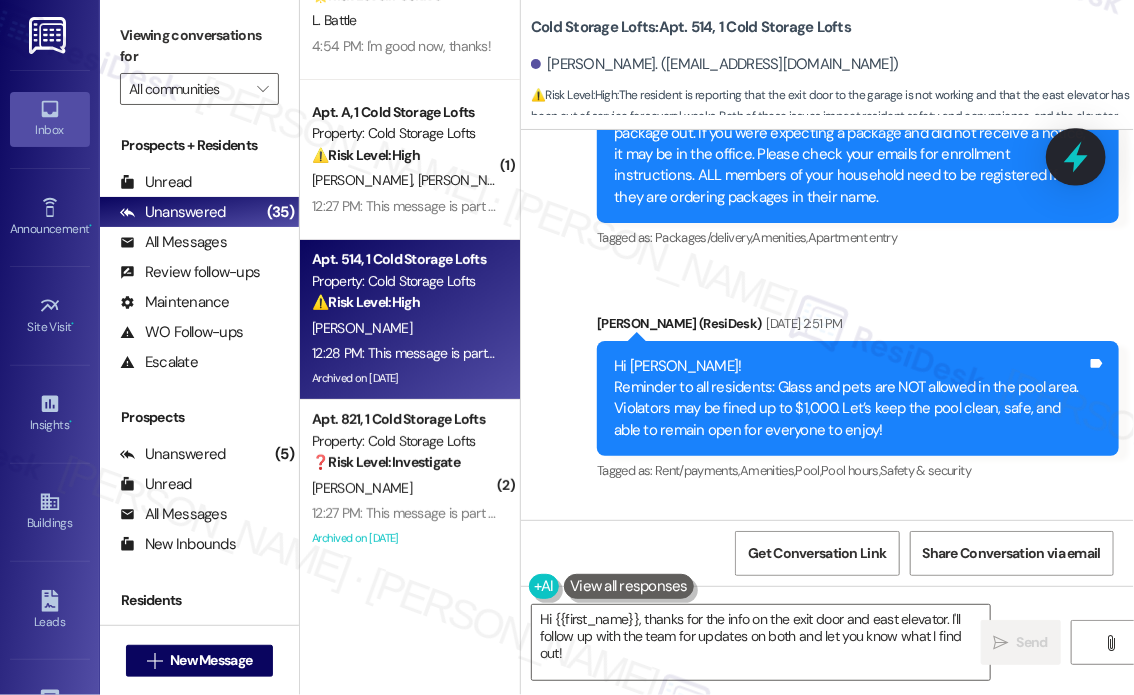 click 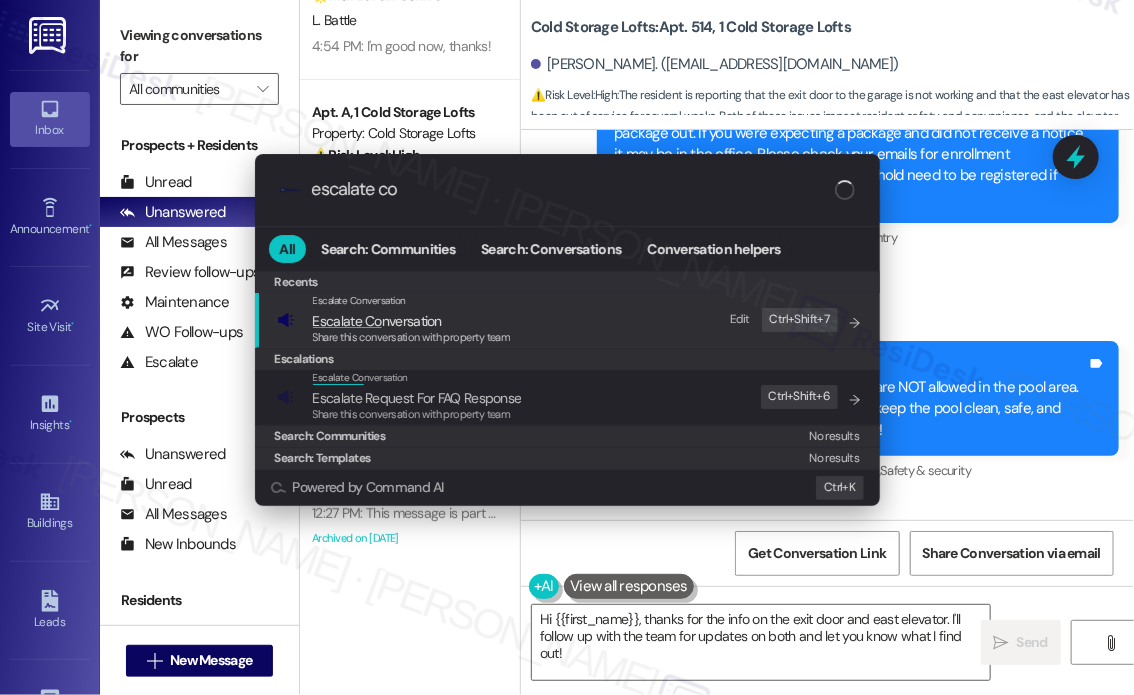 type on "escalate con" 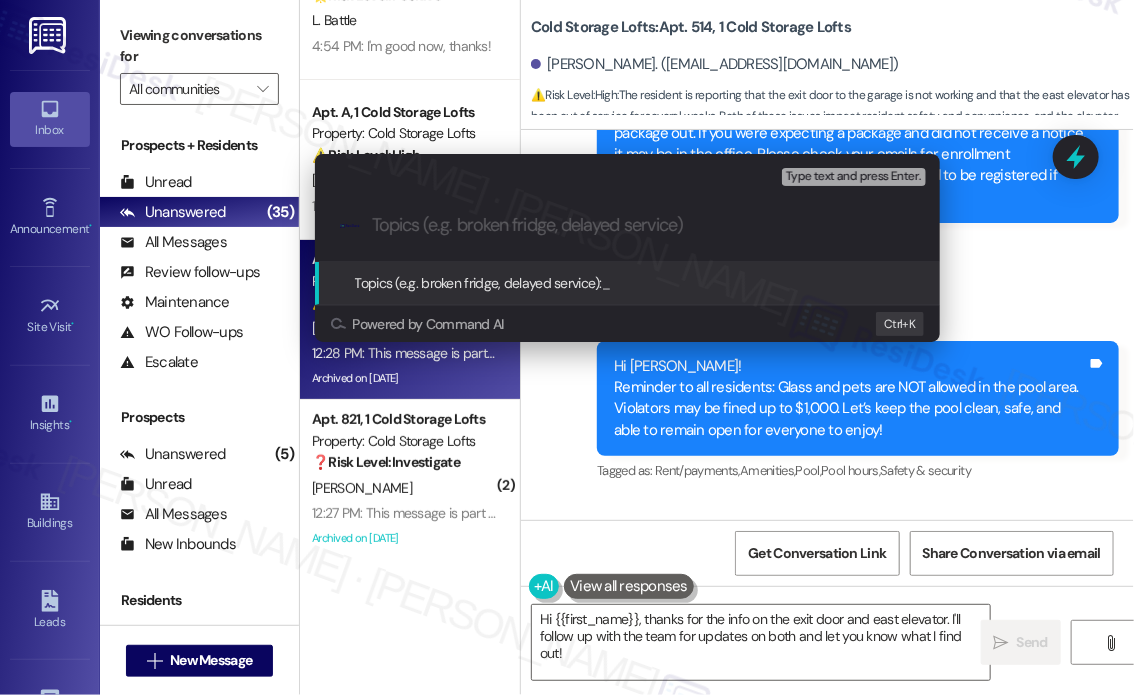 click on "Escalate Conversation High risk Topics (e.g. broken fridge, delayed service) Any messages to highlight in the email? Type text and press Enter. .cls-1{fill:#0a055f;}.cls-2{fill:#0cc4c4;} resideskLogoBlueOrange Topics (e.g. broken fridge, delayed service):  _ Powered by Command AI Ctrl+ K" at bounding box center (567, 347) 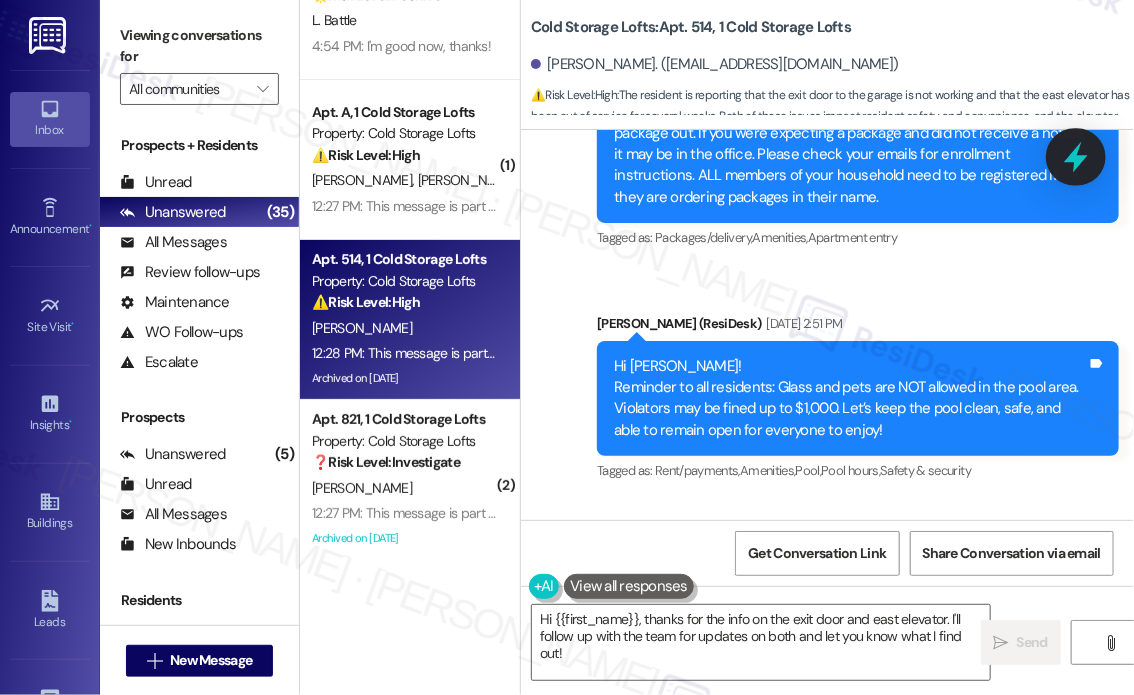 click 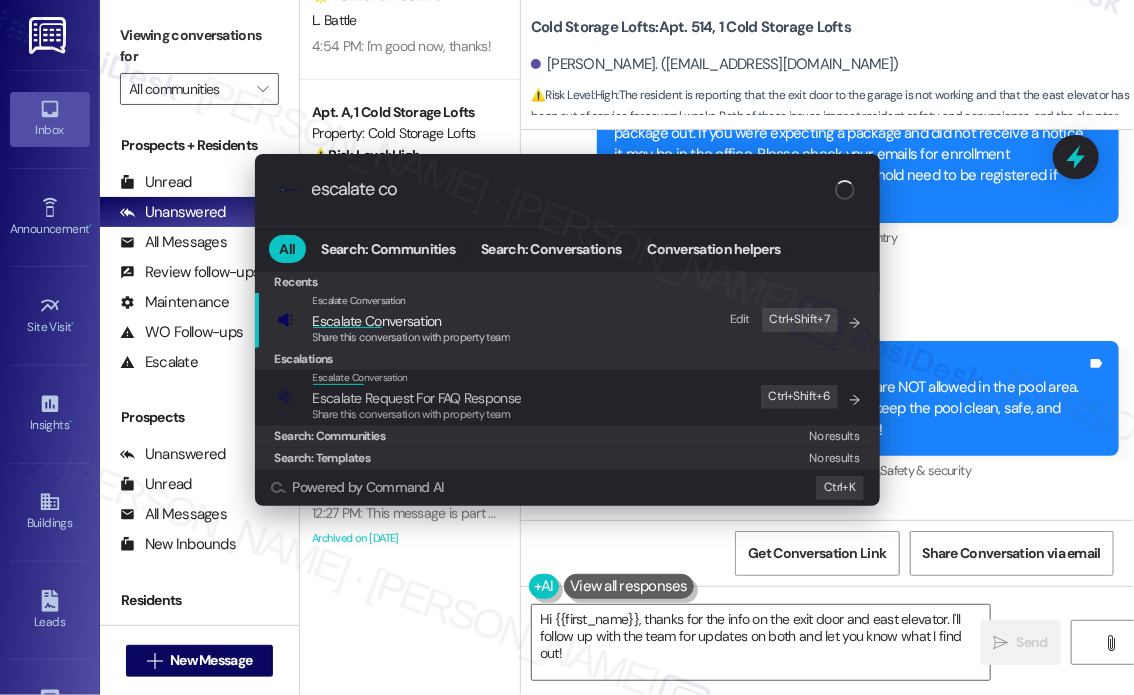 type on "escalate con" 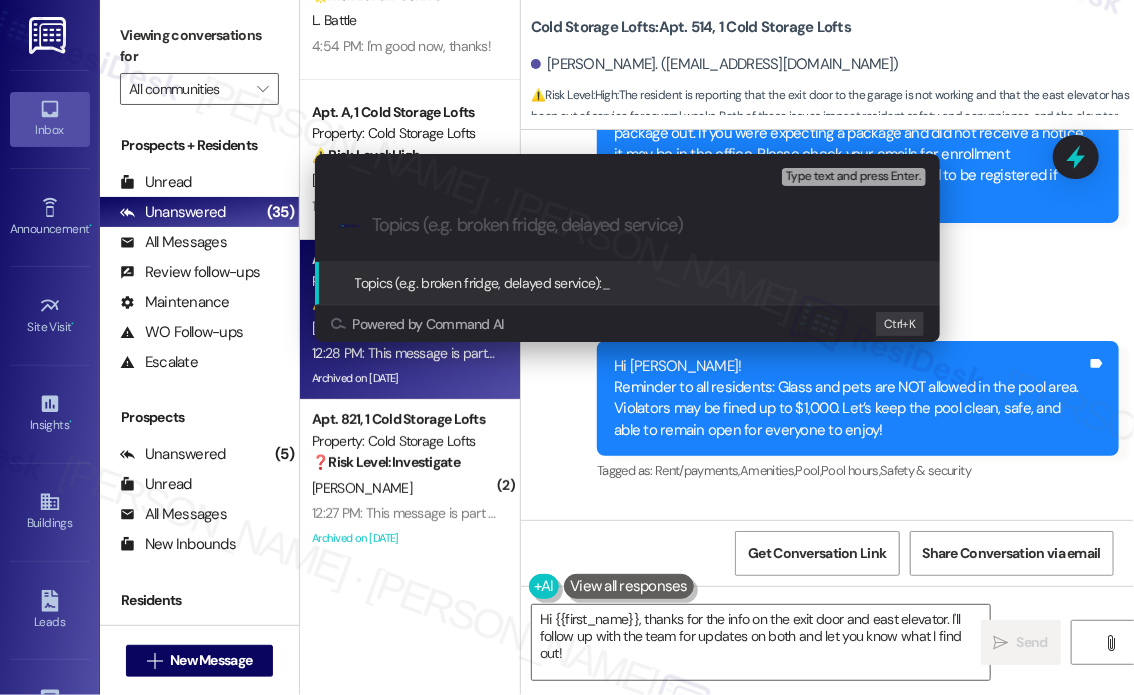paste on "Exit Door Status Inquiry" 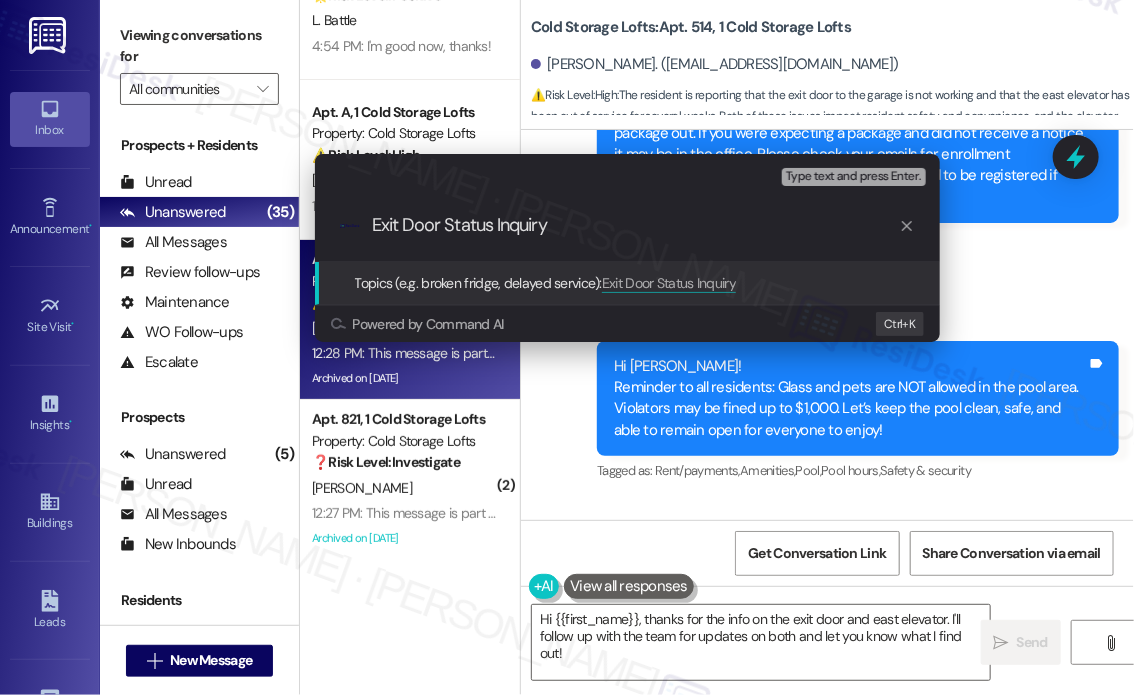 type 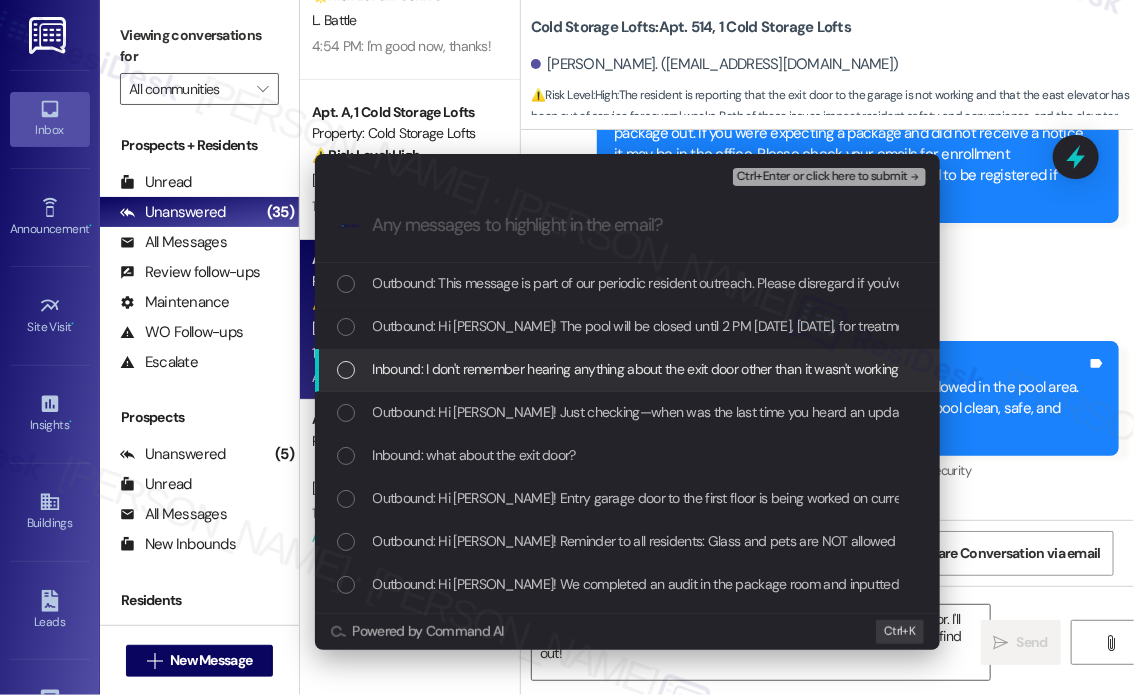 click on "Inbound: I don't remember hearing anything about the exit door other than it wasn't working and they have contacted their vendor. And of course there's the east elevator which hasn't run for several weeks. I was told they're waiting for a part that [PERSON_NAME] elevator is supposed to bring. That's all I know." at bounding box center [1264, 369] 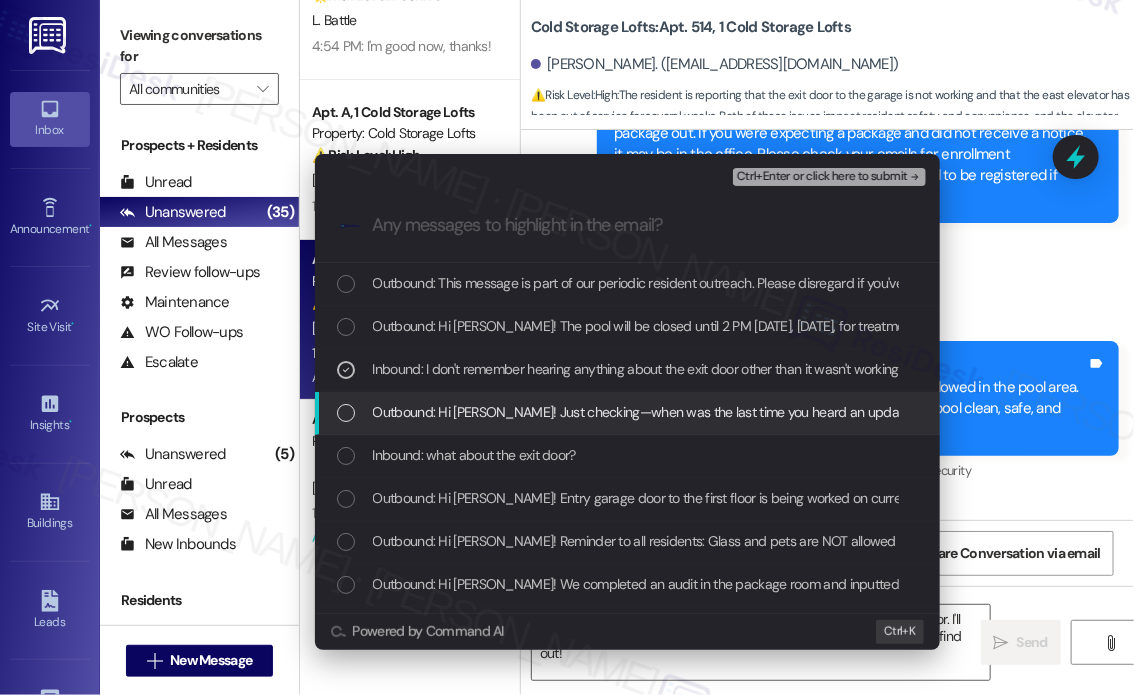 click on "Outbound: Hi [PERSON_NAME]! Just checking—when was the last time you heard an update from the site team about the exit door? I can follow up for you if needed." at bounding box center (853, 412) 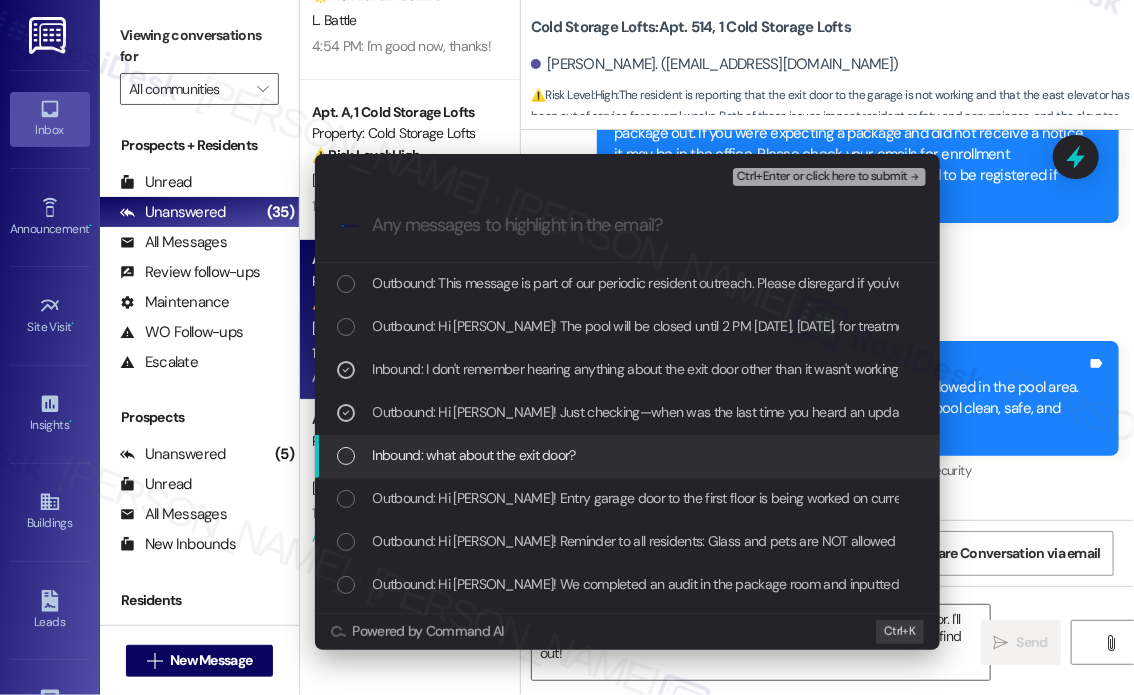 click on "Inbound: what about the exit door?" at bounding box center [629, 455] 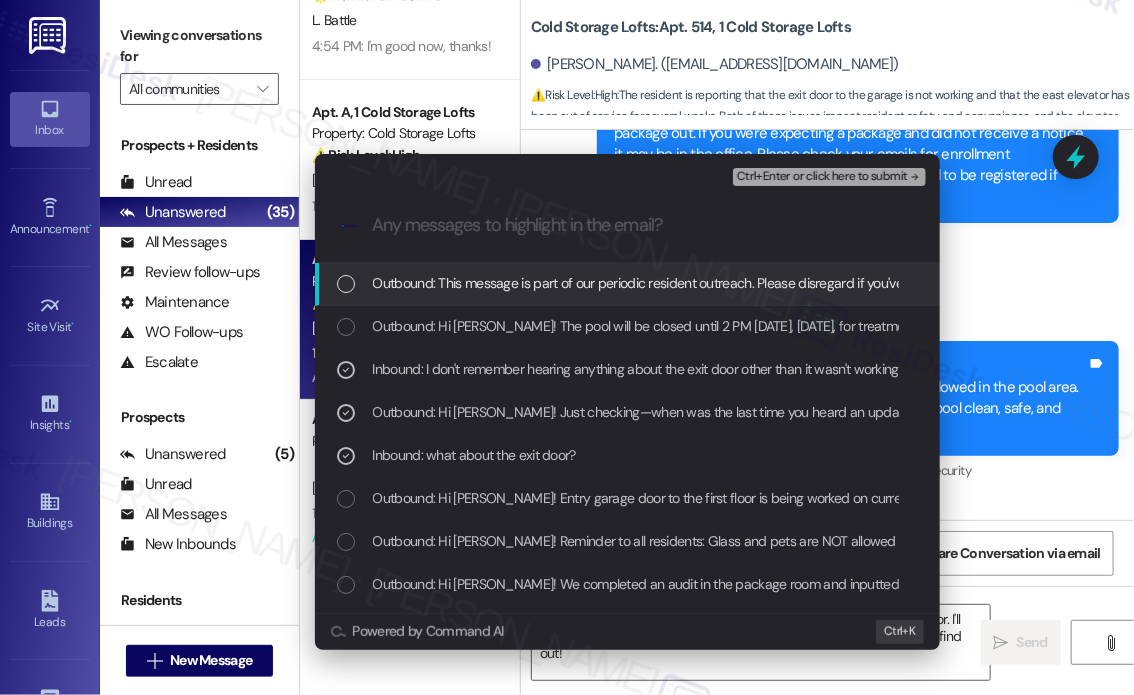 click on "Ctrl+Enter or click here to submit" at bounding box center [822, 177] 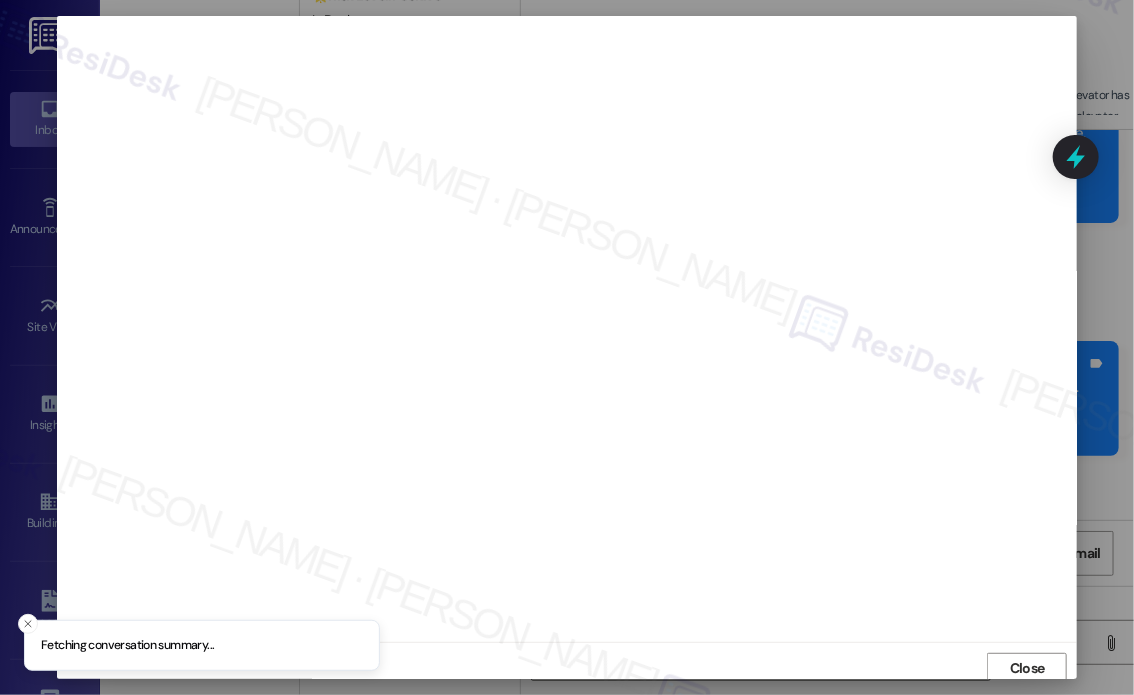 scroll, scrollTop: 5, scrollLeft: 0, axis: vertical 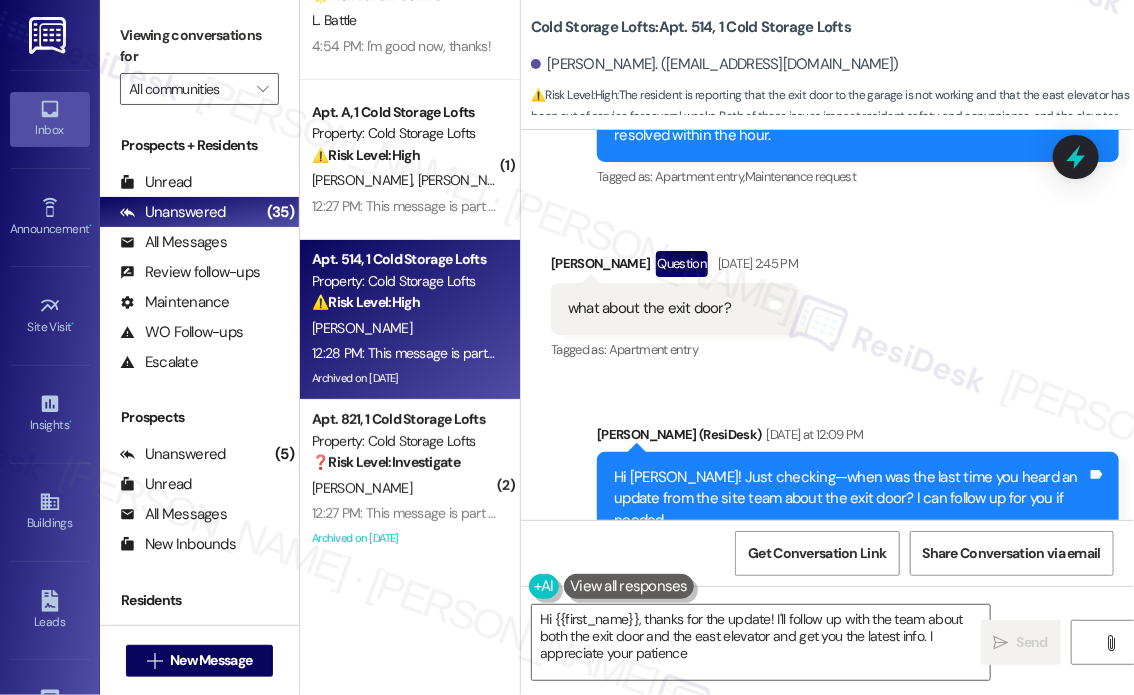 type on "Hi {{first_name}}, thanks for the update! I'll follow up with the team about both the exit door and the east elevator and get you the latest info. I appreciate your patience!" 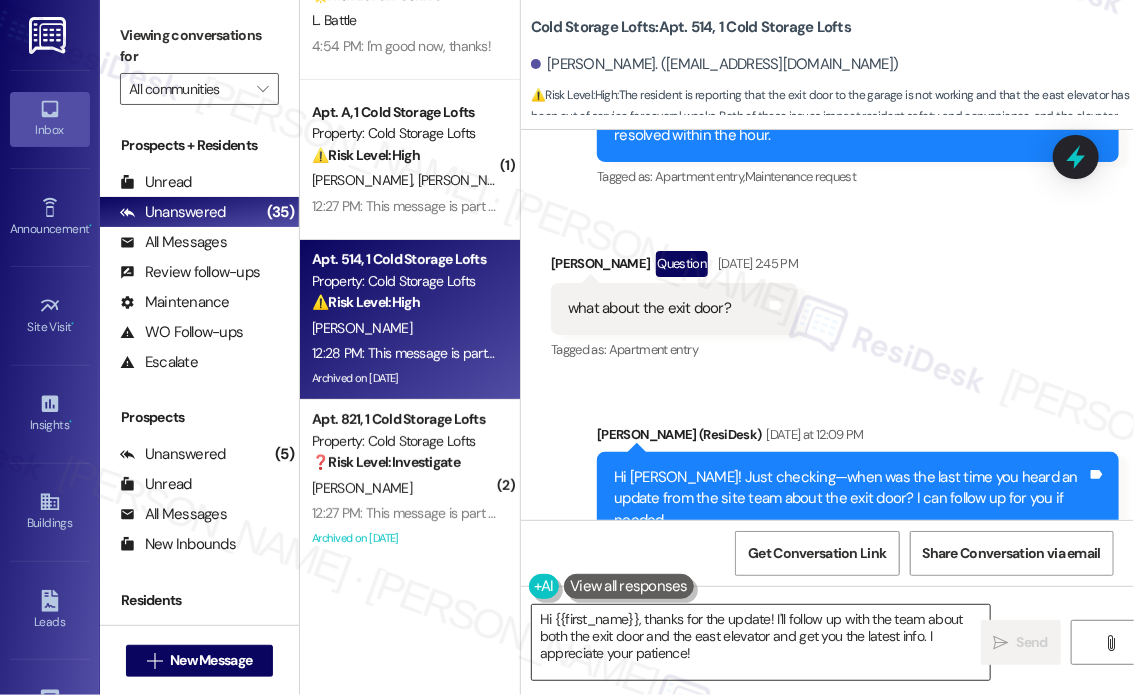 click on "Hi {{first_name}}, thanks for the update! I'll follow up with the team about both the exit door and the east elevator and get you the latest info. I appreciate your patience!" at bounding box center [761, 642] 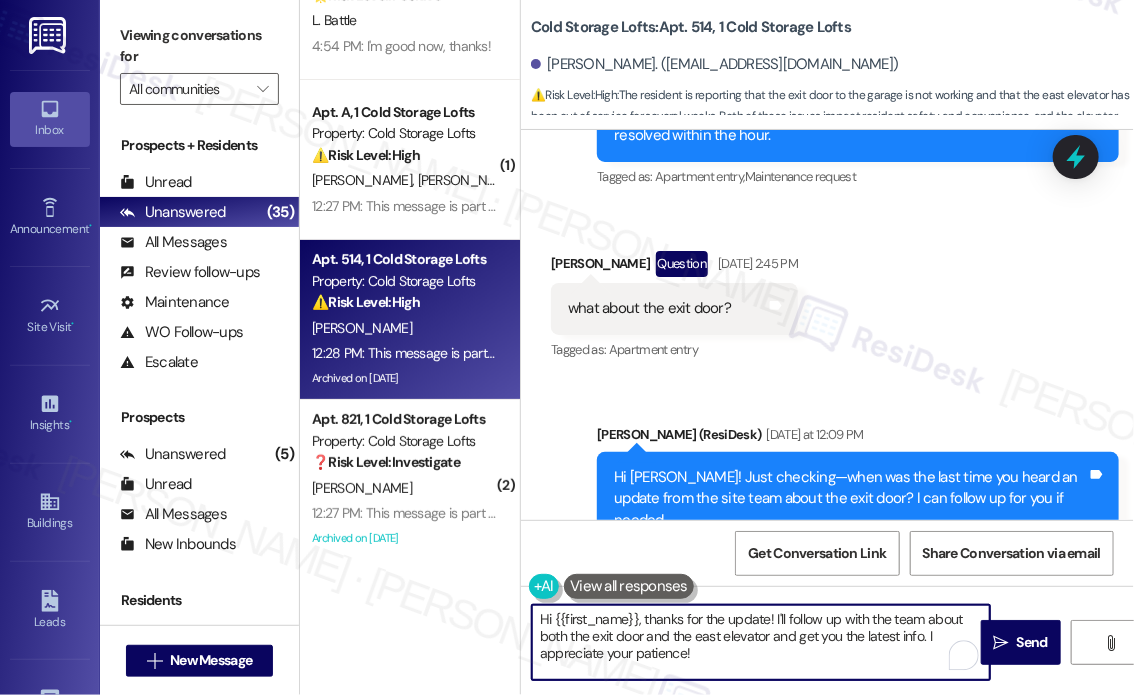 click on "Hi {{first_name}}, thanks for the update! I'll follow up with the team about both the exit door and the east elevator and get you the latest info. I appreciate your patience!" at bounding box center (761, 642) 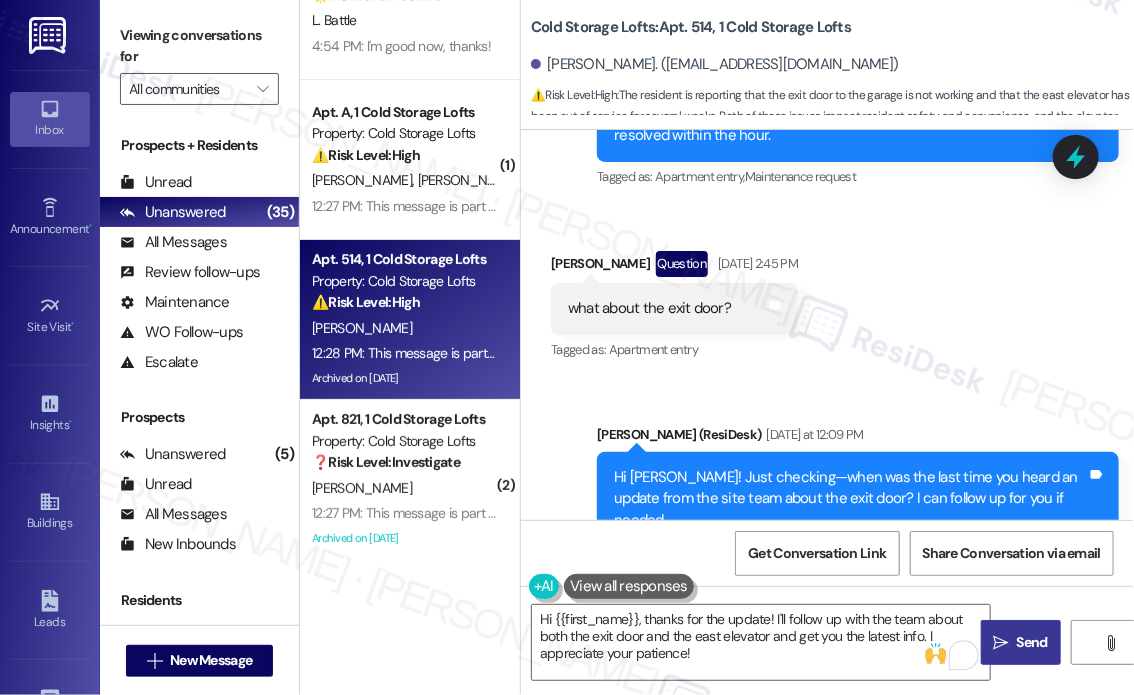 click on "" at bounding box center [1001, 643] 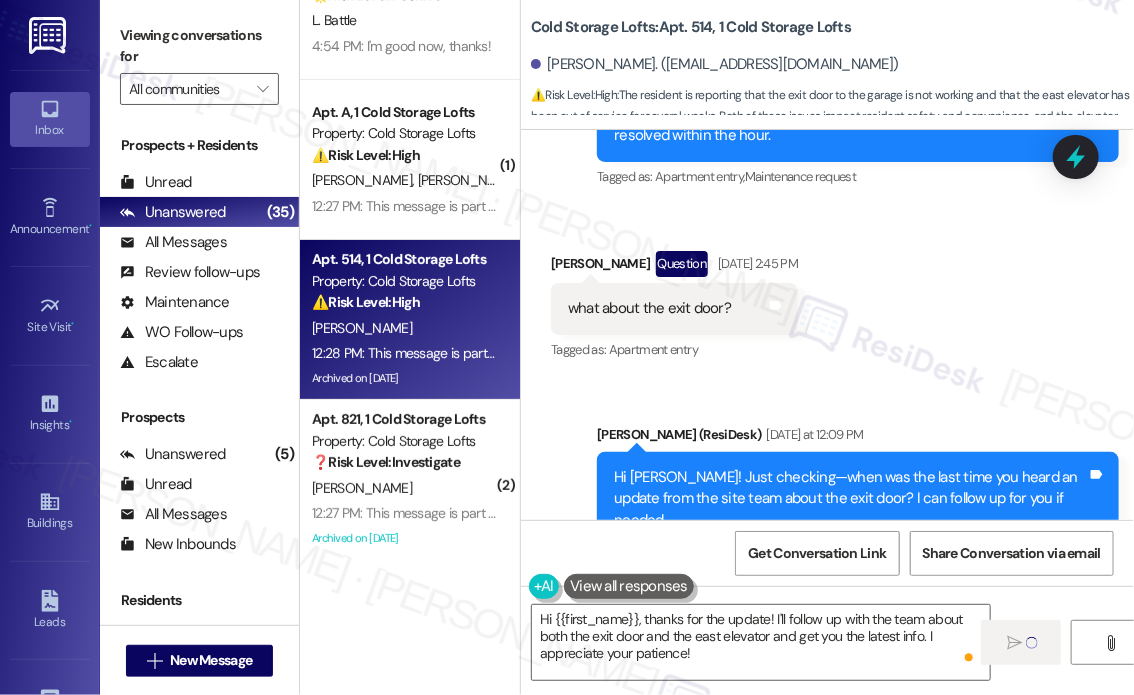 type 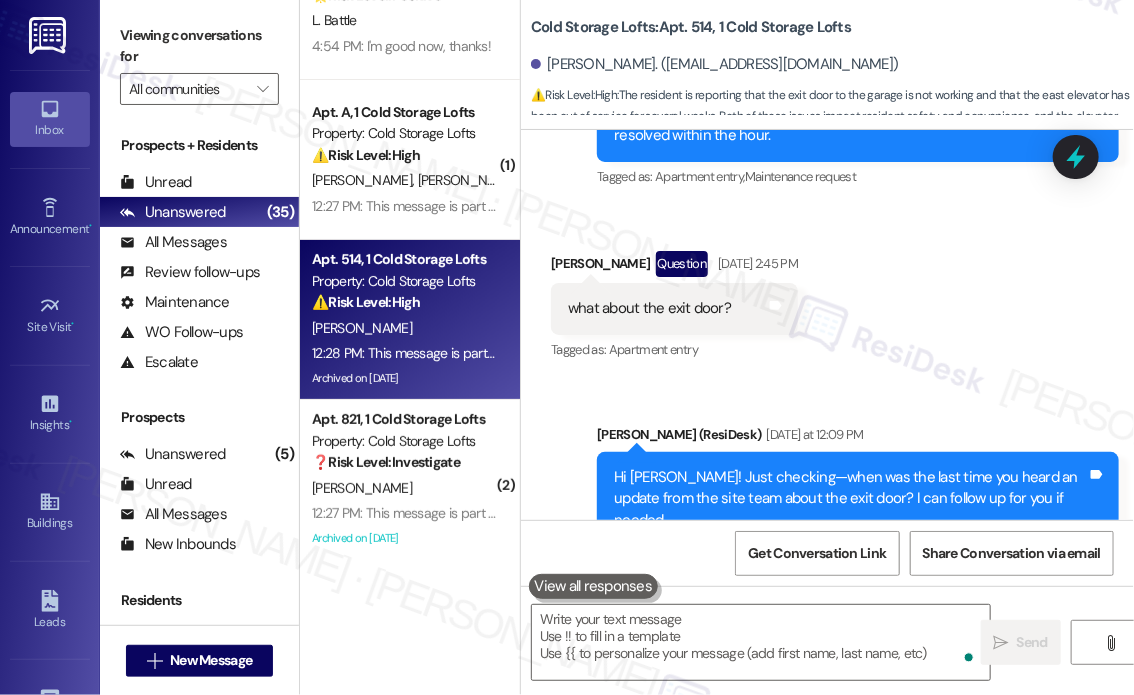 scroll, scrollTop: 2900, scrollLeft: 0, axis: vertical 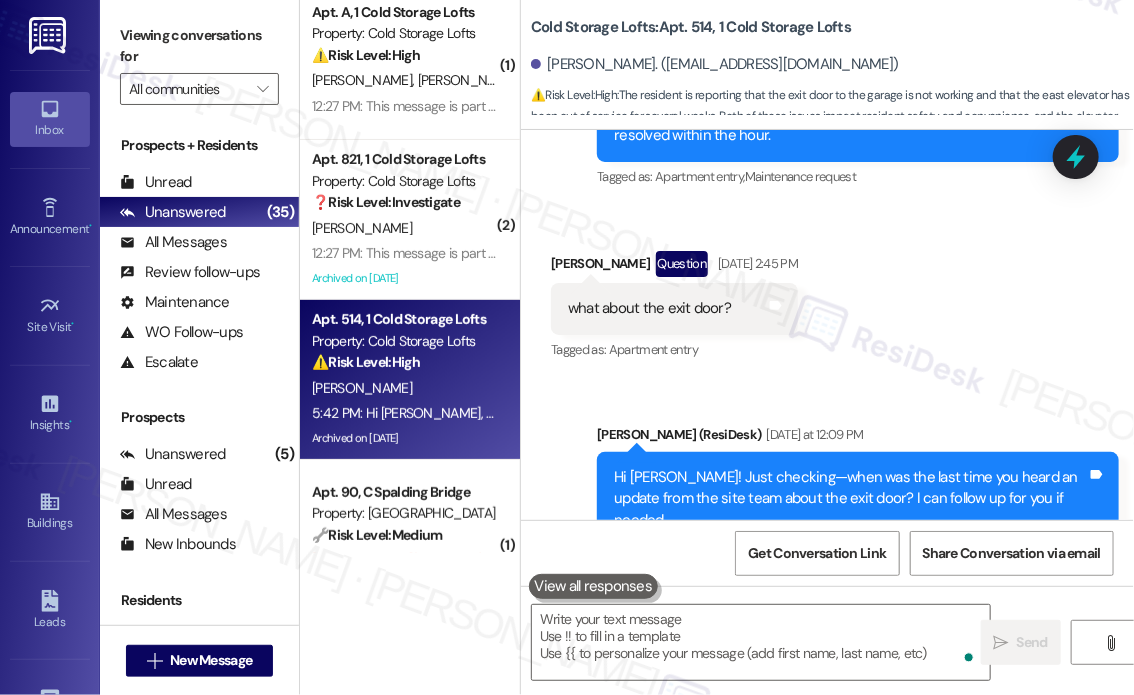 click on "[PERSON_NAME]" at bounding box center (404, 388) 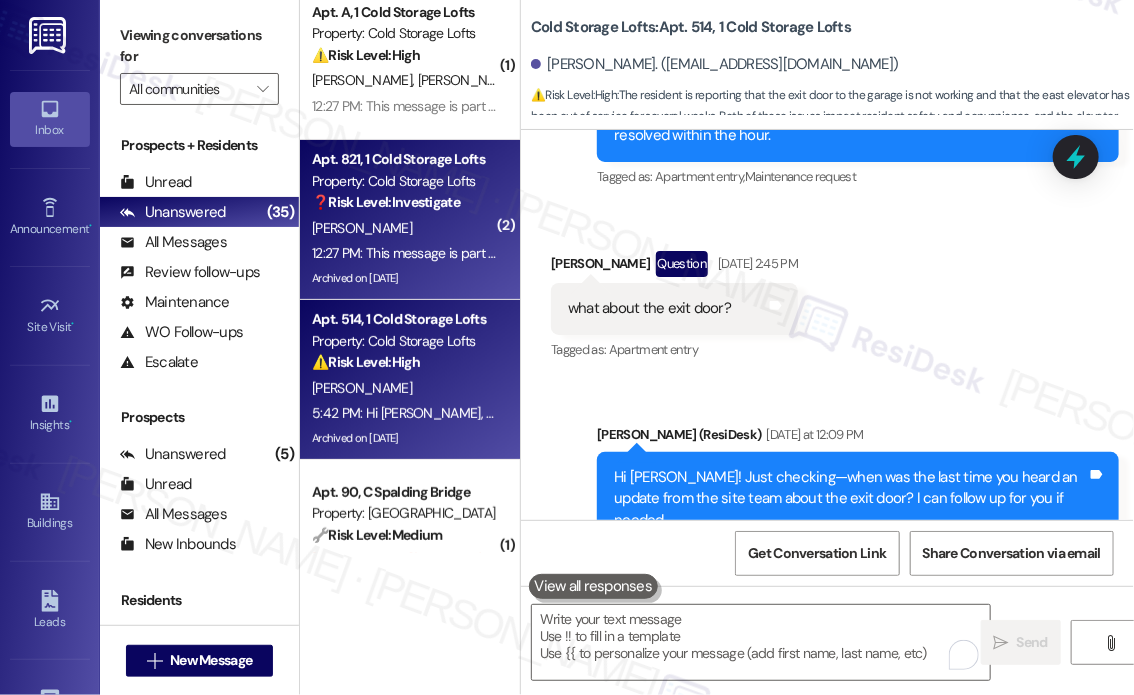 click on "Archived on [DATE]" at bounding box center (404, 278) 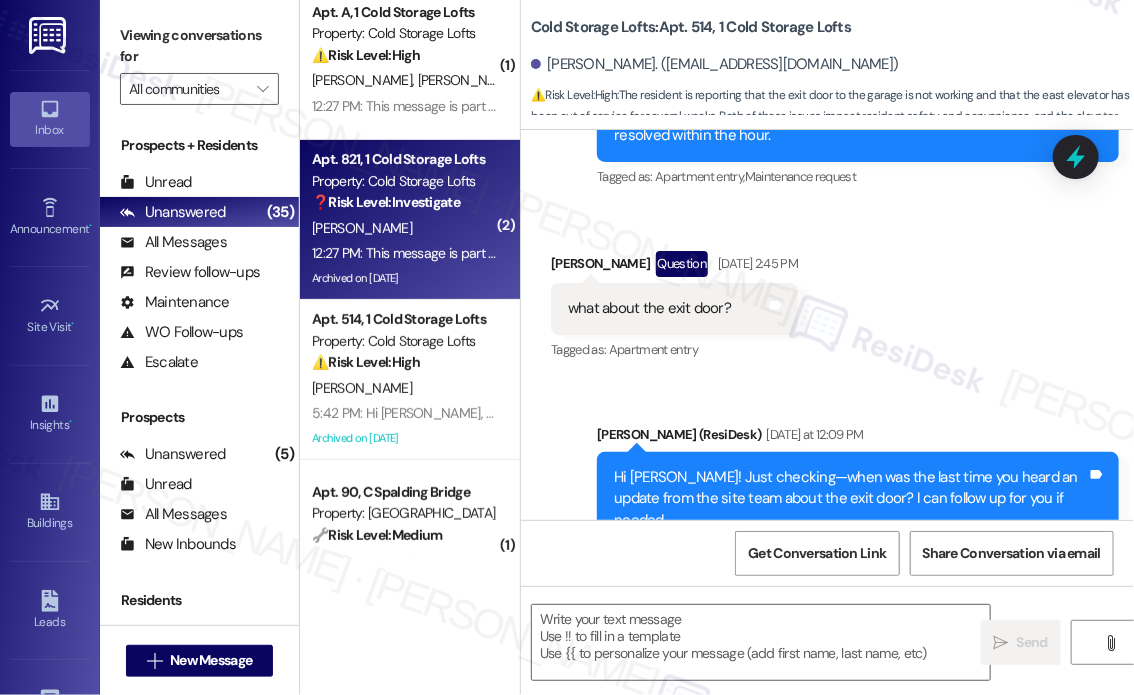 type on "Fetching suggested responses. Please feel free to read through the conversation in the meantime." 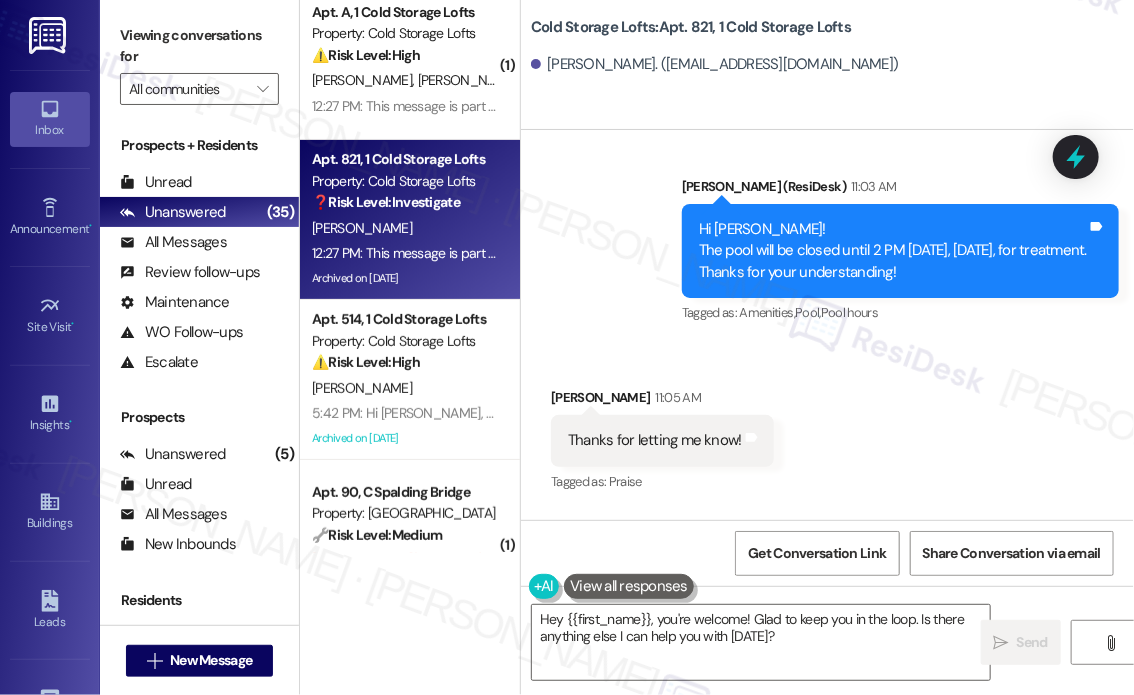scroll, scrollTop: 38787, scrollLeft: 0, axis: vertical 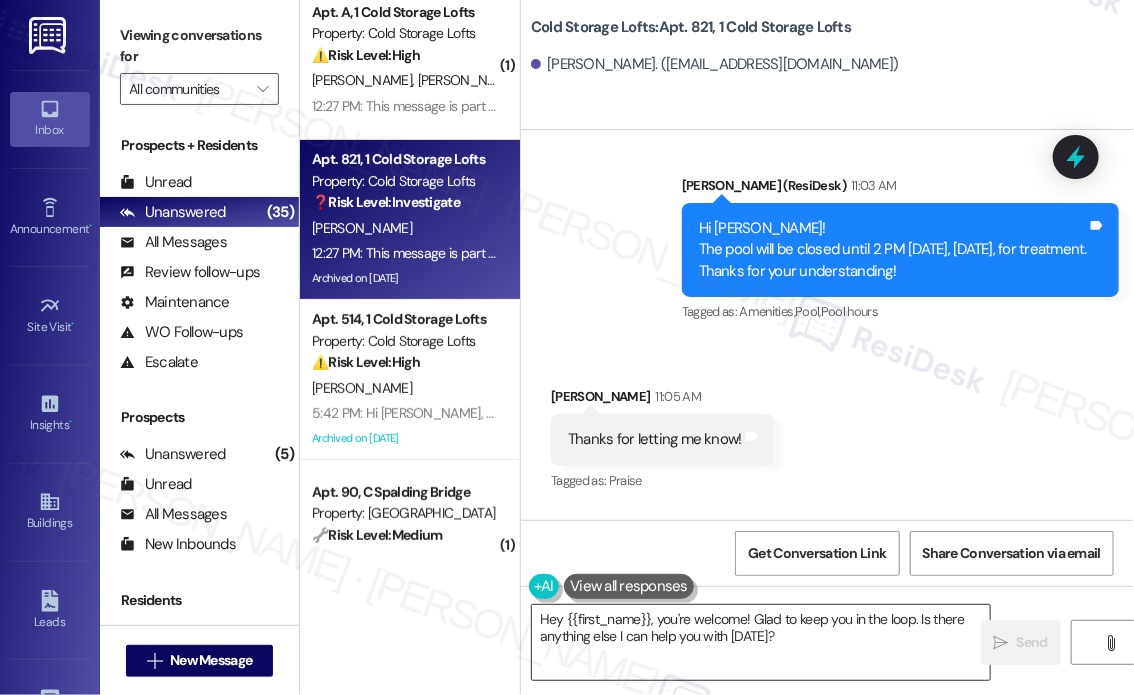 click on "Hey {{first_name}}, you're welcome! Glad to keep you in the loop. Is there anything else I can help you with [DATE]?" at bounding box center [761, 642] 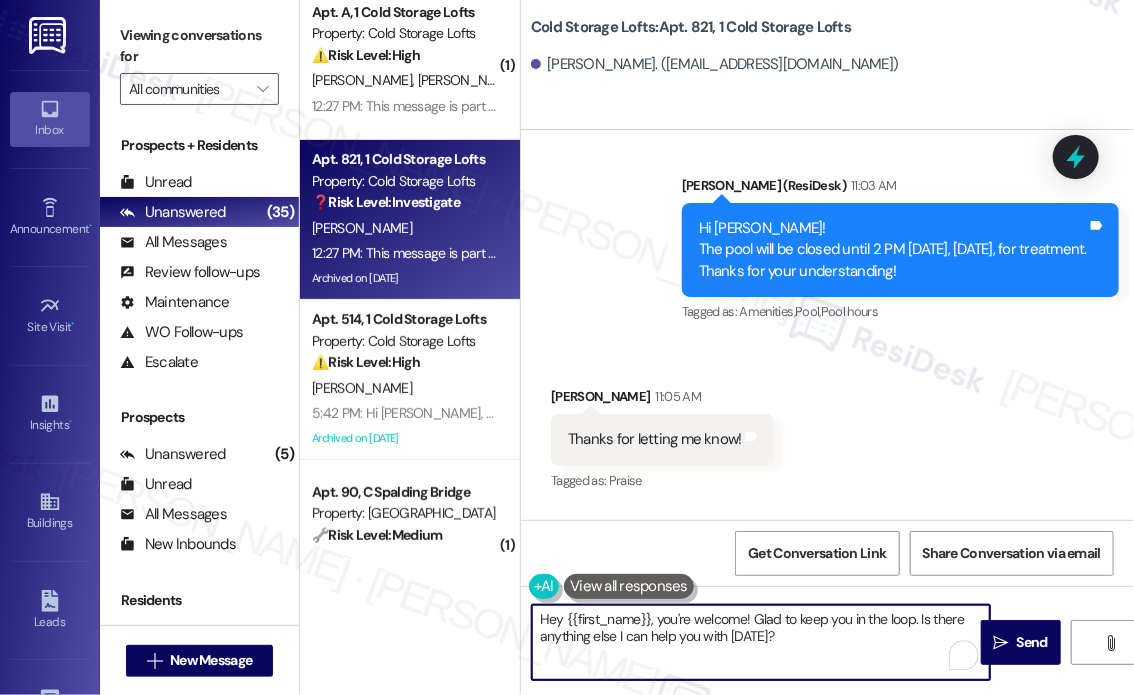 drag, startPoint x: 920, startPoint y: 619, endPoint x: 928, endPoint y: 659, distance: 40.792156 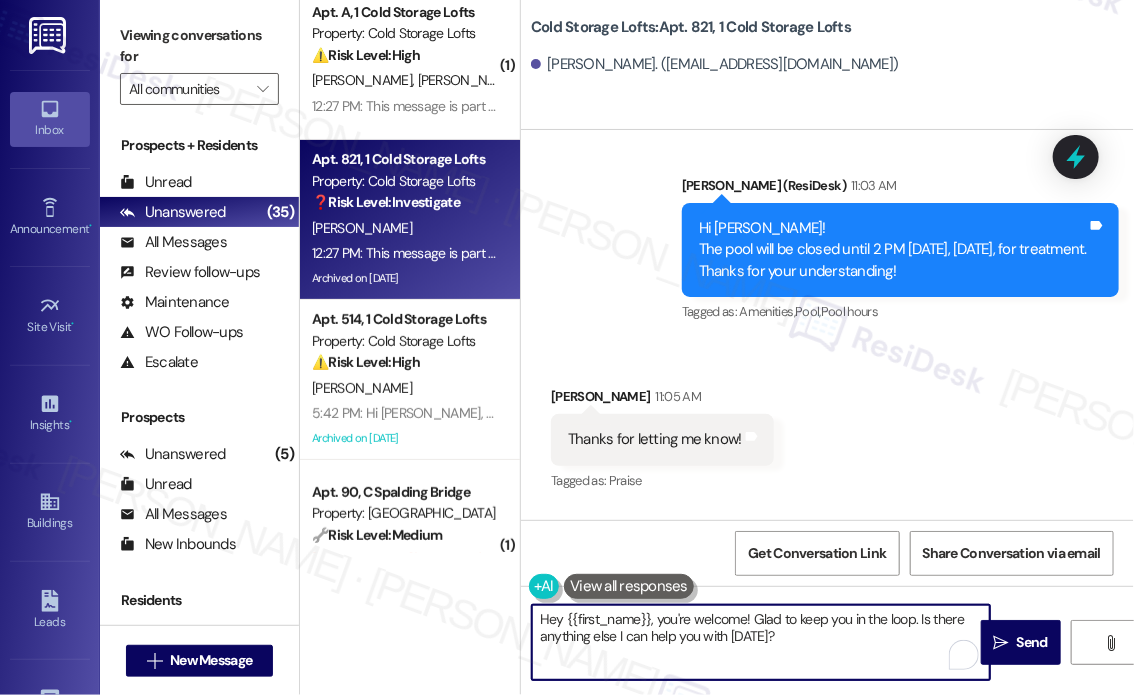 type on "Hey {{first_name}}, you're welcome! Glad to keep you in the loop." 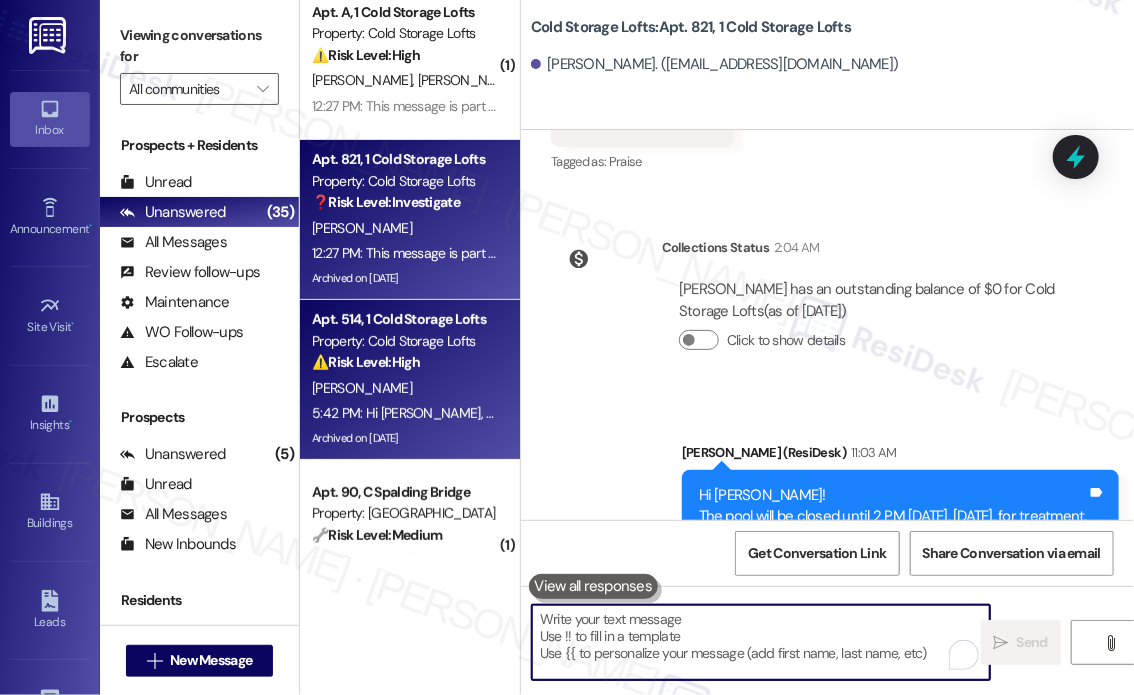 scroll, scrollTop: 38510, scrollLeft: 0, axis: vertical 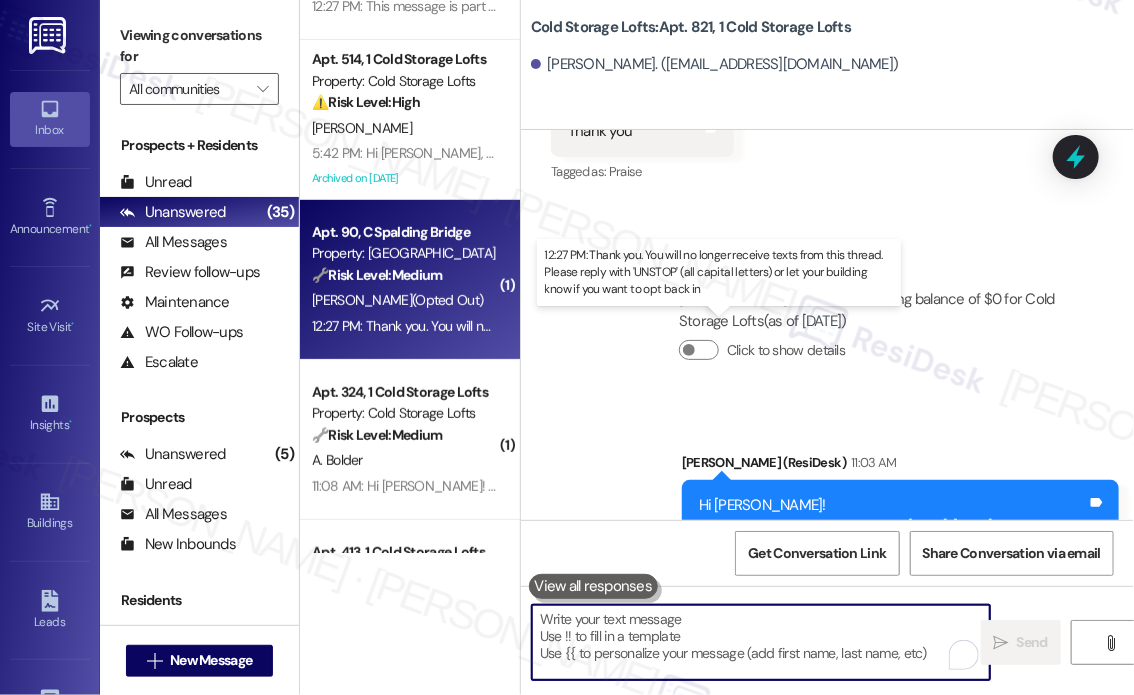 type 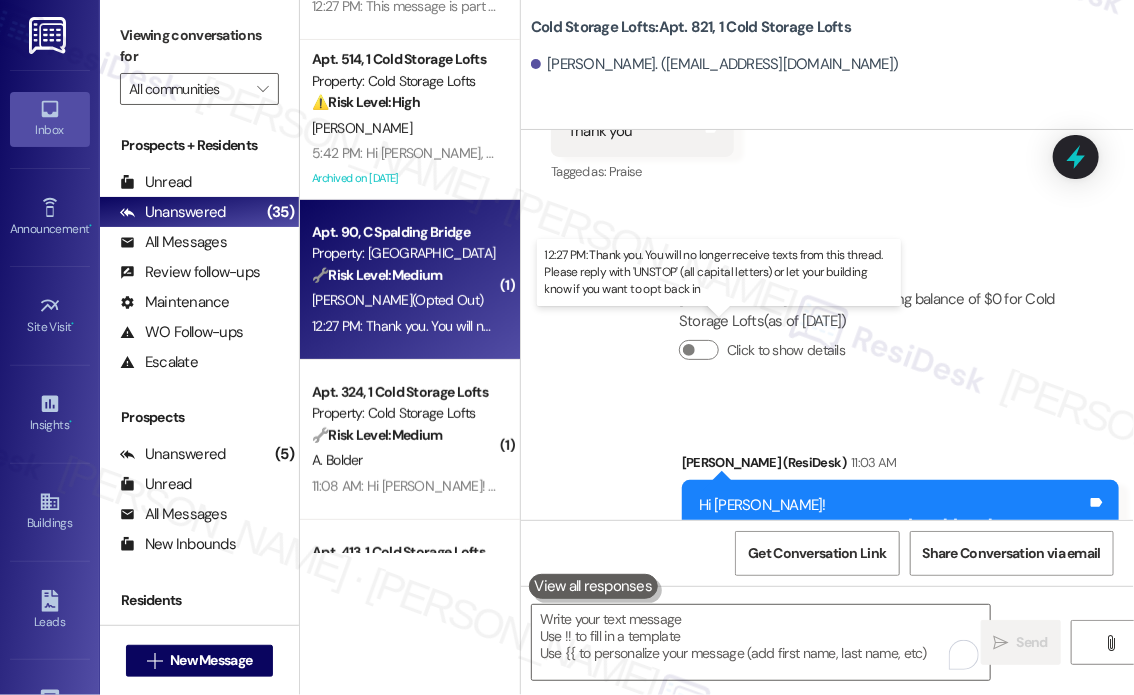 click on "12:27 PM: Thank you. You will no longer receive texts from this thread. Please reply with 'UNSTOP' (all capital letters) or let your building know if you want to opt back in 12:27 PM: Thank you. You will no longer receive texts from this thread. Please reply with 'UNSTOP' (all capital letters) or let your building know if you want to opt back in" at bounding box center (786, 326) 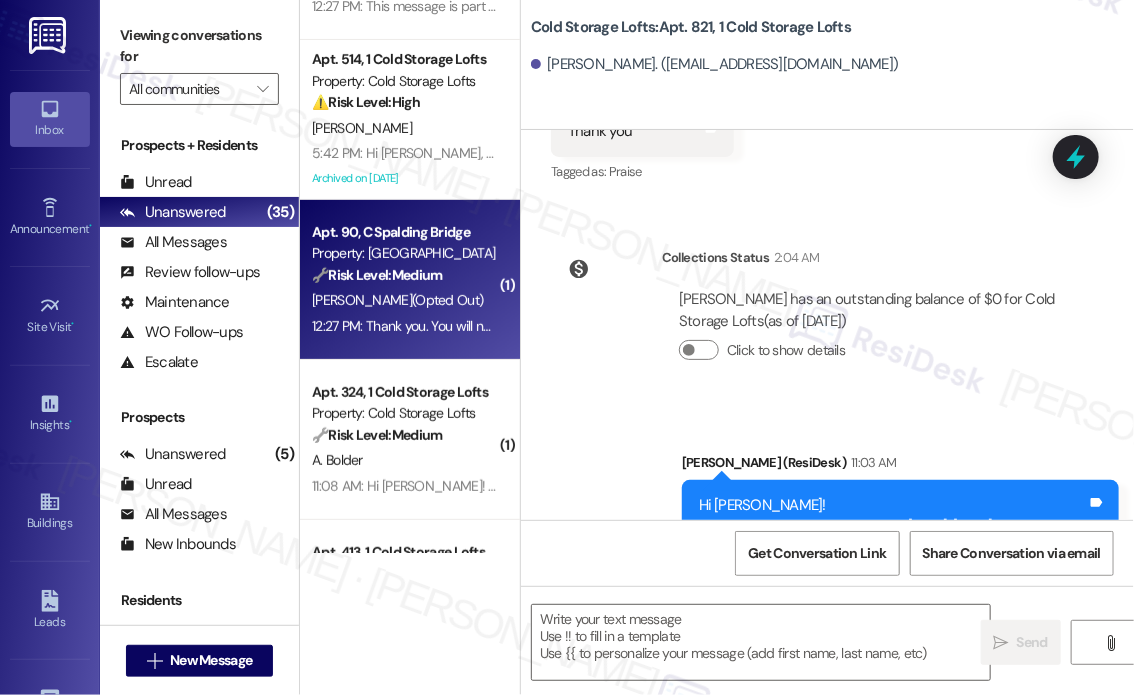 type on "Fetching suggested responses. Please feel free to read through the conversation in the meantime." 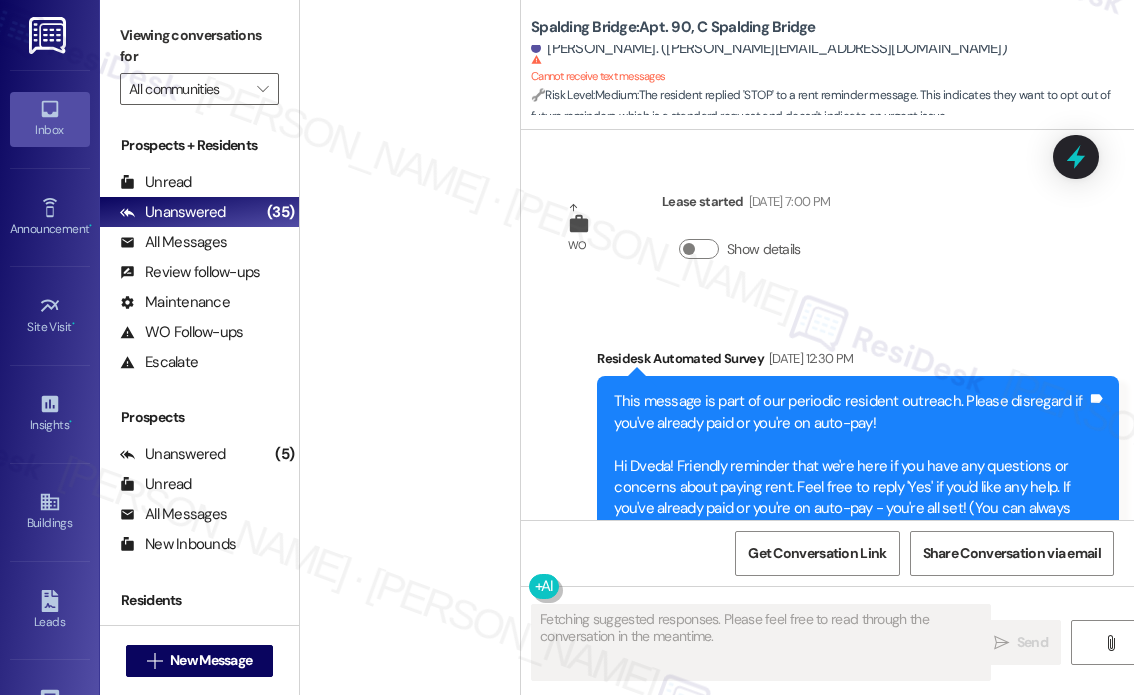 scroll, scrollTop: 0, scrollLeft: 0, axis: both 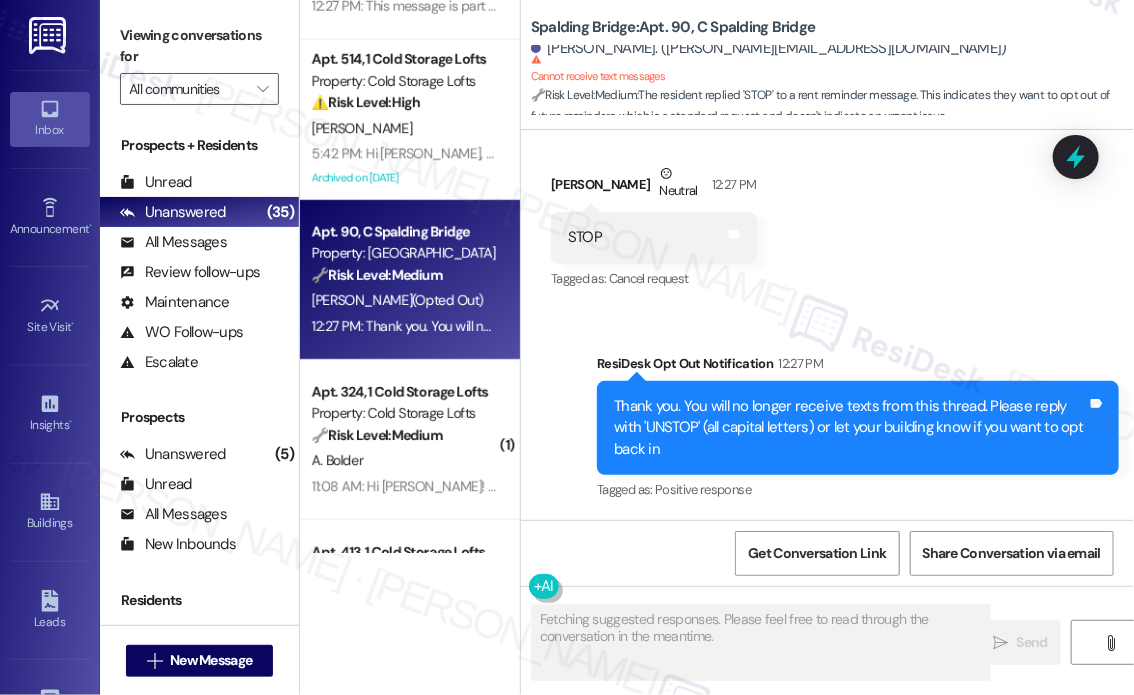click on "Sent via SMS ResiDesk Opt Out Notification 12:27 PM Thank you. You will no longer receive texts from this thread. Please reply with 'UNSTOP' (all capital letters) or let your building know if you want to opt back in Tags and notes Tagged as:   Positive response Click to highlight conversations about Positive response" at bounding box center [827, 414] 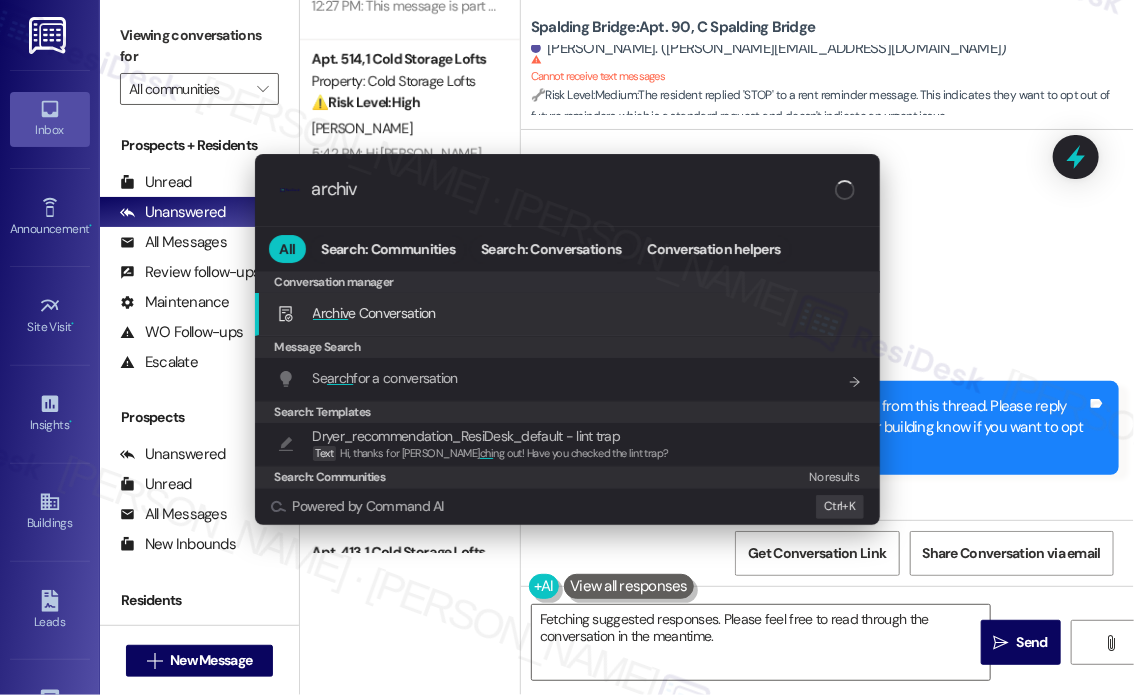 type on "archive" 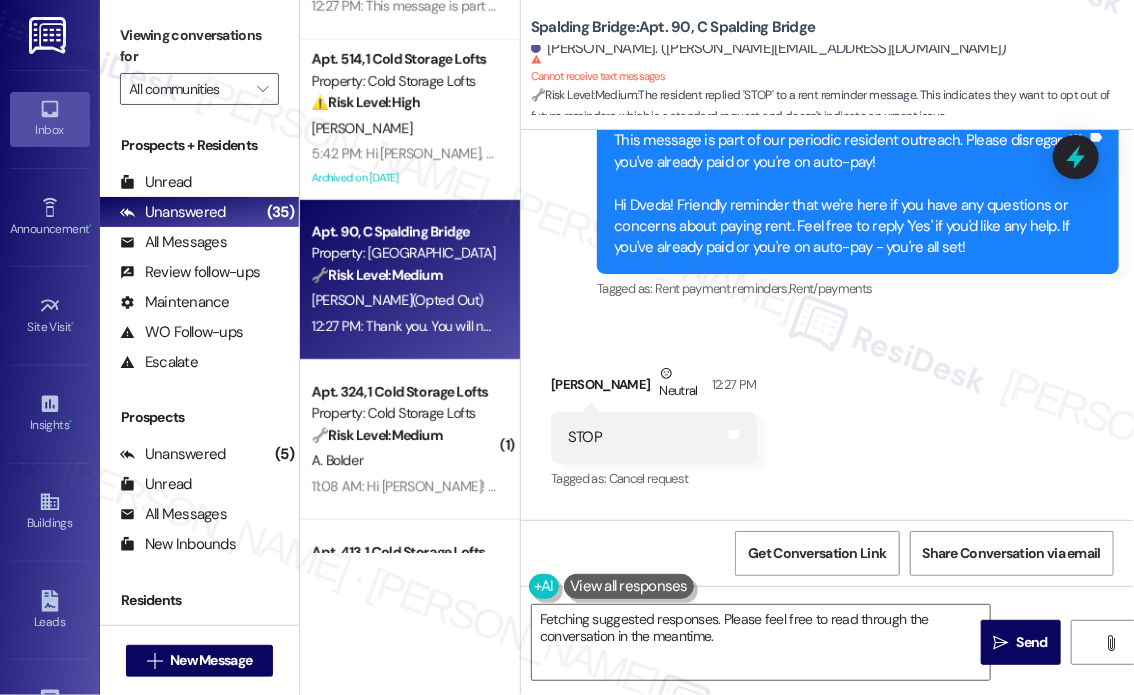 scroll, scrollTop: 1918, scrollLeft: 0, axis: vertical 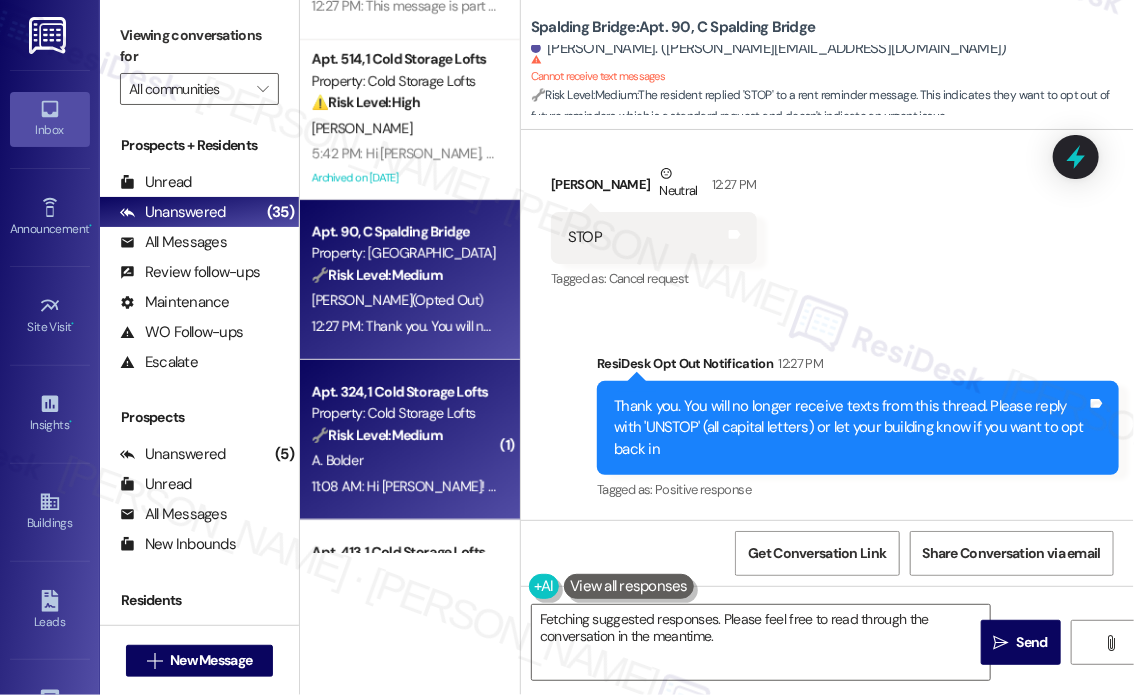 click on "Property: Cold Storage Lofts" at bounding box center [404, 413] 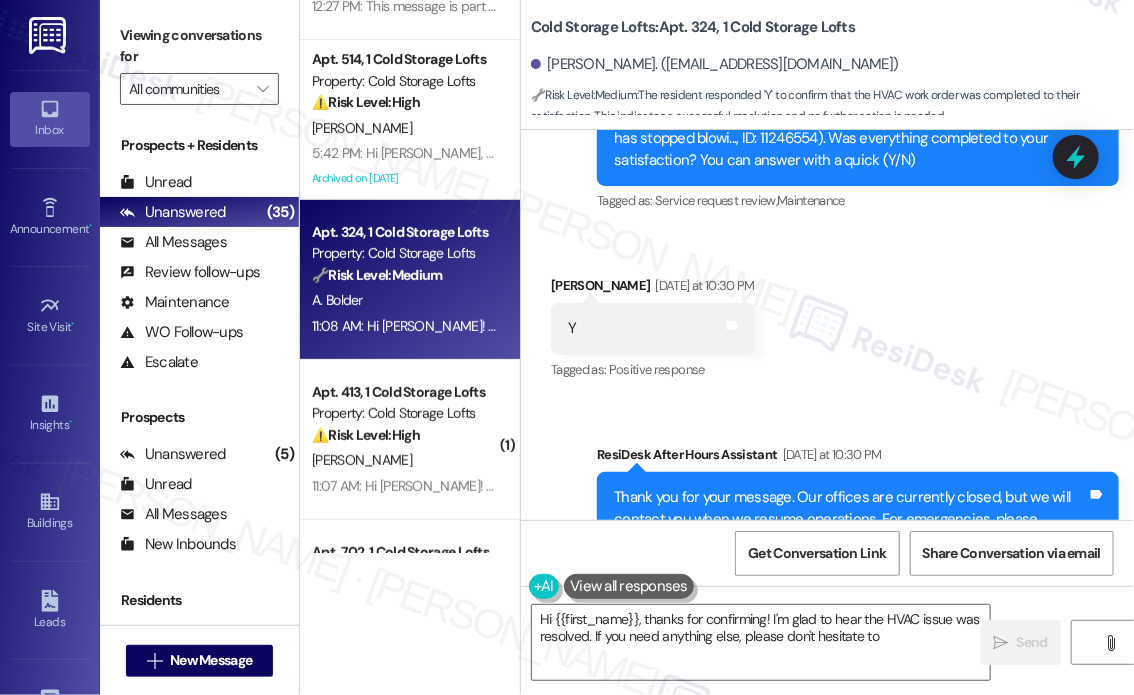 scroll, scrollTop: 20251, scrollLeft: 0, axis: vertical 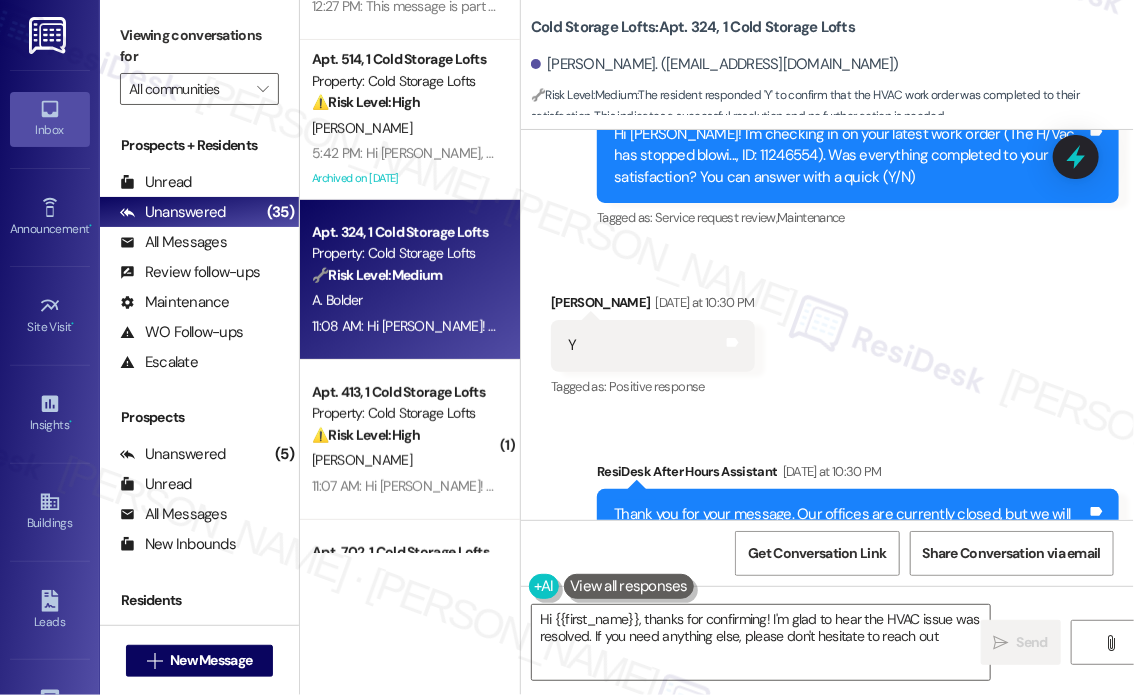 type on "Hi {{first_name}}, thanks for confirming! I'm glad to hear the HVAC issue was resolved. If you need anything else, please don't hesitate to reach out!" 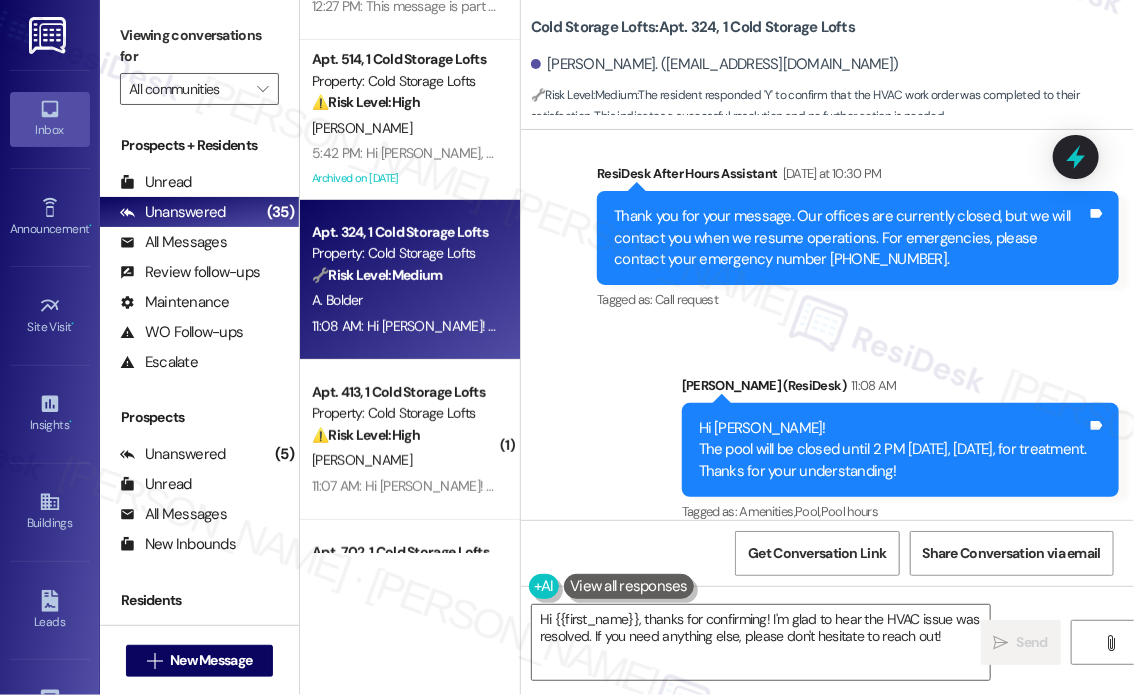 scroll, scrollTop: 20551, scrollLeft: 0, axis: vertical 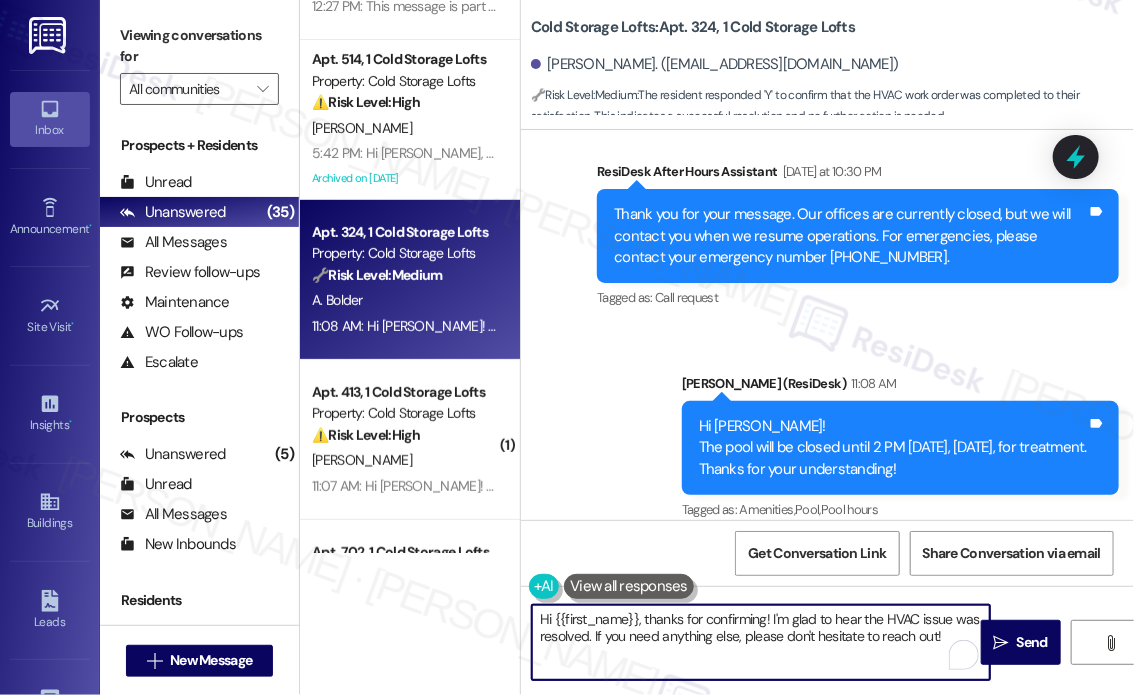 click on "Hi {{first_name}}, thanks for confirming! I'm glad to hear the HVAC issue was resolved. If you need anything else, please don't hesitate to reach out!" at bounding box center (761, 642) 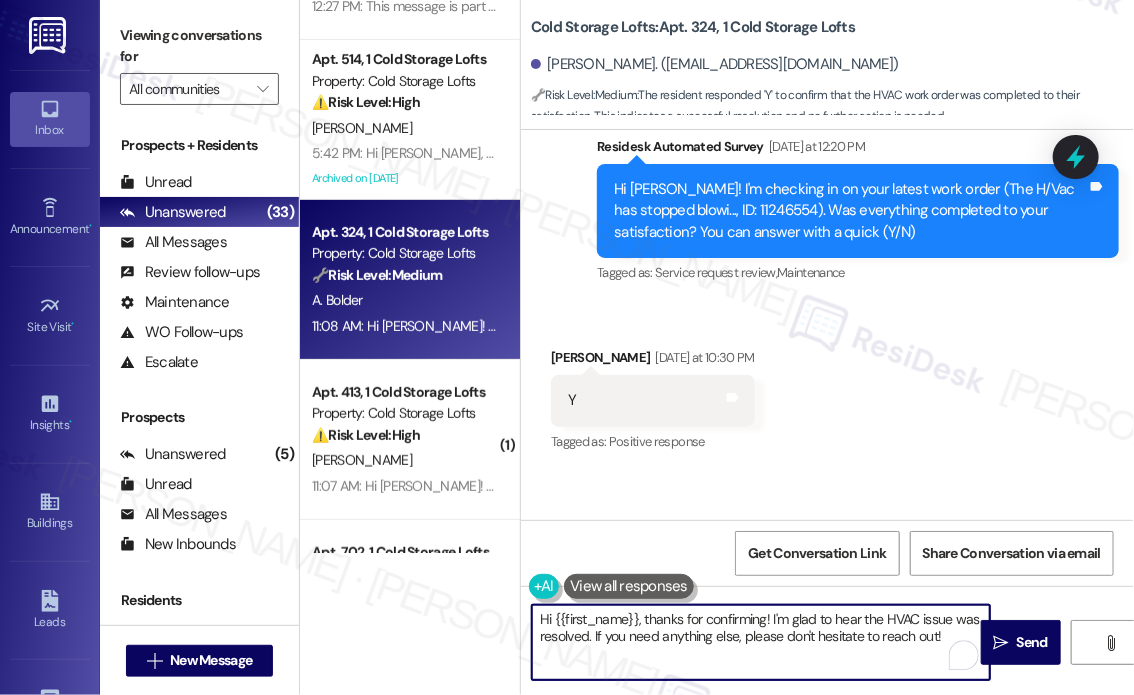 scroll, scrollTop: 20551, scrollLeft: 0, axis: vertical 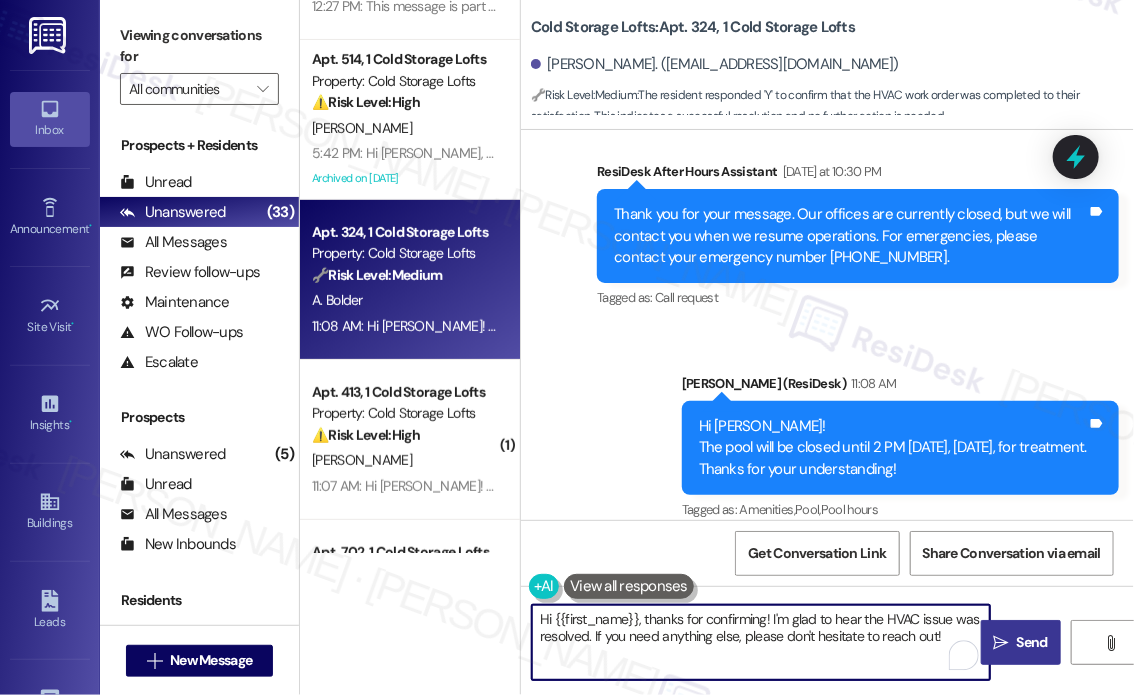 click on "" at bounding box center (1001, 643) 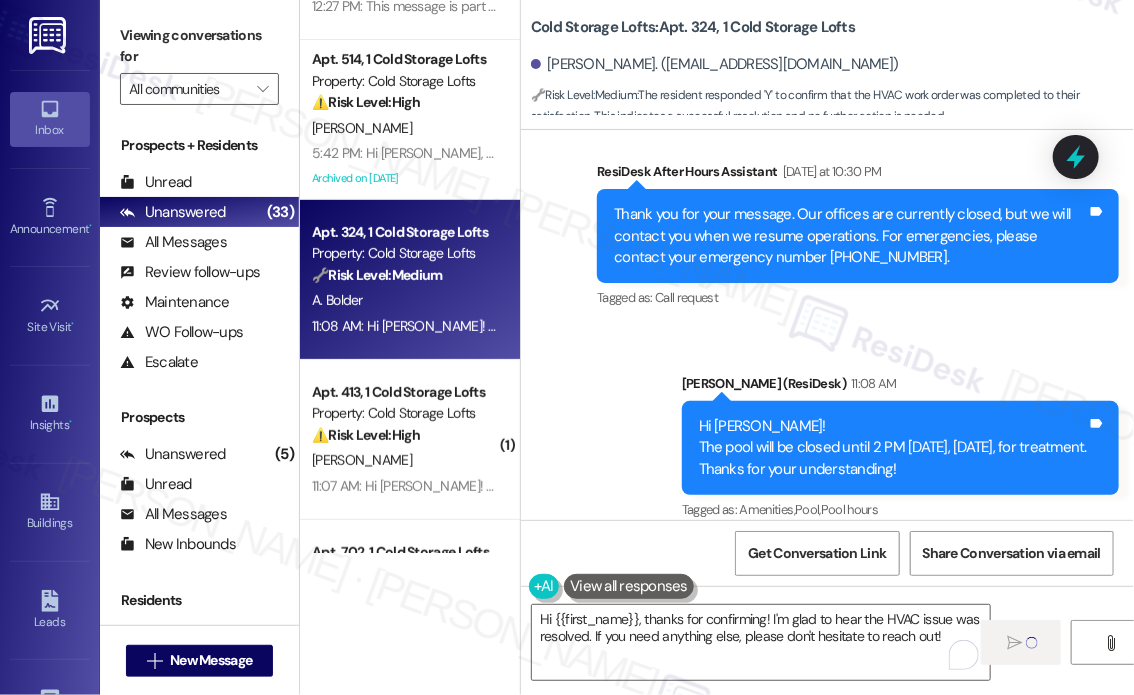 type 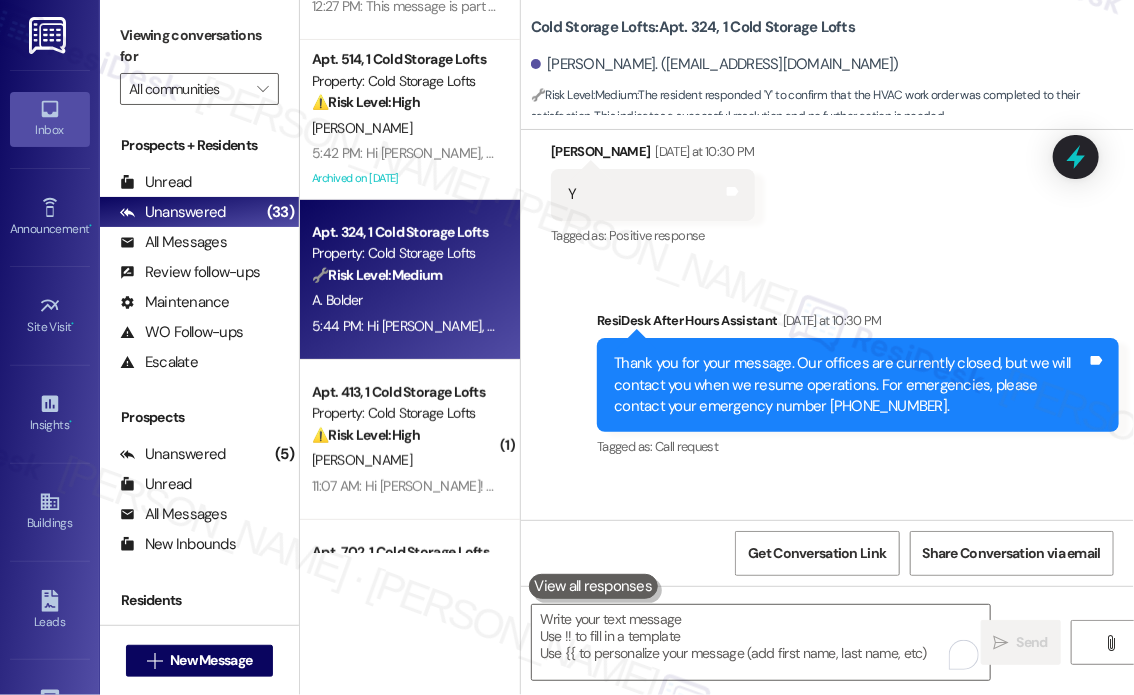 scroll, scrollTop: 20527, scrollLeft: 0, axis: vertical 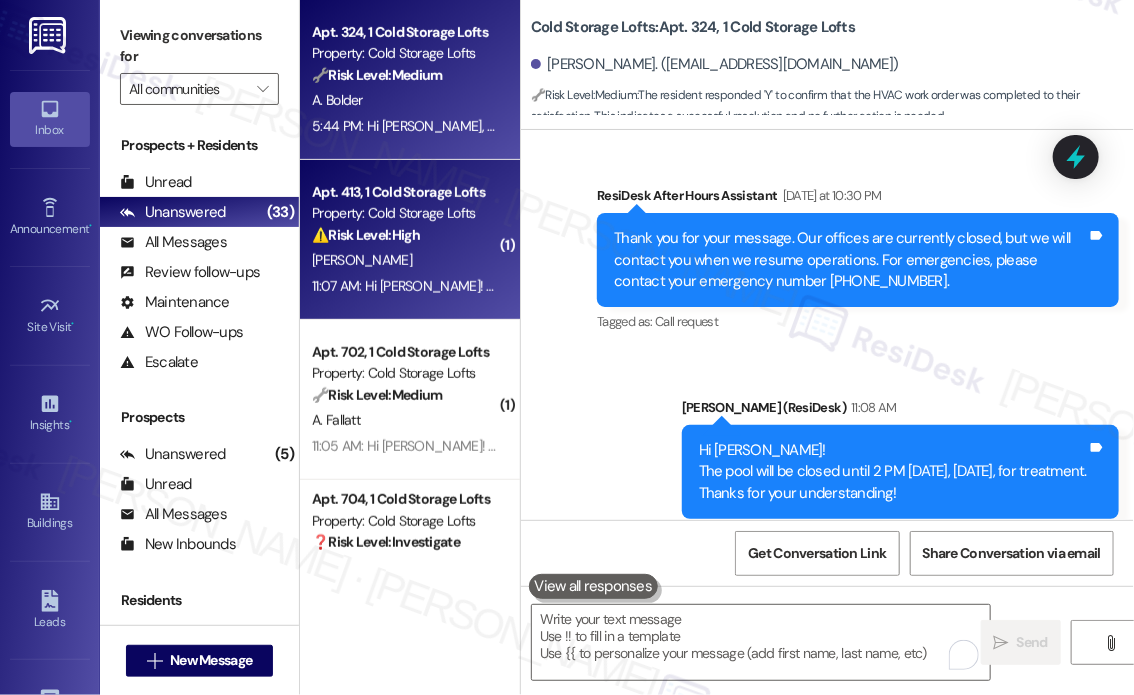 click on "[PERSON_NAME]" at bounding box center [404, 260] 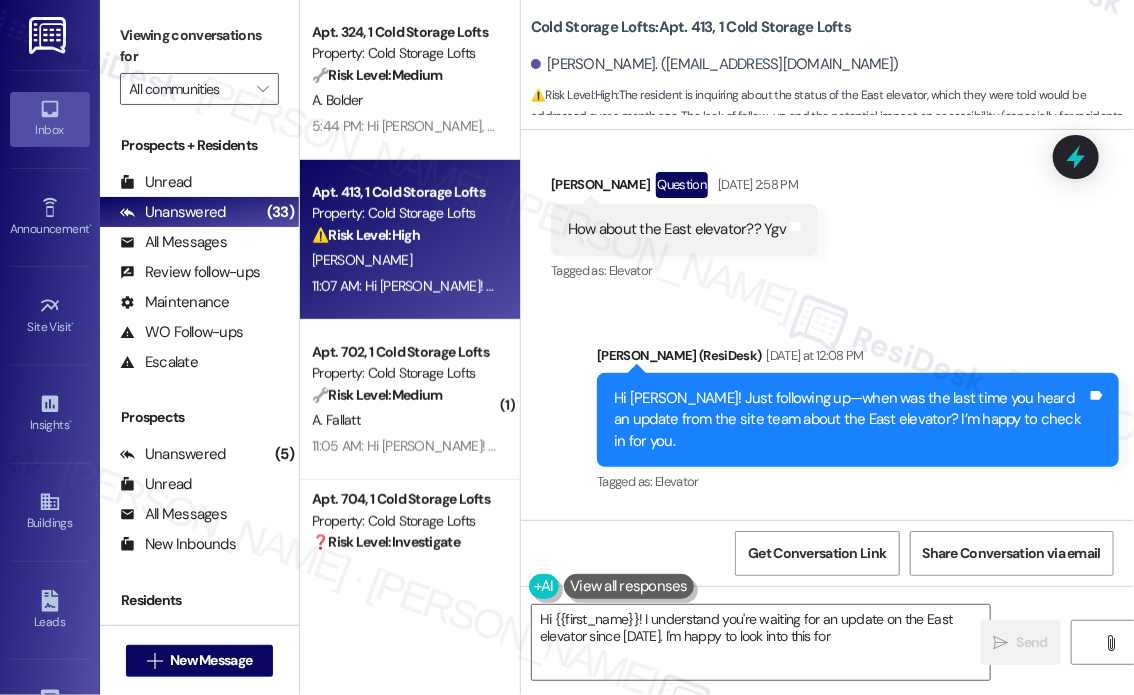 scroll, scrollTop: 29371, scrollLeft: 0, axis: vertical 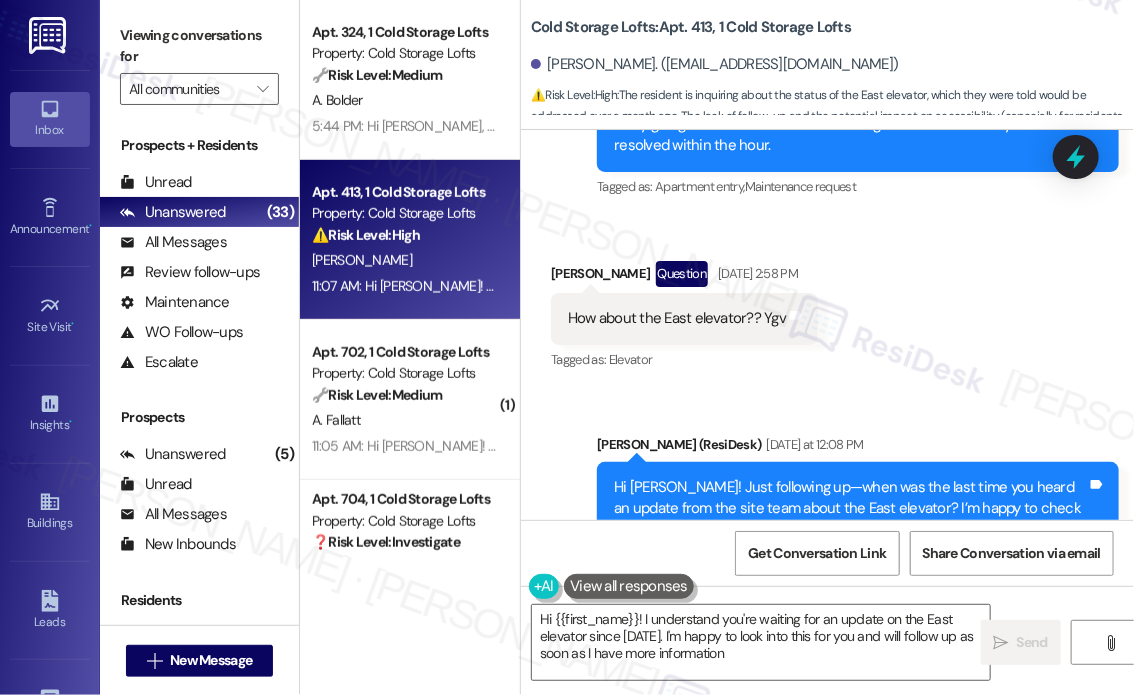 type on "Hi {{first_name}}! I understand you're waiting for an update on the East elevator since June 24th. I'm happy to look into this for you and will follow up as soon as I have more information!" 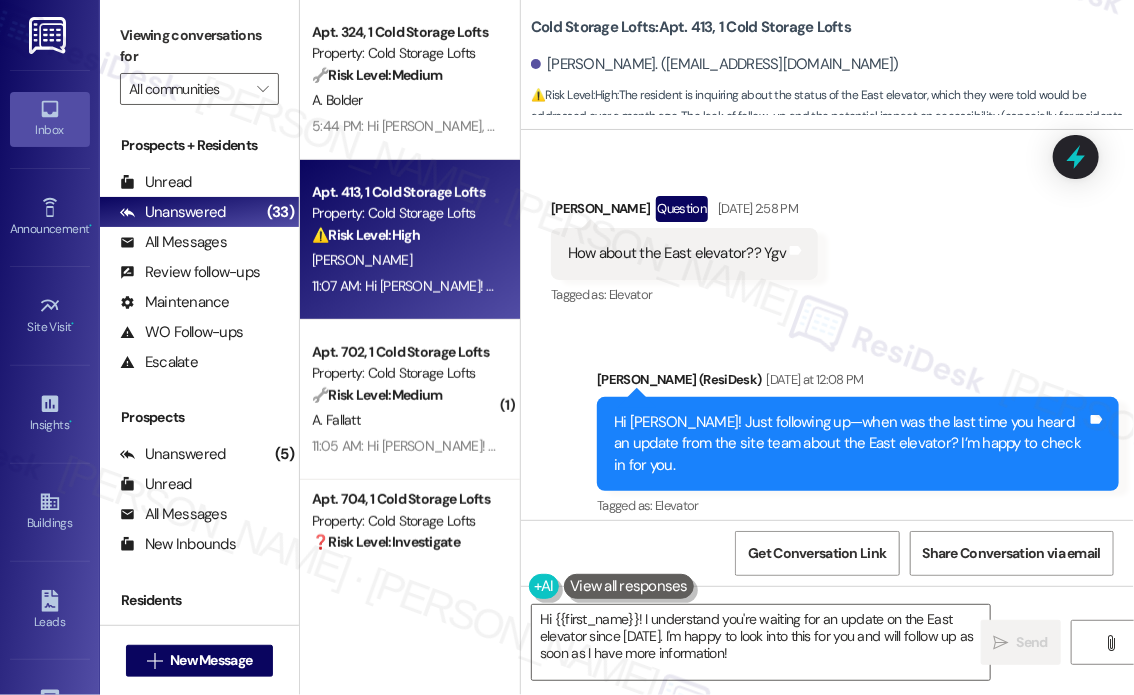 scroll, scrollTop: 29471, scrollLeft: 0, axis: vertical 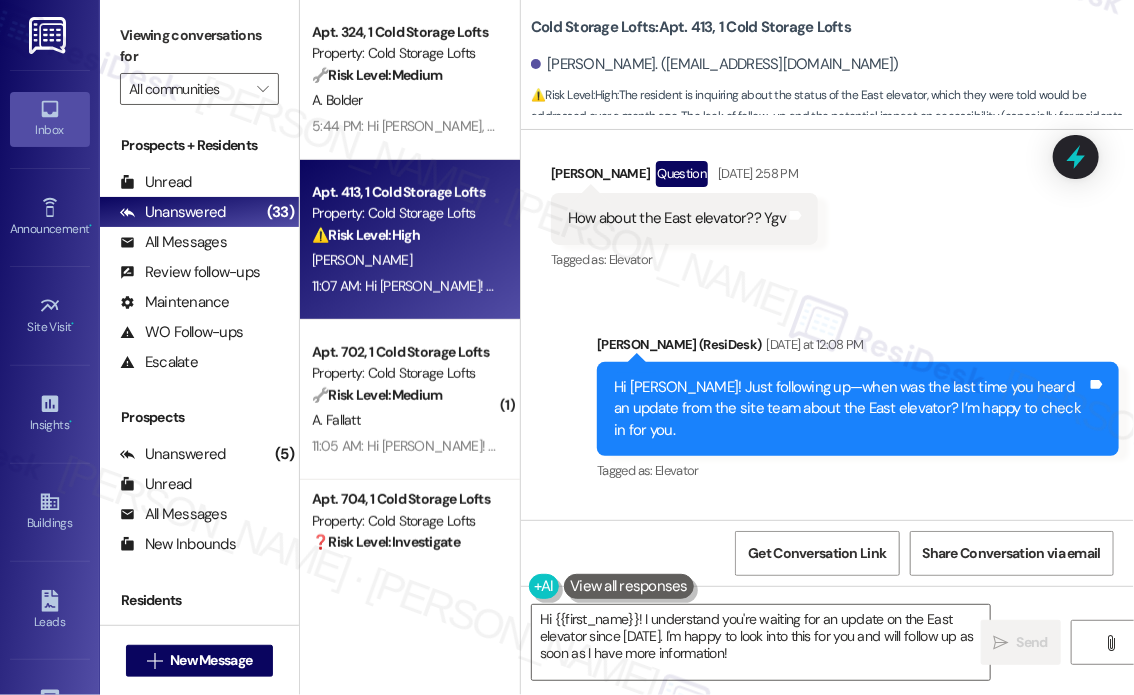 click on "How about the East elevator??  Ygv" at bounding box center [677, 218] 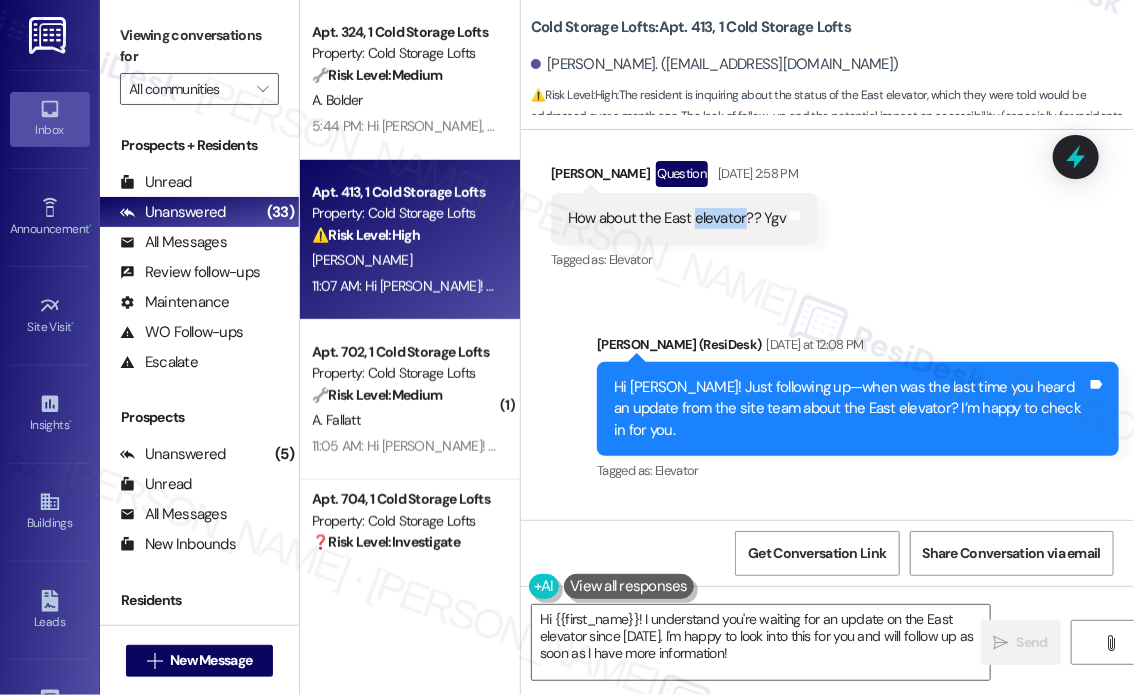 click on "How about the East elevator??  Ygv" at bounding box center (677, 218) 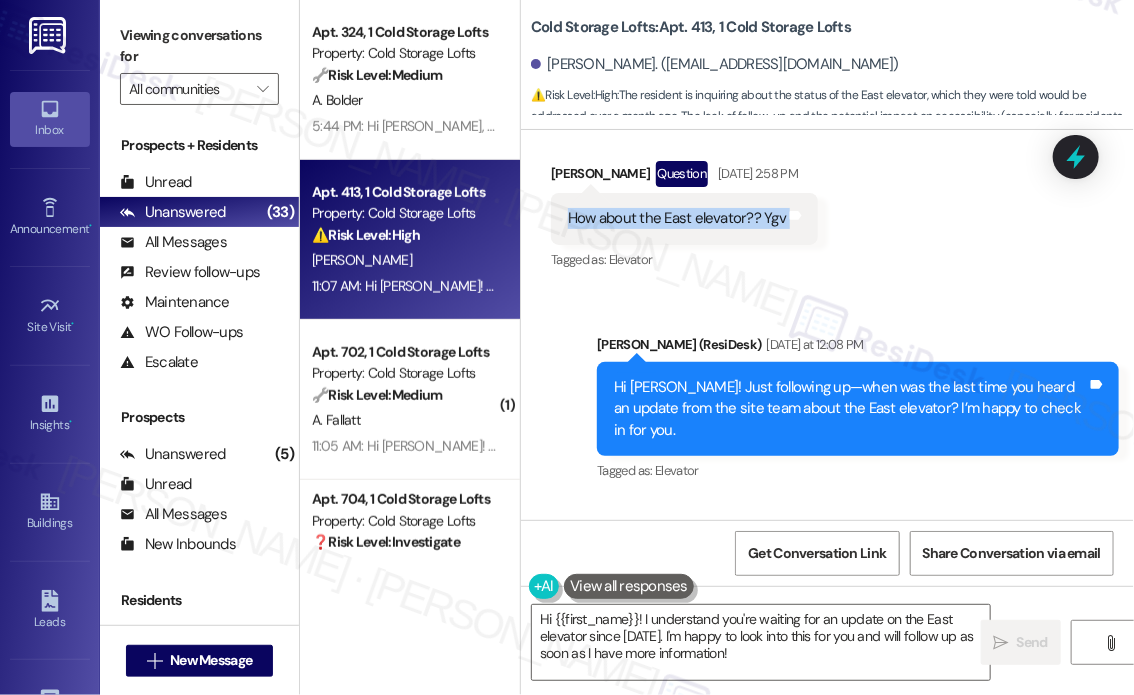 click on "How about the East elevator??  Ygv" at bounding box center (677, 218) 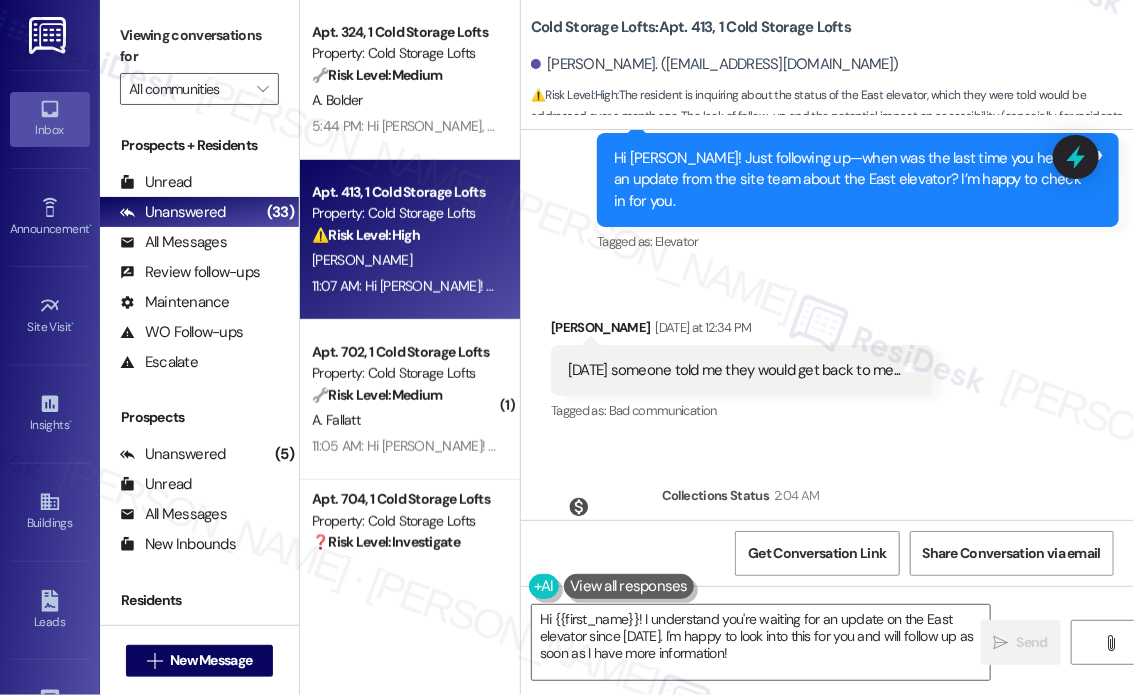 scroll, scrollTop: 29471, scrollLeft: 0, axis: vertical 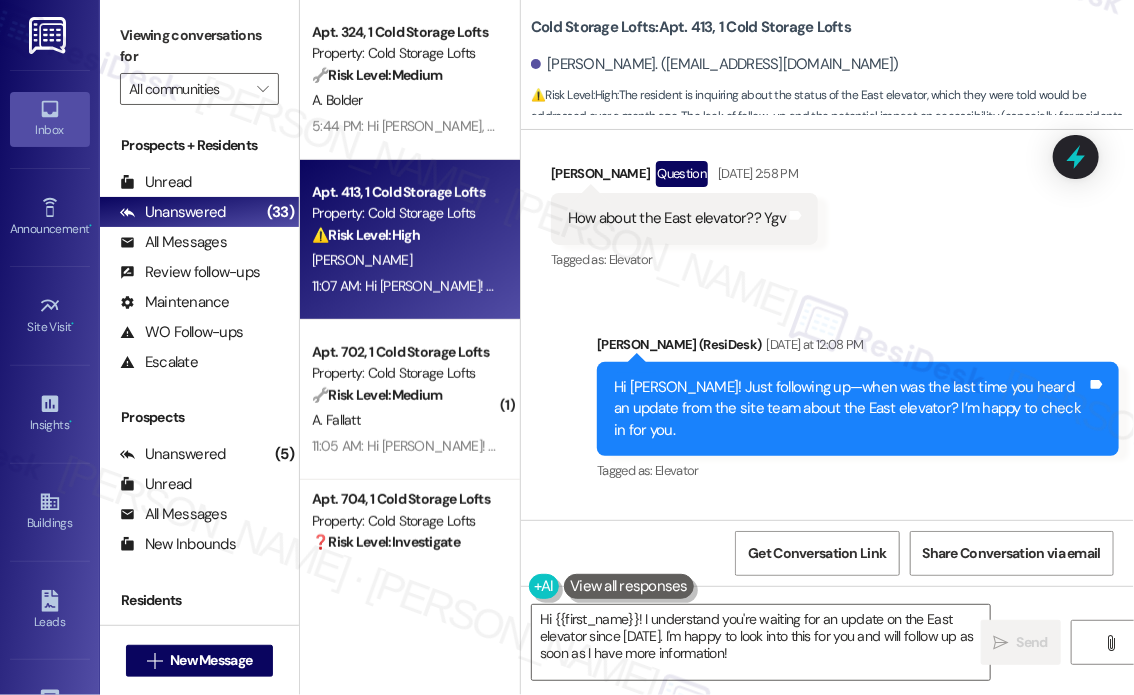click on "Received via SMS Angela Conklin Question Jul 25, 2025 at 2:58 PM How about the East elevator??  Ygv Tags and notes Tagged as:   Elevator Click to highlight conversations about Elevator" at bounding box center [827, 202] 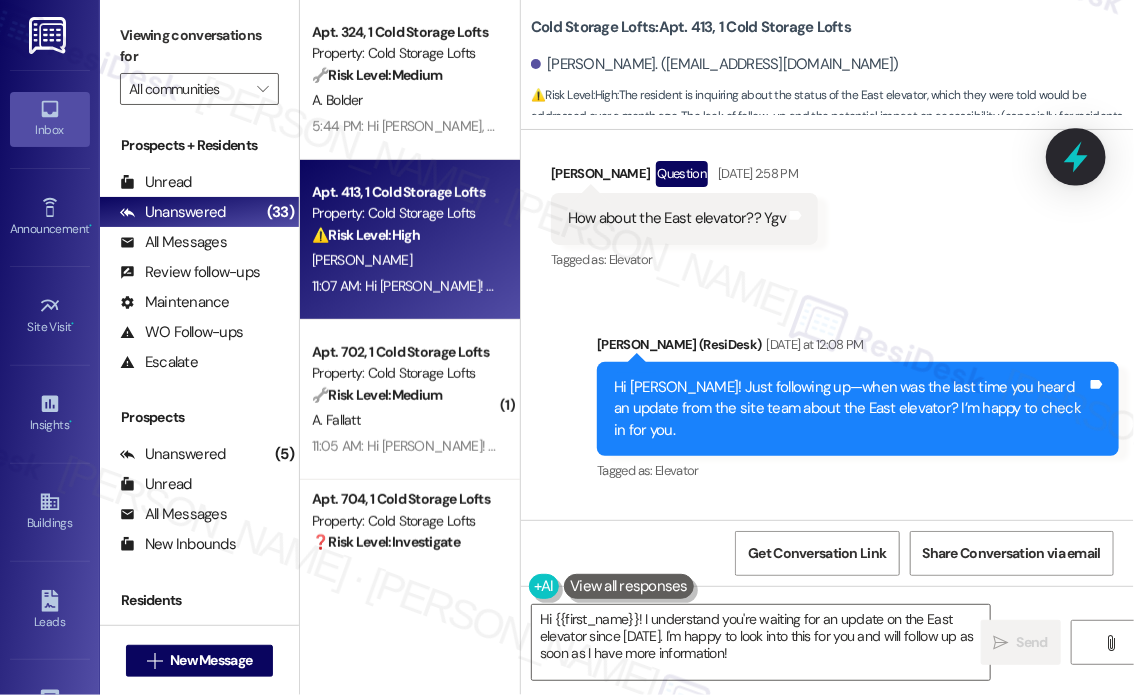 click 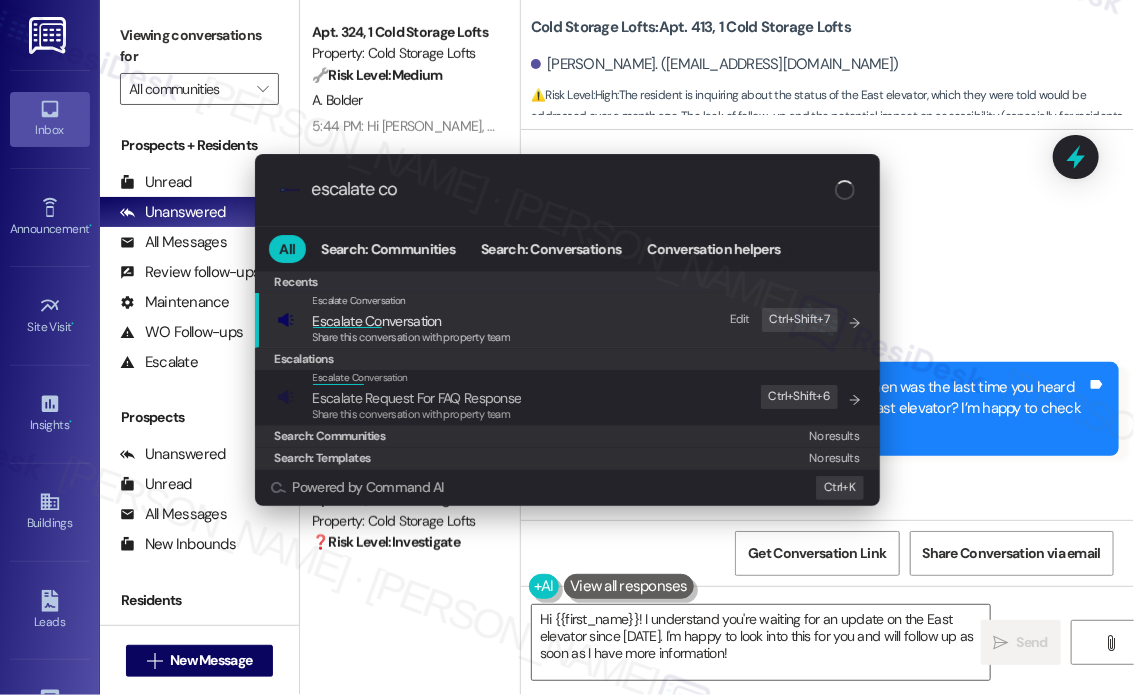type on "escalate con" 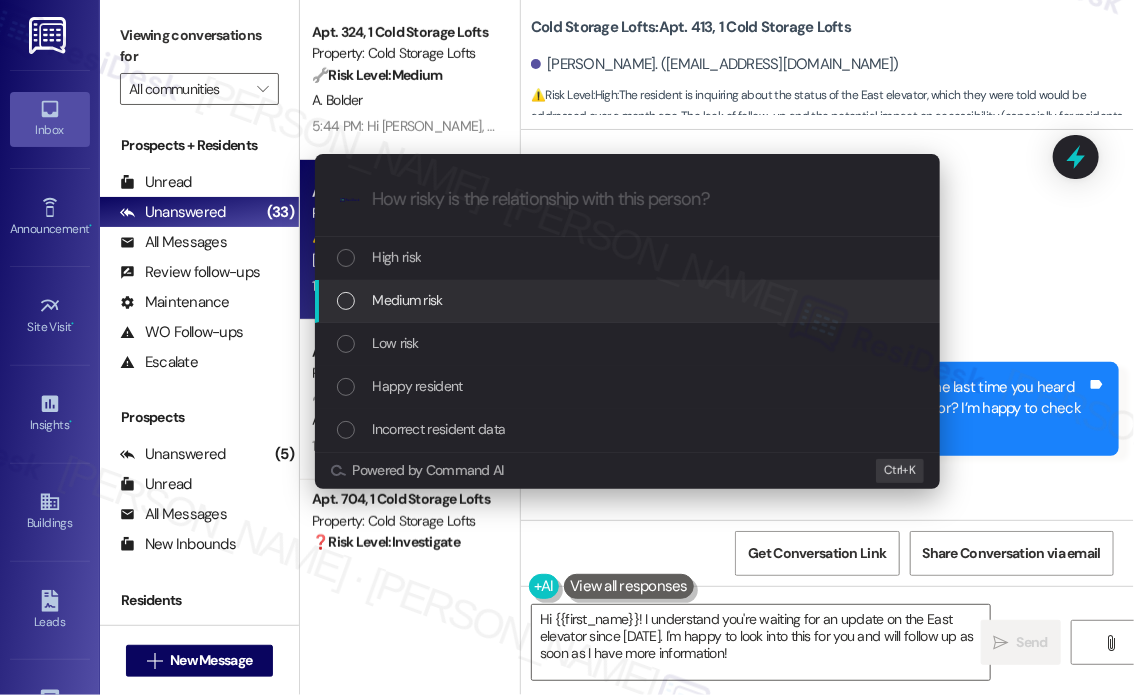 click on "Medium risk" at bounding box center [408, 300] 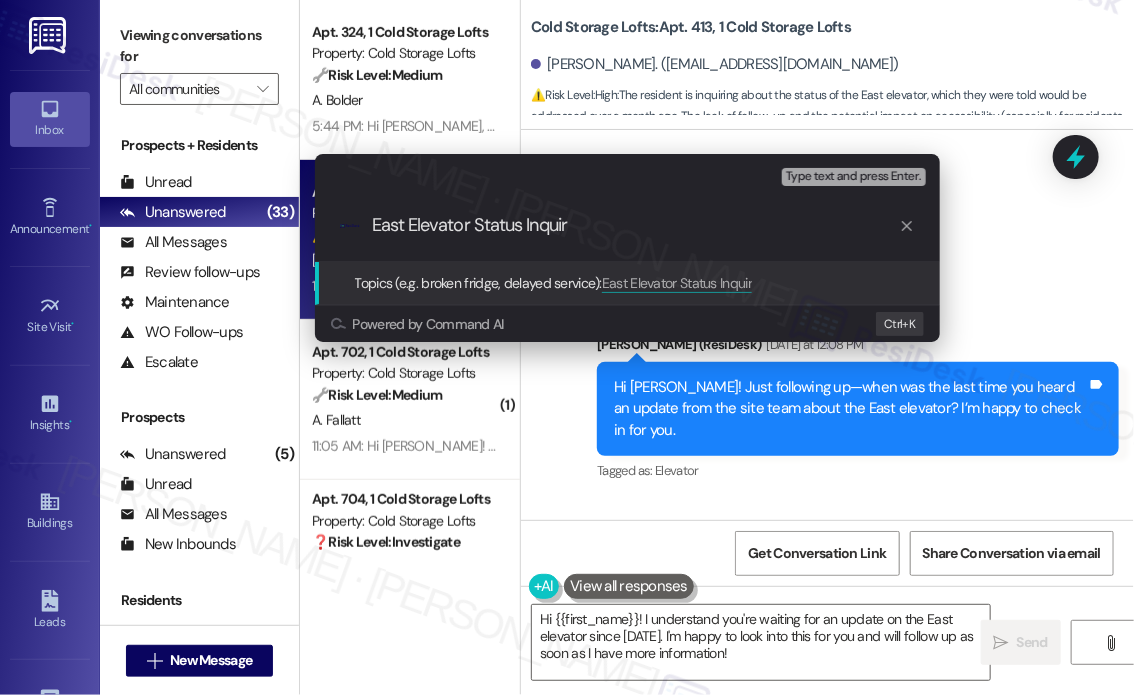 type on "East Elevator Status Inquiry" 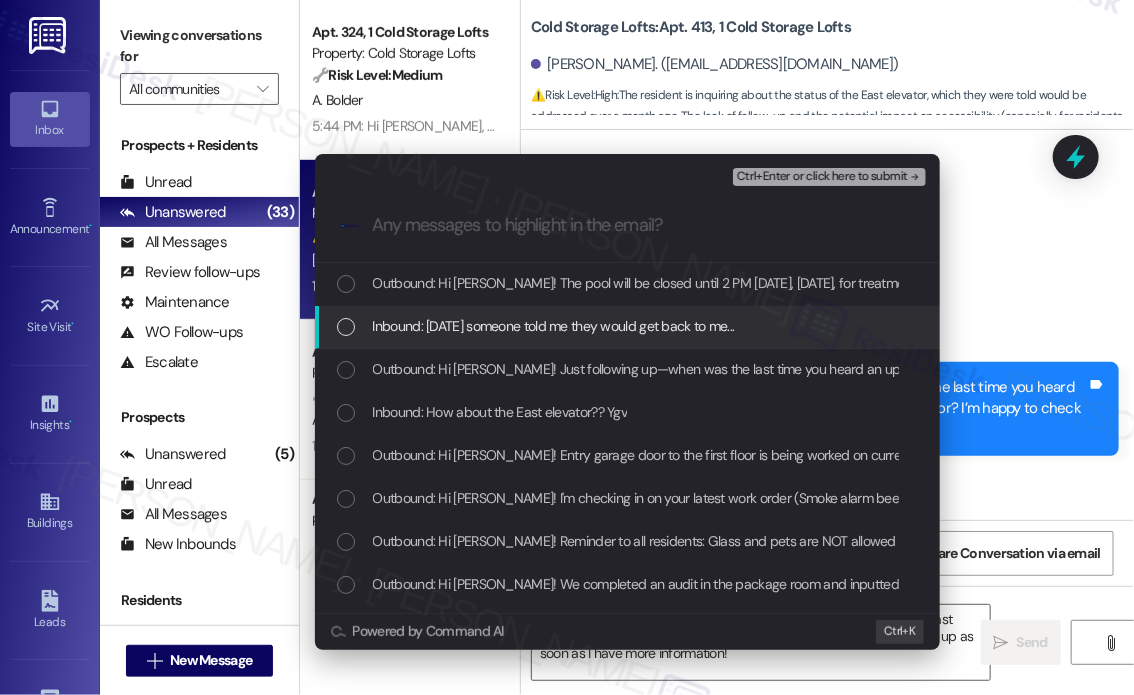 click on "Inbound: June 24th someone told me they would get back to me..." at bounding box center (627, 327) 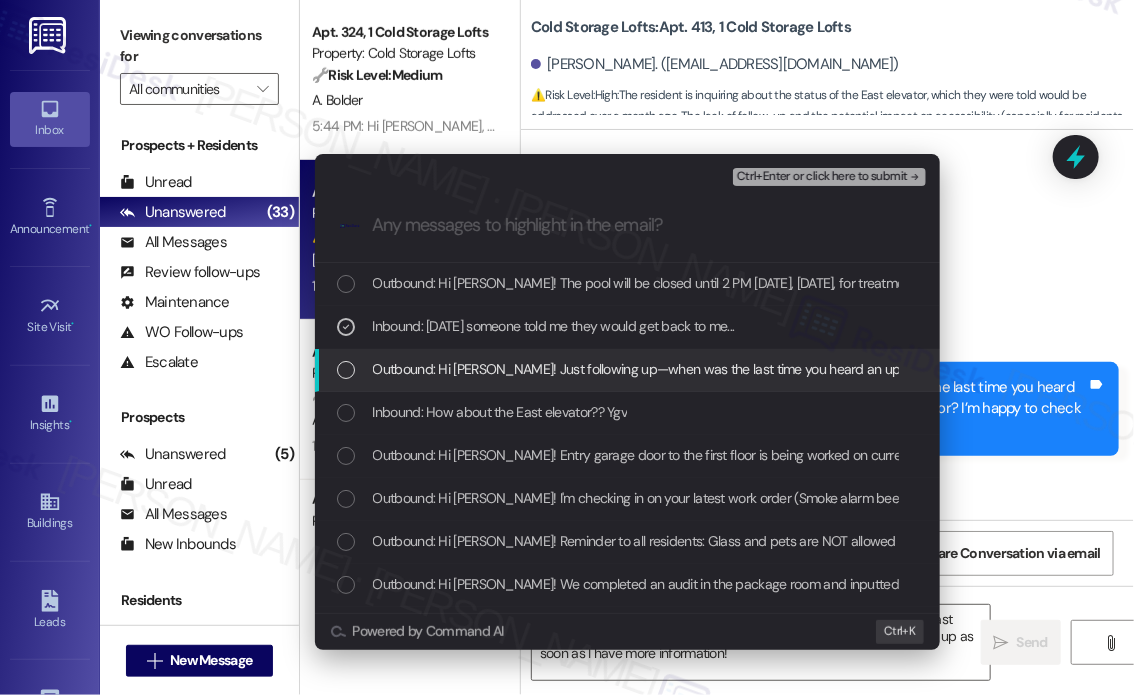 click on "Outbound: Hi Angela! Just following up—when was the last time you heard an update from the site team about the East elevator? I’m happy to check in for you." at bounding box center (864, 369) 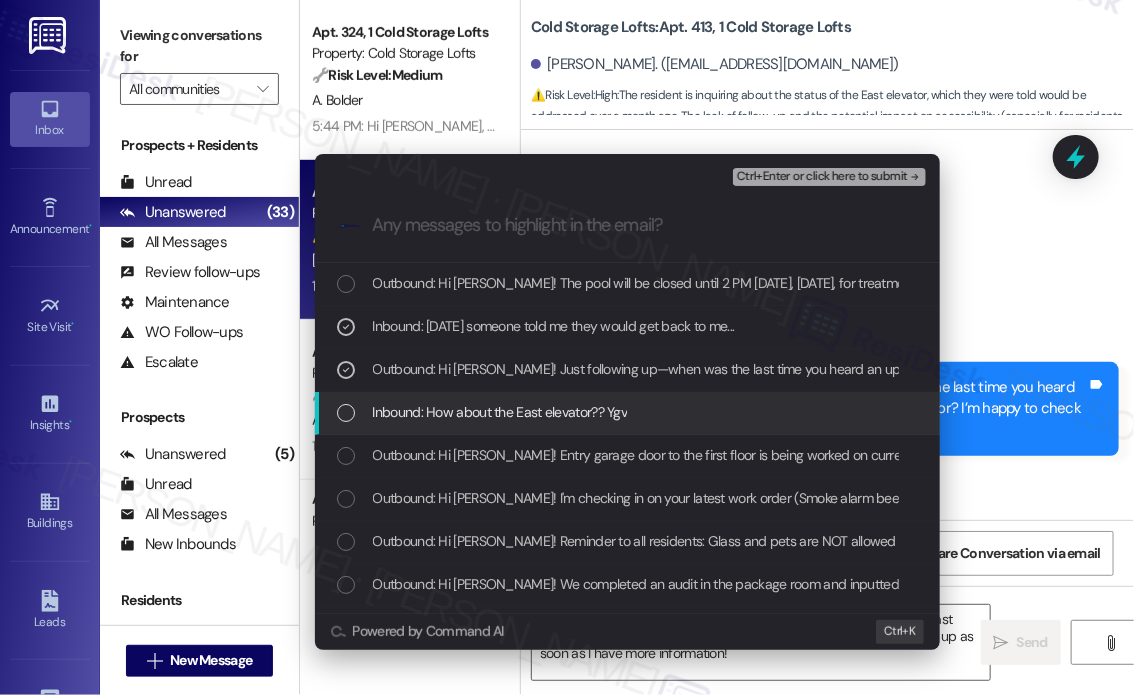 click on "Inbound: How about the East elevator??  Ygv" at bounding box center (500, 412) 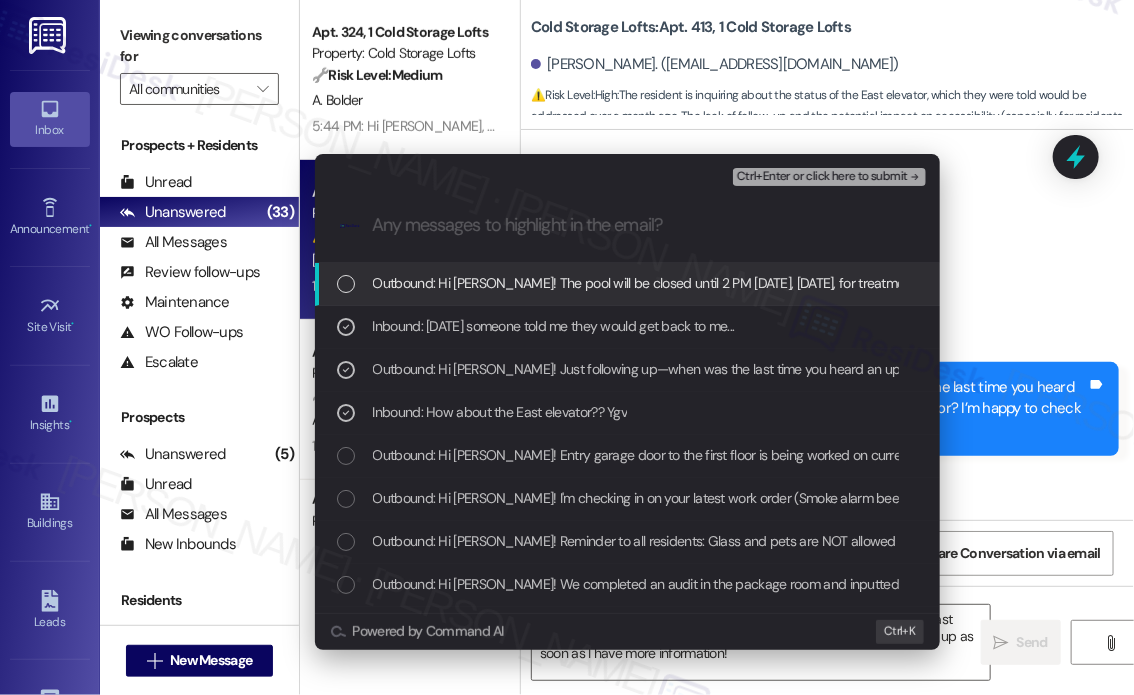 click on "Ctrl+Enter or click here to submit" at bounding box center [822, 177] 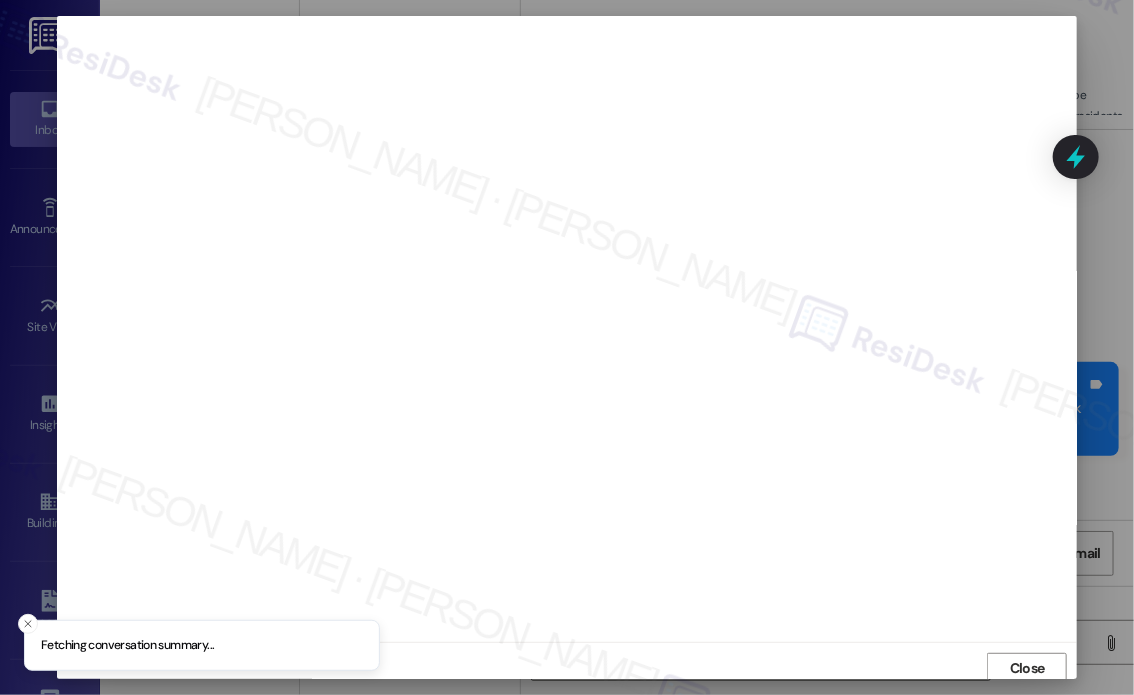 scroll, scrollTop: 5, scrollLeft: 0, axis: vertical 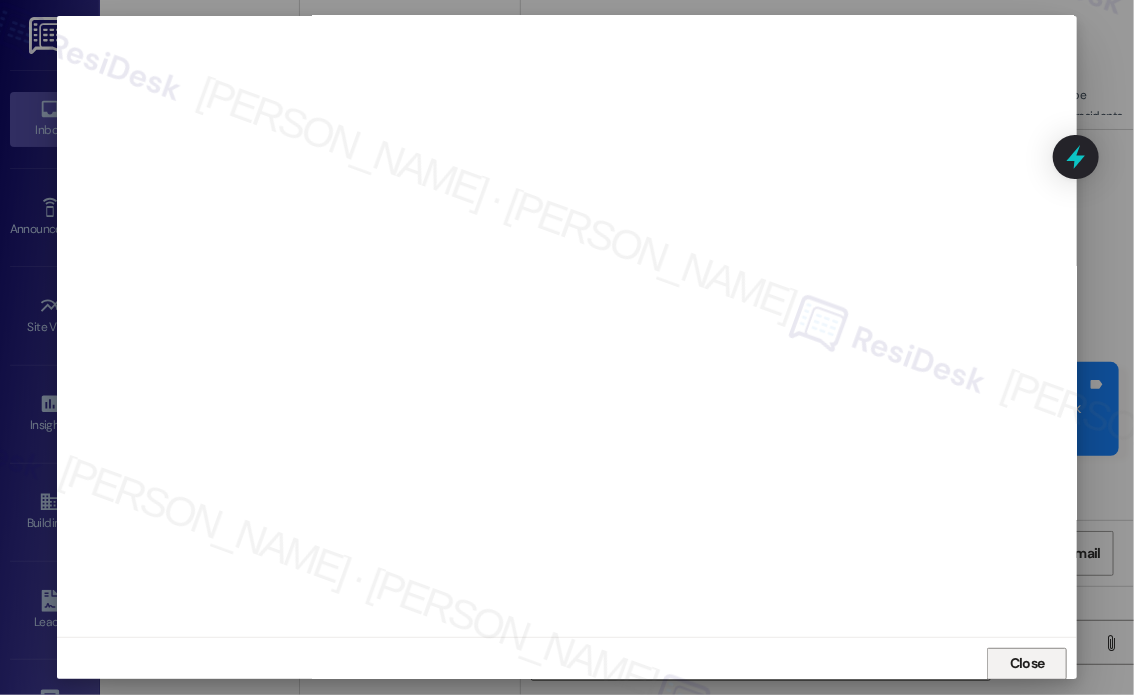 click on "Close" at bounding box center (1027, 663) 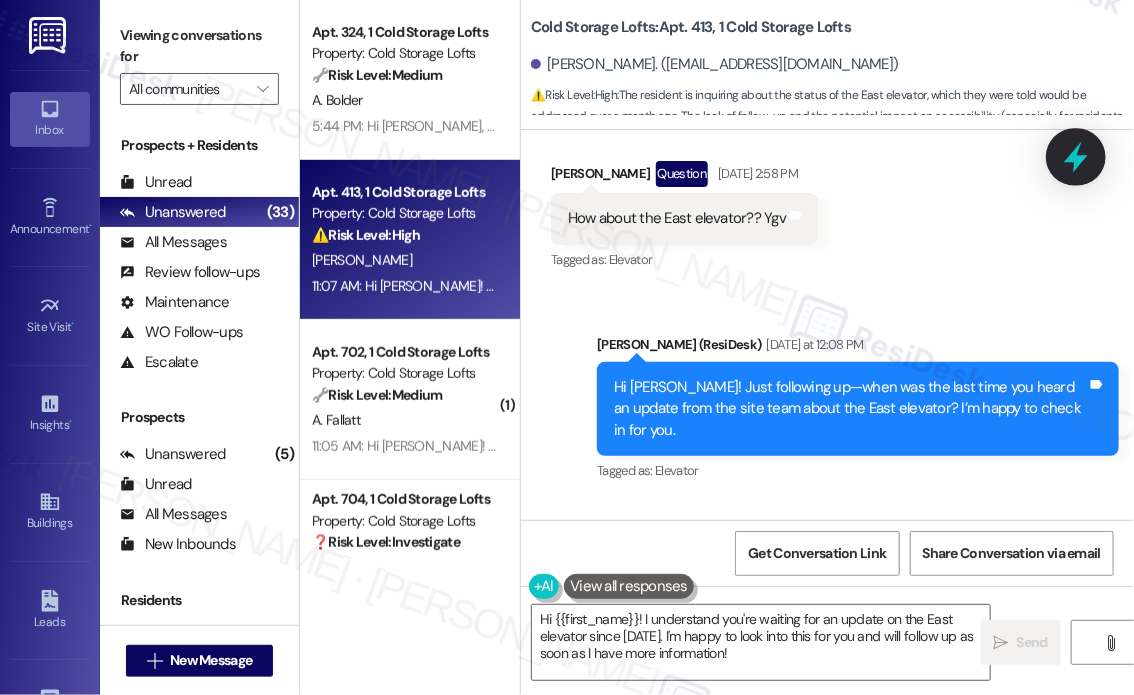 click 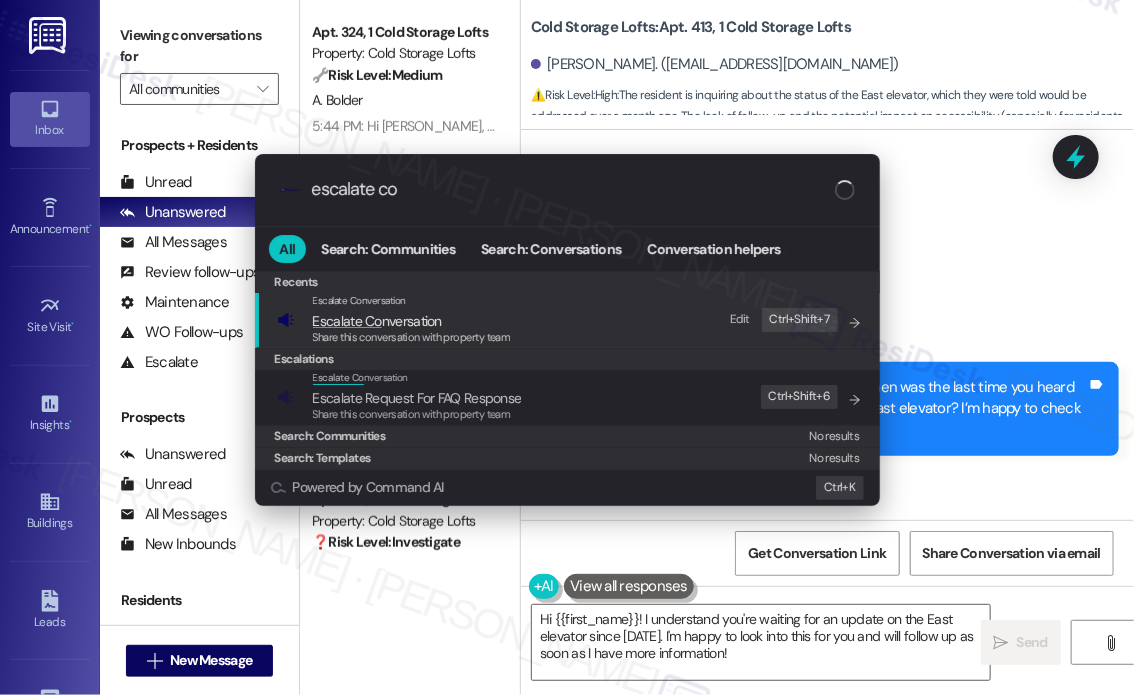 type on "escalate con" 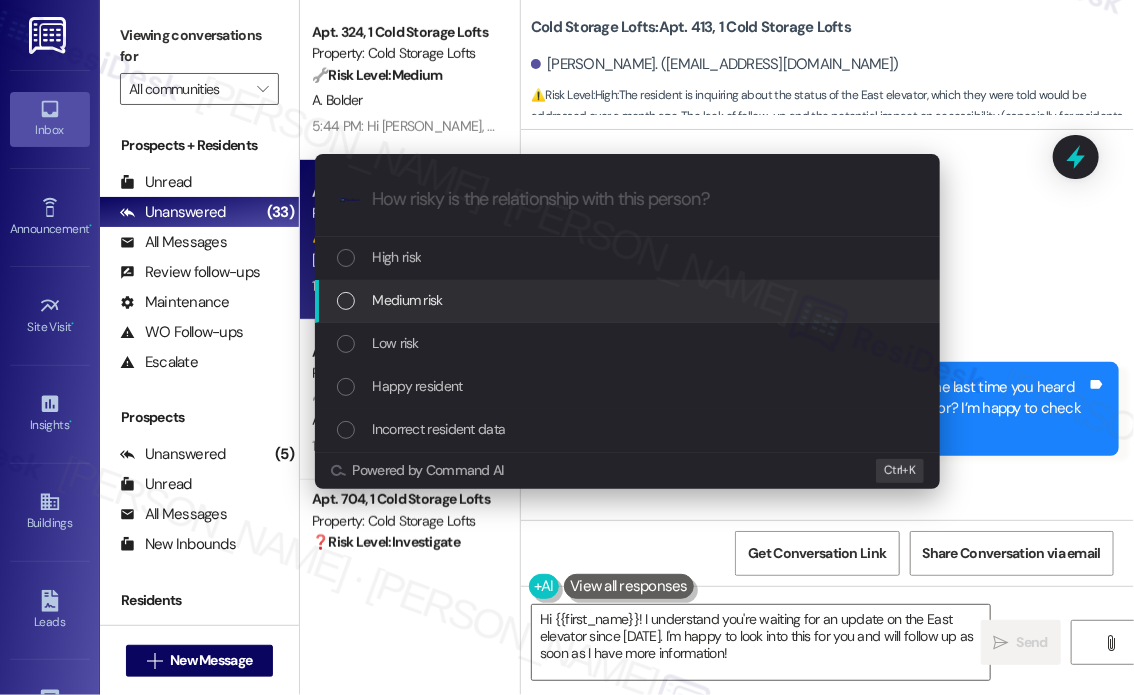 click on "Medium risk" at bounding box center [408, 300] 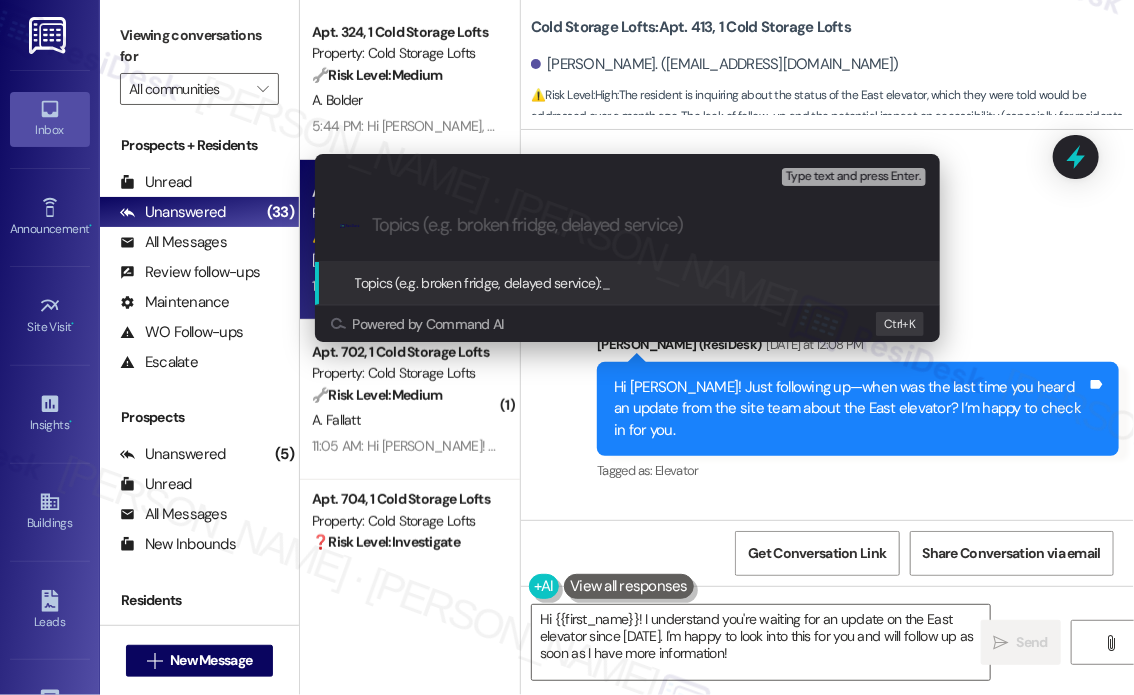 paste on "East Elevator Status Inquiry" 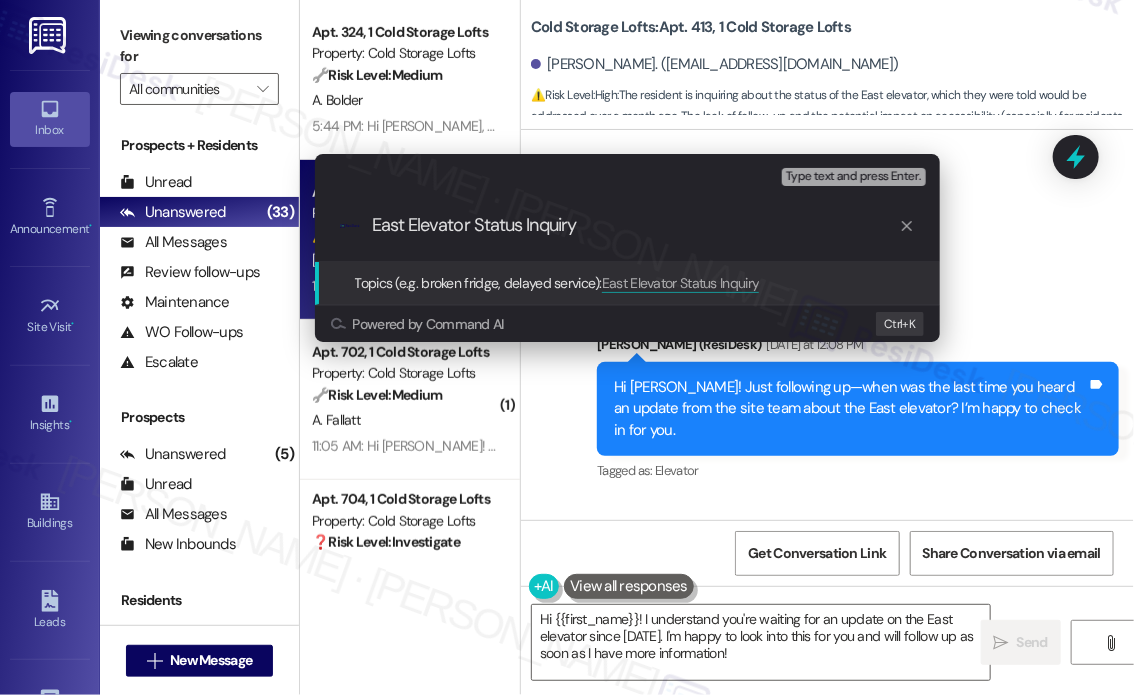 type 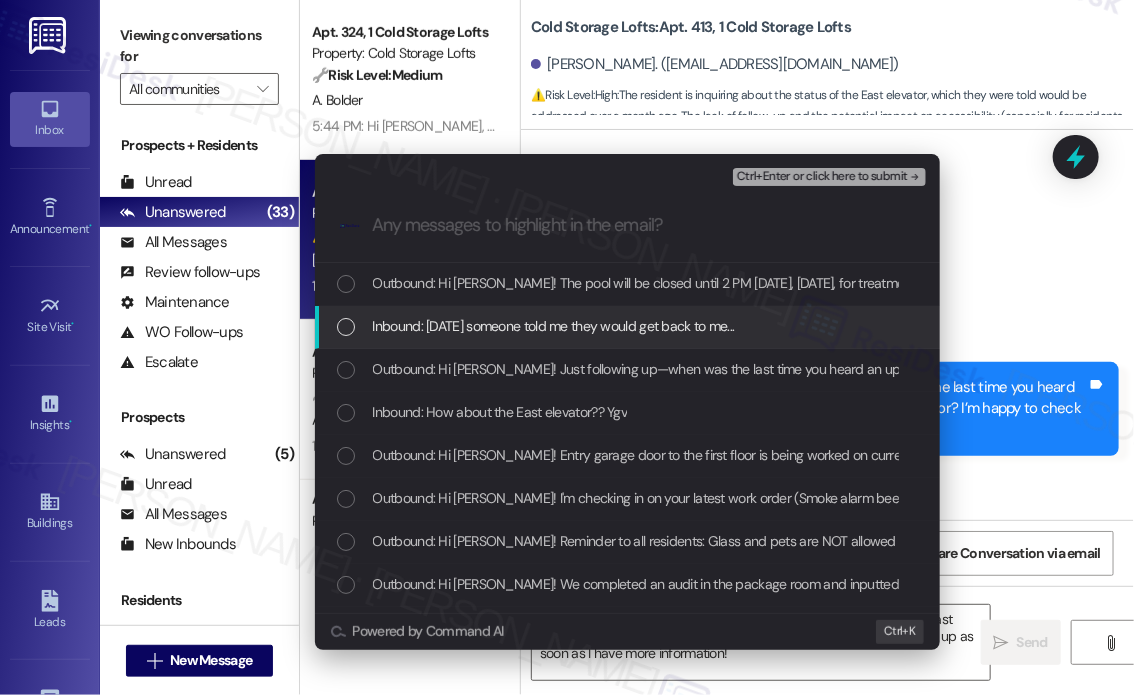 click on "Inbound: June 24th someone told me they would get back to me..." at bounding box center (554, 326) 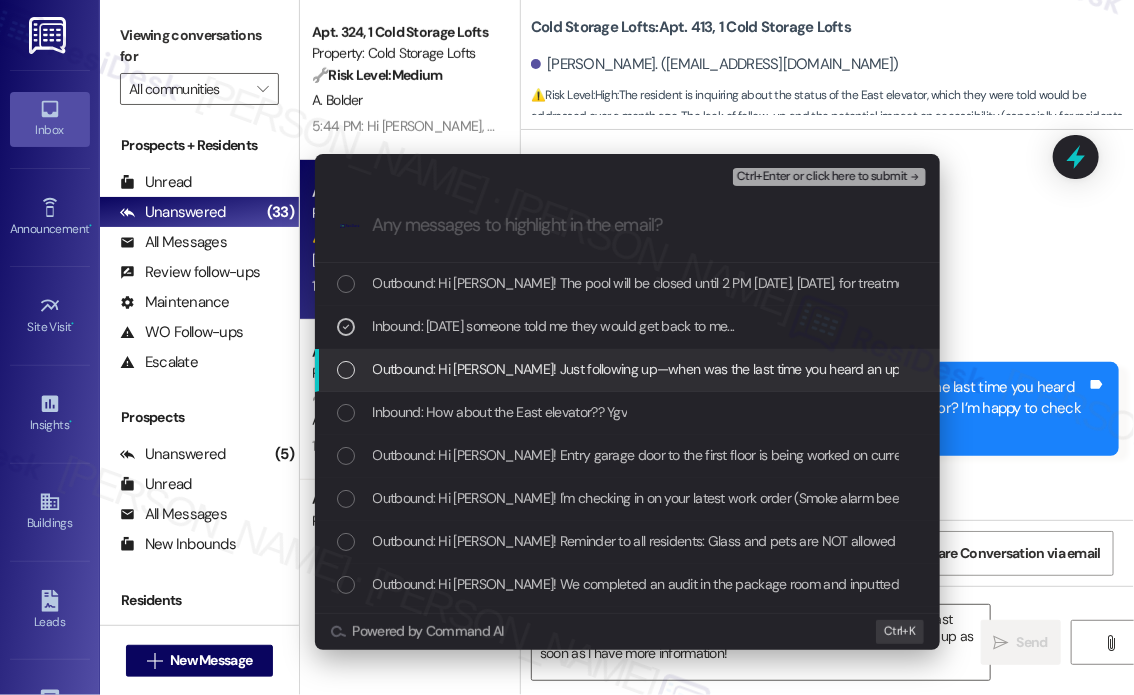 click on "Outbound: Hi Angela! Just following up—when was the last time you heard an update from the site team about the East elevator? I’m happy to check in for you." at bounding box center (864, 369) 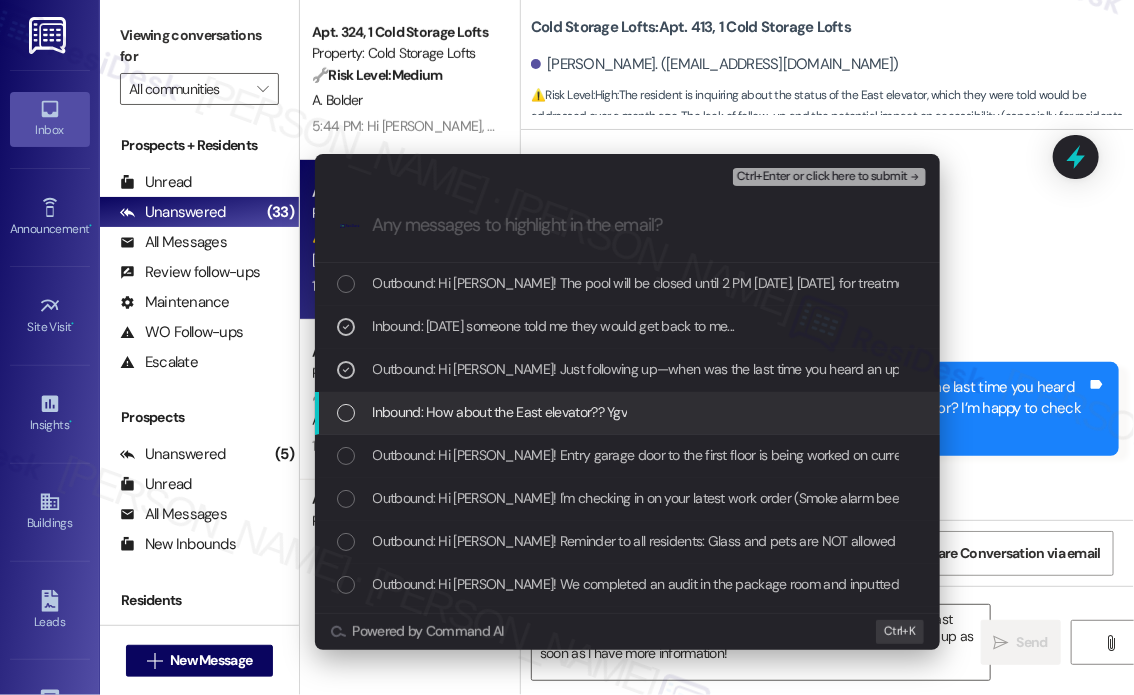 click on "Inbound: How about the East elevator??  Ygv" at bounding box center (500, 412) 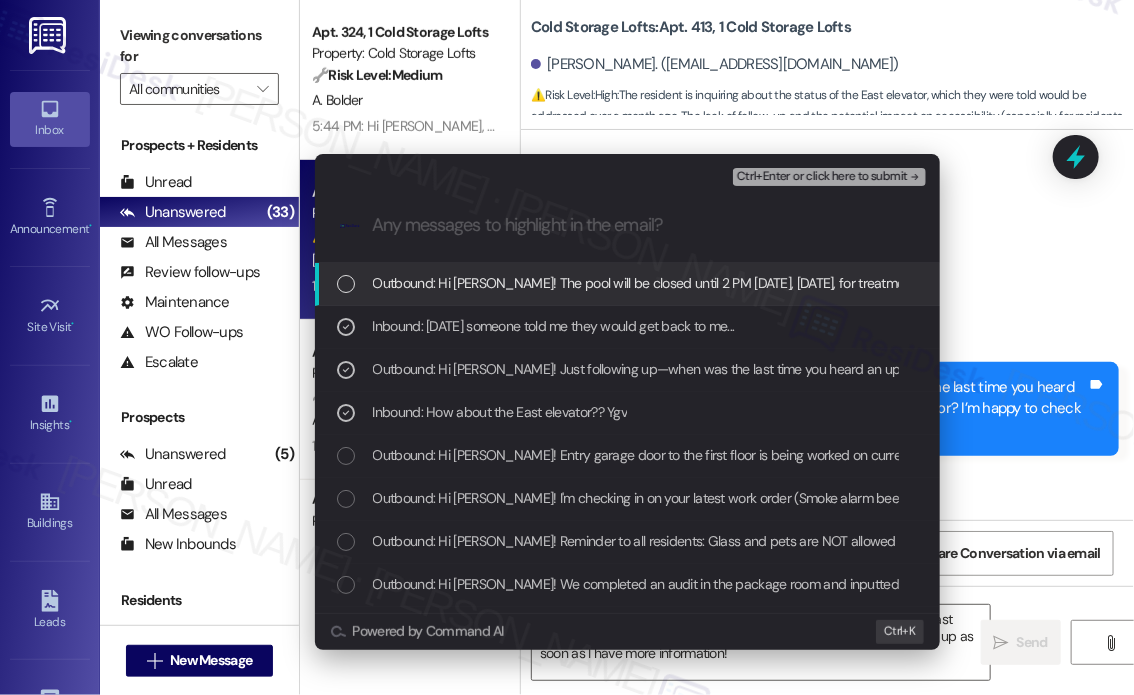 click on "Ctrl+Enter or click here to submit" at bounding box center [822, 177] 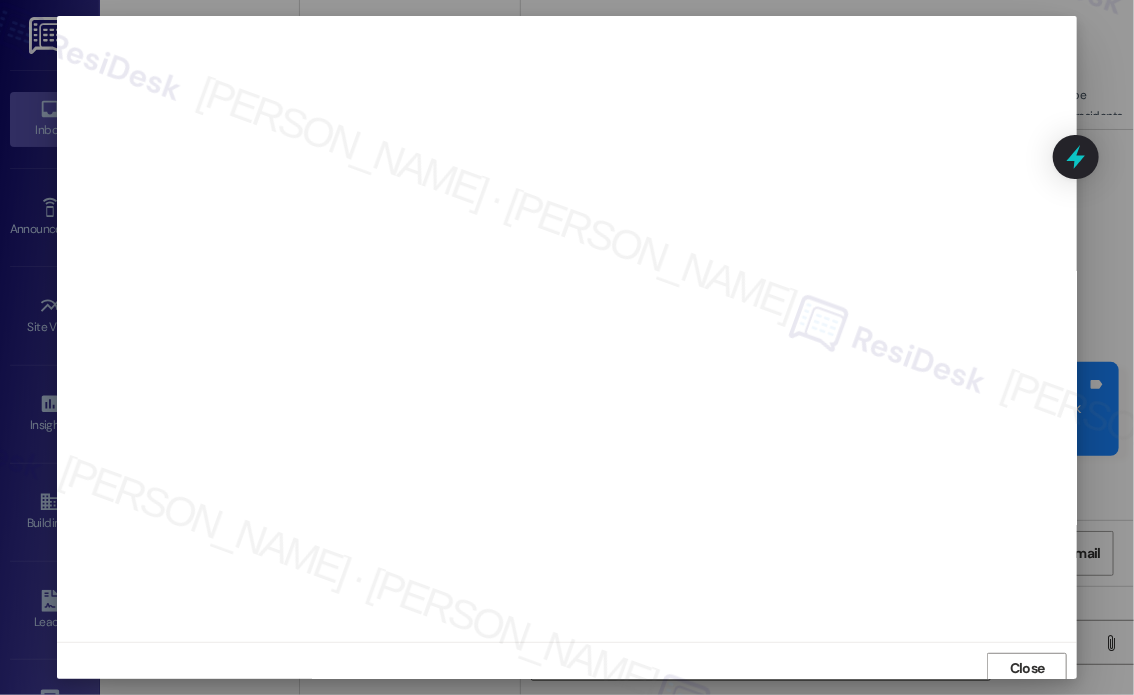 scroll, scrollTop: 5, scrollLeft: 0, axis: vertical 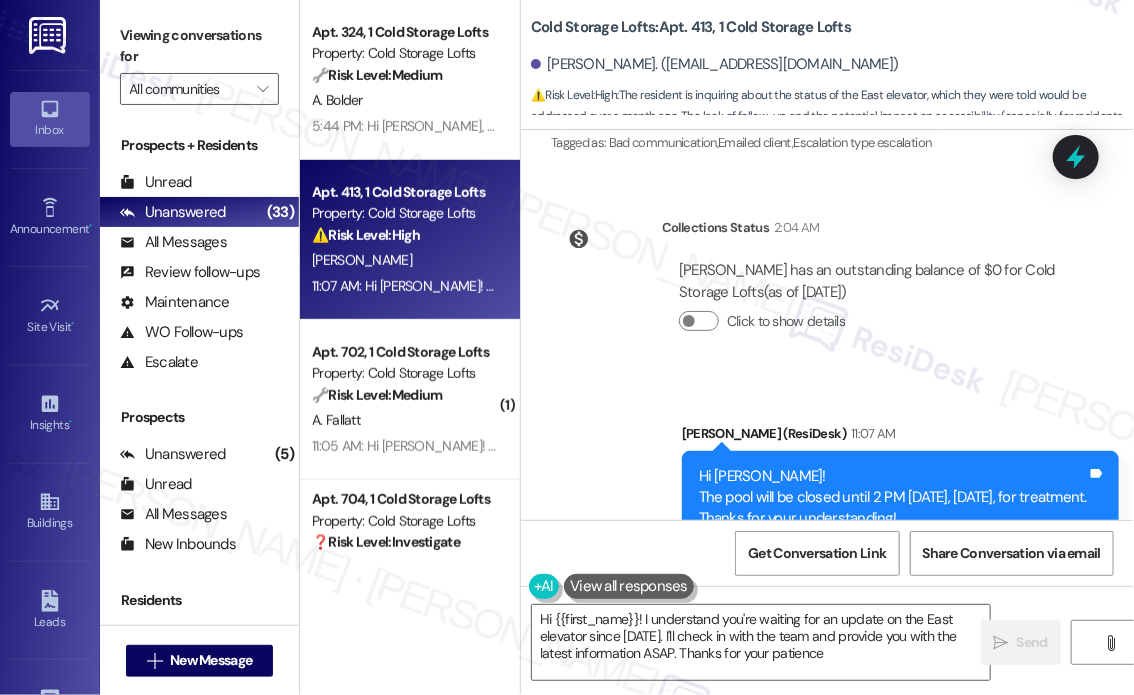 type on "Hi {{first_name}}! I understand you're waiting for an update on the East elevator since June 24th. I'll check in with the team and provide you with the latest information ASAP. Thanks for your patience!" 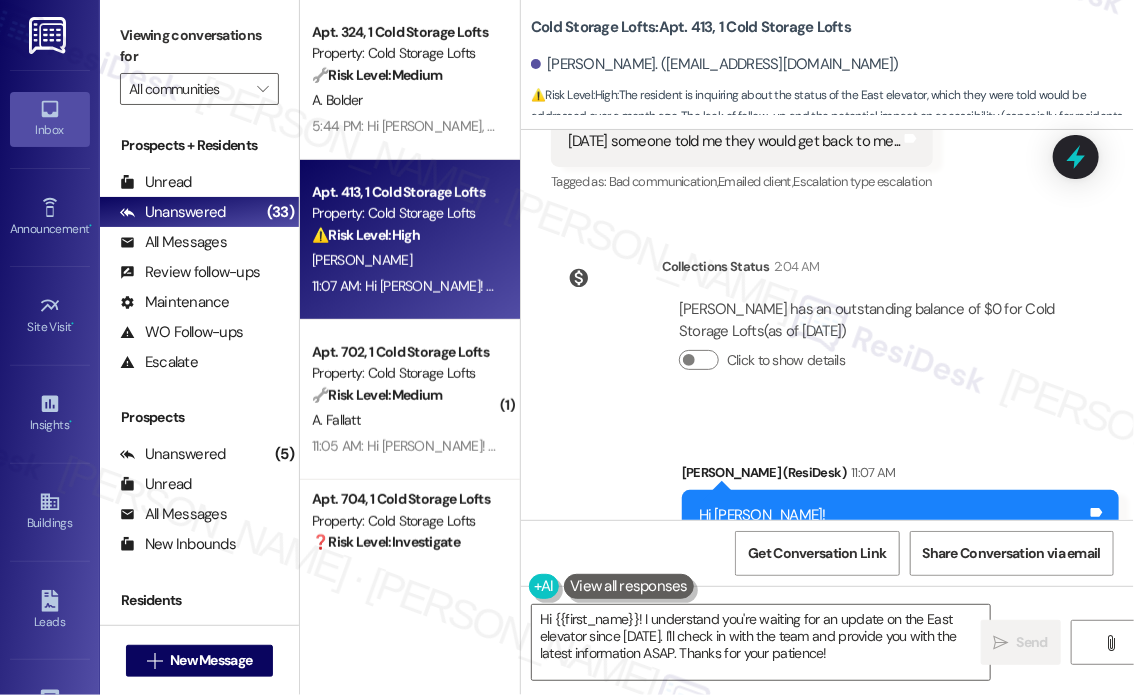 scroll, scrollTop: 29970, scrollLeft: 0, axis: vertical 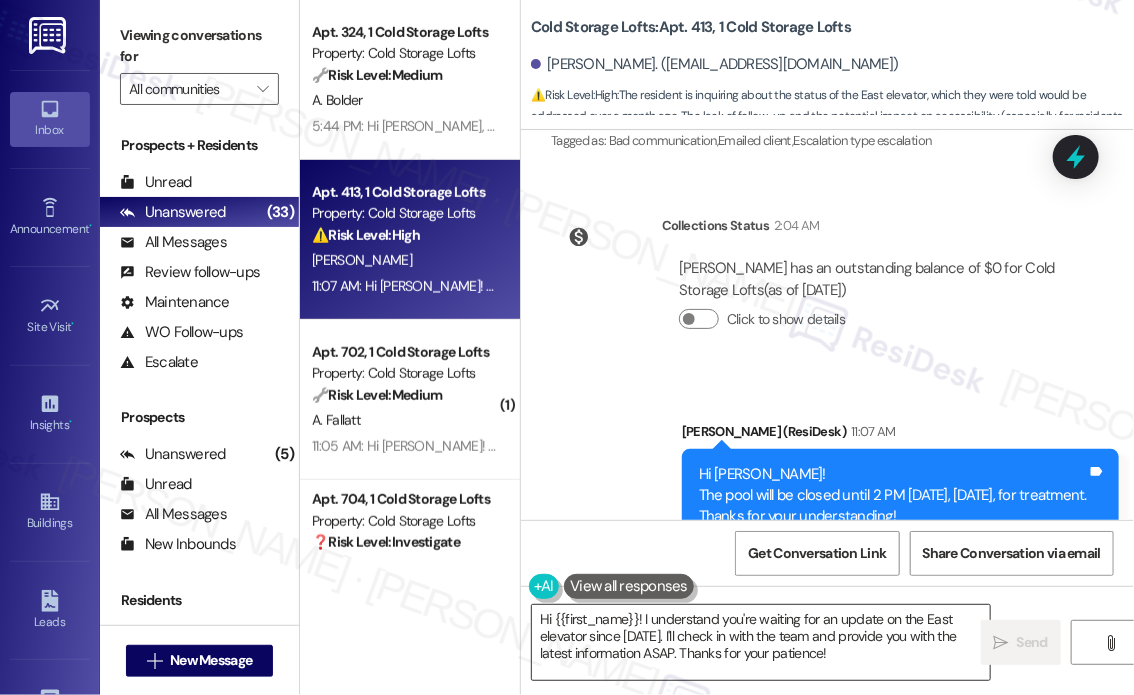 click on "Hi {{first_name}}! I understand you're waiting for an update on the East elevator since June 24th. I'll check in with the team and provide you with the latest information ASAP. Thanks for your patience!" at bounding box center [761, 642] 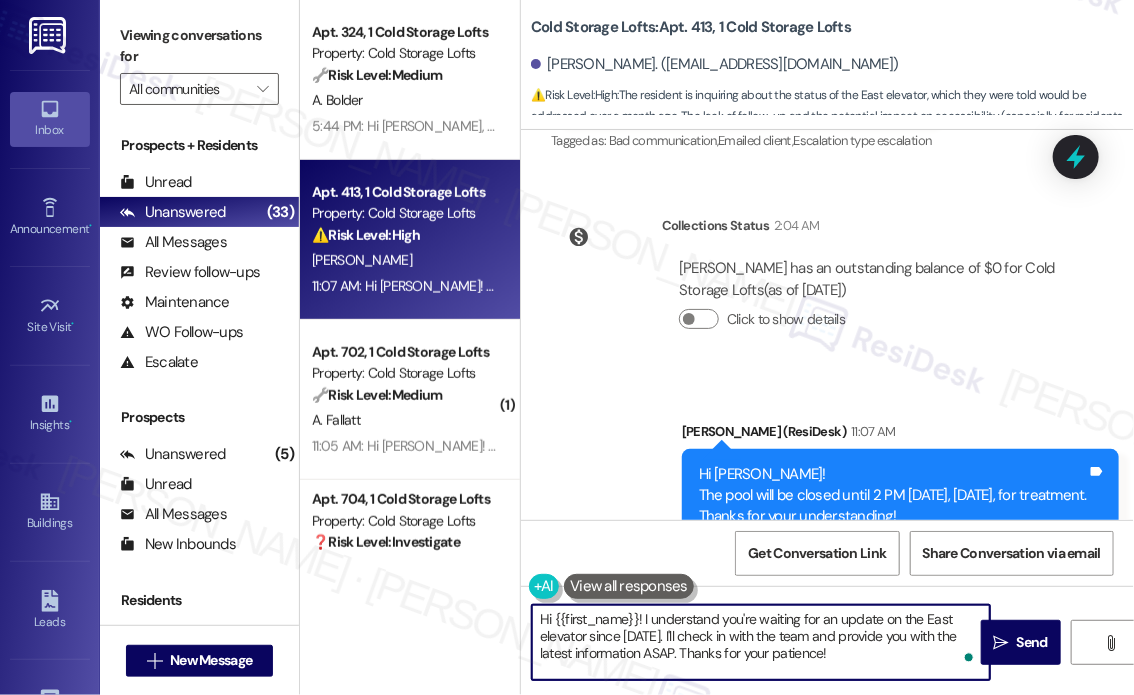 click on "Hi {{first_name}}! I understand you're waiting for an update on the East elevator since June 24th. I'll check in with the team and provide you with the latest information ASAP. Thanks for your patience!" at bounding box center (761, 642) 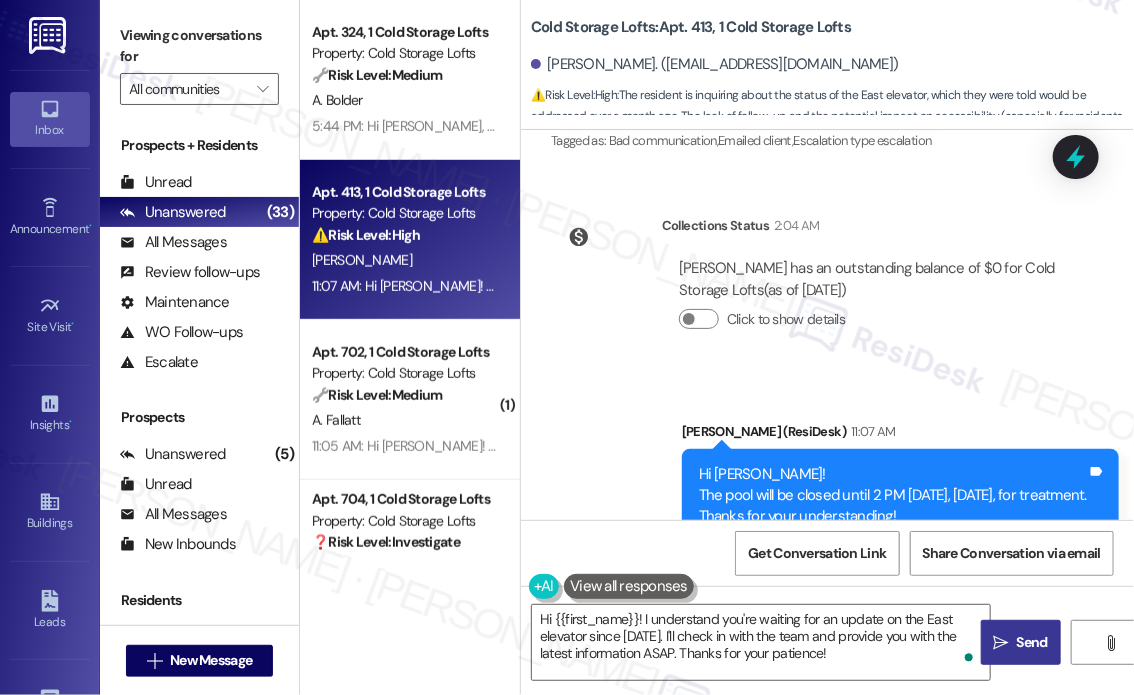 click on "Send" at bounding box center (1032, 642) 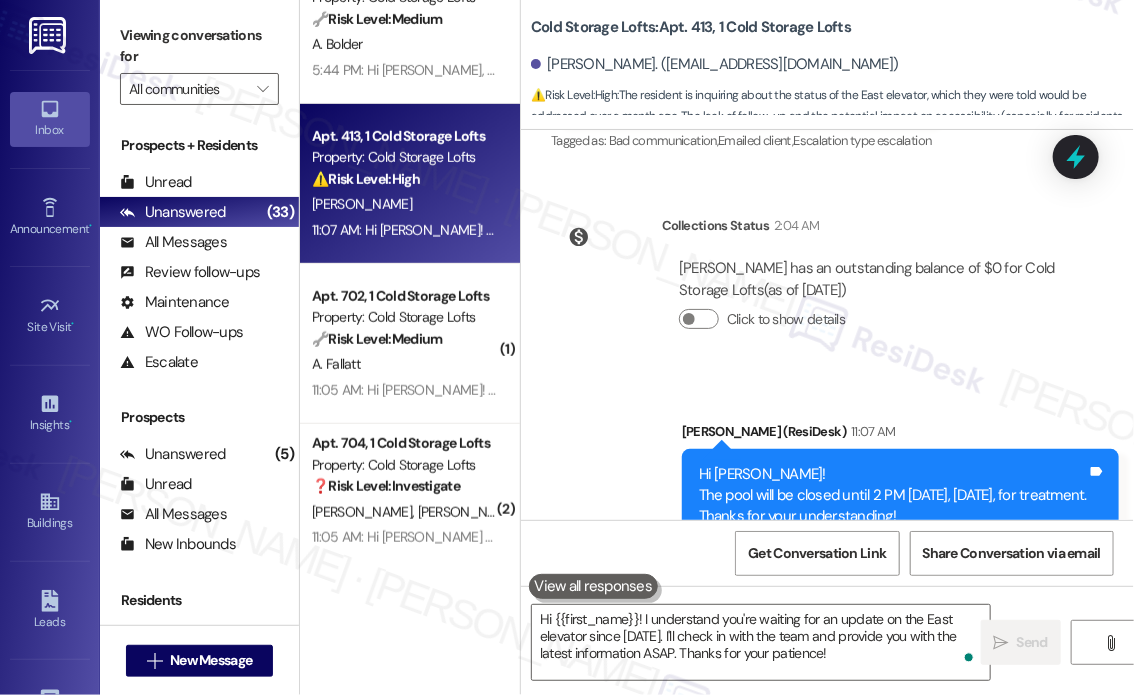 type 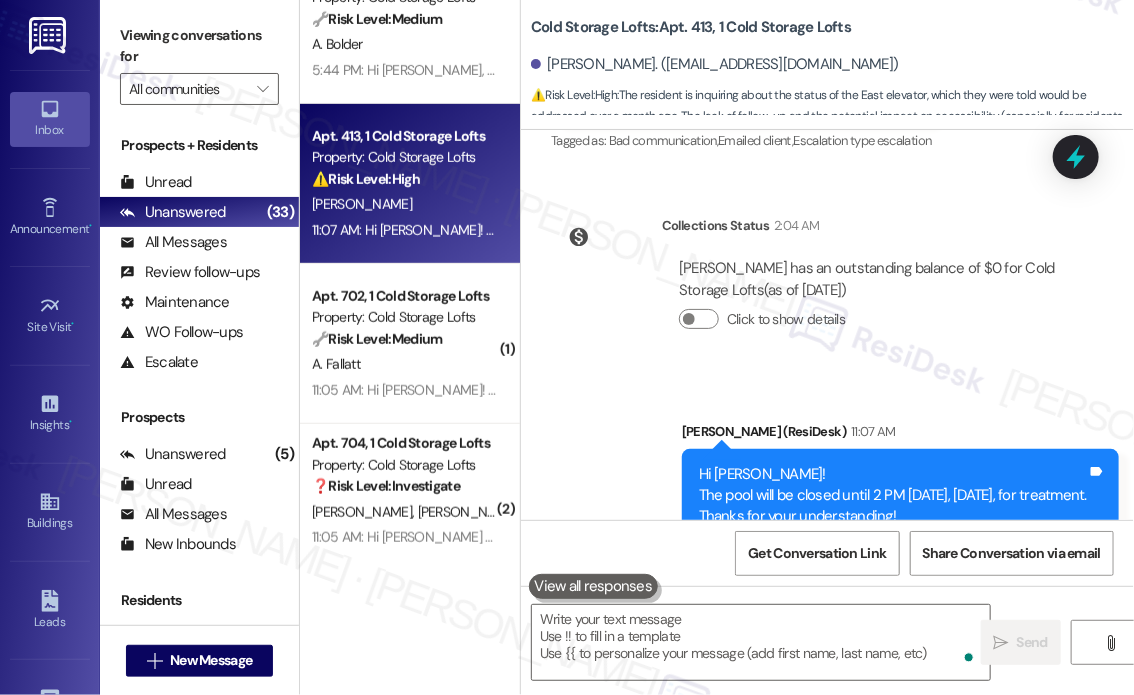 scroll, scrollTop: 3300, scrollLeft: 0, axis: vertical 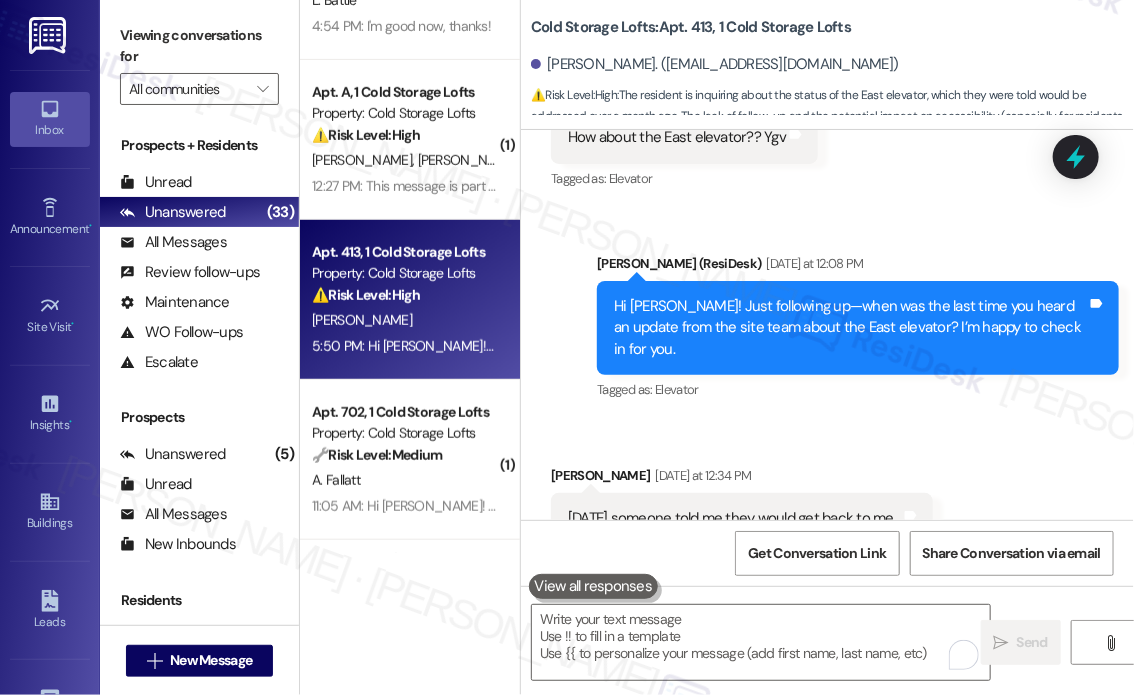 click on "[PERSON_NAME]" at bounding box center [404, 320] 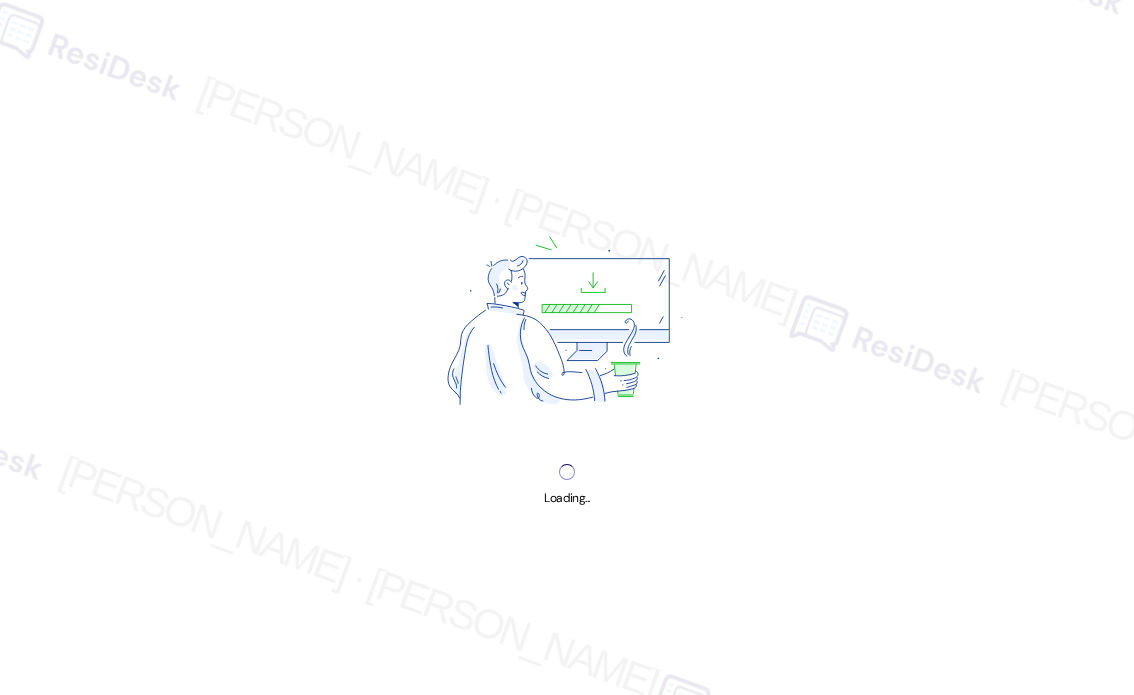 scroll, scrollTop: 0, scrollLeft: 0, axis: both 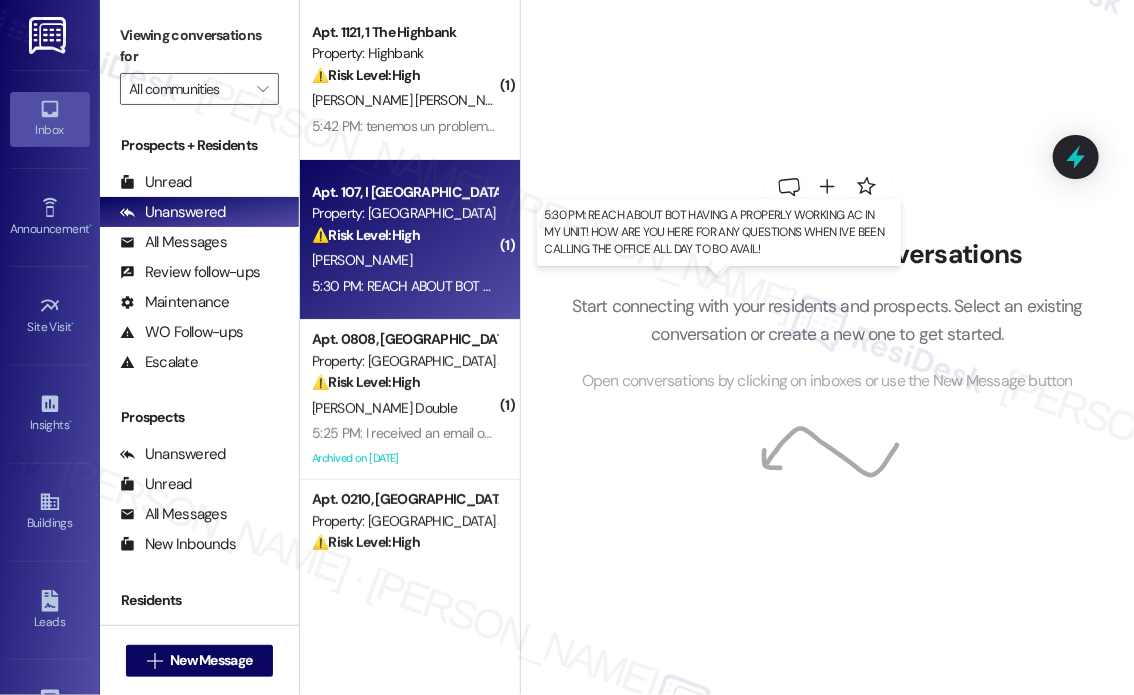 click on "5:30 PM: REACH ABOUT BOT HAVING A PROPERLY WORKING AC IN MY UNIT! HOW ARE YOU HERE FOR ANY QUESTIONS WHEN IVE BEEN CALLING THE OFFICE ALL DAY TO BO AVAIL! 5:30 PM: REACH ABOUT BOT HAVING A PROPERLY WORKING AC IN MY UNIT! HOW ARE YOU HERE FOR ANY QUESTIONS WHEN IVE BEEN CALLING THE OFFICE ALL DAY TO BO AVAIL!" at bounding box center [839, 286] 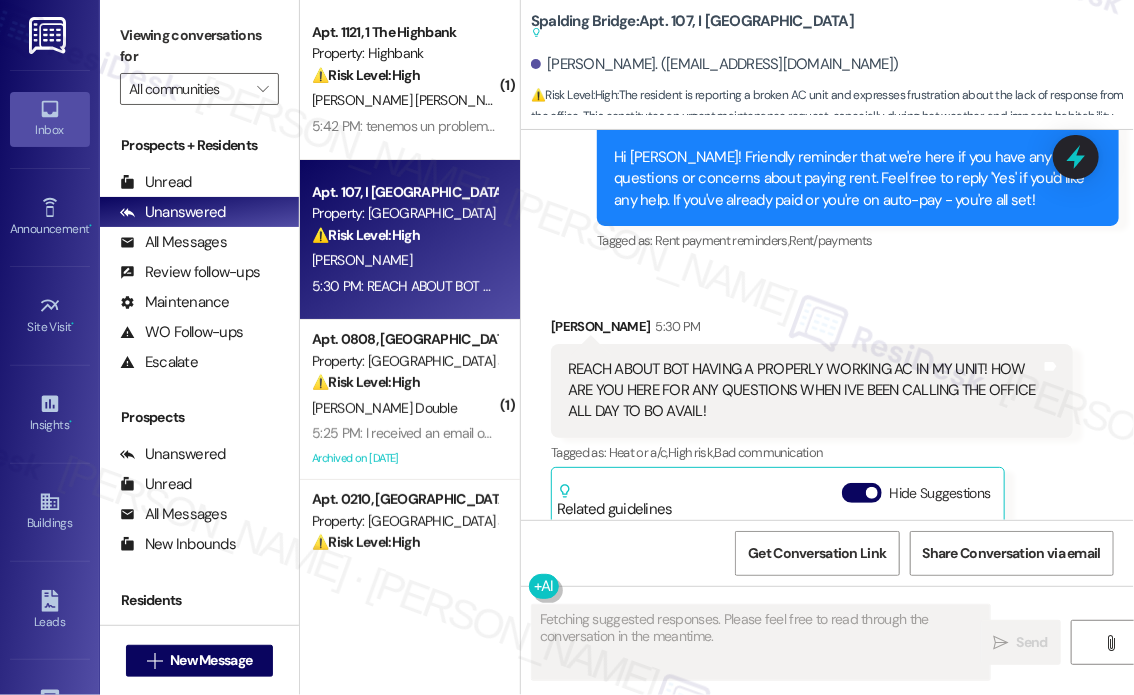 scroll, scrollTop: 7866, scrollLeft: 0, axis: vertical 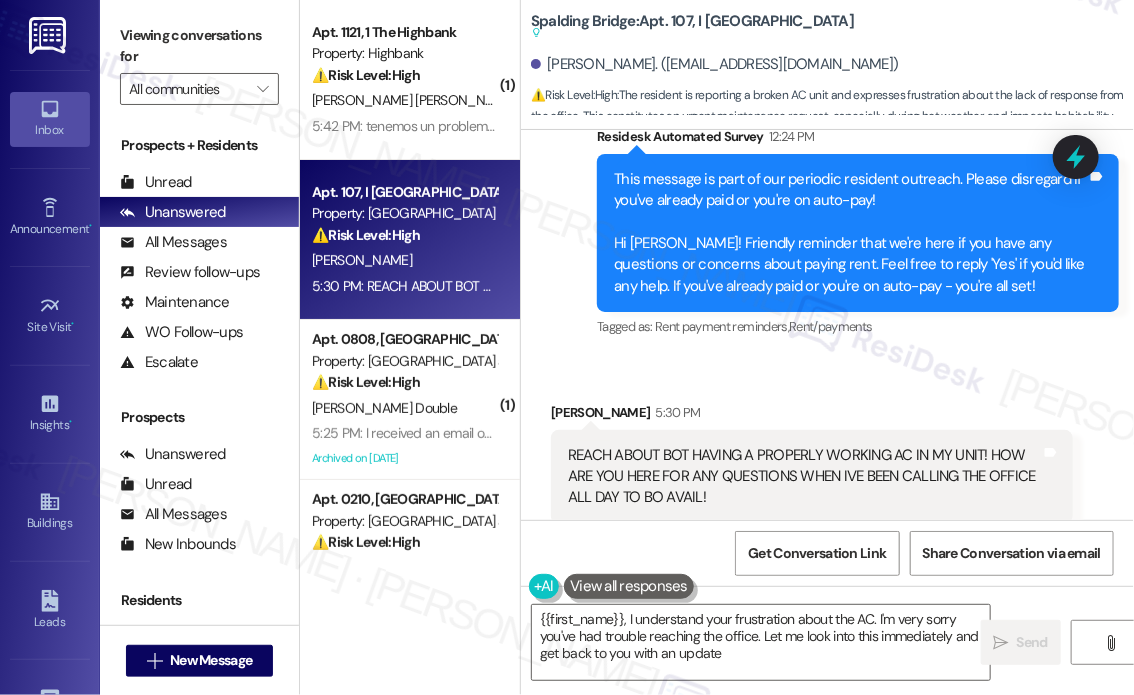 type on "{{first_name}}, I understand your frustration about the AC. I'm very sorry you've had trouble reaching the office. Let me look into this immediately and get back to you with an update." 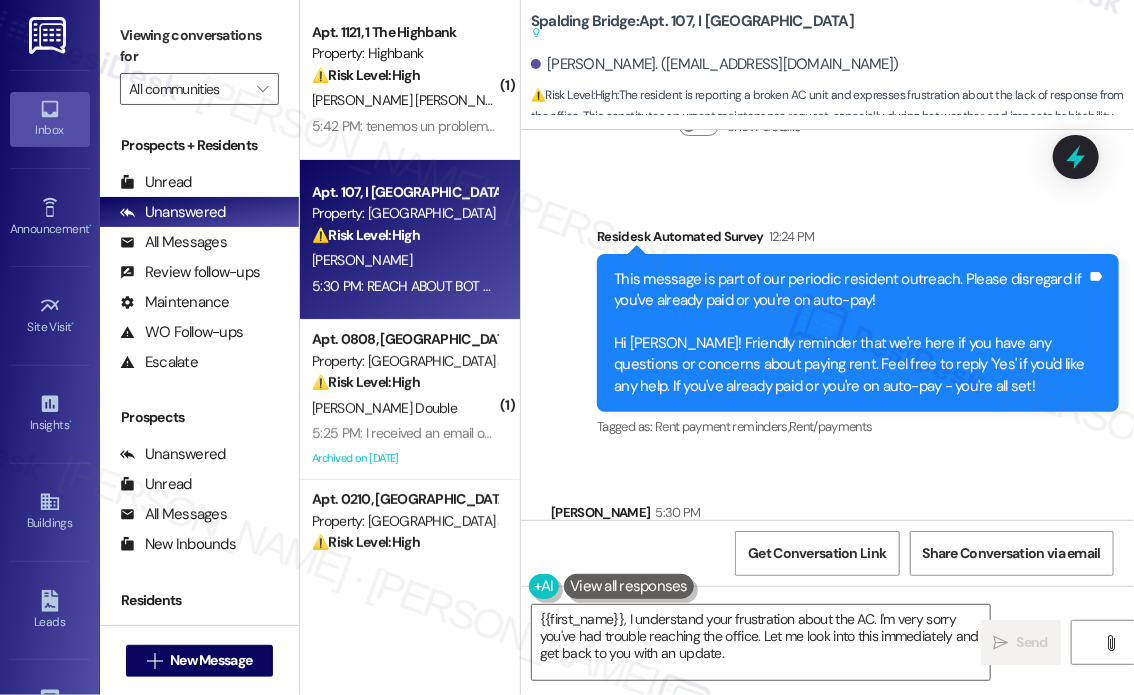 scroll, scrollTop: 7966, scrollLeft: 0, axis: vertical 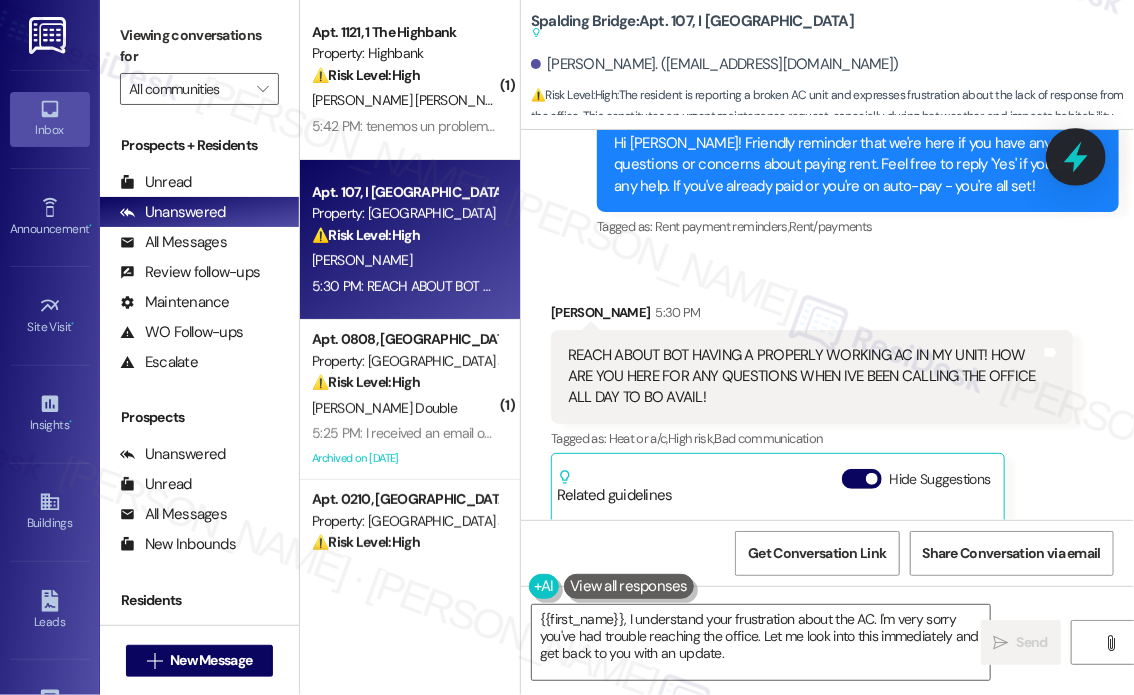 click 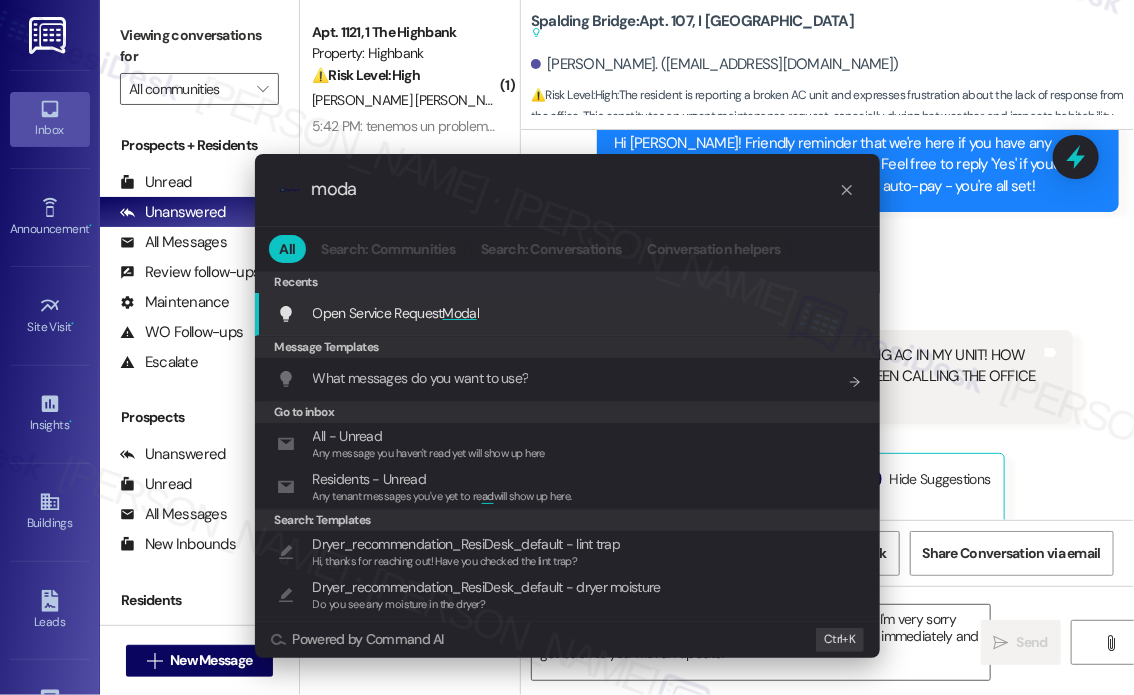 type on "modal" 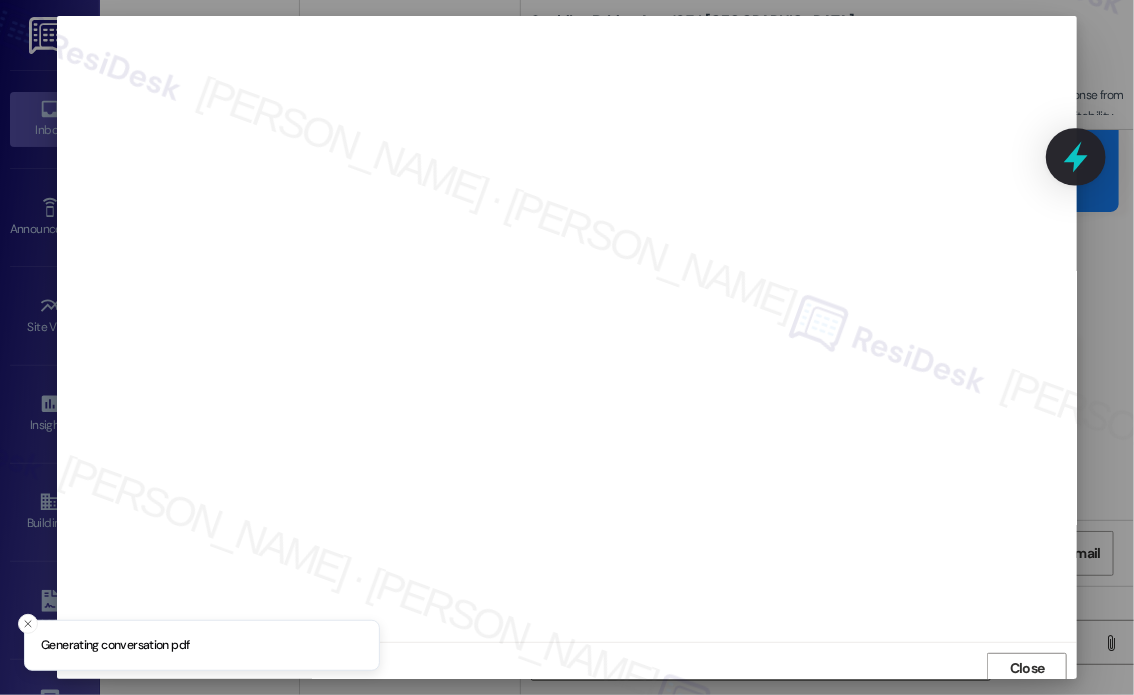 scroll, scrollTop: 5, scrollLeft: 0, axis: vertical 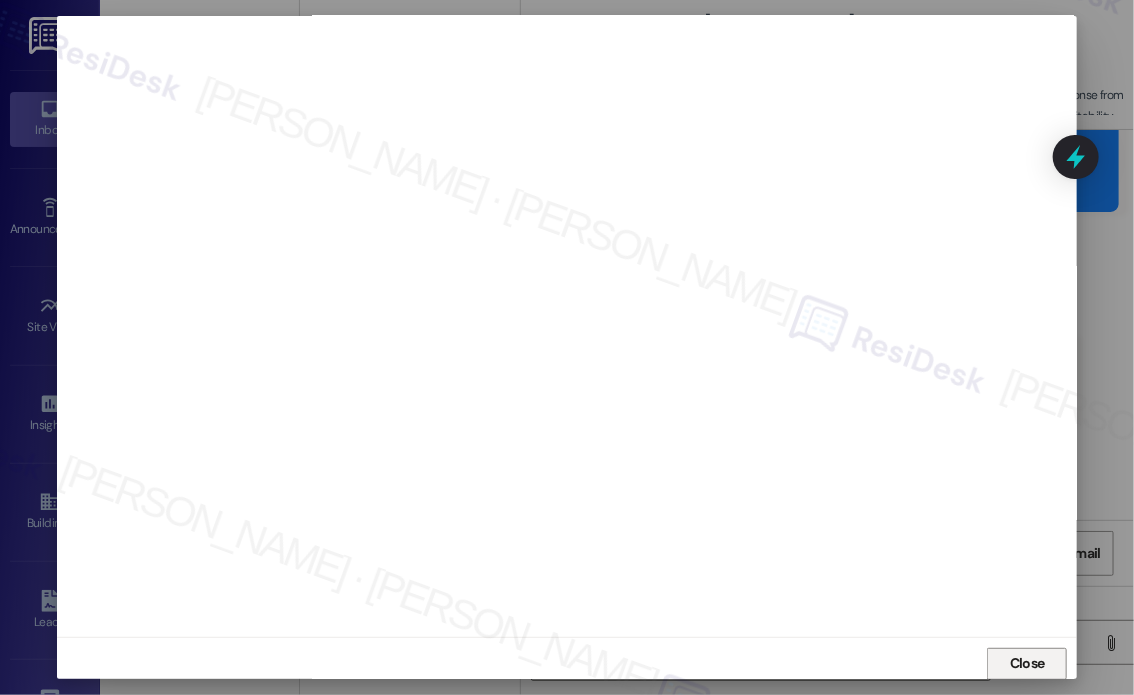 click on "Close" at bounding box center (1027, 663) 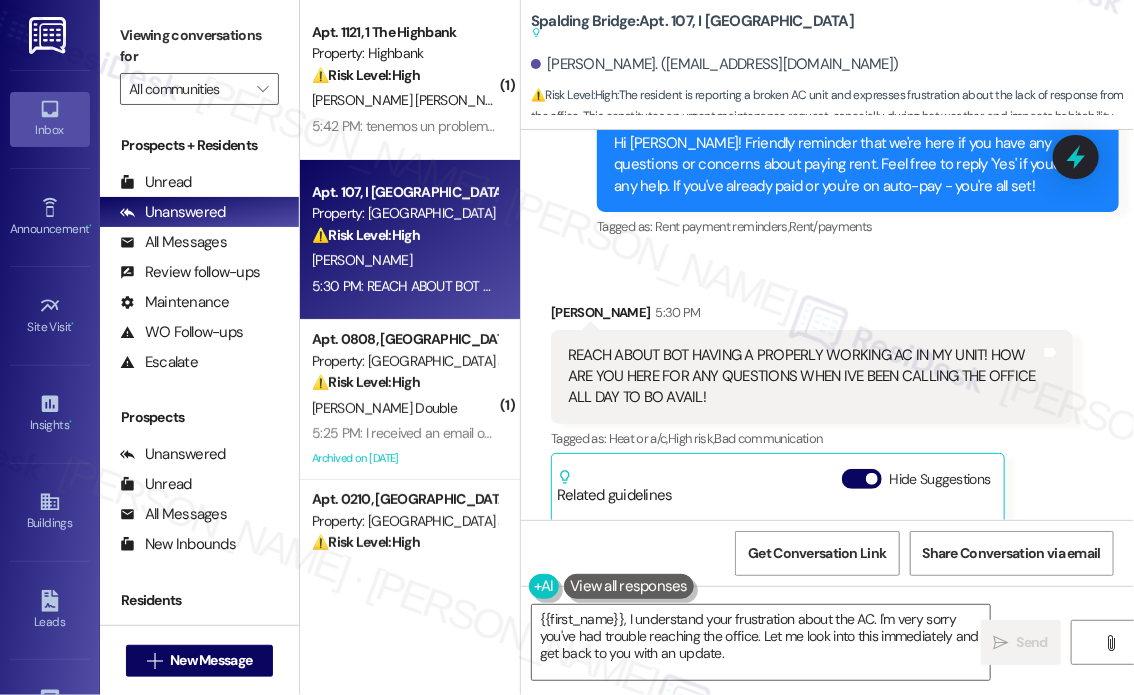 click on "Received via SMS Juana Coates 5:30 PM REACH ABOUT BOT HAVING A PROPERLY WORKING AC IN MY UNIT! HOW ARE YOU HERE FOR ANY QUESTIONS WHEN IVE BEEN CALLING THE OFFICE ALL DAY TO BO AVAIL! Tags and notes Tagged as:   Heat or a/c ,  Click to highlight conversations about Heat or a/c High risk ,  Click to highlight conversations about High risk Bad communication Click to highlight conversations about Bad communication  Related guidelines Hide Suggestions ResiDesk guideline: Follow-up for Heat or a/c   Guideline If the resident complains about their heat, ask if they are getting hot air, cold air or any air from the vents.  Please keep in mind this is only relevant if the resident has forced hot air produced by a furnace.   1  suggestion  for next step (Click to fill) ' Happy to help! Is there any air coming out of the vents and is it hot or cold? ' Click to use this message in your reply 'Haven Residential - Spalding Bridge: Rent due 3rd, late fees $100 due 4th, flexible payment plan available through FLEX program'" at bounding box center (827, 670) 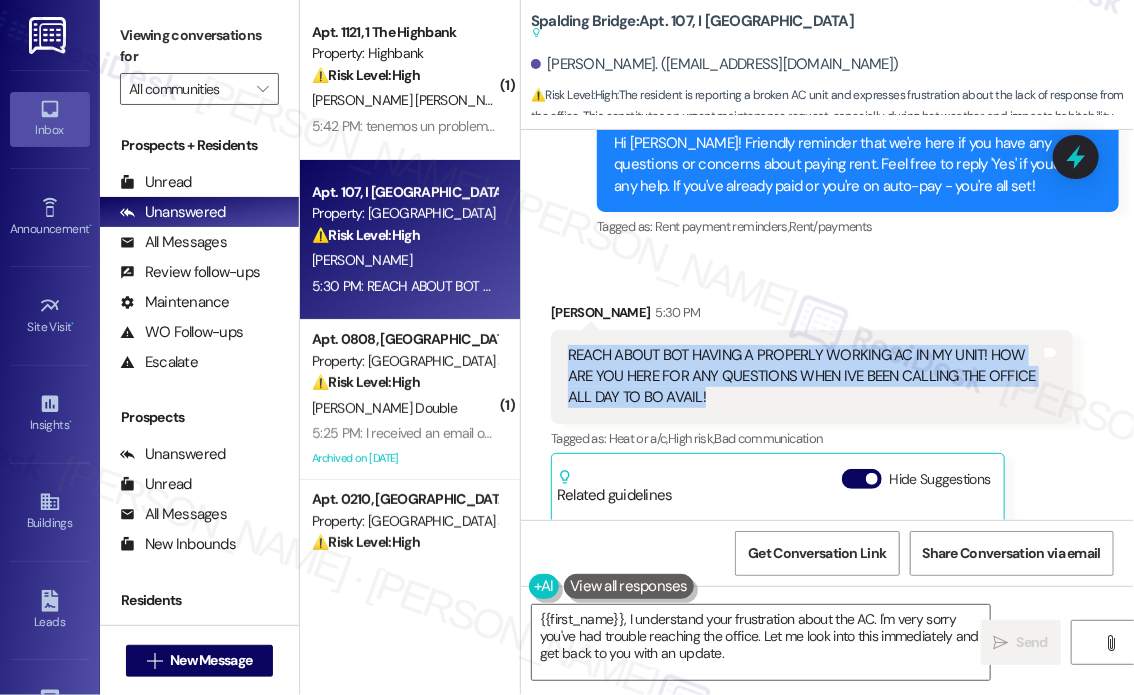 drag, startPoint x: 774, startPoint y: 330, endPoint x: 561, endPoint y: 289, distance: 216.91013 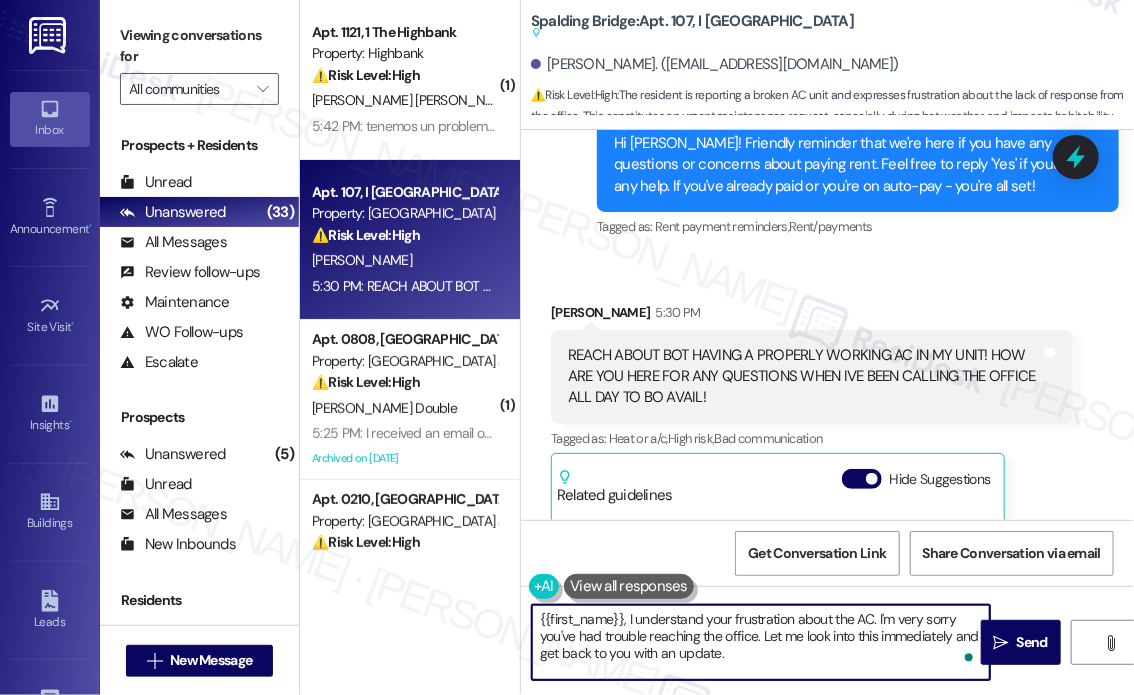 drag, startPoint x: 836, startPoint y: 655, endPoint x: 631, endPoint y: 623, distance: 207.48253 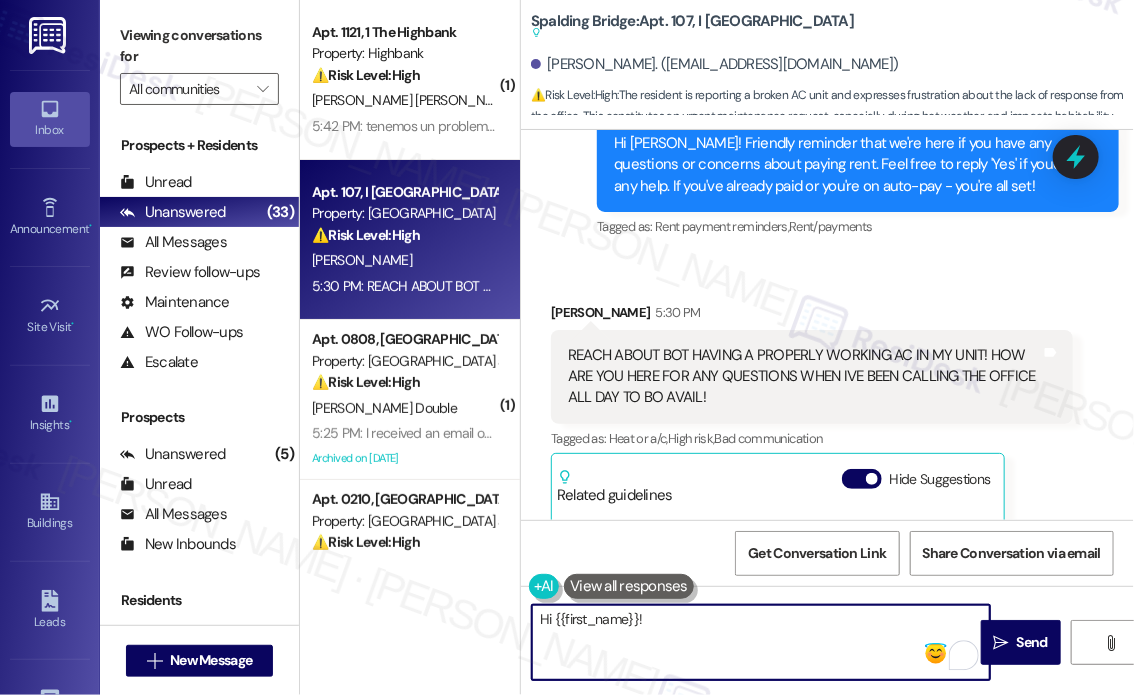 paste on "I’m really sorry you’ve had trouble reaching the office and are still dealing with issues in your unit. I checked the system and the work order for your A/C is showing as completed. Can you let me know what problems you're still experiencing so I can follow up right away?" 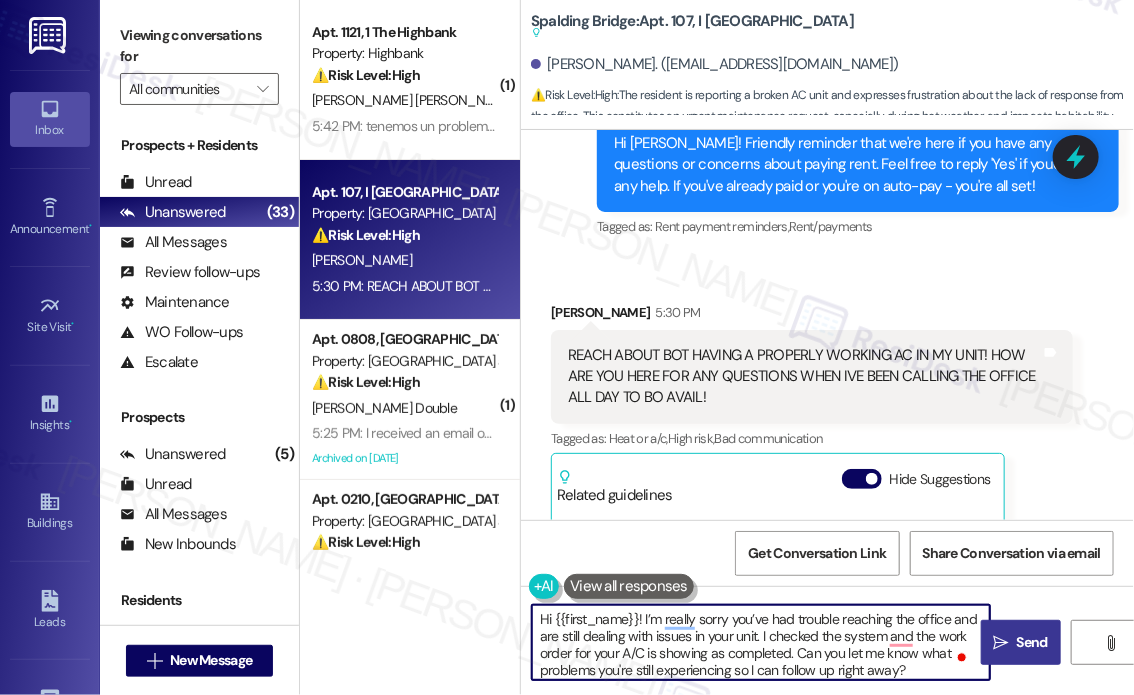 type on "Hi {{first_name}}! I’m really sorry you’ve had trouble reaching the office and are still dealing with issues in your unit. I checked the system and the work order for your A/C is showing as completed. Can you let me know what problems you're still experiencing so I can follow up right away?" 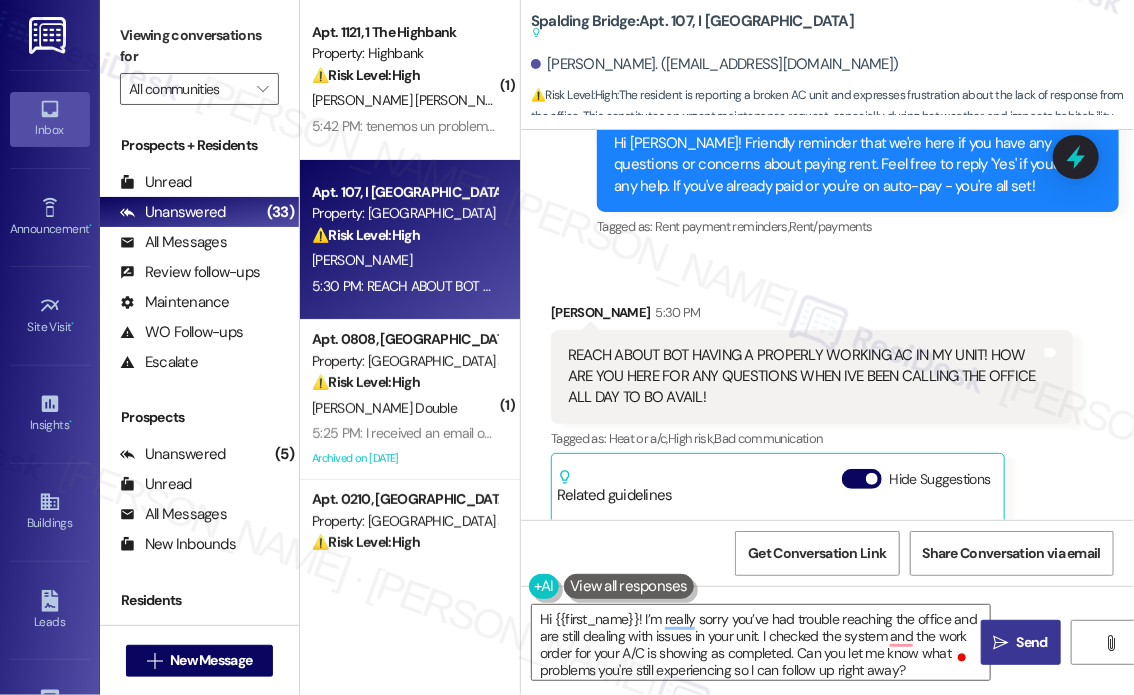 click on "Send" at bounding box center [1032, 642] 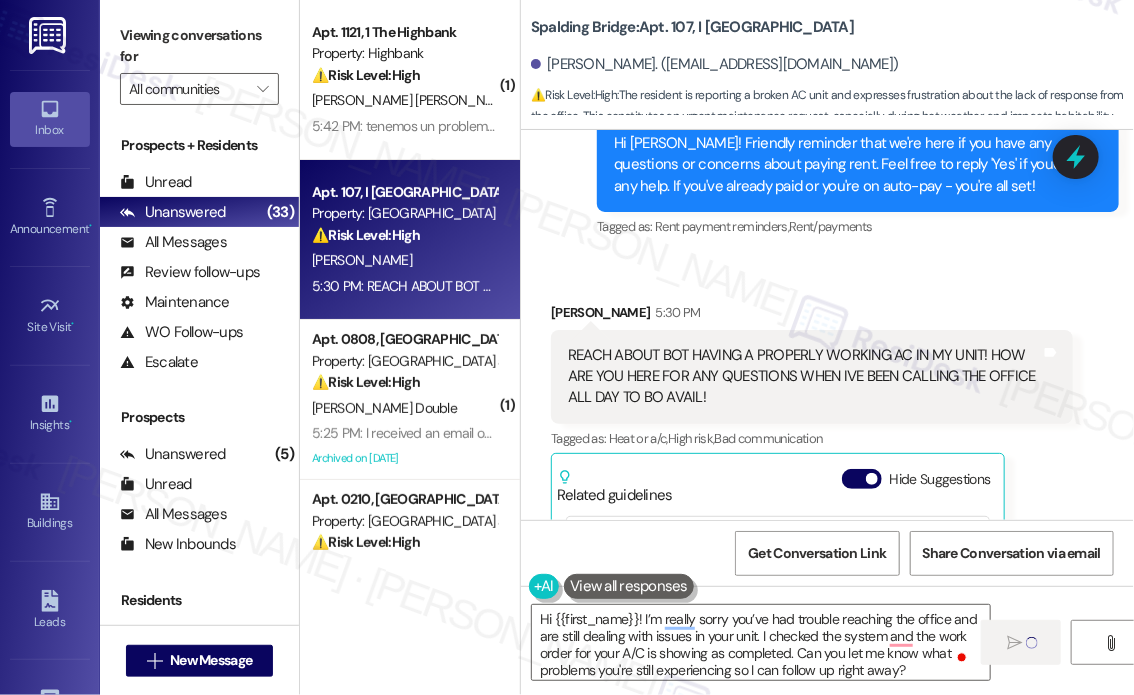 type 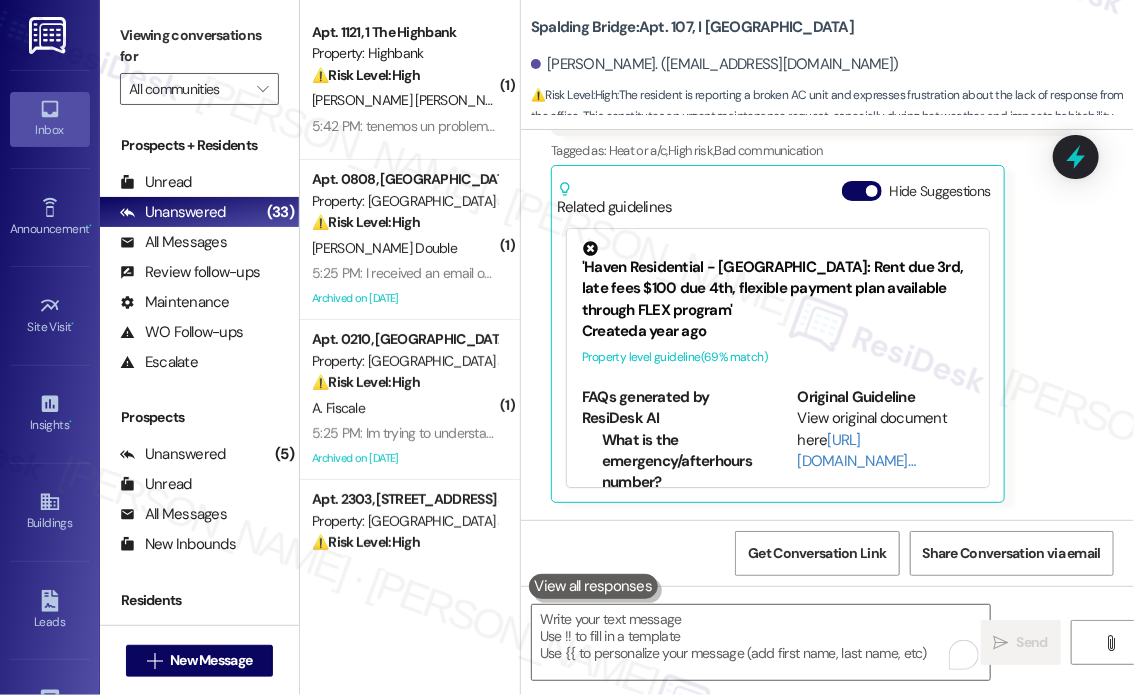 scroll, scrollTop: 8392, scrollLeft: 0, axis: vertical 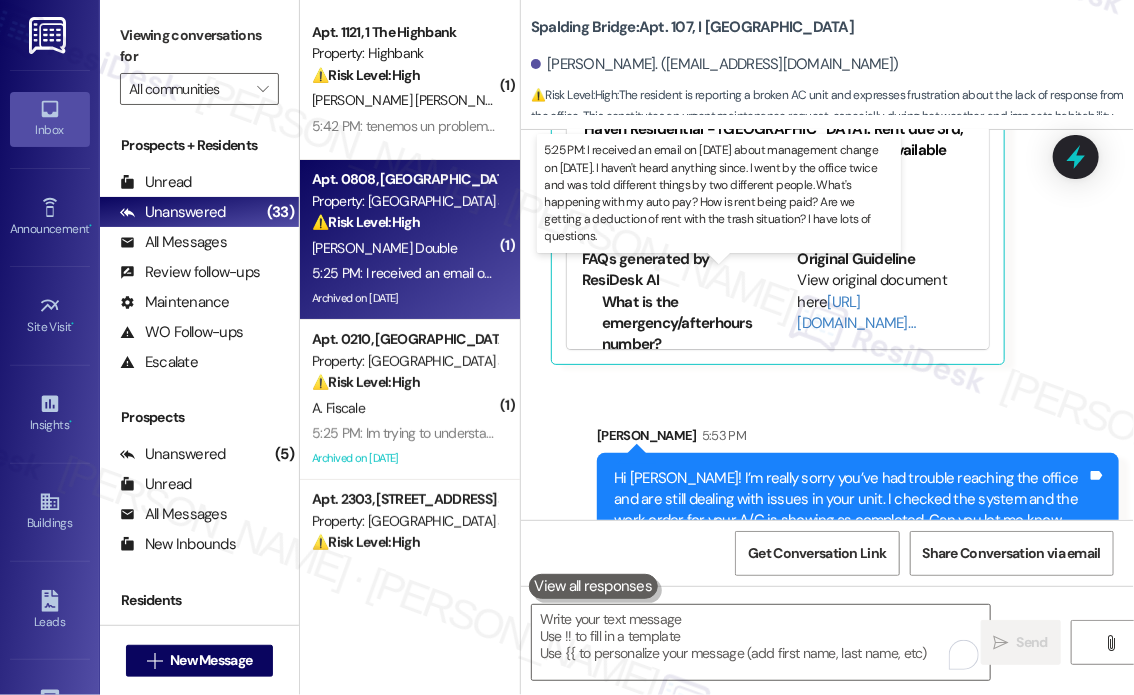 click on "5:25 PM: I received an email on June 30 about management change on July 10. I haven't heard anything since. I went by the office twice and was told different things by two different people. What's happening with my auto pay? How is rent being paid? Are we getting a deduction of rent with the trash situation? I have lots of questions. 5:25 PM: I received an email on June 30 about management change on July 10. I haven't heard anything since. I went by the office twice and was told different things by two different people. What's happening with my auto pay? How is rent being paid? Are we getting a deduction of rent with the trash situation? I have lots of questions." at bounding box center (1275, 273) 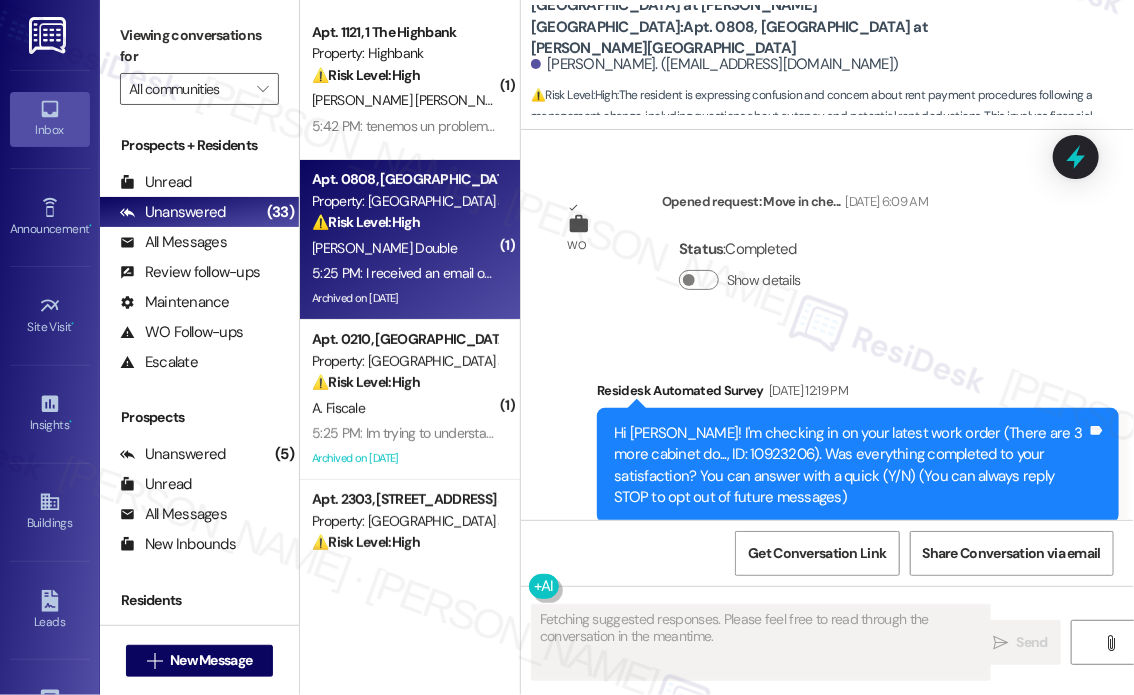 scroll, scrollTop: 31223, scrollLeft: 0, axis: vertical 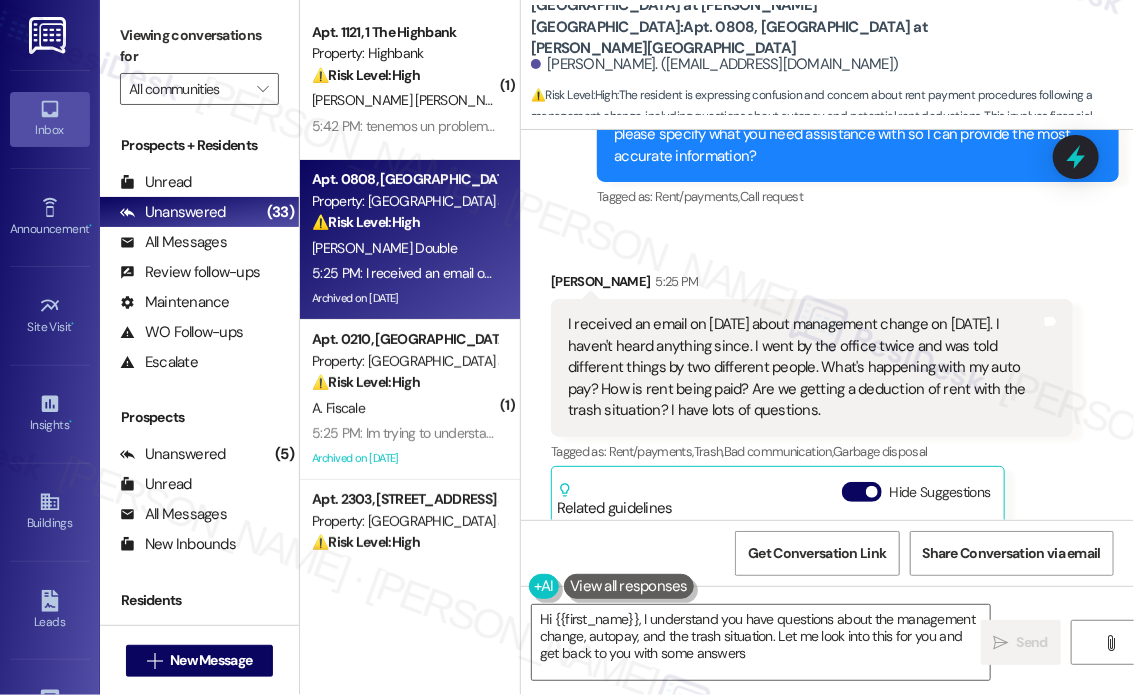 type on "Hi {{first_name}}, I understand you have questions about the management change, autopay, and the trash situation. Let me look into this for you and get back to you with some answers!" 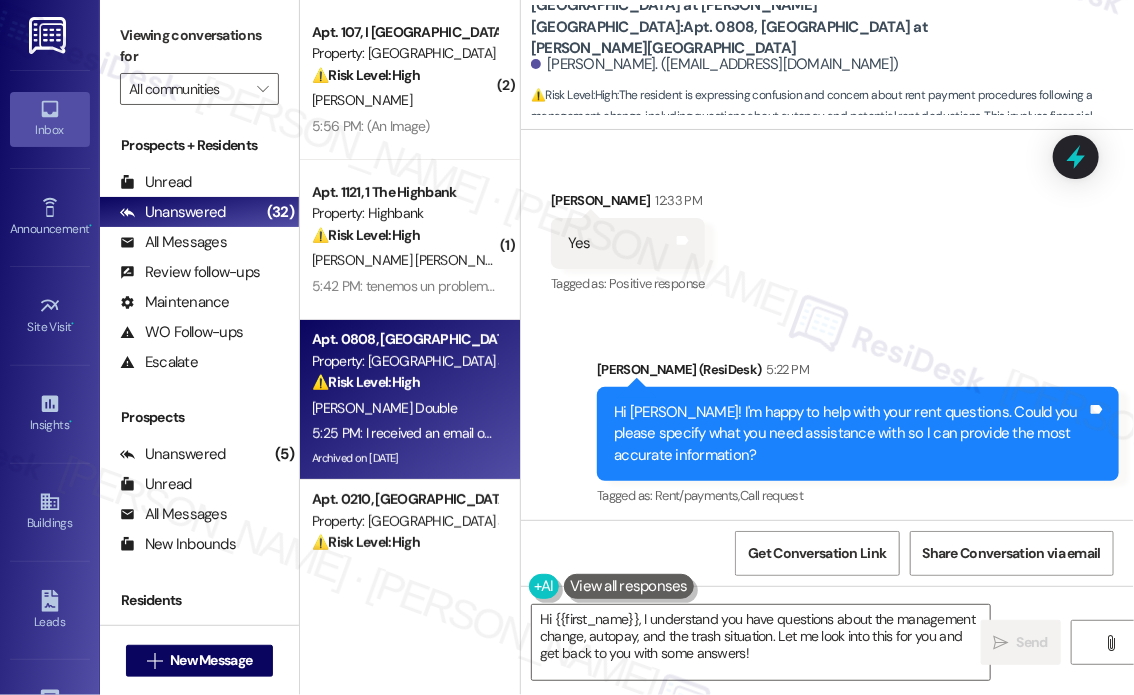 scroll, scrollTop: 30824, scrollLeft: 0, axis: vertical 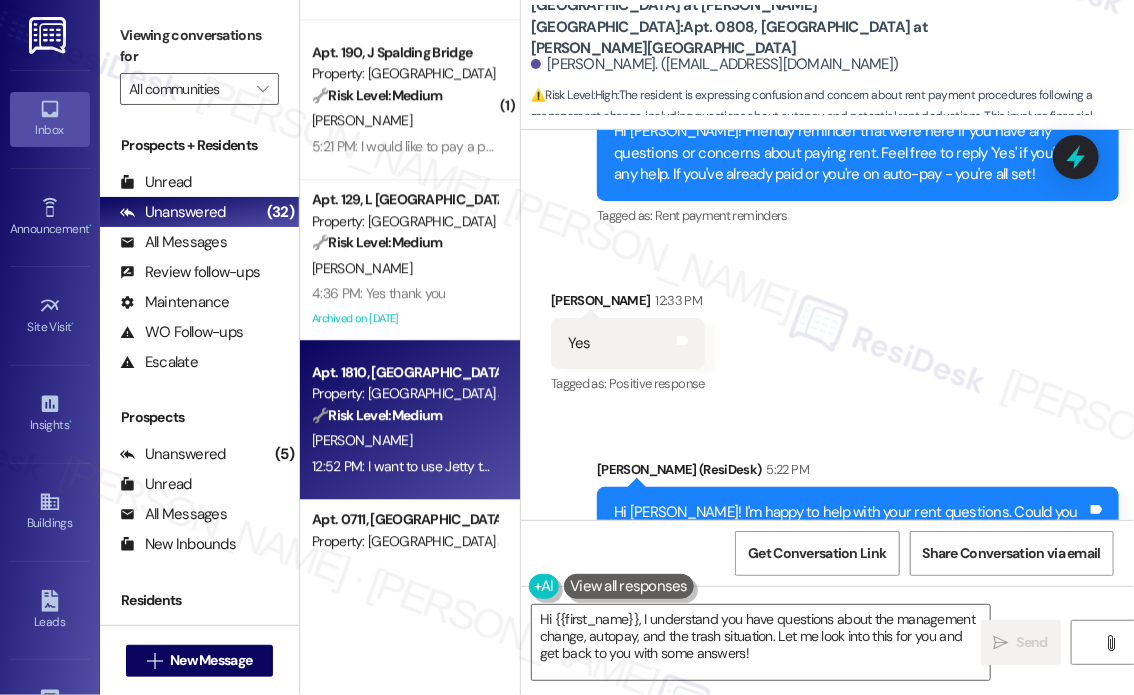 click on "[PERSON_NAME]" at bounding box center [404, 440] 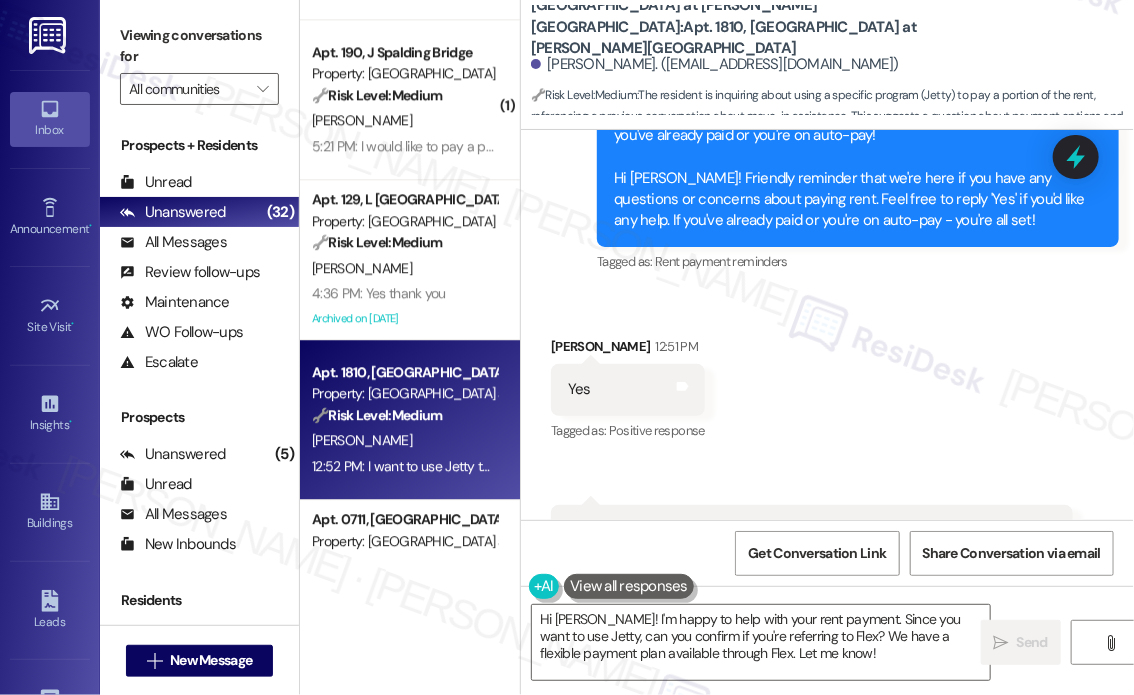 scroll, scrollTop: 5162, scrollLeft: 0, axis: vertical 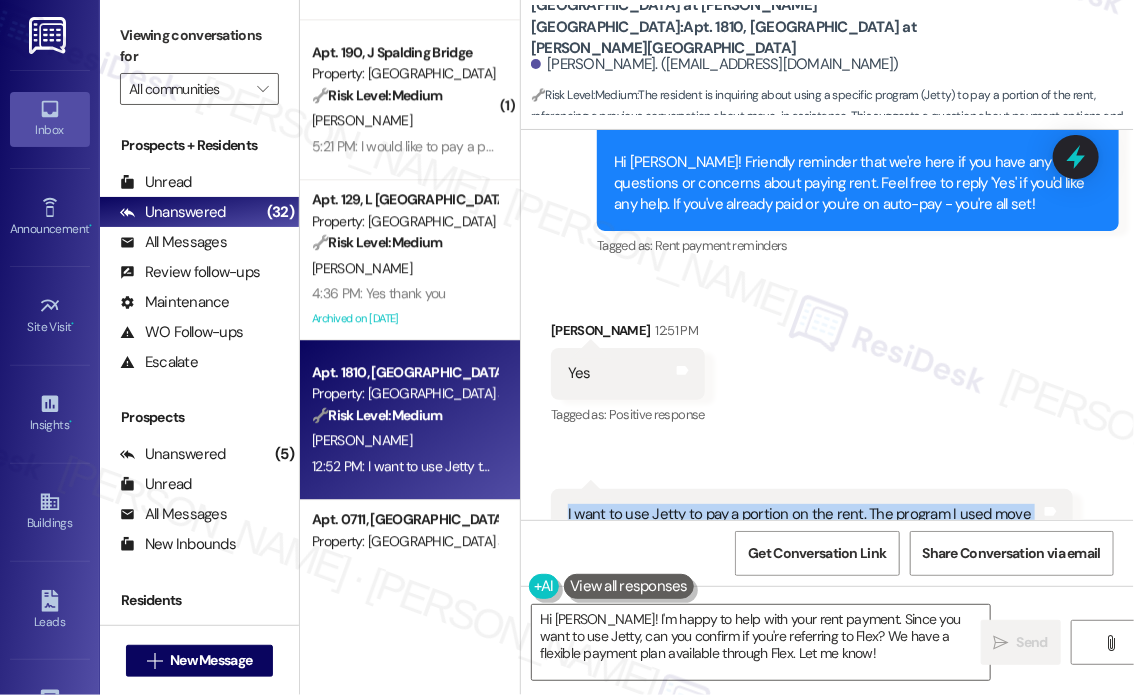 drag, startPoint x: 752, startPoint y: 455, endPoint x: 556, endPoint y: 427, distance: 197.9899 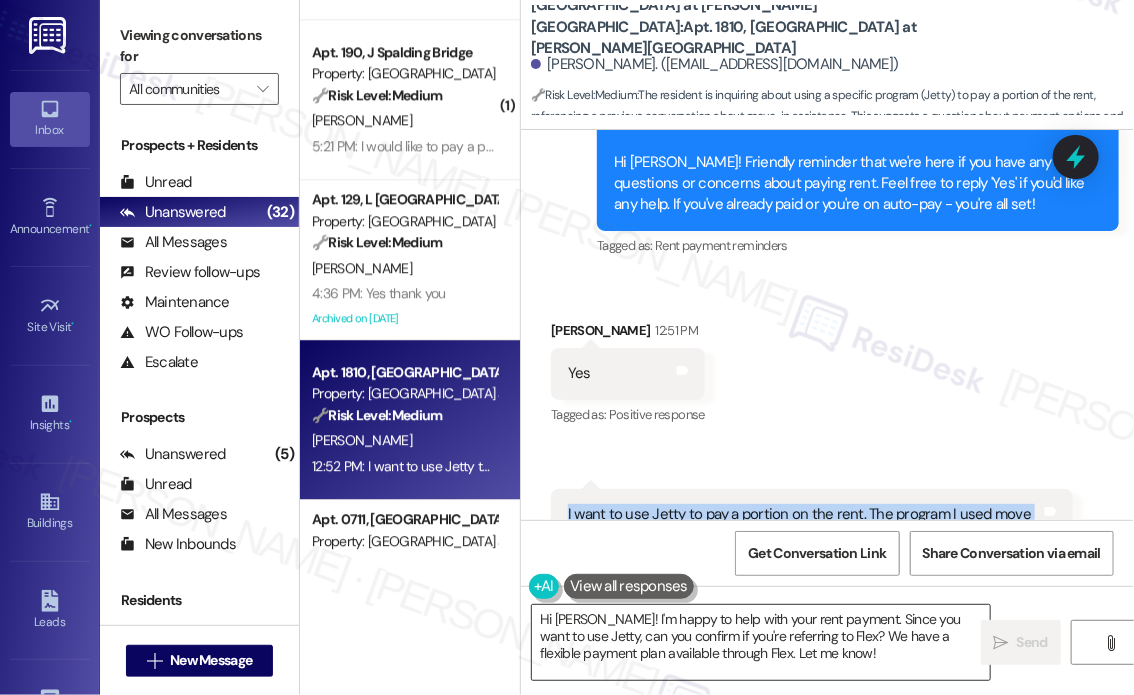click on "Hi Anthony! I'm happy to help with your rent payment. Since you want to use Jetty, can you confirm if you're referring to Flex? We have a flexible payment plan available through Flex. Let me know!" at bounding box center [761, 642] 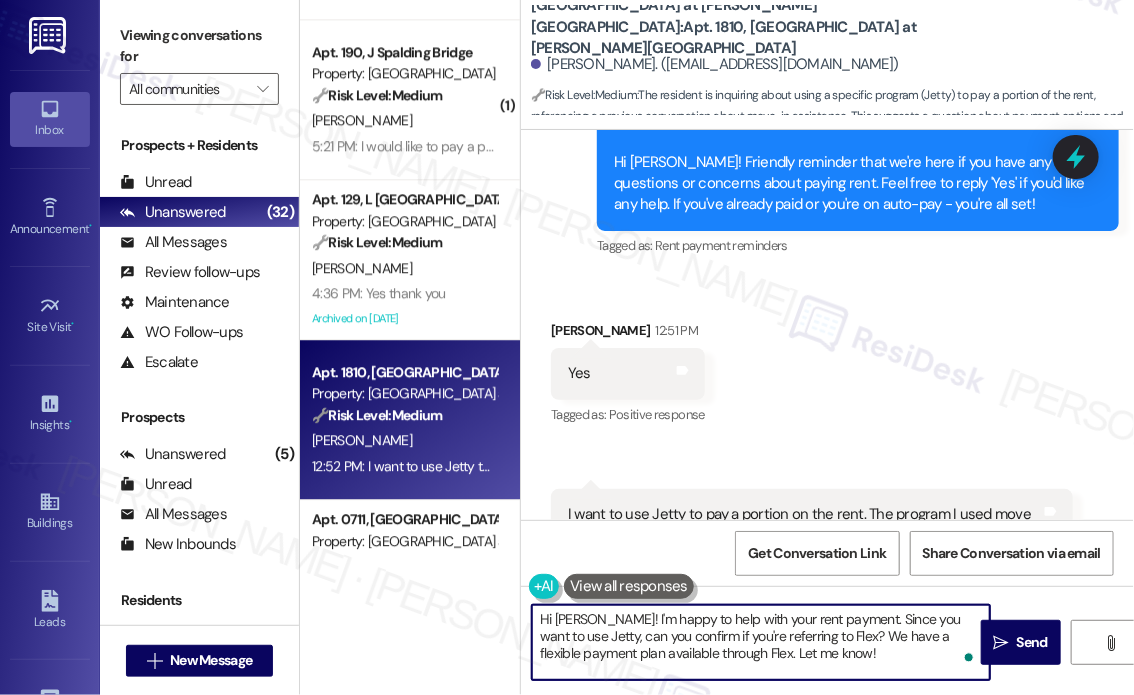 drag, startPoint x: 819, startPoint y: 655, endPoint x: 612, endPoint y: 623, distance: 209.45883 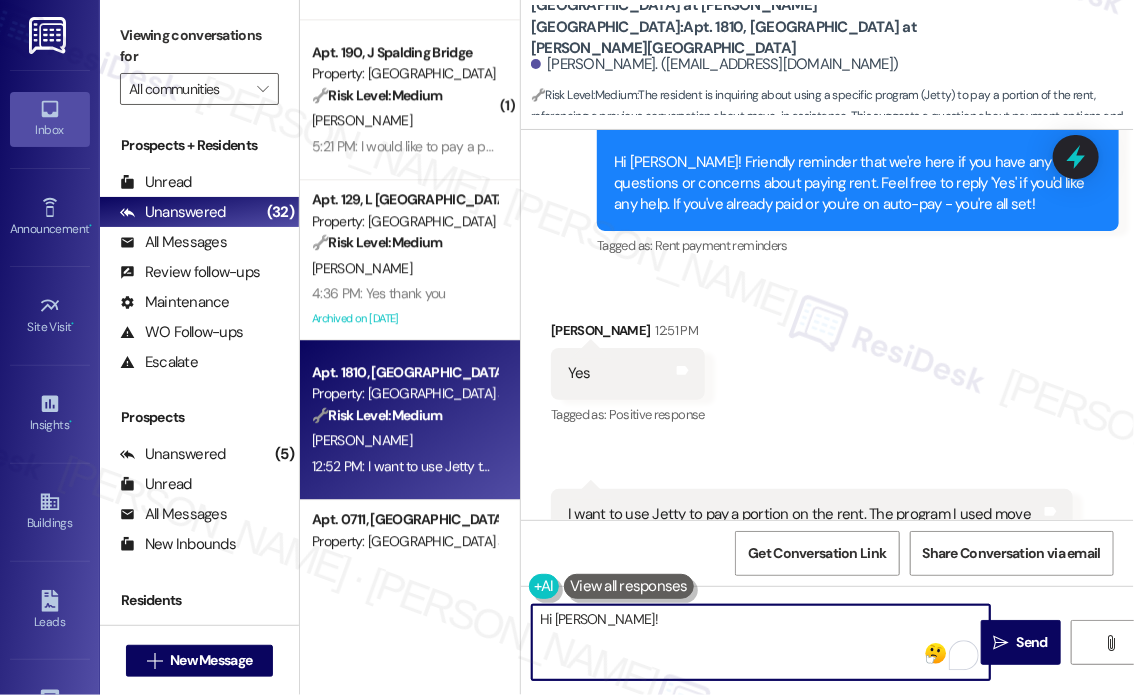 paste on "Thanks for reaching out! Just to clarify—are you trying to use Jetty to cover a portion of this month’s rent, and has it been connected to your account before? I can check with the site team to confirm the process and next steps for using it again." 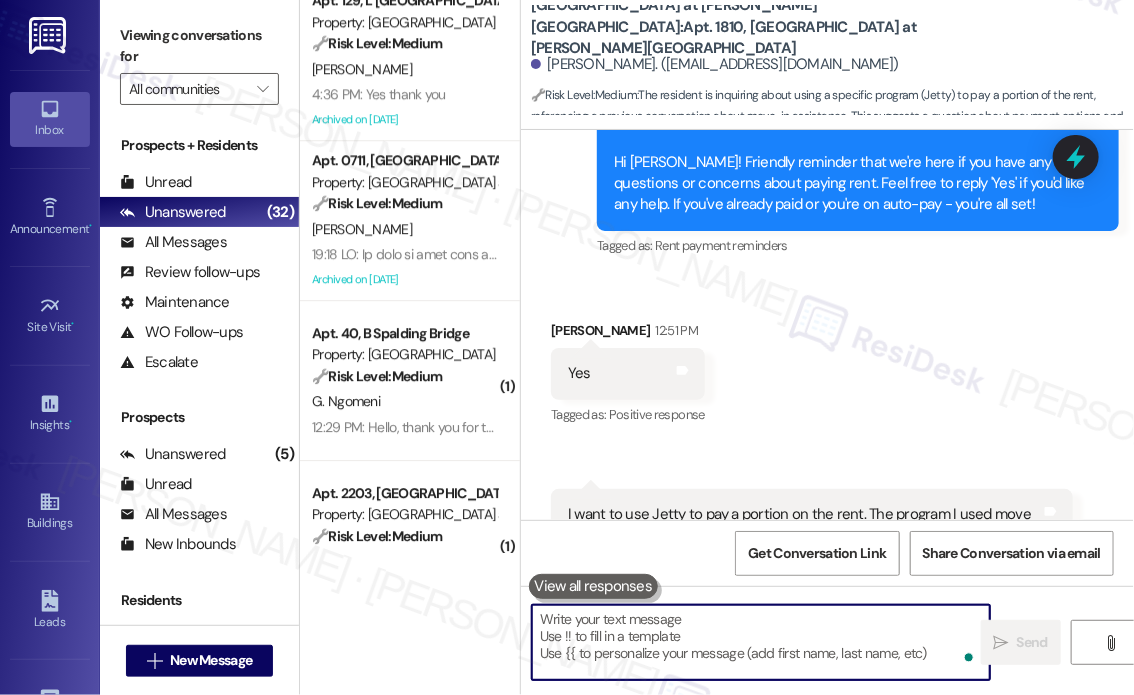 scroll, scrollTop: 2100, scrollLeft: 0, axis: vertical 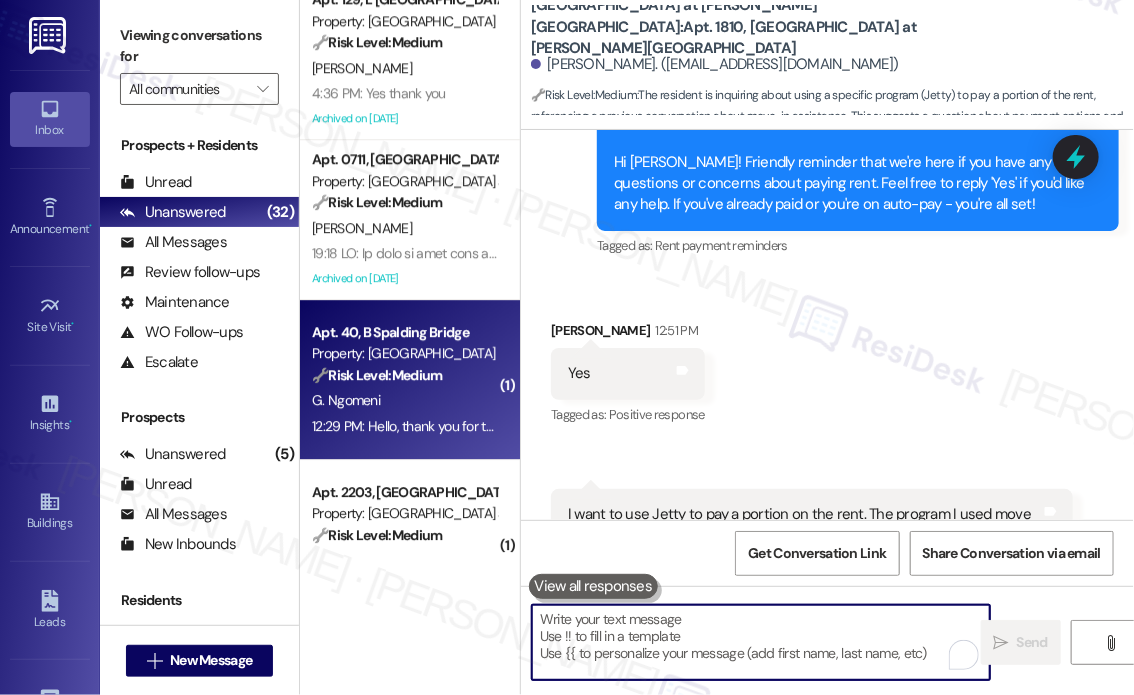 type 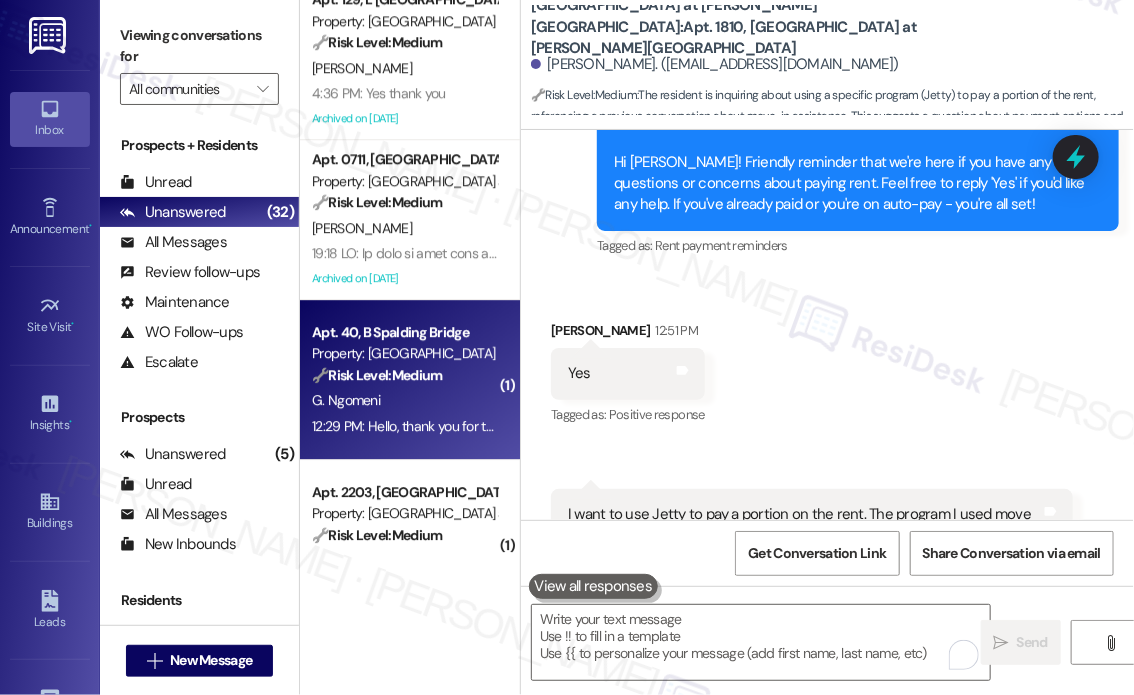 click on "🔧  Risk Level:  Medium The resident is inquiring about gym access and a key card. This is a non-urgent amenity-related request." at bounding box center [404, 375] 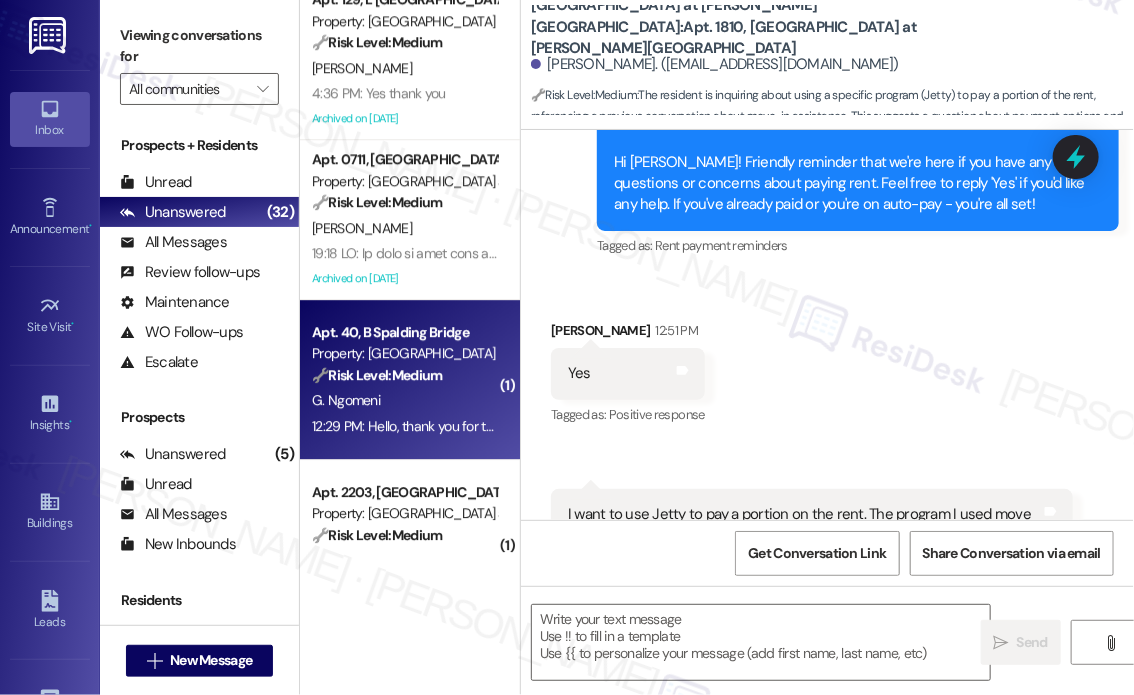 type on "Fetching suggested responses. Please feel free to read through the conversation in the meantime." 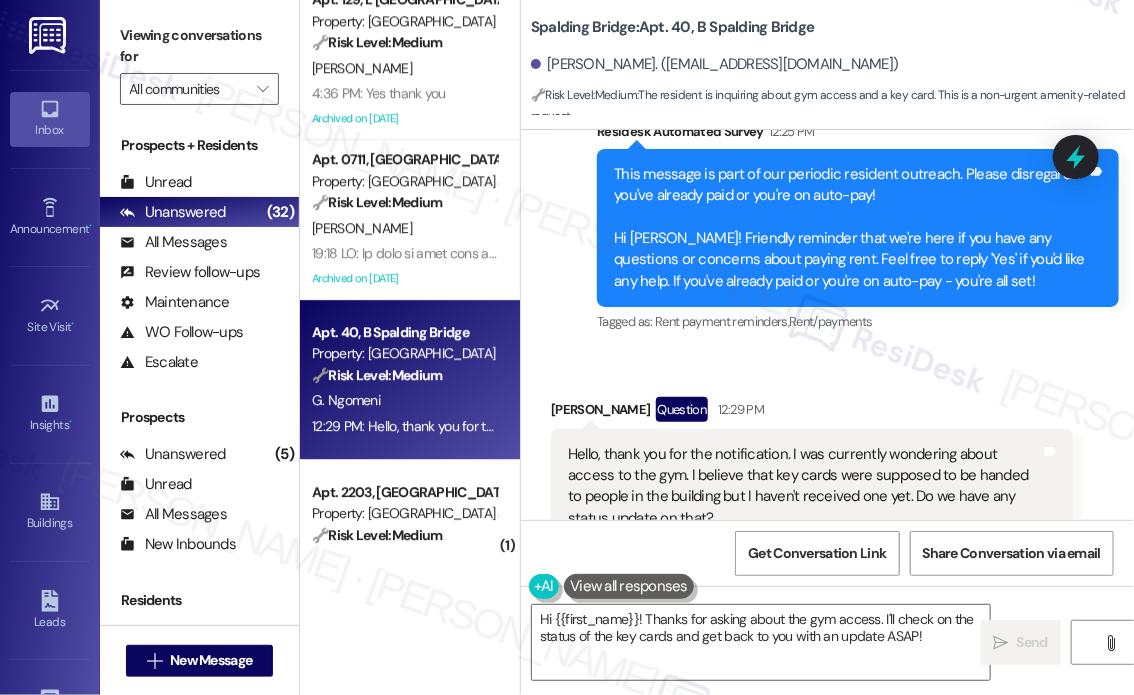 scroll, scrollTop: 9300, scrollLeft: 0, axis: vertical 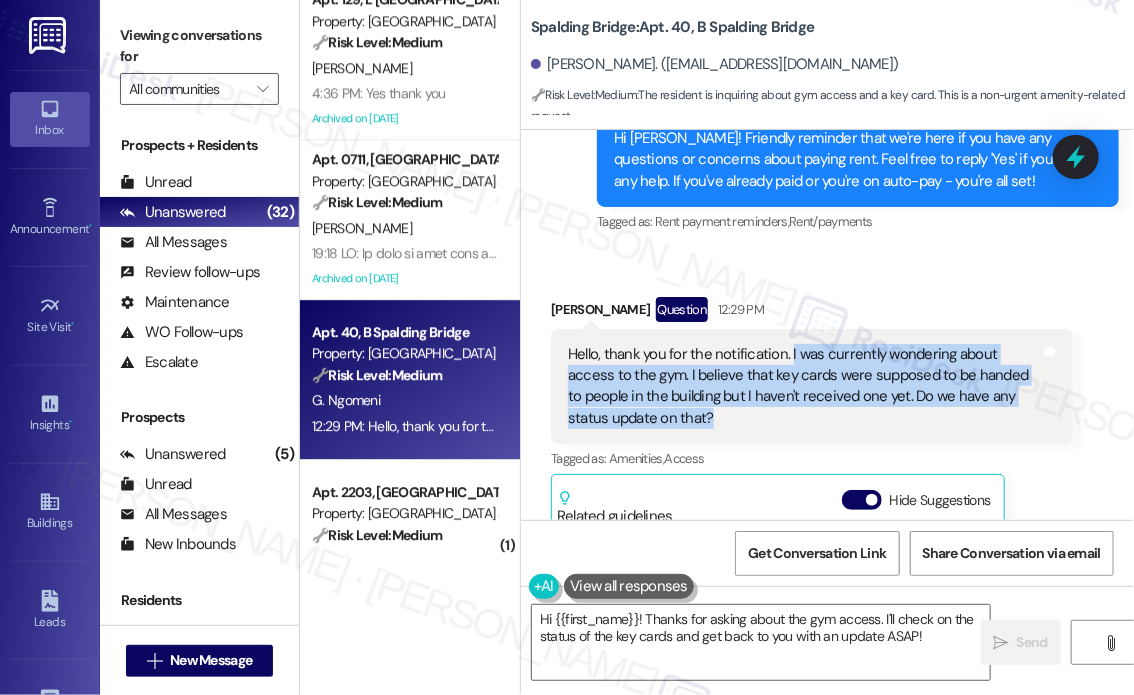 drag, startPoint x: 718, startPoint y: 416, endPoint x: 787, endPoint y: 344, distance: 99.724625 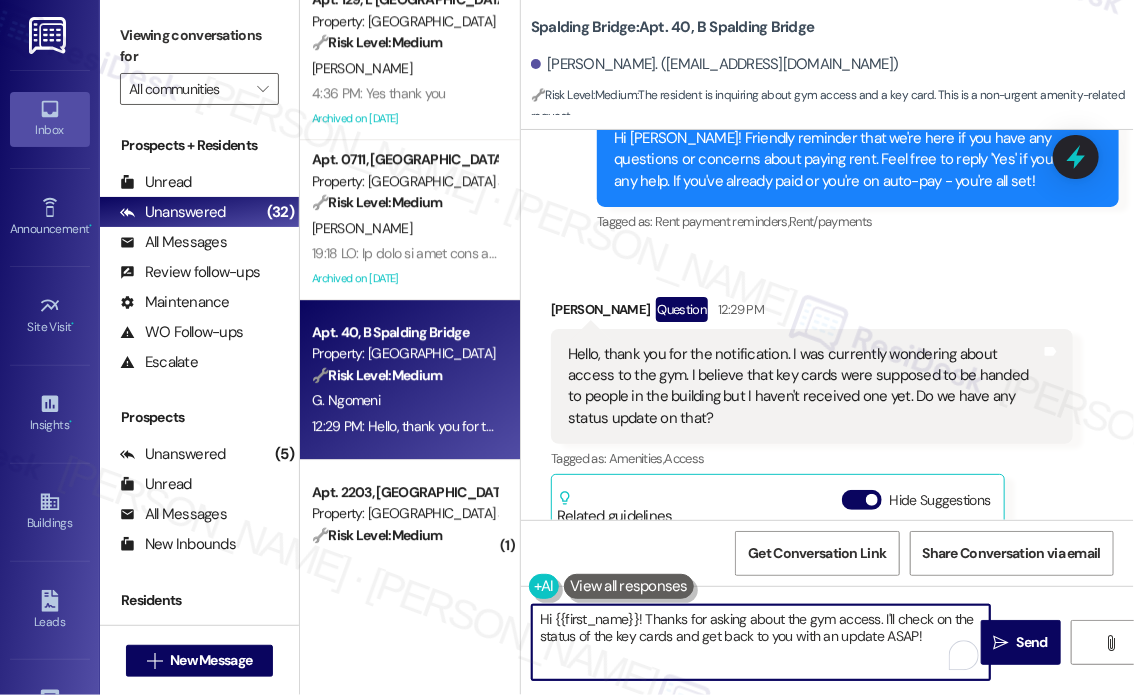 drag, startPoint x: 932, startPoint y: 636, endPoint x: 647, endPoint y: 624, distance: 285.25253 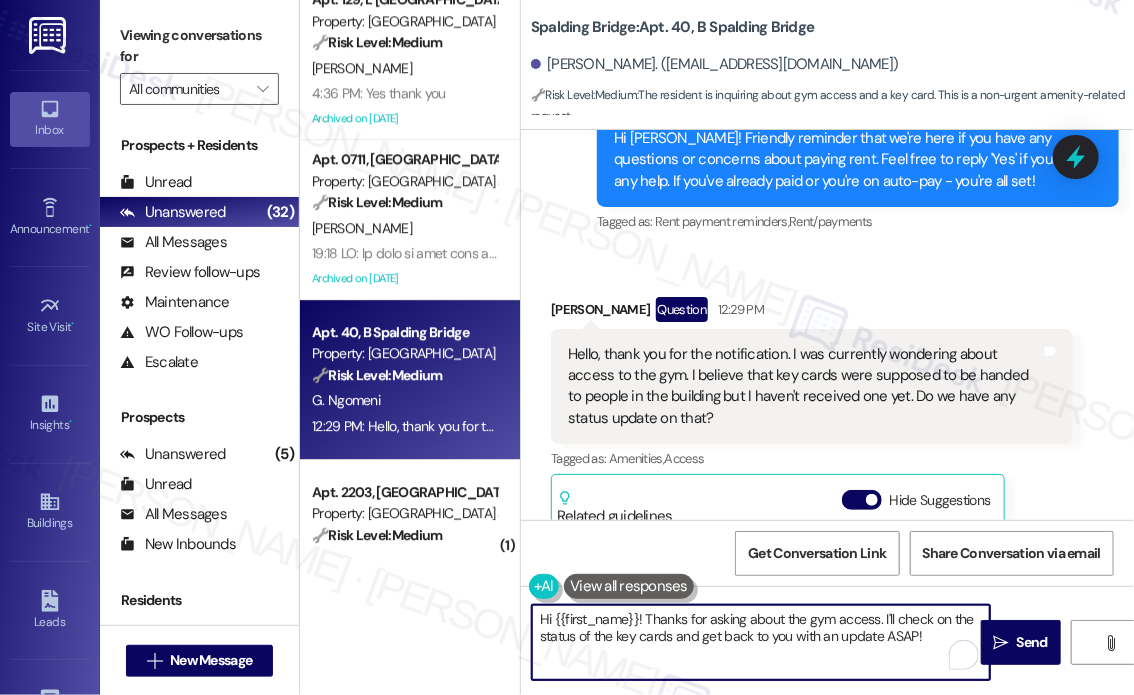 paste on "checking in! Just to confirm—have you received any communication from the site team about gym key card distribution, or has there been no update at all so far? I’ll follow up with them to get you a status update." 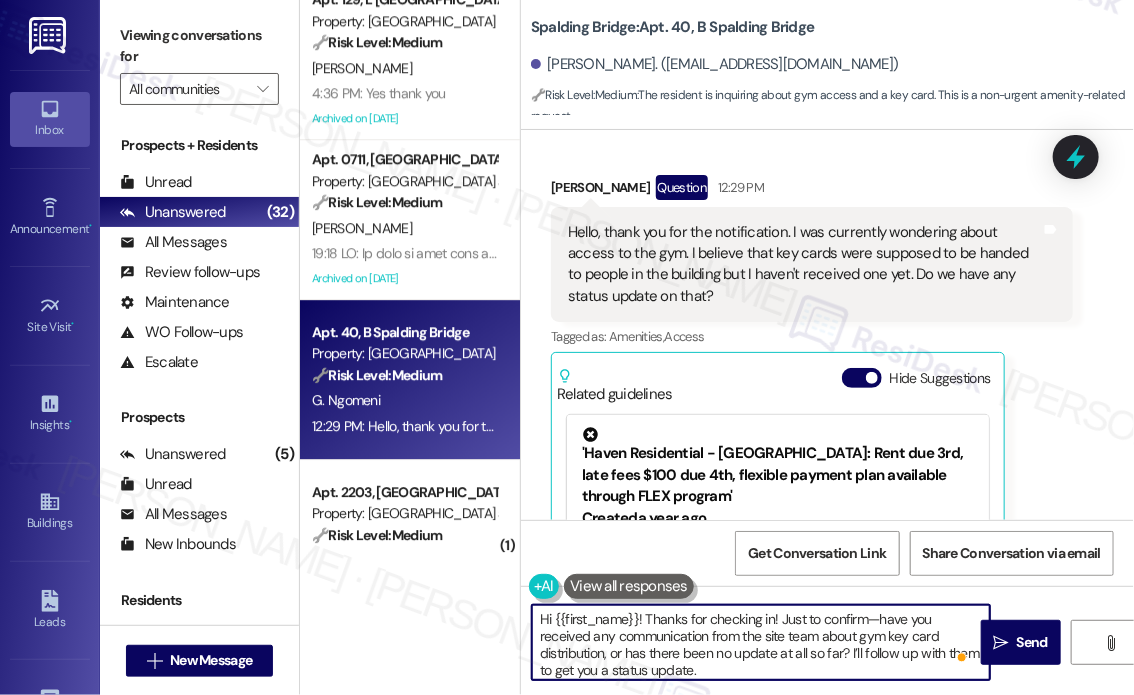 scroll, scrollTop: 9300, scrollLeft: 0, axis: vertical 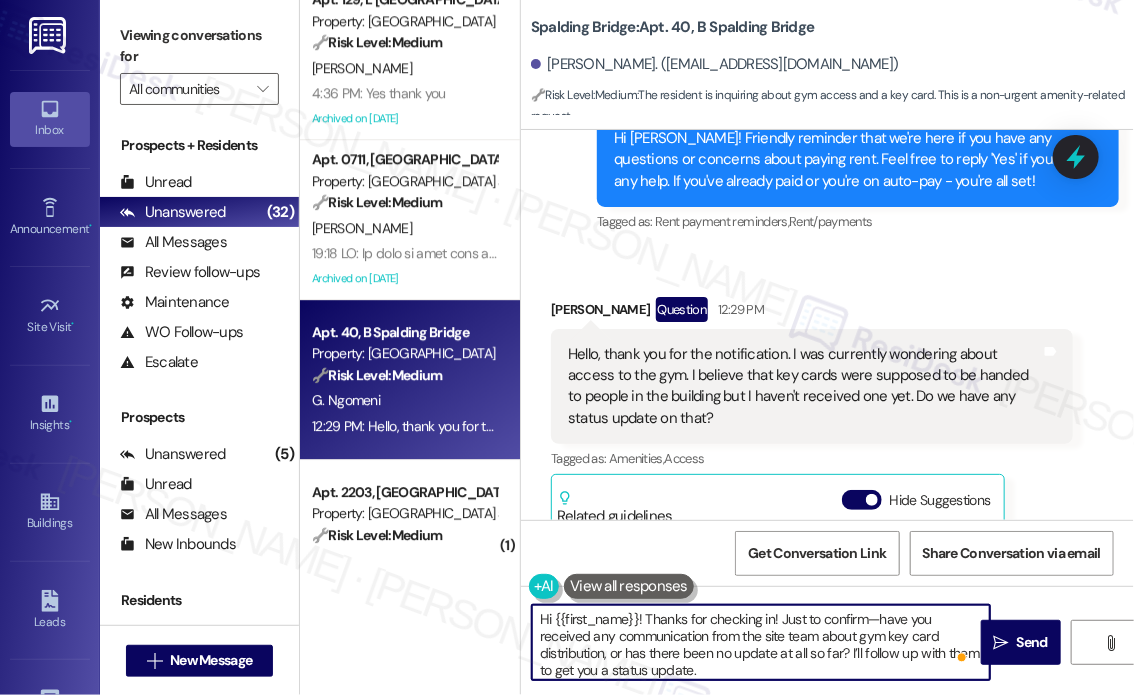 type on "Hi {{first_name}}! Thanks for checking in! Just to confirm—have you received any communication from the site team about gym key card distribution, or has there been no update at all so far? I’ll follow up with them to get you a status update." 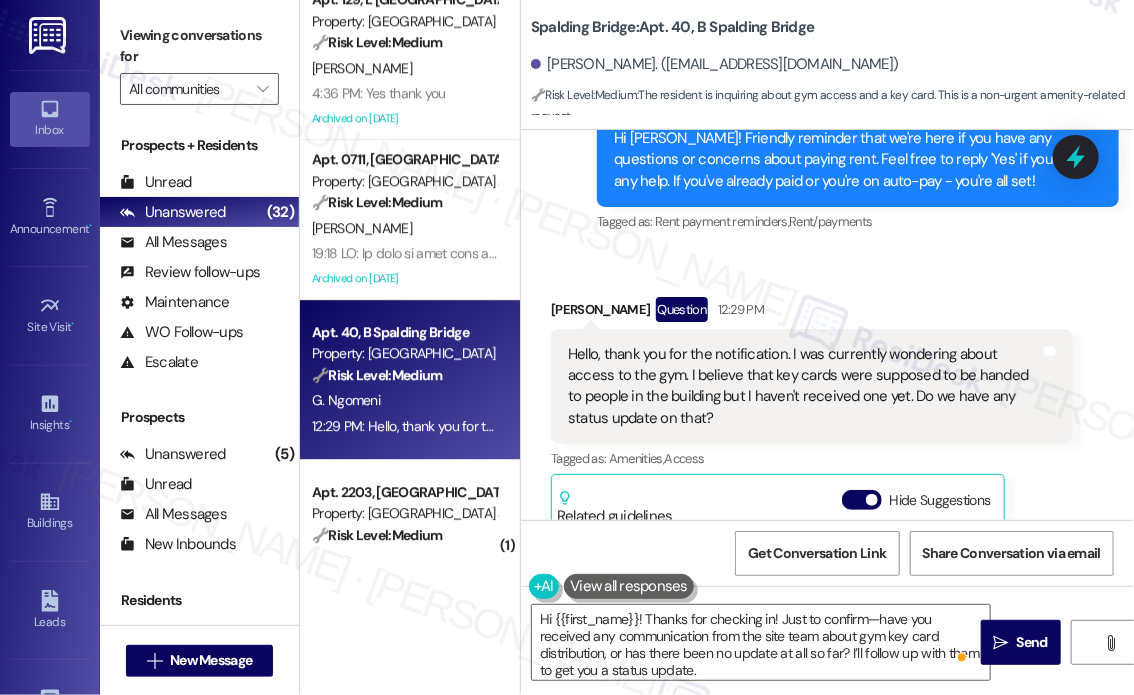 click on "Received via SMS Gino Edgar Ngomeni Question 12:29 PM Hello, thank you for the notification. I was currently wondering about access to the gym. I believe that key cards were supposed to be handed to people in the building but I haven't received one yet. Do we have any status update on that? Tags and notes Tagged as:   Amenities ,  Click to highlight conversations about Amenities Access Click to highlight conversations about Access  Related guidelines Hide Suggestions 'Haven Residential - Spalding Bridge: Rent due 3rd, late fees $100 due 4th, flexible payment plan available through FLEX program' Created  a year ago Property level guideline  ( 68 % match) FAQs generated by ResiDesk AI What is the emergency/afterhours number? The emergency/afterhours number is 770-676-1421. What is the billing email address? The billing email address is havenap@havenresidential.com. What is the resident portal link? The resident portal link is https://spaldingbridge.residentportal.com. What payment methods are supported?  ( 66" at bounding box center (827, 539) 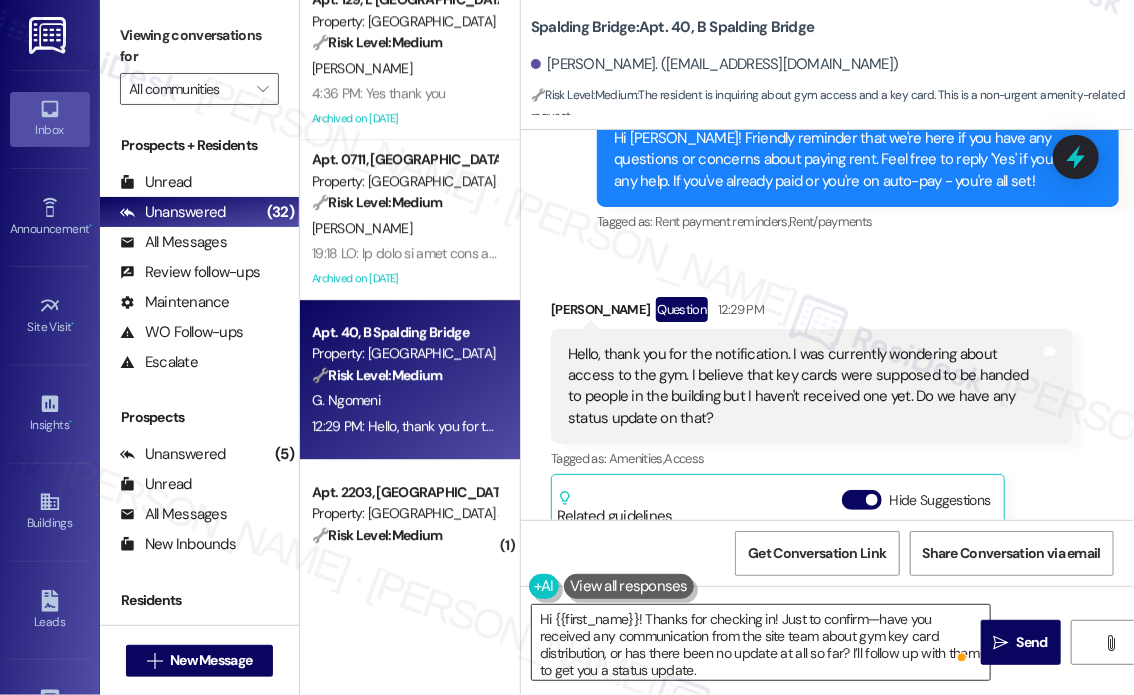 scroll, scrollTop: 4, scrollLeft: 0, axis: vertical 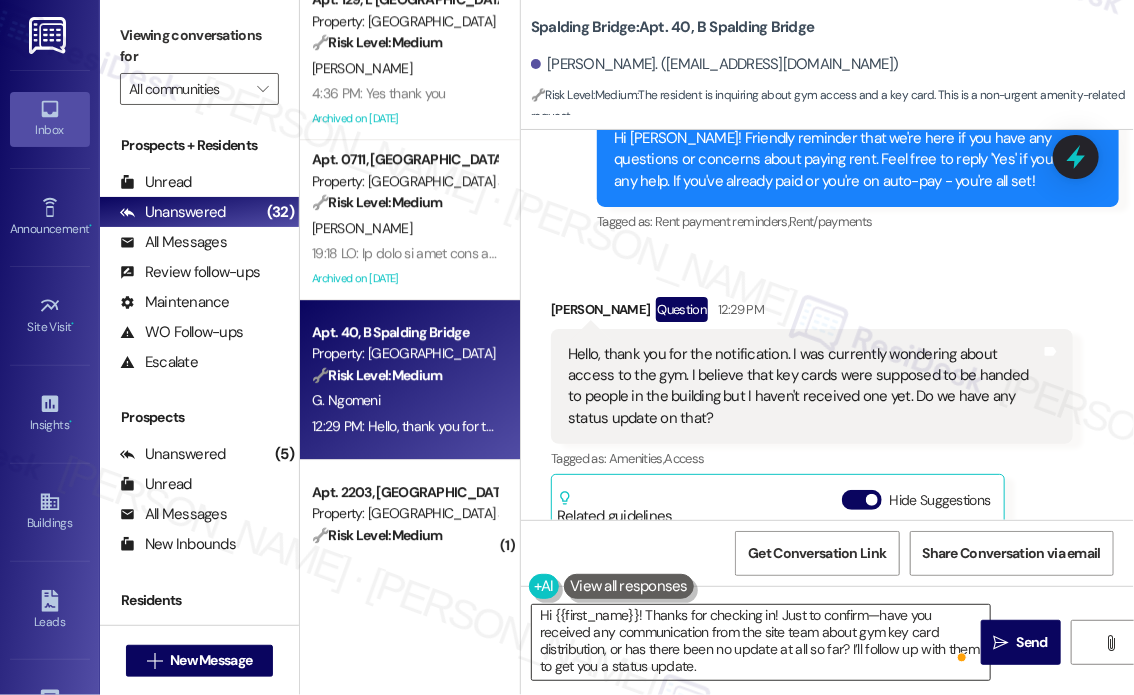 click on "Hi {{first_name}}! Thanks for checking in! Just to confirm—have you received any communication from the site team about gym key card distribution, or has there been no update at all so far? I’ll follow up with them to get you a status update." at bounding box center (761, 642) 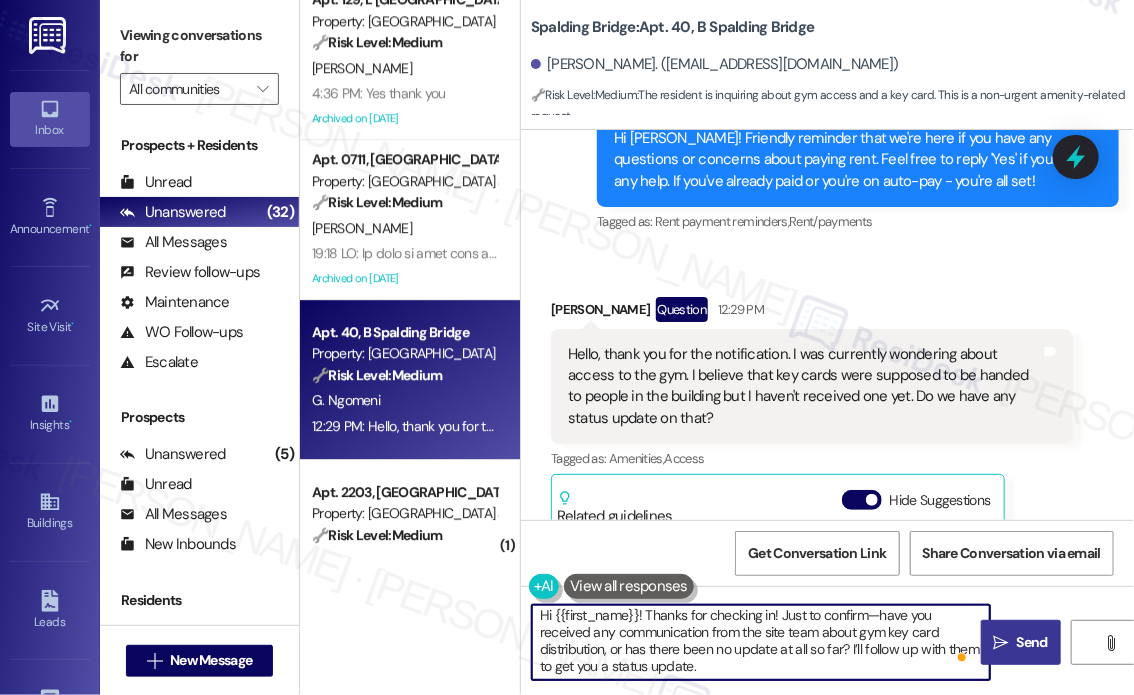 click on "" at bounding box center (1001, 643) 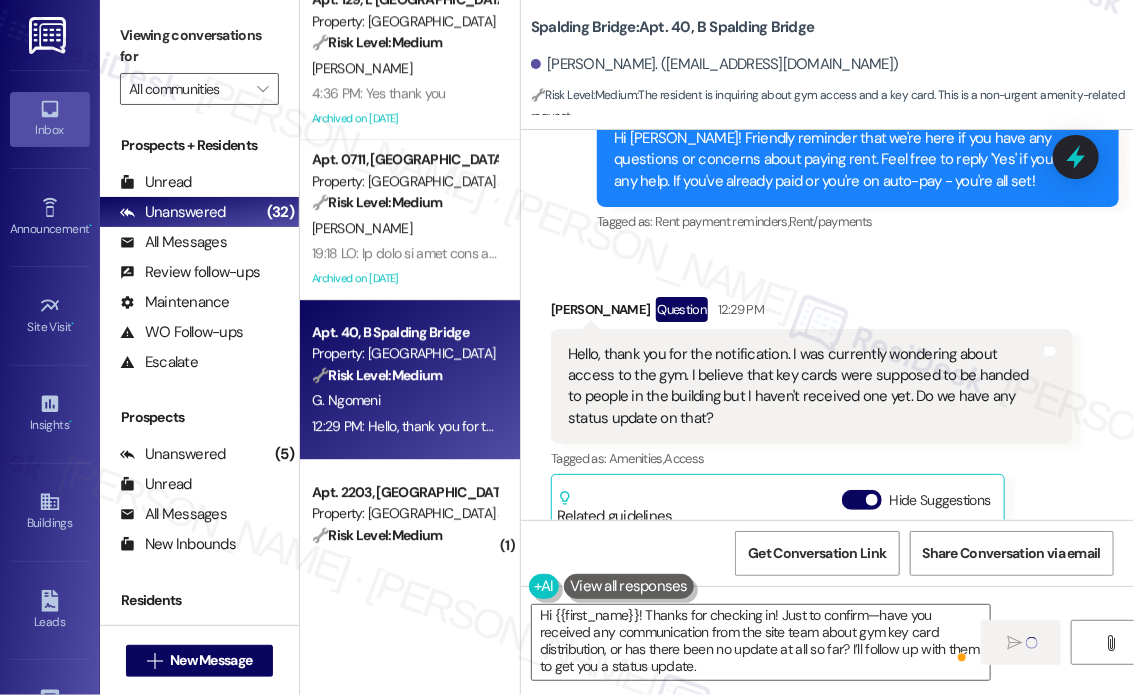 scroll, scrollTop: 2300, scrollLeft: 0, axis: vertical 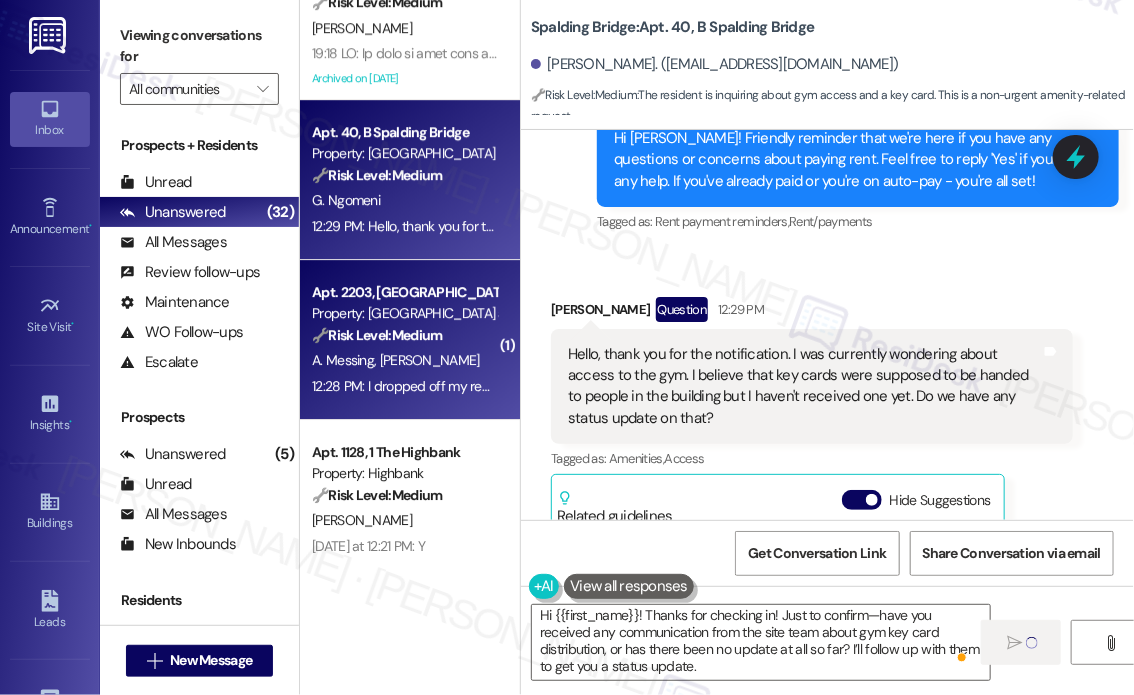 click on "🔧  Risk Level:  Medium The resident is confirming that they dropped off their rent payment in response to a reminder message. This is a routine update and does not indicate any issues or require immediate action." at bounding box center (404, 335) 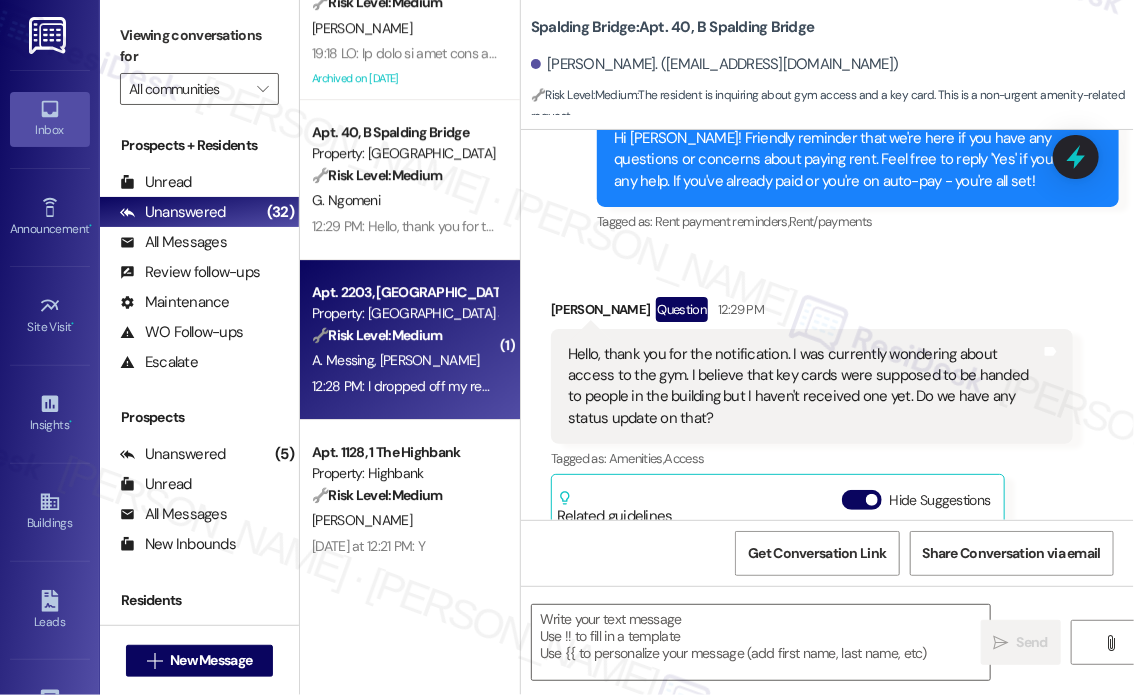 scroll, scrollTop: 9599, scrollLeft: 0, axis: vertical 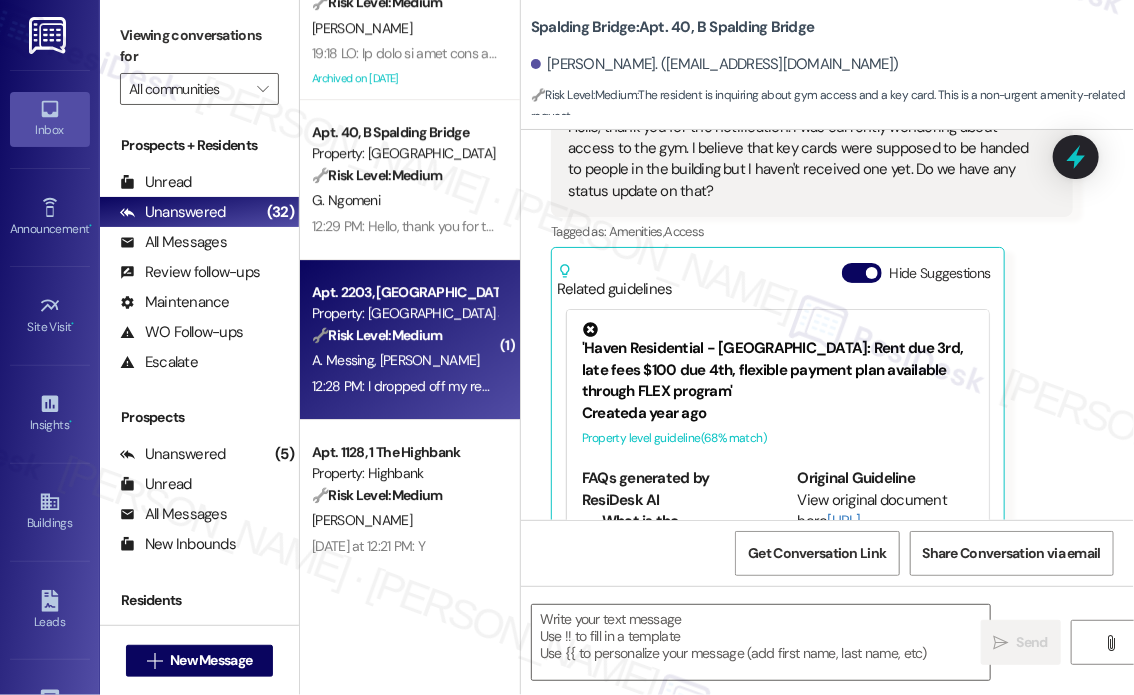 type on "Fetching suggested responses. Please feel free to read through the conversation in the meantime." 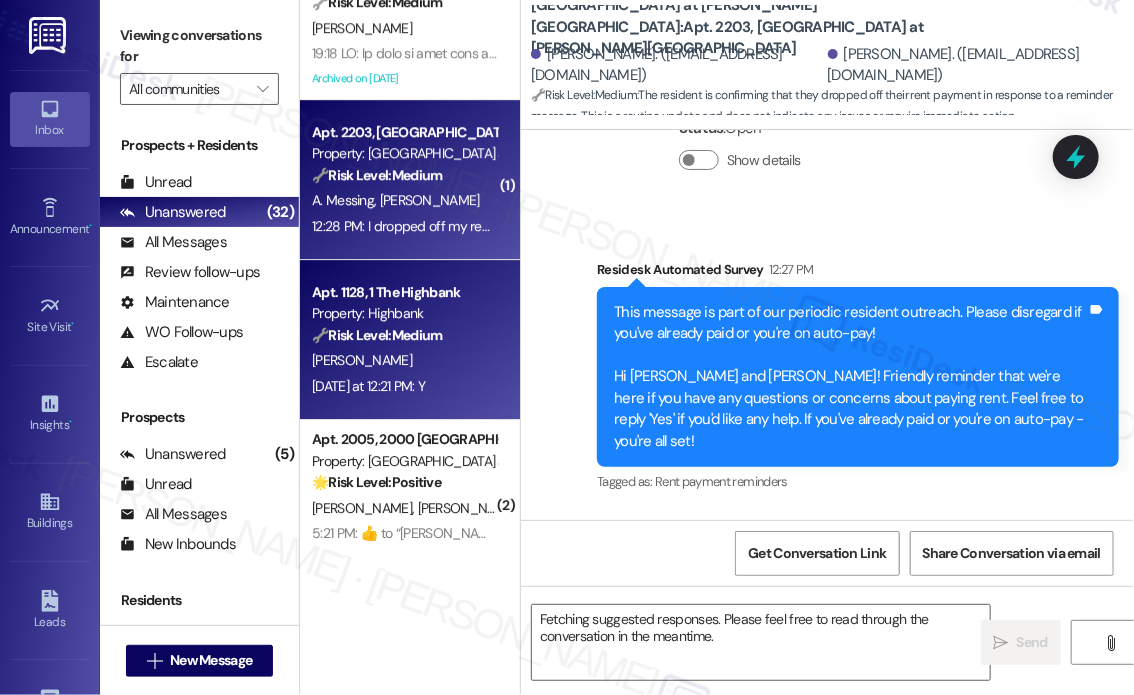 scroll, scrollTop: 6324, scrollLeft: 0, axis: vertical 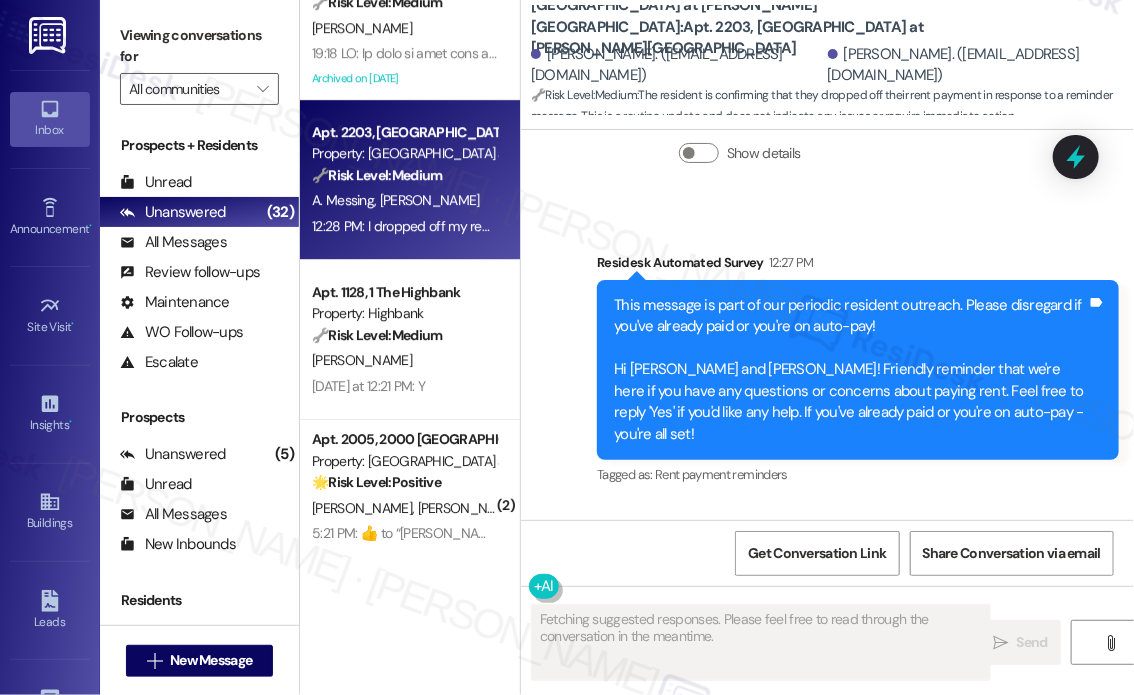 click on "Received via SMS Sharon Messing   Neutral 12:28 PM I dropped off my rent payment yesterday. Tags and notes Tagged as:   Rent/payments Click to highlight conversations about Rent/payments" at bounding box center (827, 599) 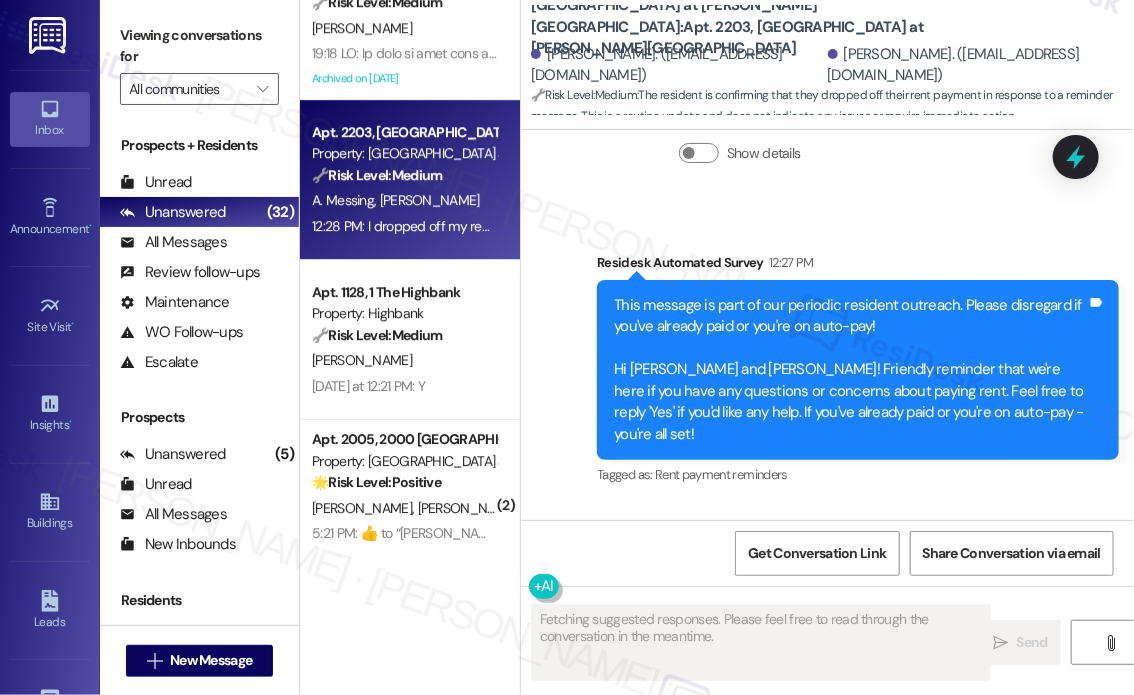click on "Received via SMS Sharon Messing   Neutral 12:28 PM I dropped off my rent payment yesterday. Tags and notes Tagged as:   Rent/payments Click to highlight conversations about Rent/payments" at bounding box center (827, 599) 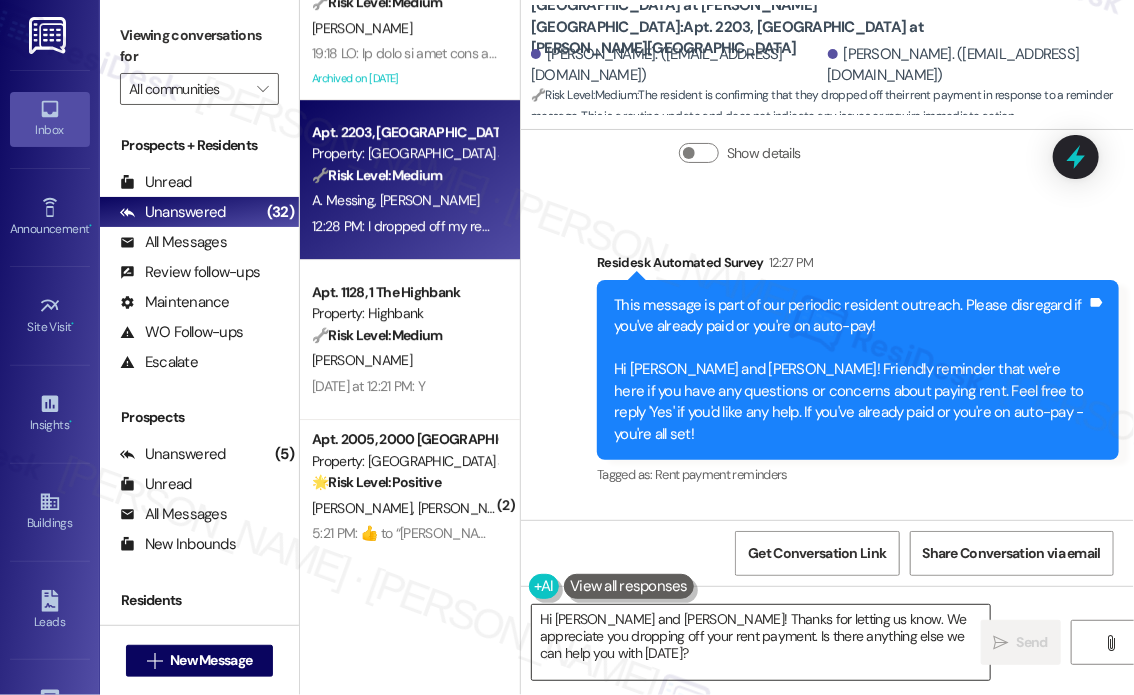 click on "Hi Sharon and Alex! Thanks for letting us know. We appreciate you dropping off your rent payment. Is there anything else we can help you with today?" at bounding box center [761, 642] 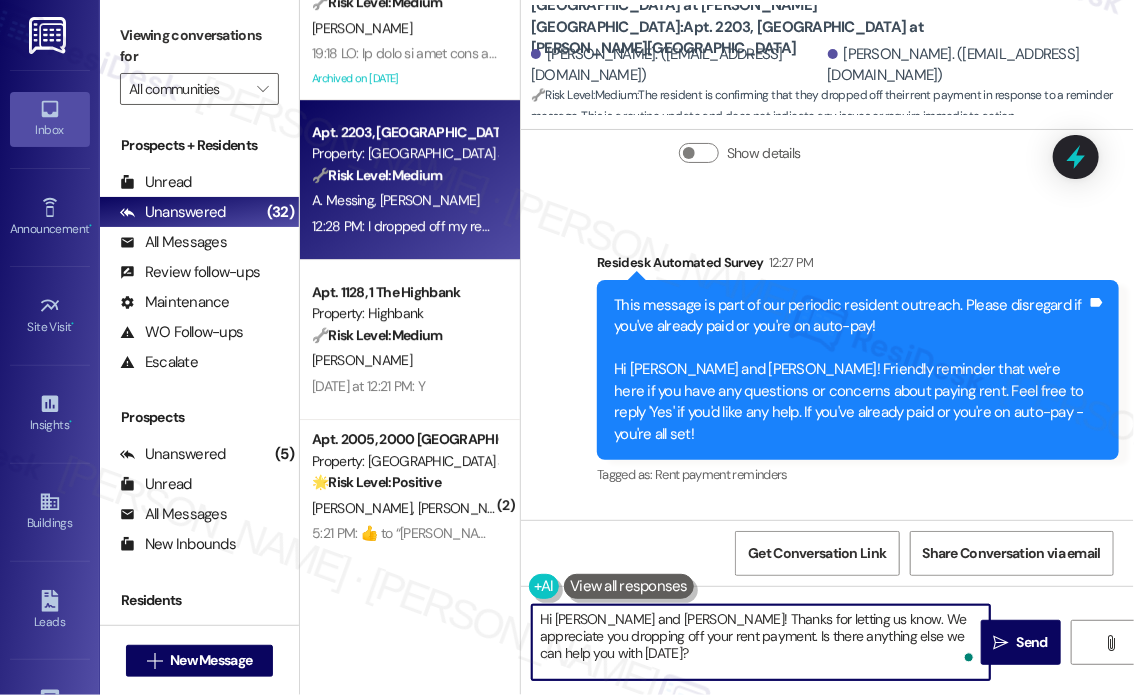 drag, startPoint x: 674, startPoint y: 633, endPoint x: 974, endPoint y: 633, distance: 300 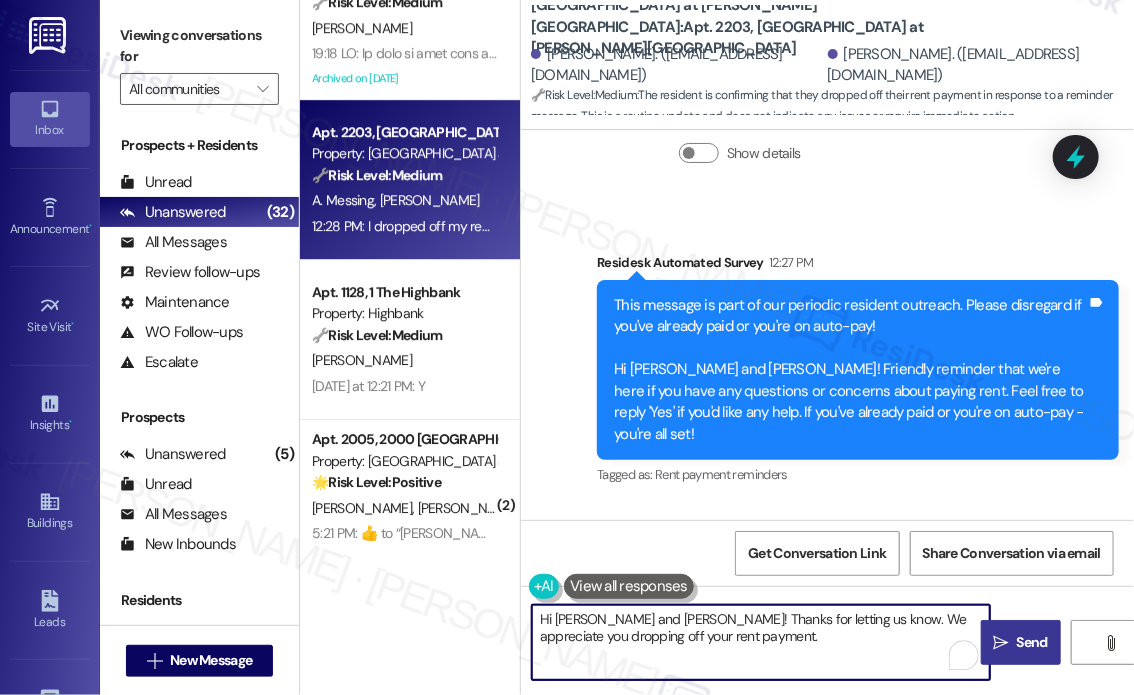 type on "Hi Sharon and Alex! Thanks for letting us know. We appreciate you dropping off your rent payment." 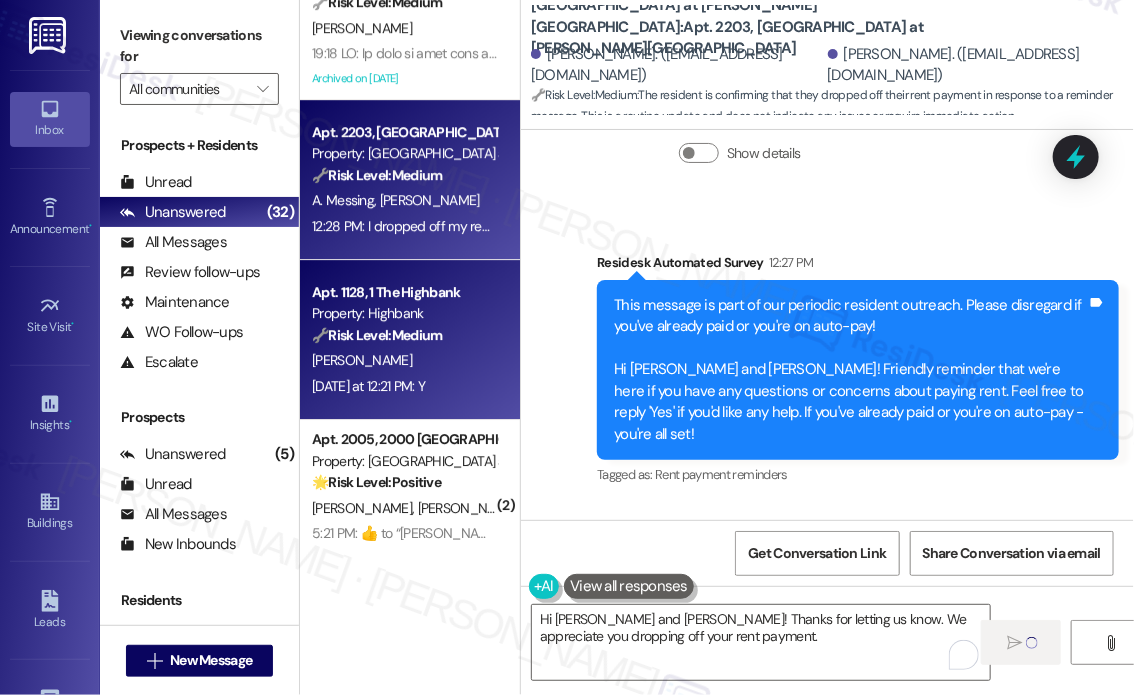 click on "Yesterday at 12:21 PM: Y Yesterday at 12:21 PM: Y" at bounding box center [404, 386] 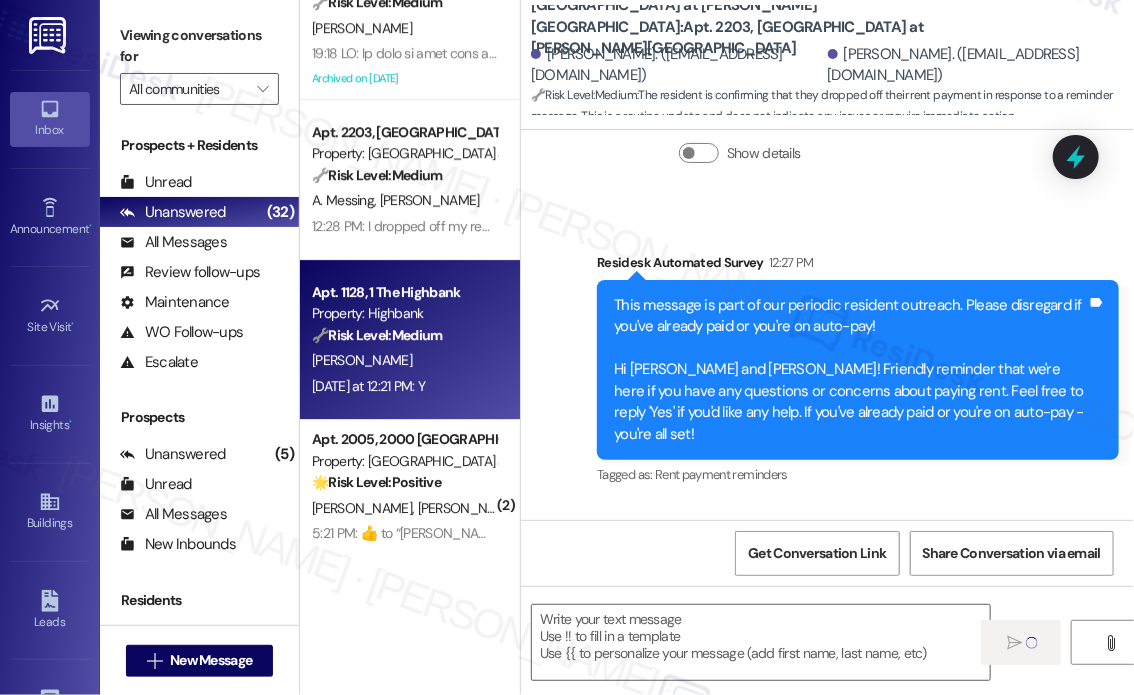 type on "Fetching suggested responses. Please feel free to read through the conversation in the meantime." 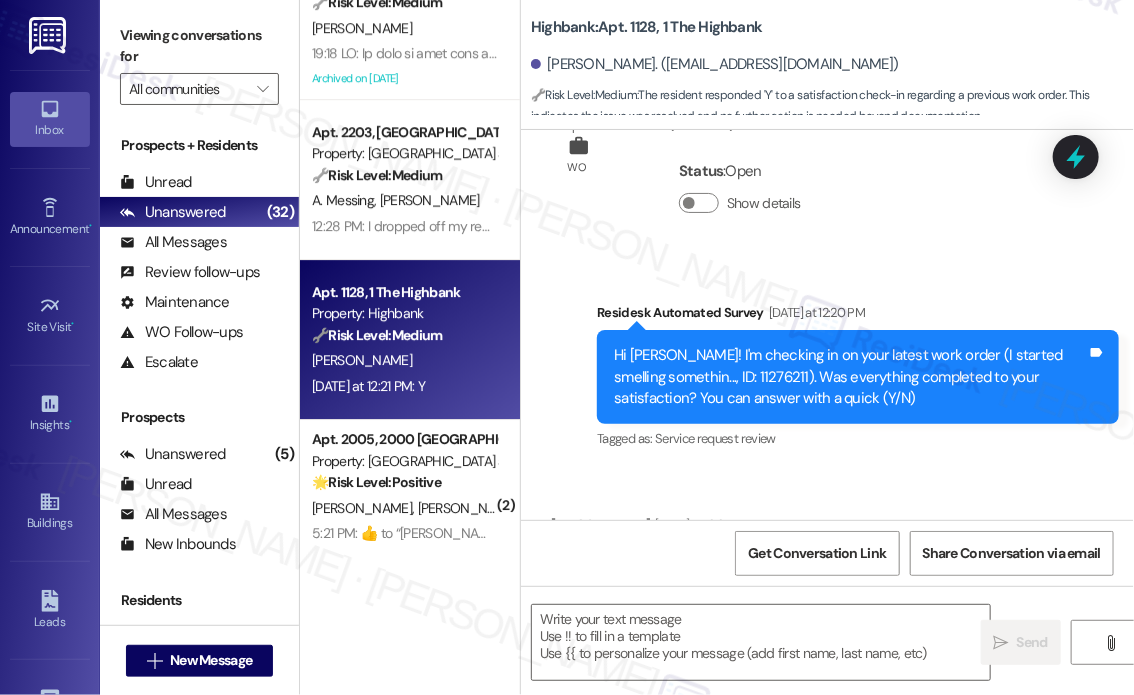 type on "Fetching suggested responses. Please feel free to read through the conversation in the meantime." 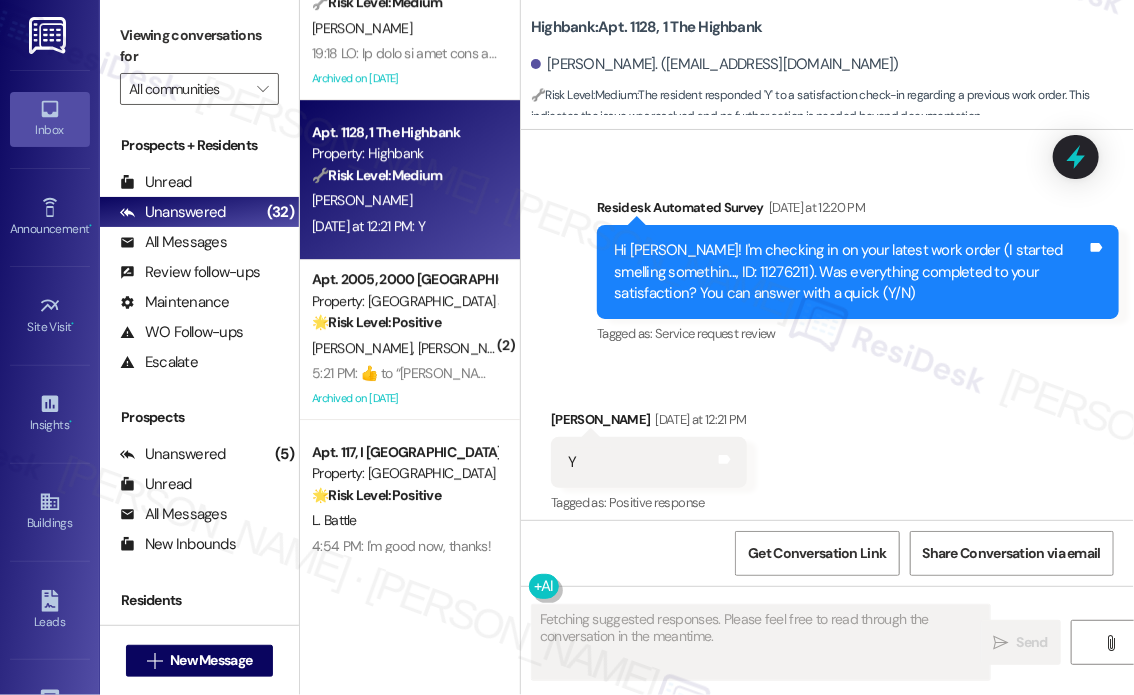 scroll, scrollTop: 2653, scrollLeft: 0, axis: vertical 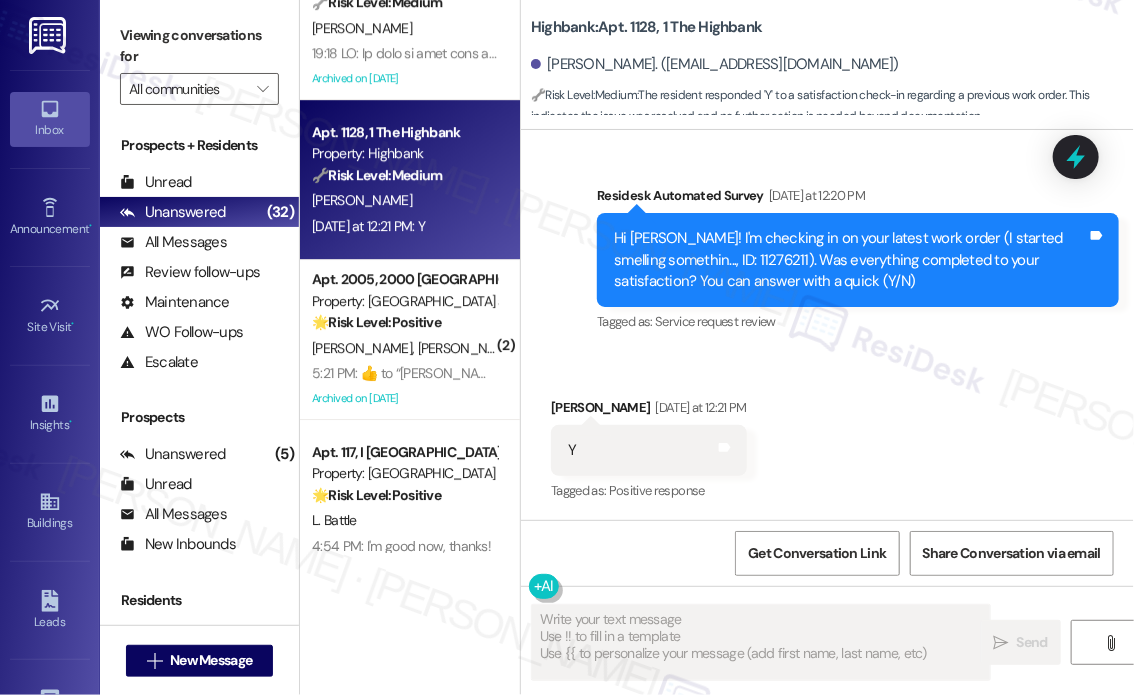 click on "Received via SMS [PERSON_NAME] [DATE] at 12:21 PM Y Tags and notes Tagged as:   Positive response Click to highlight conversations about Positive response" at bounding box center (827, 436) 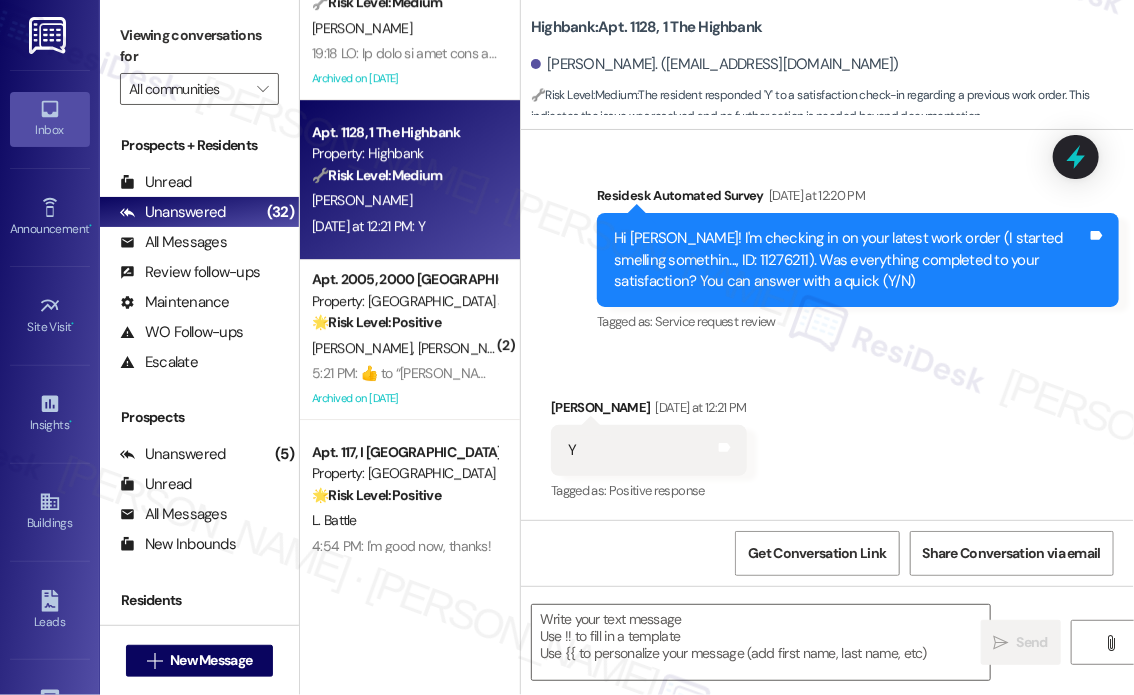 click on "Survey, sent via SMS Residesk Automated Survey Yesterday at 12:20 PM Hi Eloy! I'm checking in on your latest work order (I started smelling somethin..., ID: 11276211). Was everything completed to your satisfaction? You can answer with a quick (Y/N) Tags and notes Tagged as:   Service request review Click to highlight conversations about Service request review" at bounding box center (827, 246) 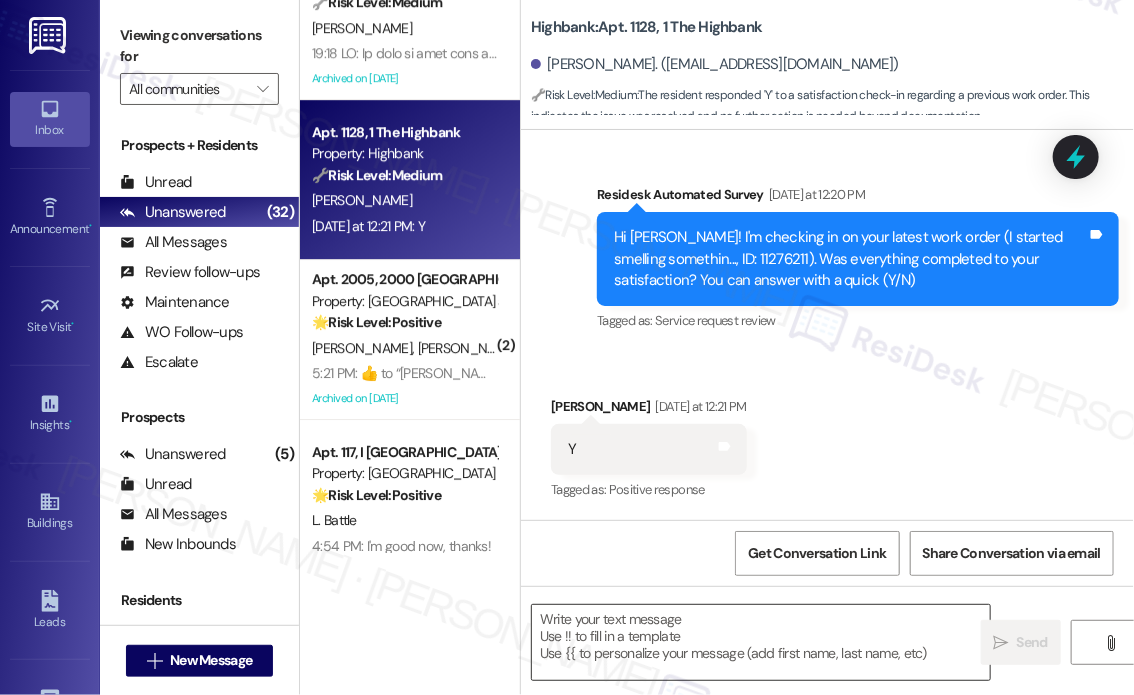 click at bounding box center [761, 642] 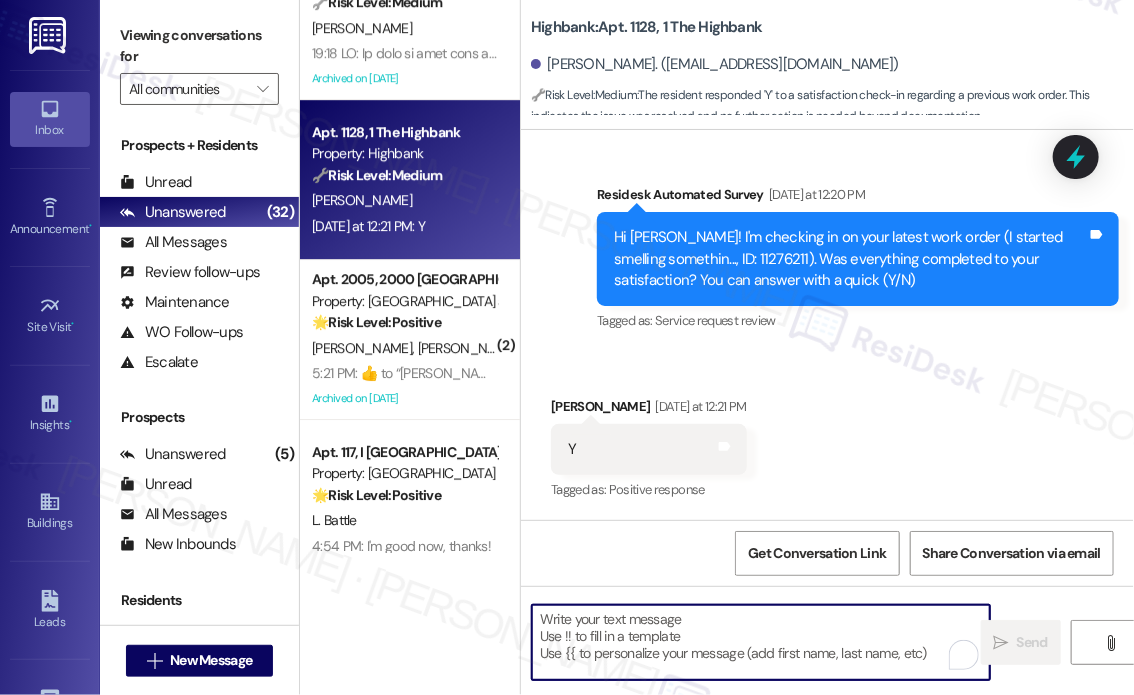 paste on "That’s wonderful to hear! We’re so glad that you’re satisfied with the recent work order completed by our maintenance team. If you ever need anything or have any concerns, please don’t hesitate to reach out." 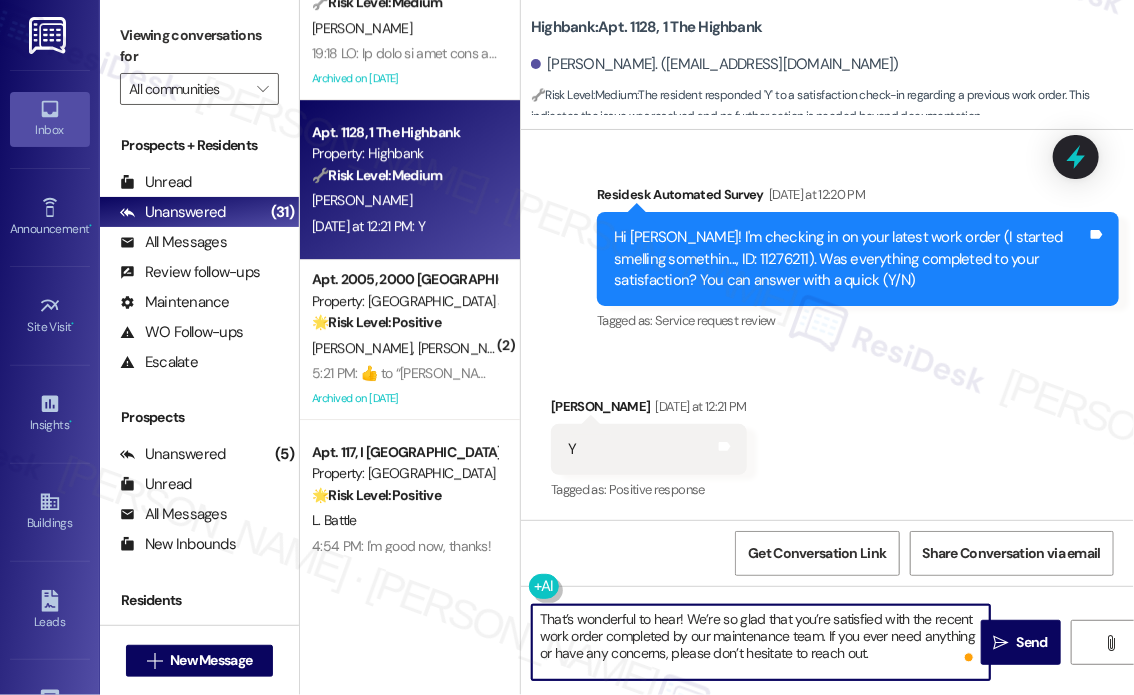 click on "That’s wonderful to hear! We’re so glad that you’re satisfied with the recent work order completed by our maintenance team. If you ever need anything or have any concerns, please don’t hesitate to reach out." at bounding box center [761, 642] 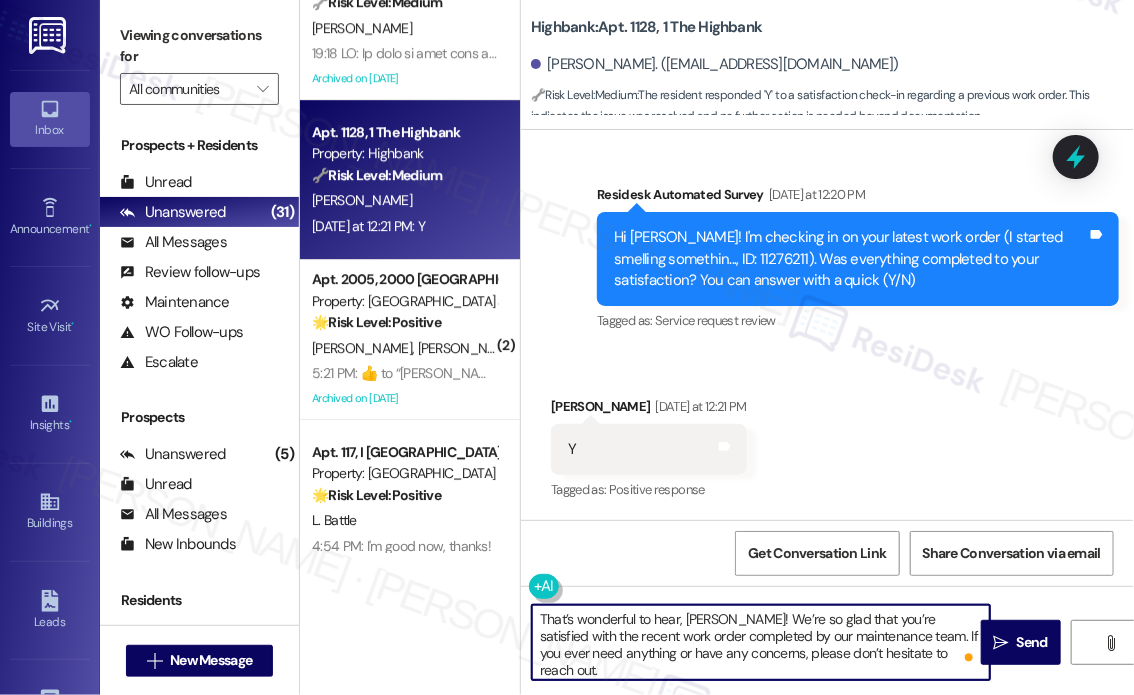 type on "That’s wonderful to hear, Eloy! We’re so glad that you’re satisfied with the recent work order completed by our maintenance team. If you ever need anything or have any concerns, please don’t hesitate to reach out." 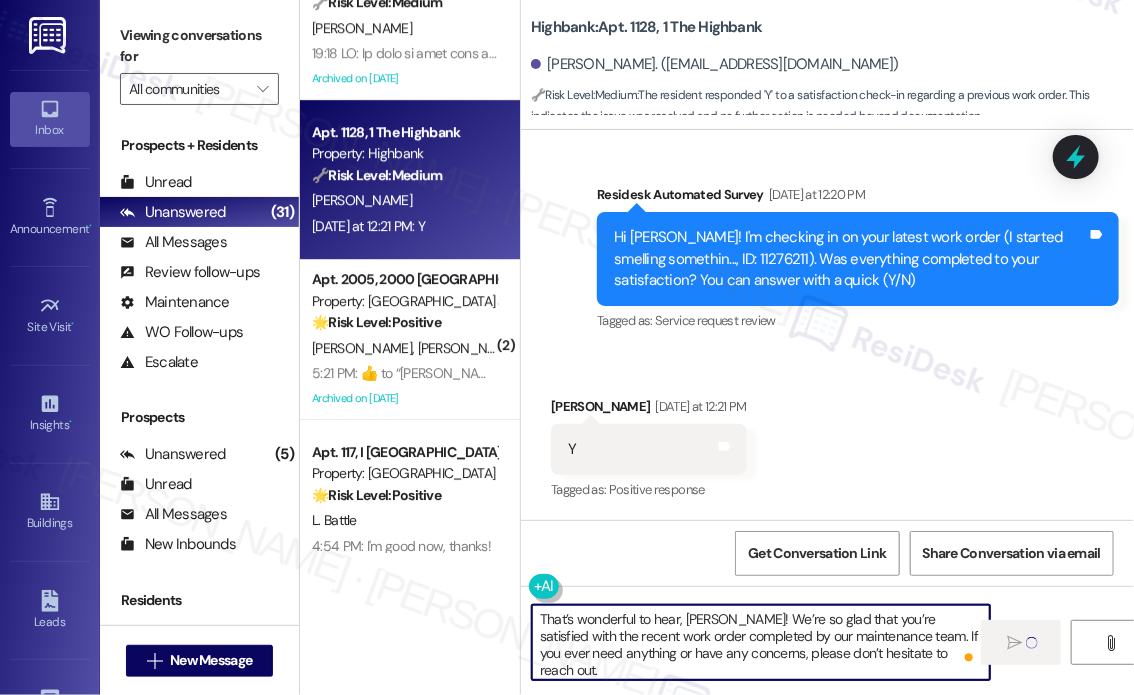 type 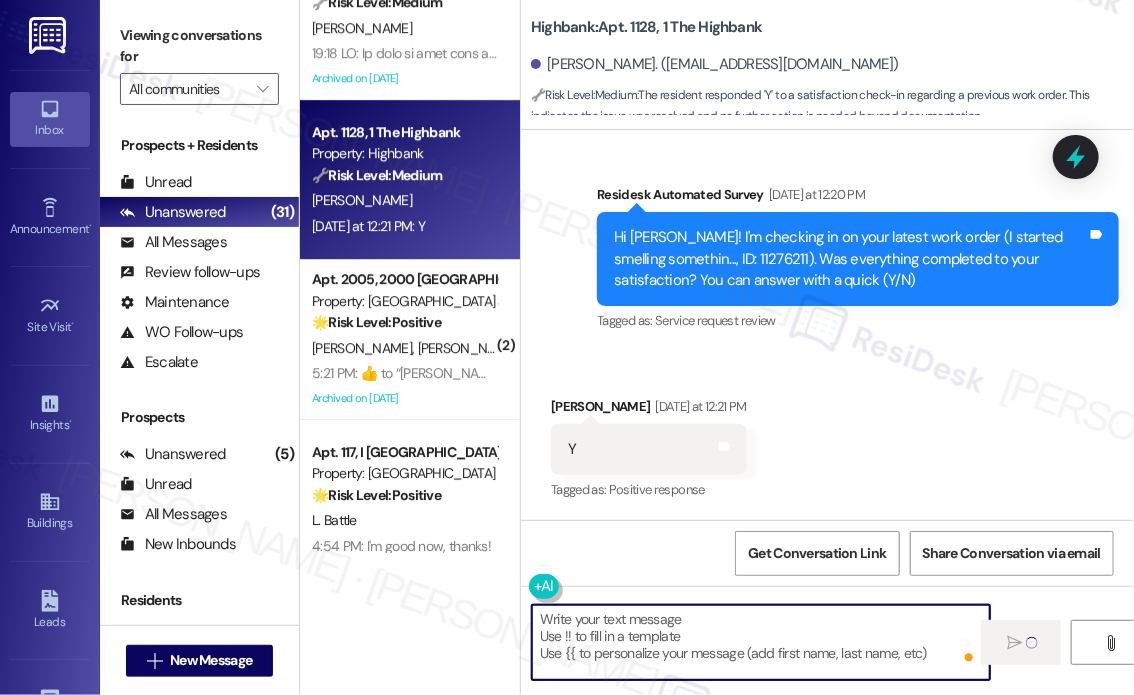 scroll, scrollTop: 2653, scrollLeft: 0, axis: vertical 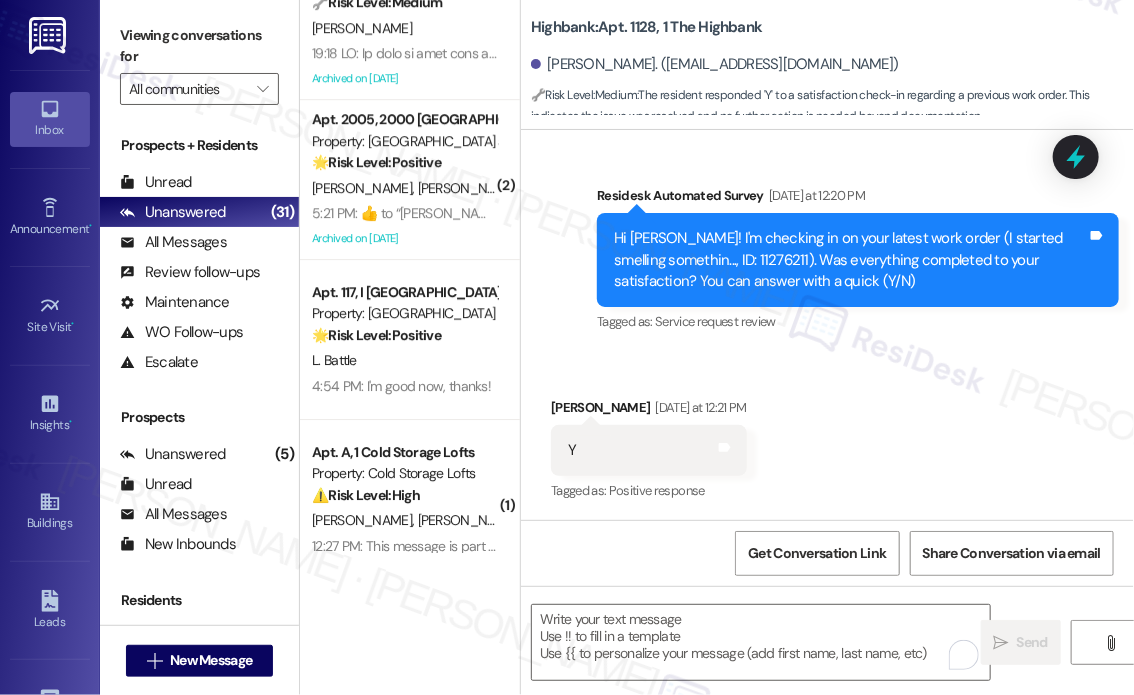 click on "Received via SMS [PERSON_NAME] [DATE] at 12:21 PM Y Tags and notes Tagged as:   Positive response Click to highlight conversations about Positive response" at bounding box center (827, 436) 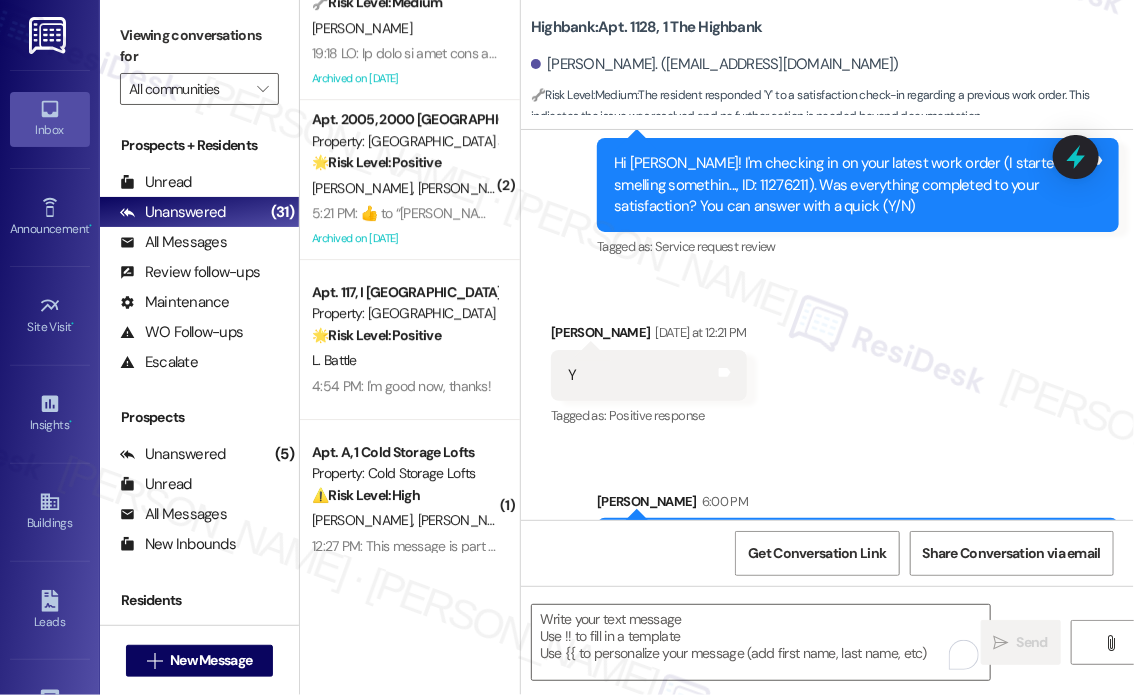 scroll, scrollTop: 2836, scrollLeft: 0, axis: vertical 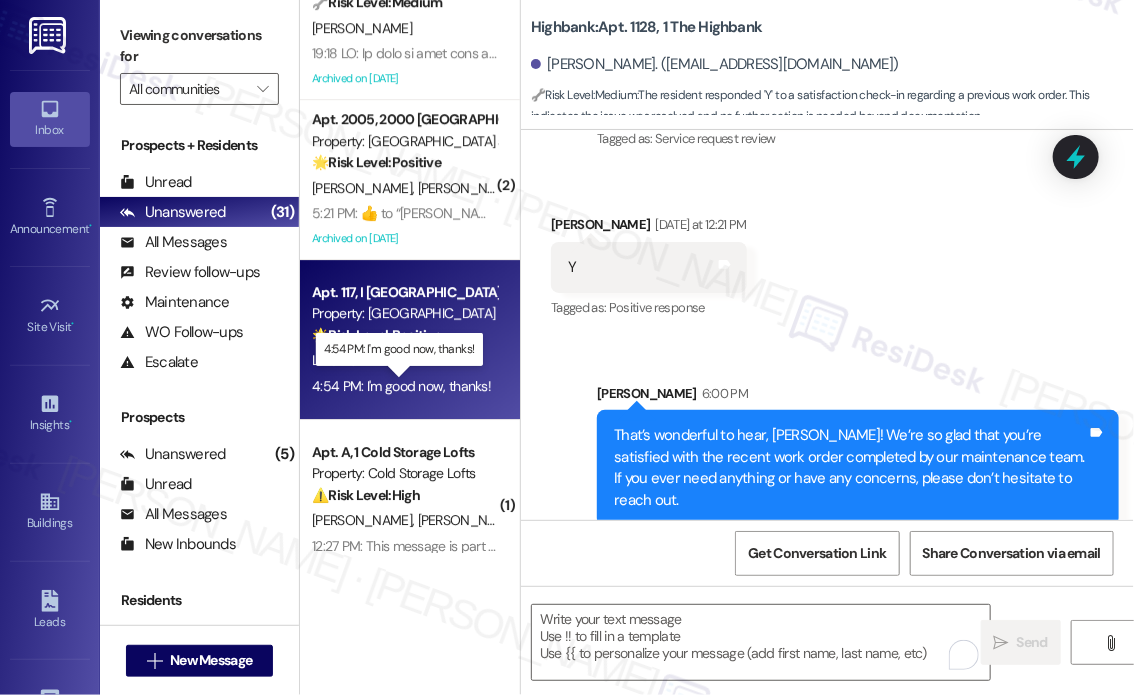 click on "4:54 PM: I'm good now, thanks! 4:54 PM: I'm good now, thanks!" at bounding box center (401, 386) 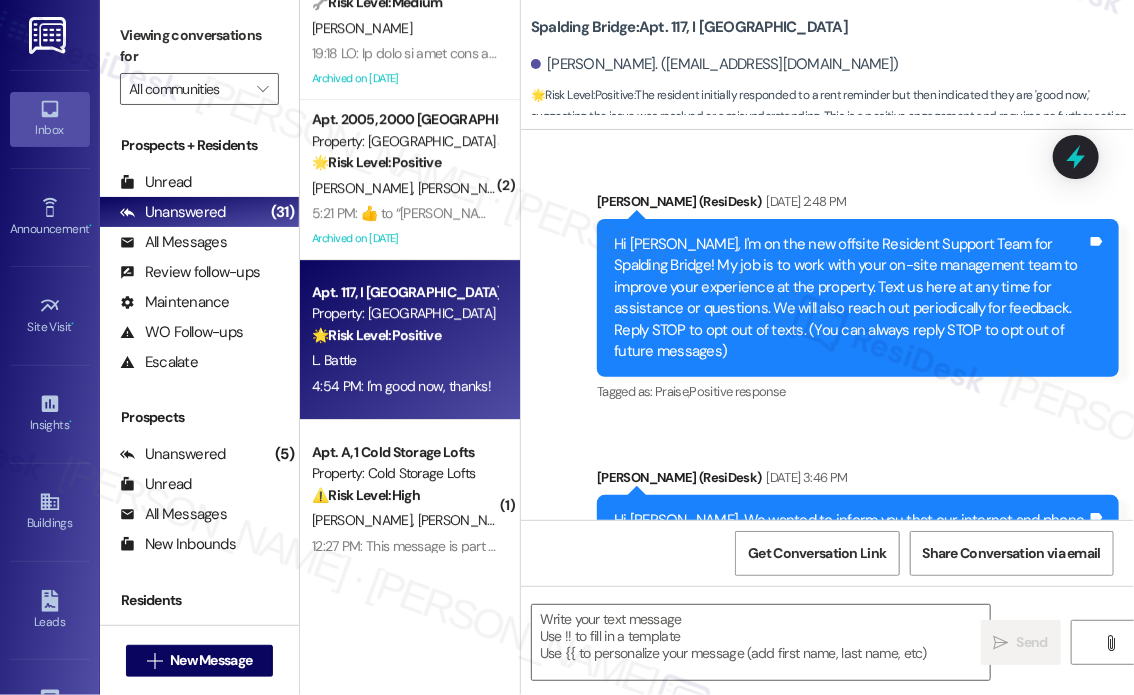 scroll, scrollTop: 5828, scrollLeft: 0, axis: vertical 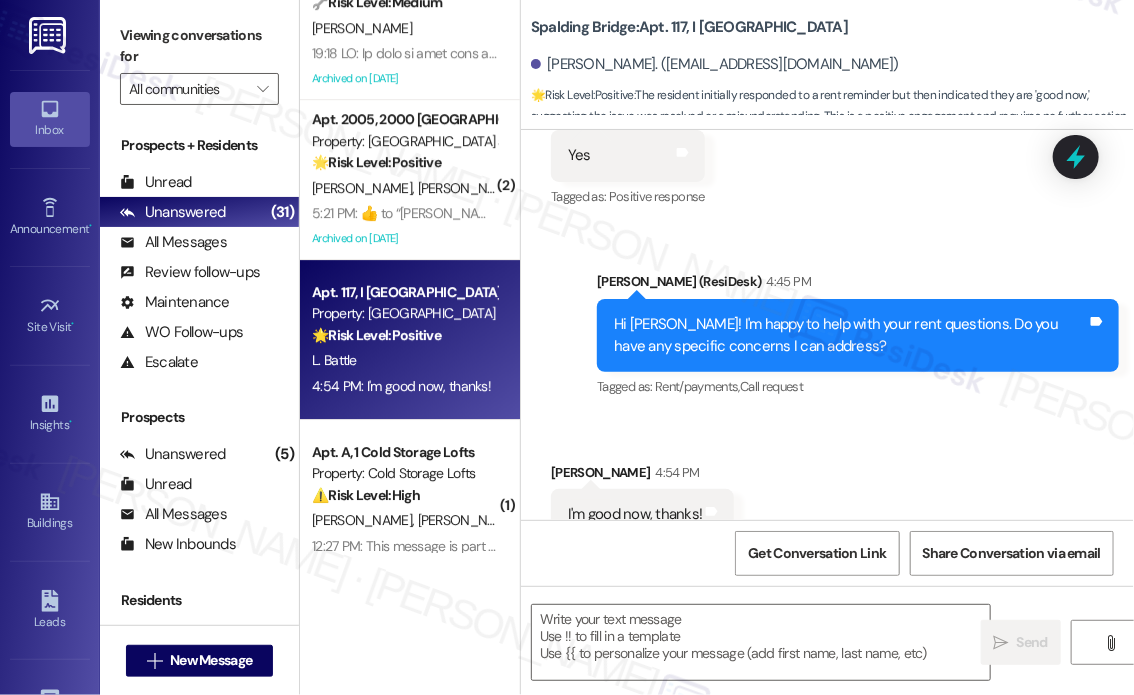 type on "Fetching suggested responses. Please feel free to read through the conversation in the meantime." 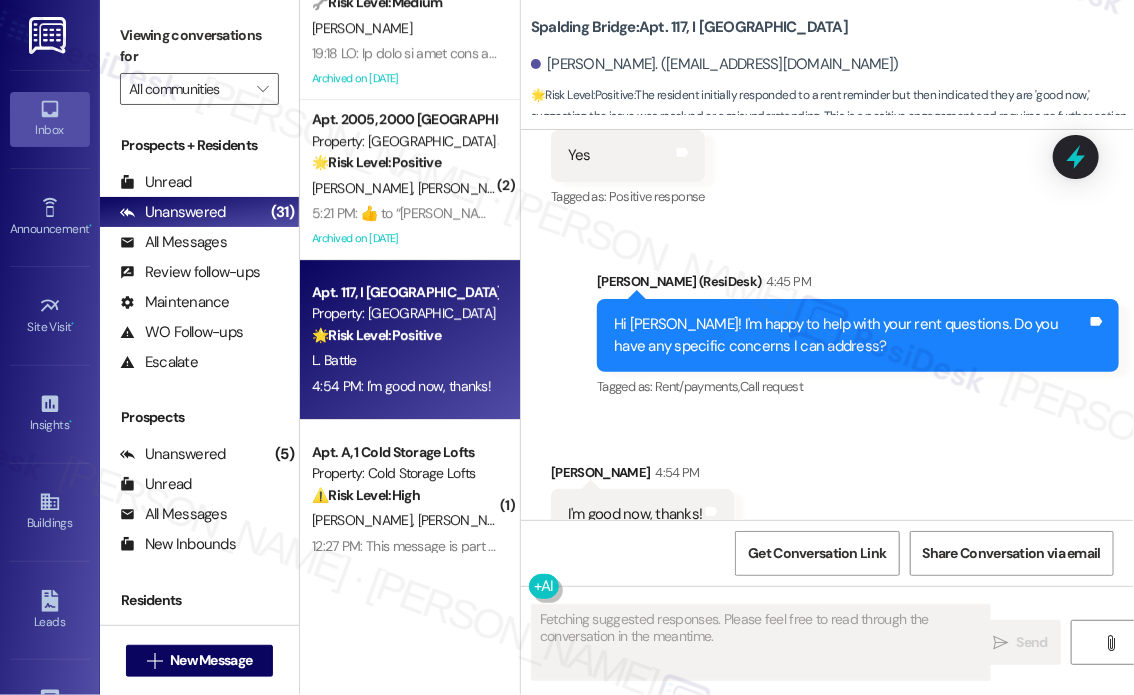 click on "I'm good now, thanks!" at bounding box center [635, 514] 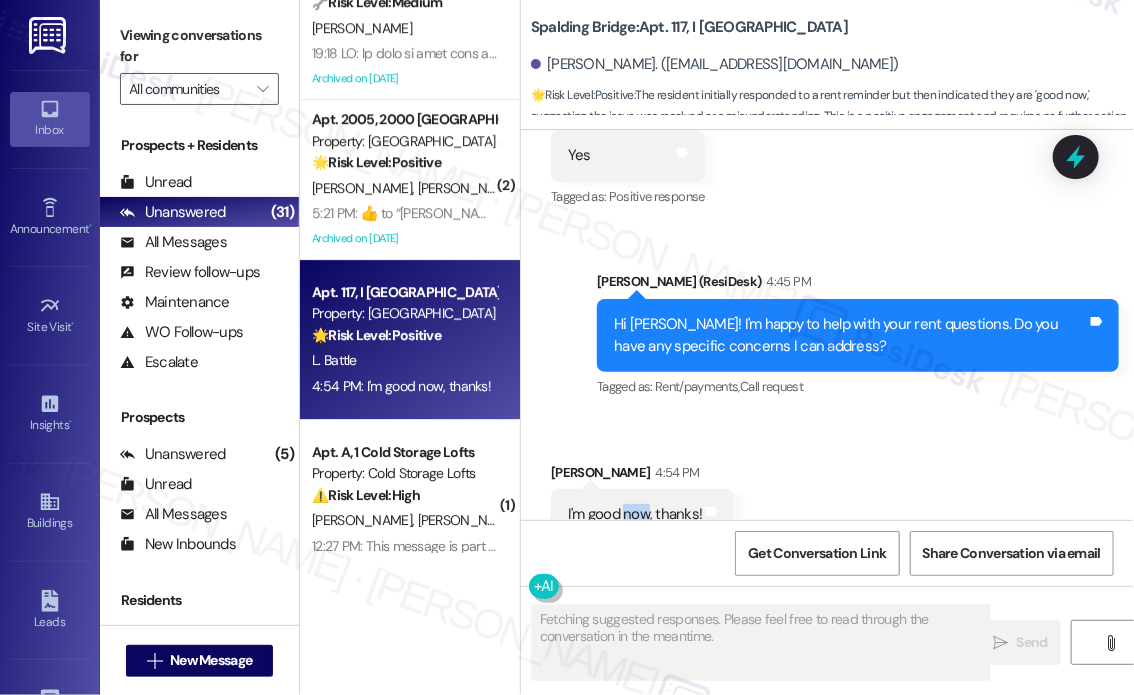 click on "I'm good now, thanks!" at bounding box center (635, 514) 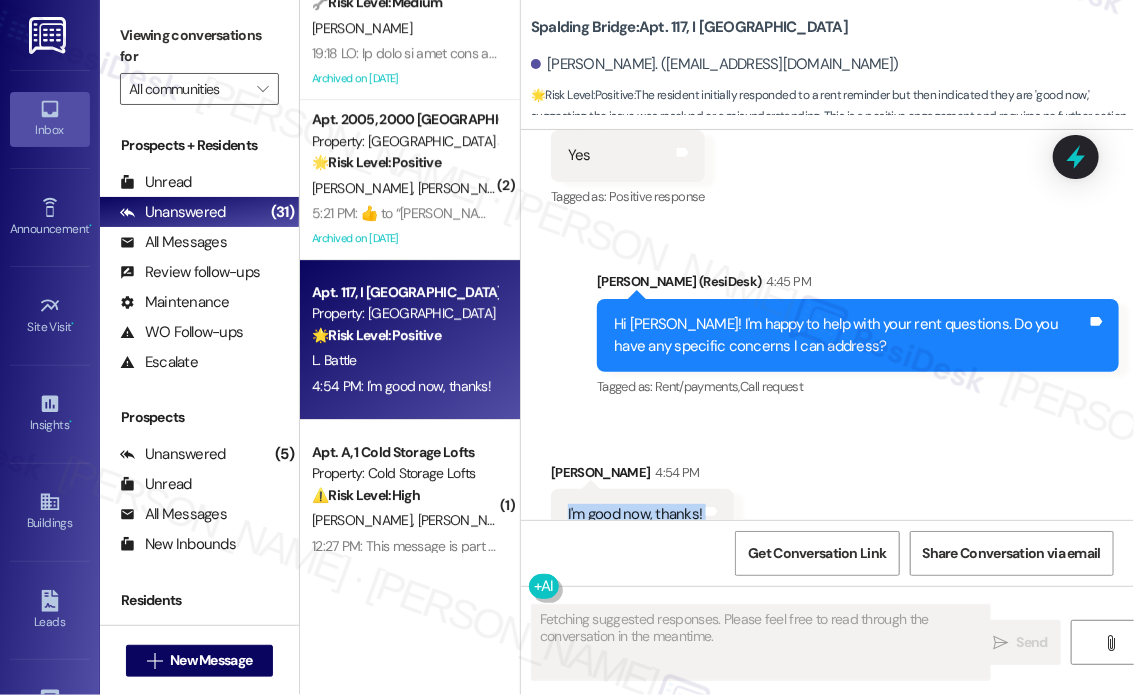 click on "I'm good now, thanks!" at bounding box center [635, 514] 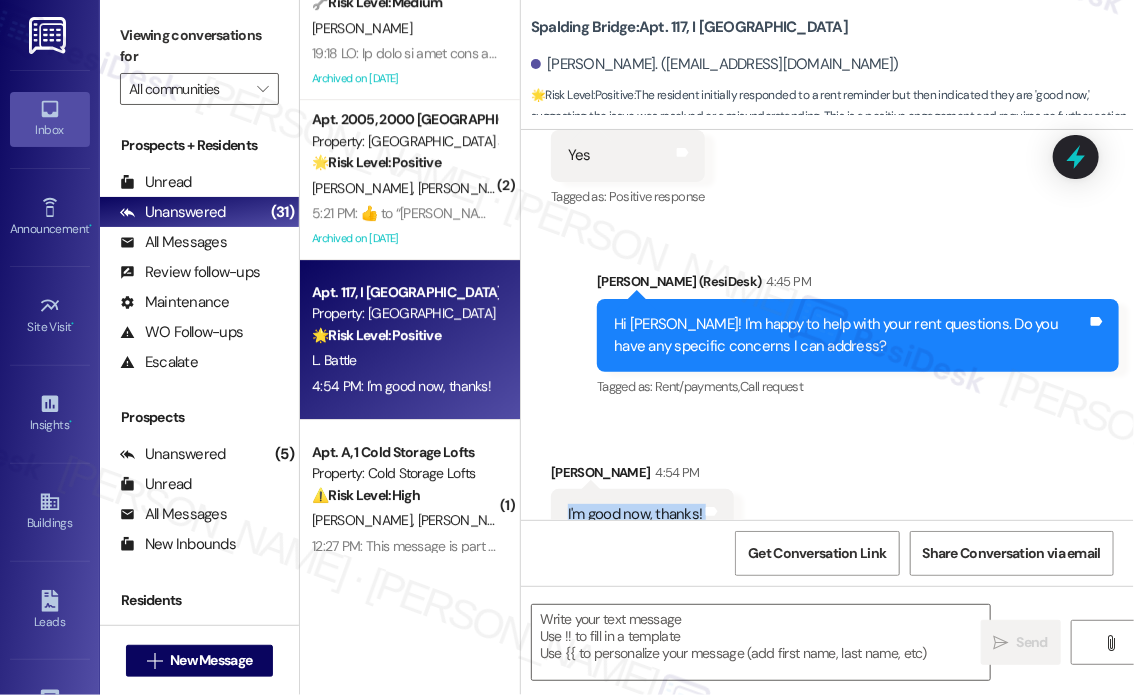 copy on "I'm good now, thanks! Tags and notes" 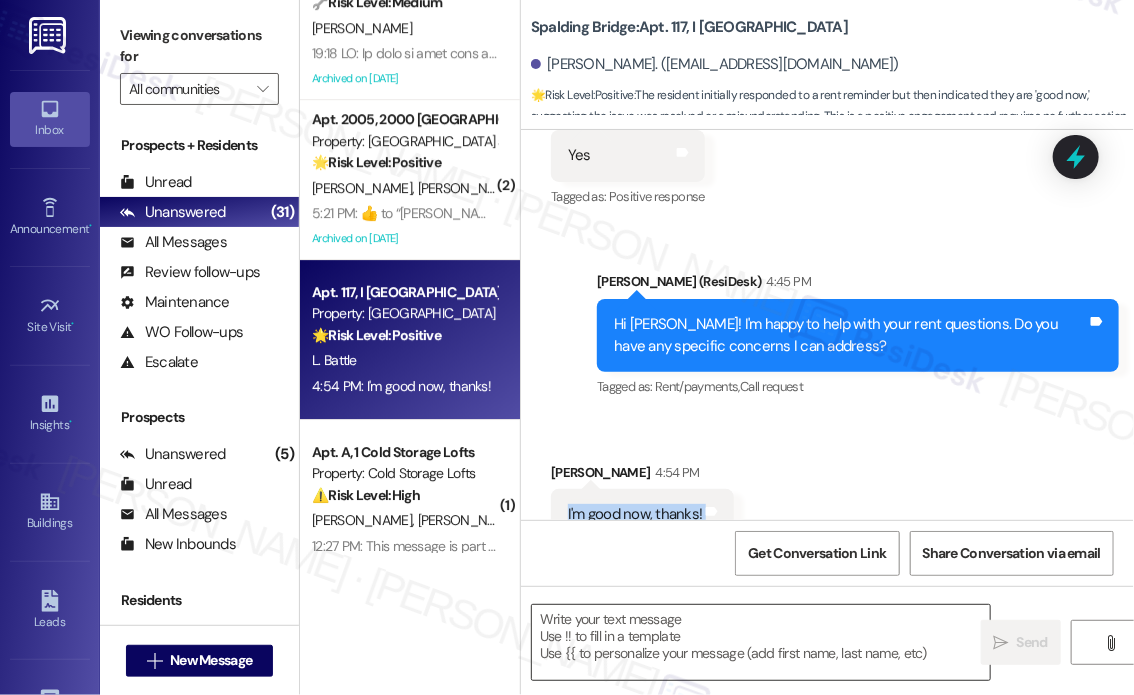 click at bounding box center (761, 642) 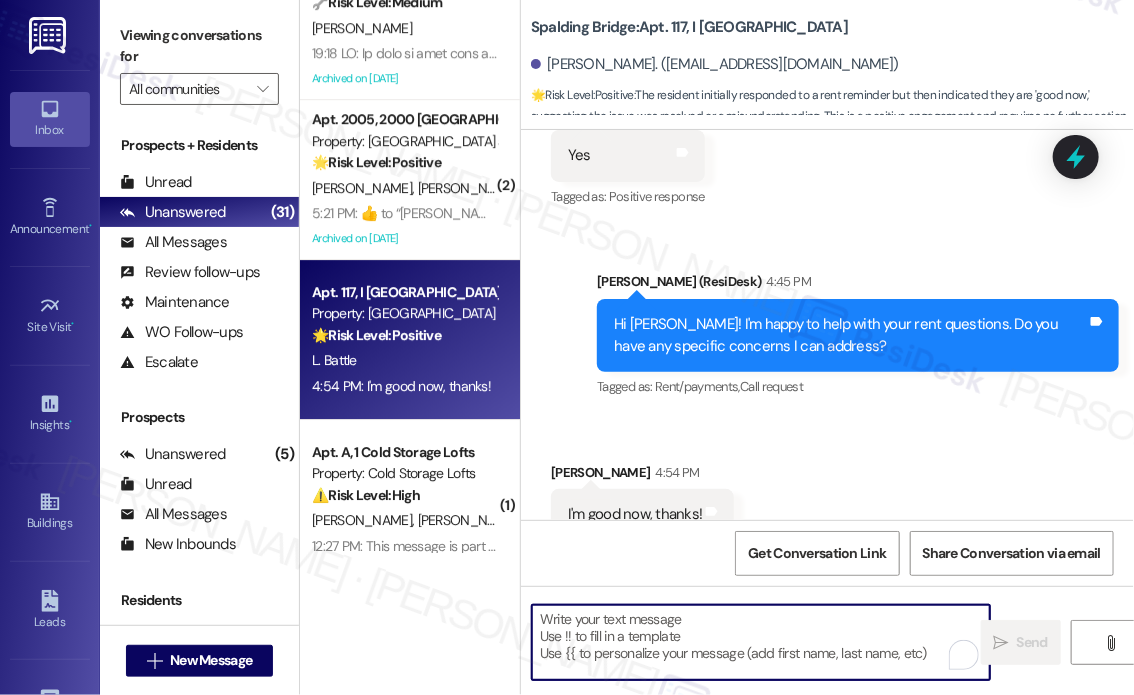 paste on "Glad to hear you're all good now—thanks for the update! 😊" 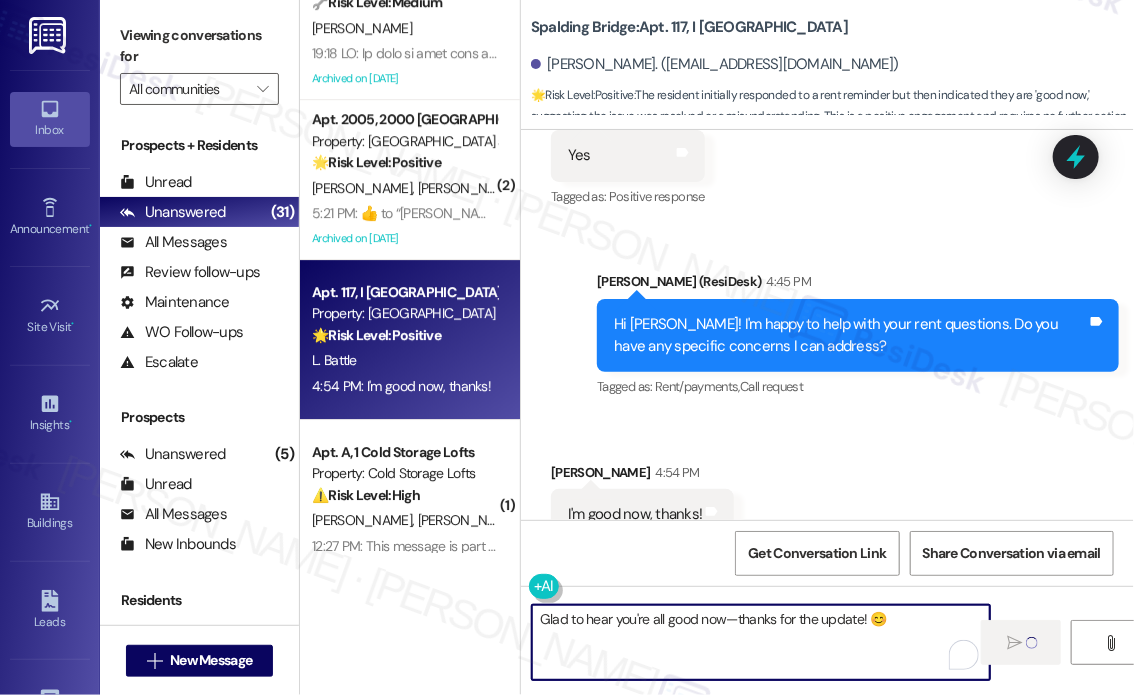type 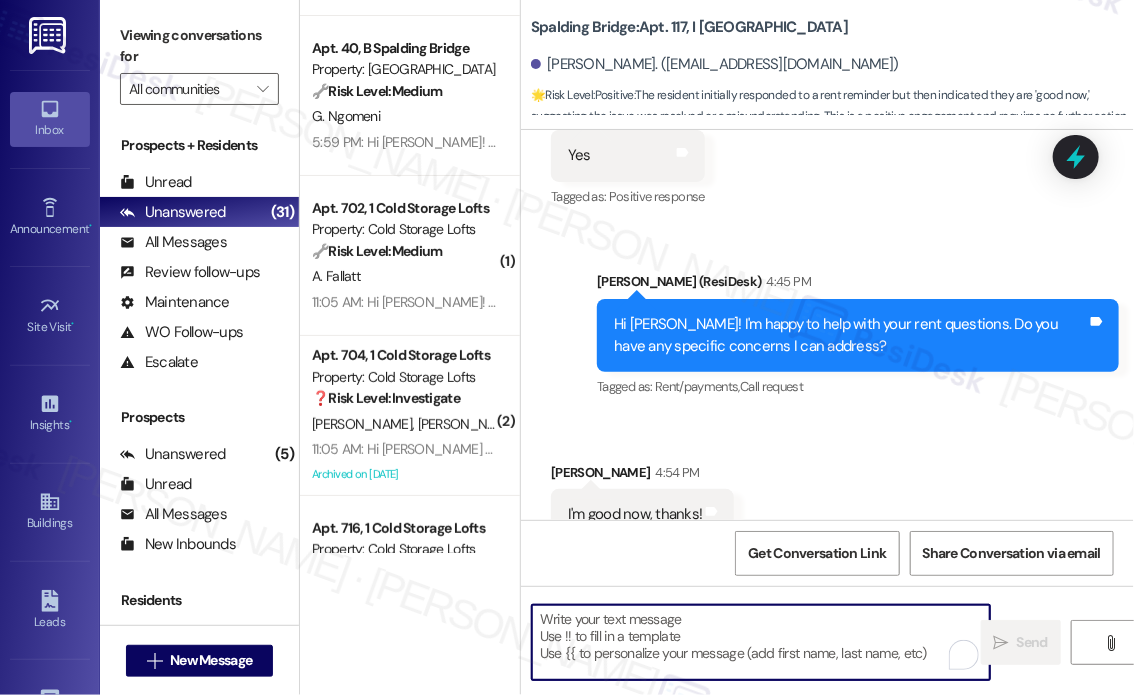 scroll, scrollTop: 2900, scrollLeft: 0, axis: vertical 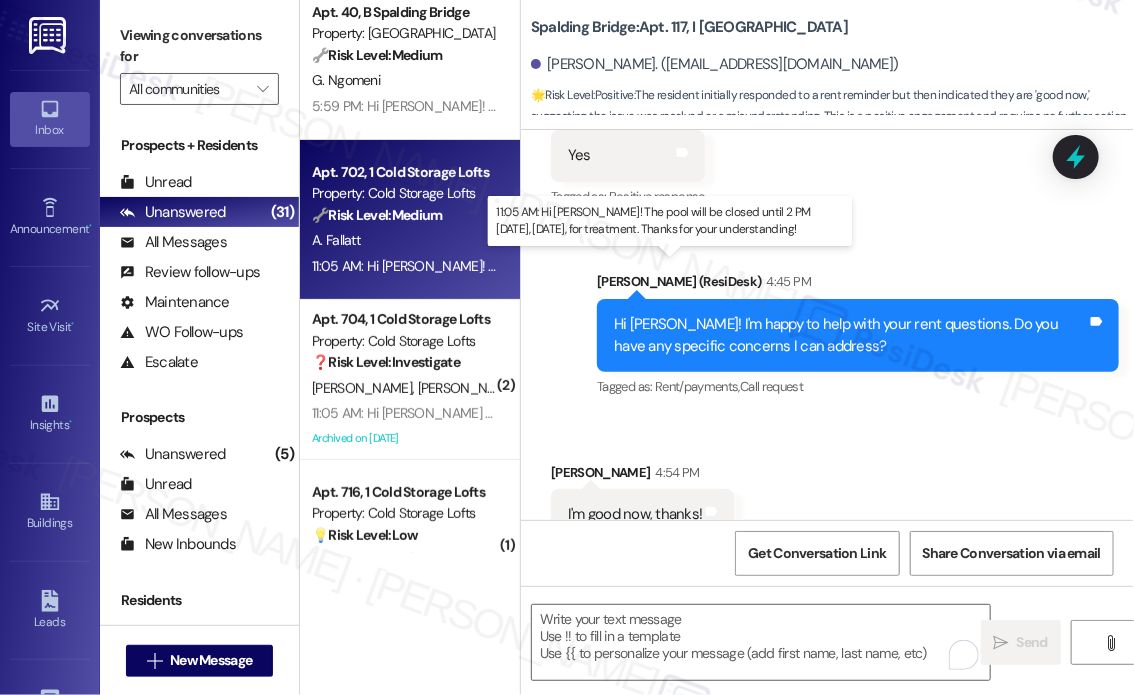 click on "11:05 AM: Hi Angelica!
The pool will be closed until 2 PM today, Tuesday, July 29, for treatment.
Thanks for your understanding! 11:05 AM: Hi Angelica!
The pool will be closed until 2 PM today, Tuesday, July 29, for treatment.
Thanks for your understanding!" at bounding box center (671, 266) 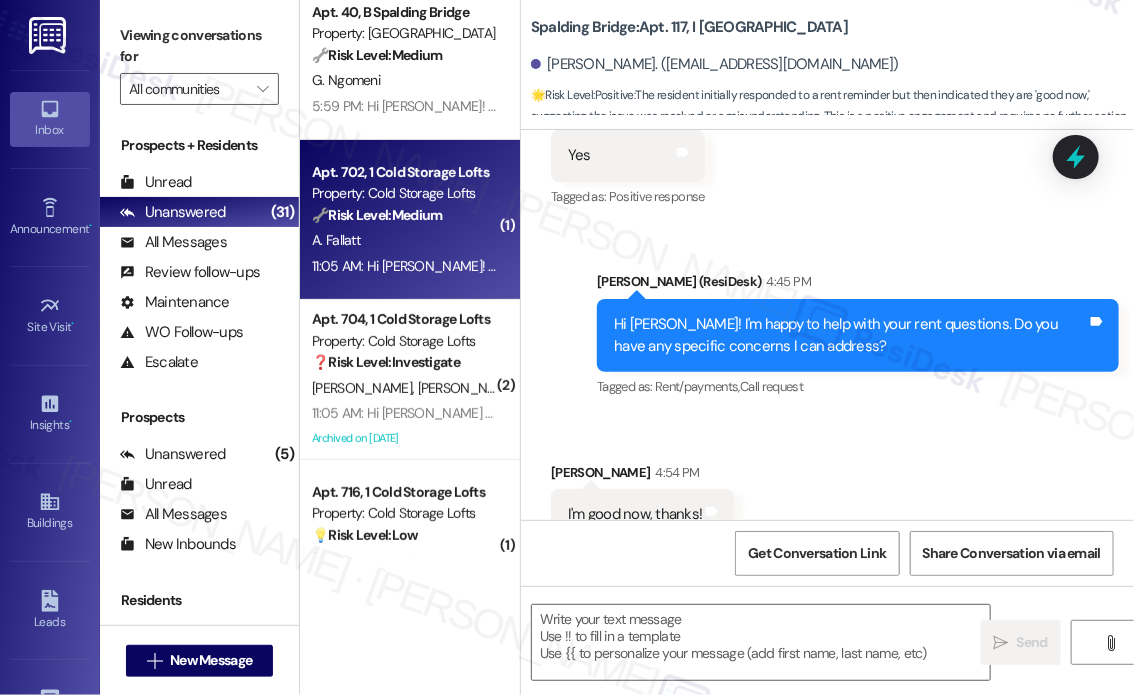 type on "Fetching suggested responses. Please feel free to read through the conversation in the meantime." 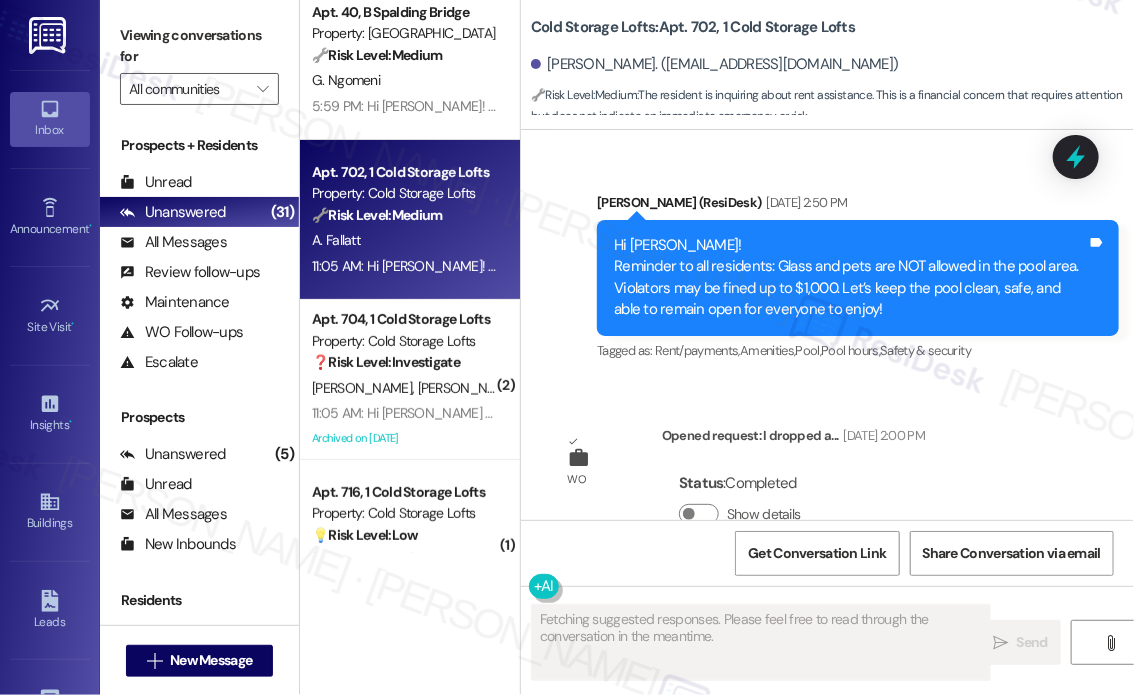 scroll, scrollTop: 29824, scrollLeft: 0, axis: vertical 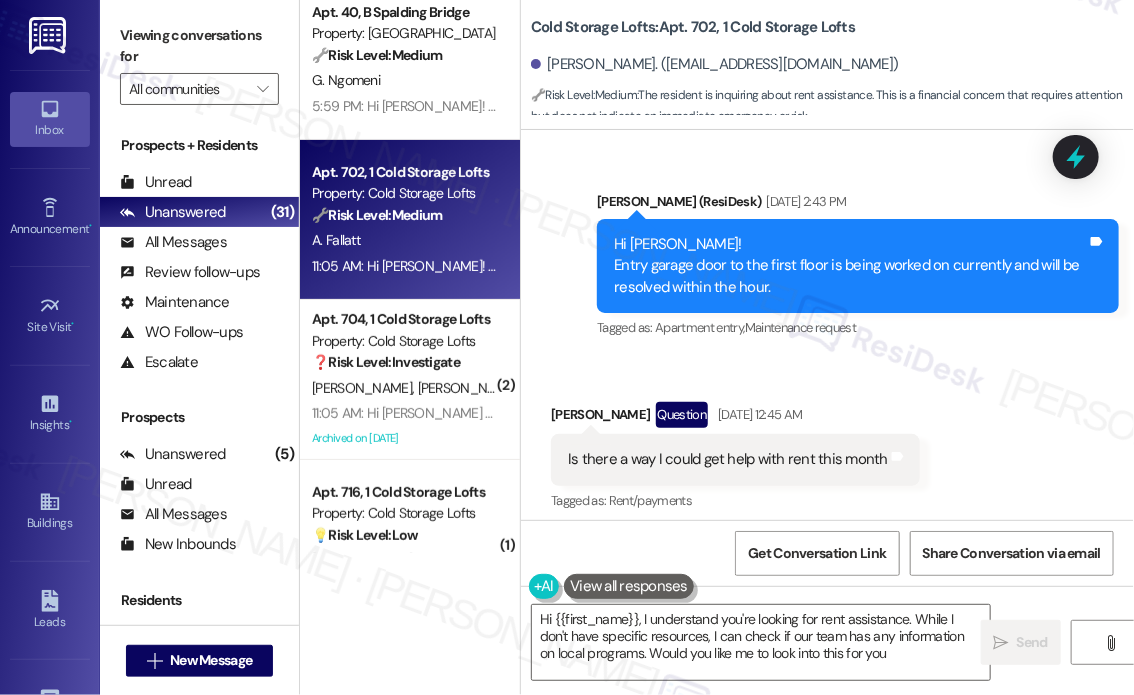 type on "Hi {{first_name}}, I understand you're looking for rent assistance. While I don't have specific resources, I can check if our team has any information on local programs. Would you like me to look into this for you?" 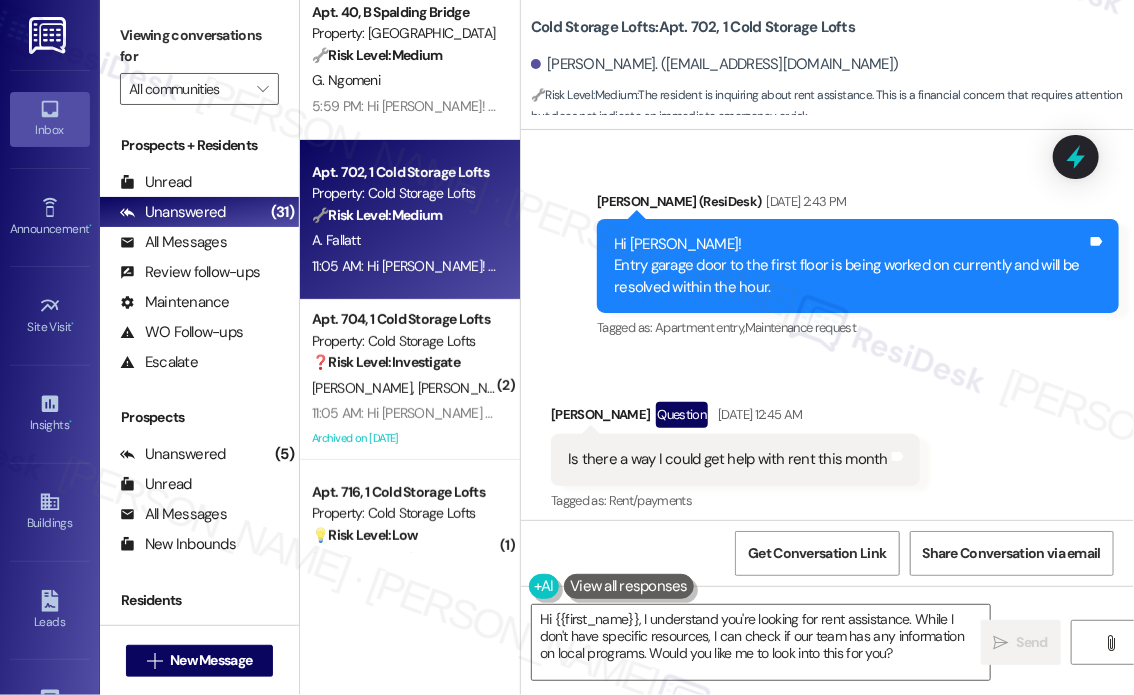 click on "Is there a way I could get help with rent this month" at bounding box center (728, 459) 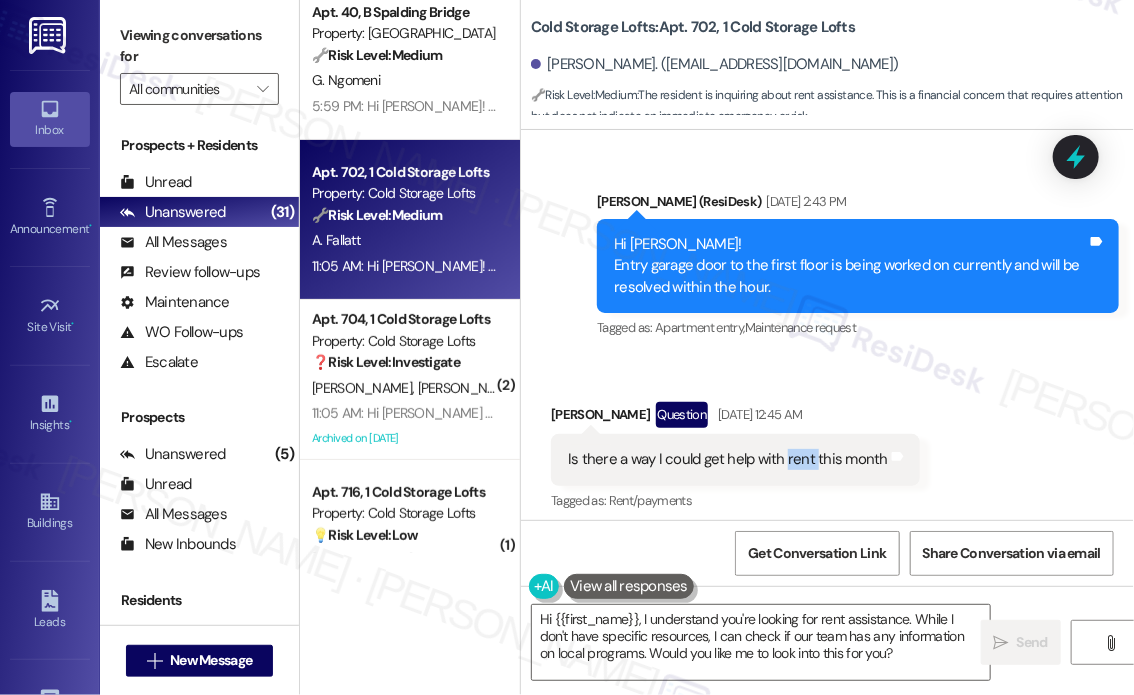 click on "Is there a way I could get help with rent this month" at bounding box center [728, 459] 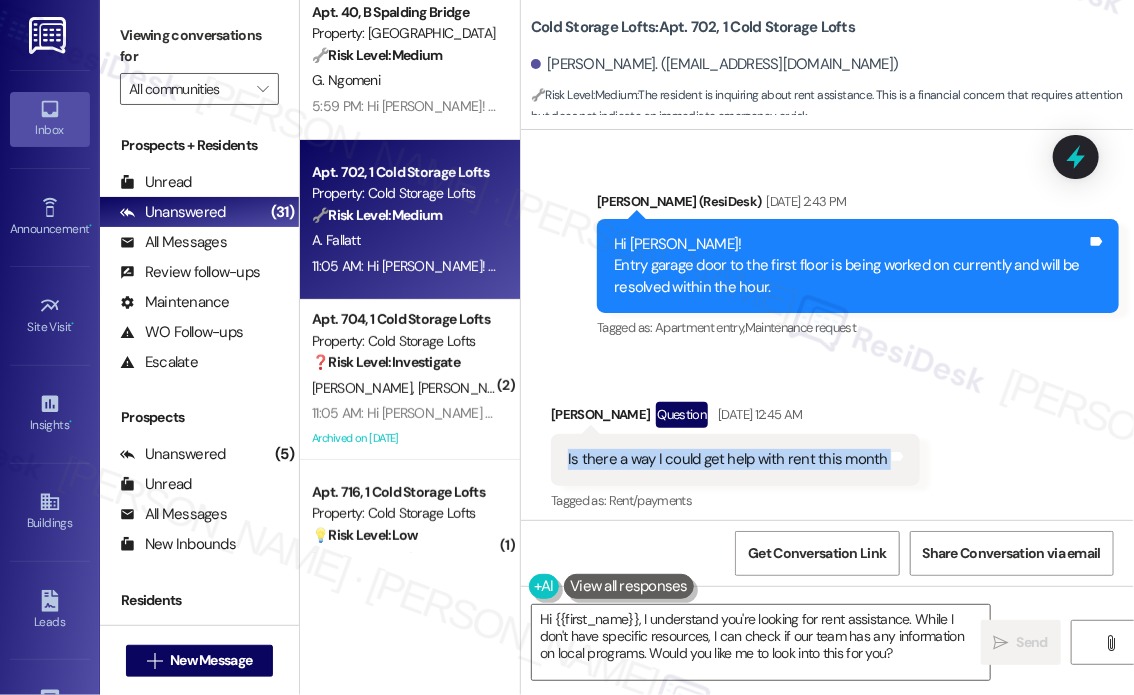 copy on "Is there a way I could get help with rent this month  Tags and notes" 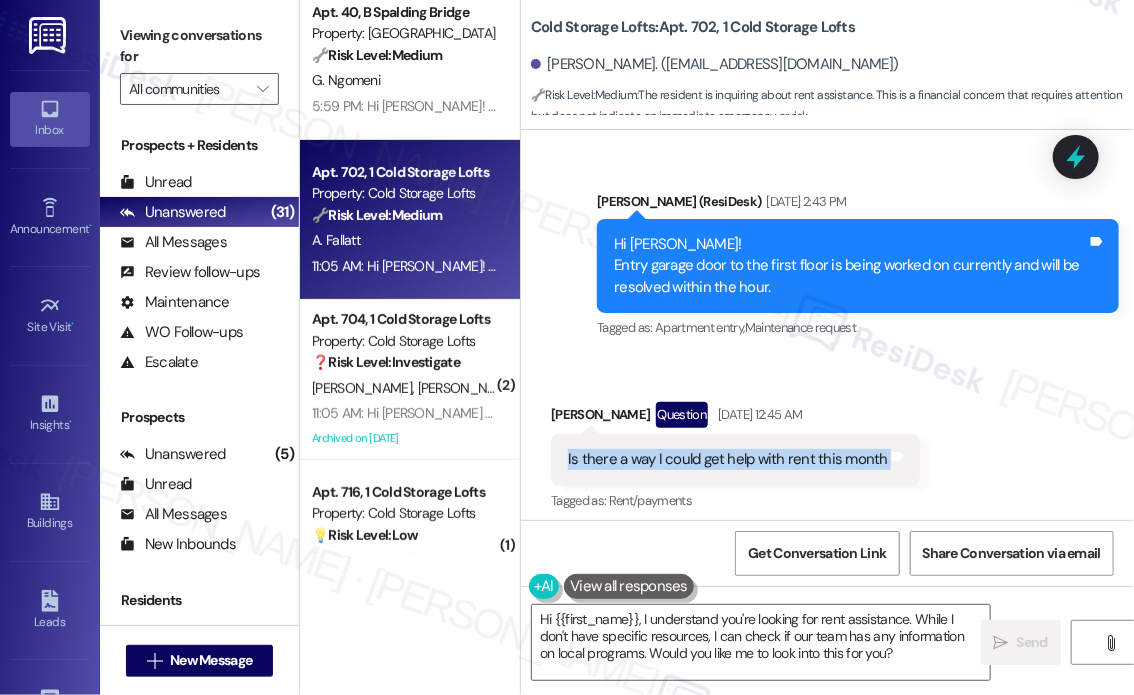 click on "Received via SMS Angelica Fallatt Question Jul 26, 2025 at 12:45 AM Is there a way I could get help with rent this month  Tags and notes Tagged as:   Rent/payments Click to highlight conversations about Rent/payments" at bounding box center [827, 443] 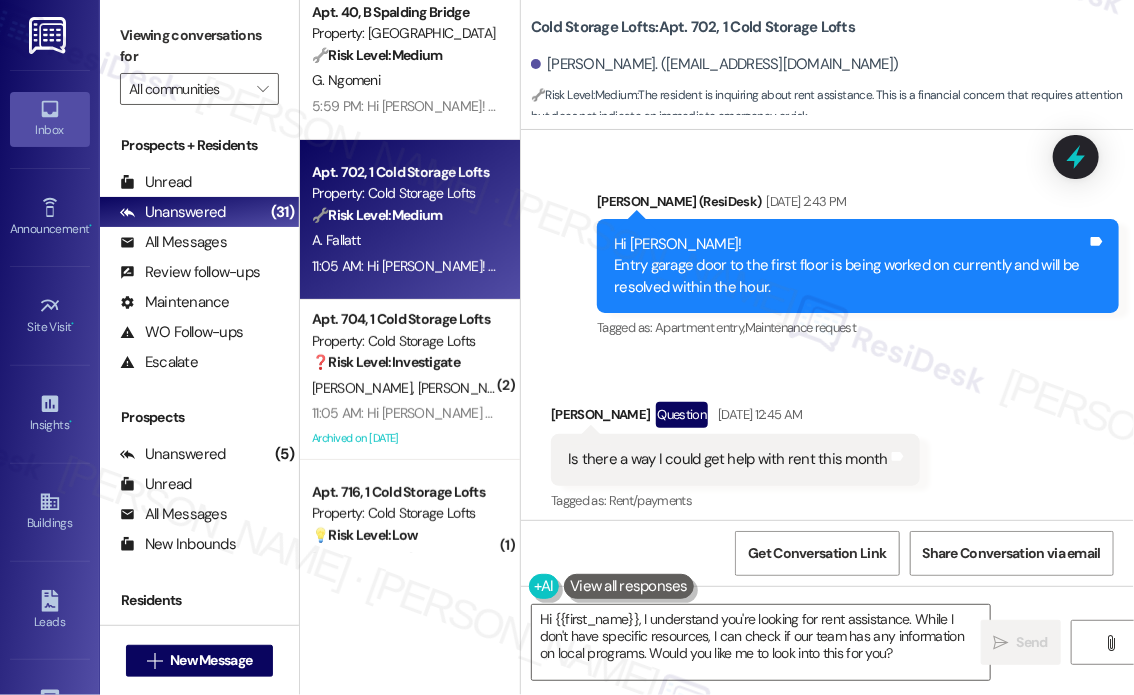 click on "Received via SMS Angelica Fallatt Question Jul 26, 2025 at 12:45 AM Is there a way I could get help with rent this month  Tags and notes Tagged as:   Rent/payments Click to highlight conversations about Rent/payments" at bounding box center (827, 443) 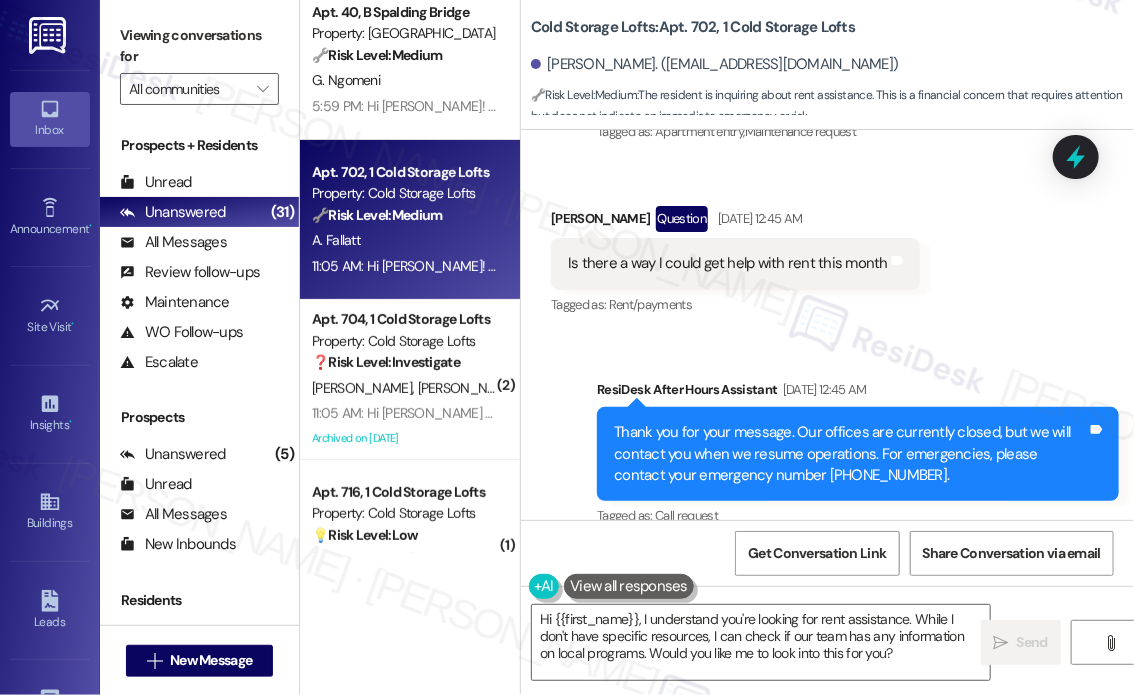 scroll, scrollTop: 30124, scrollLeft: 0, axis: vertical 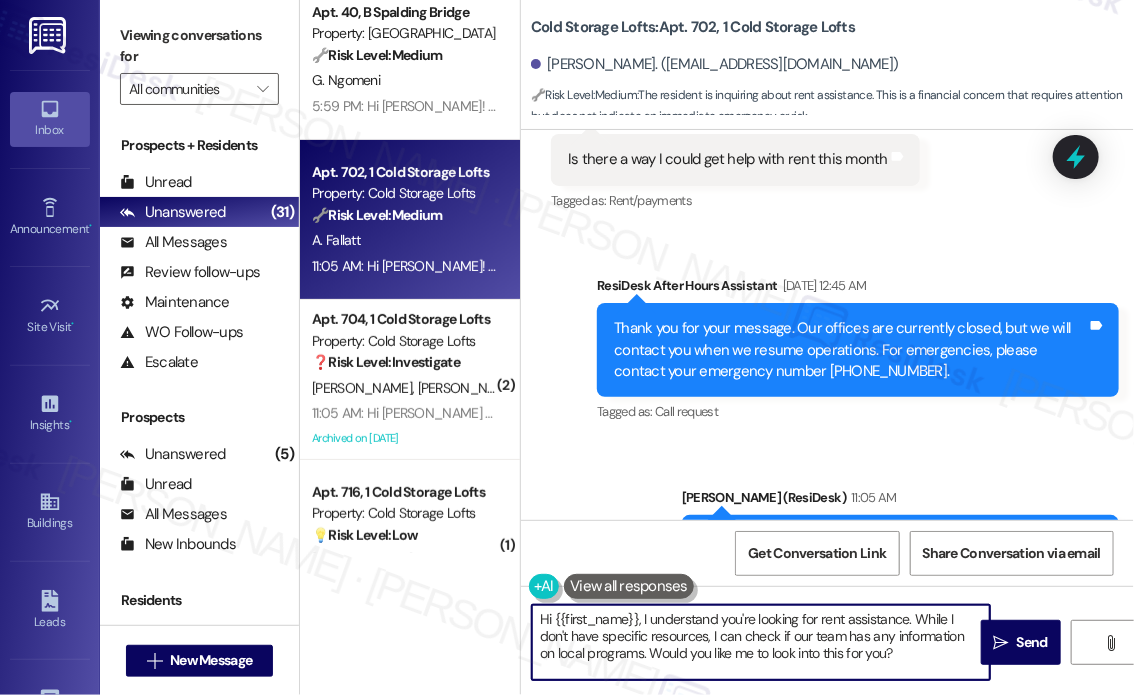 click on "Hi {{first_name}}, I understand you're looking for rent assistance. While I don't have specific resources, I can check if our team has any information on local programs. Would you like me to look into this for you?" at bounding box center [761, 642] 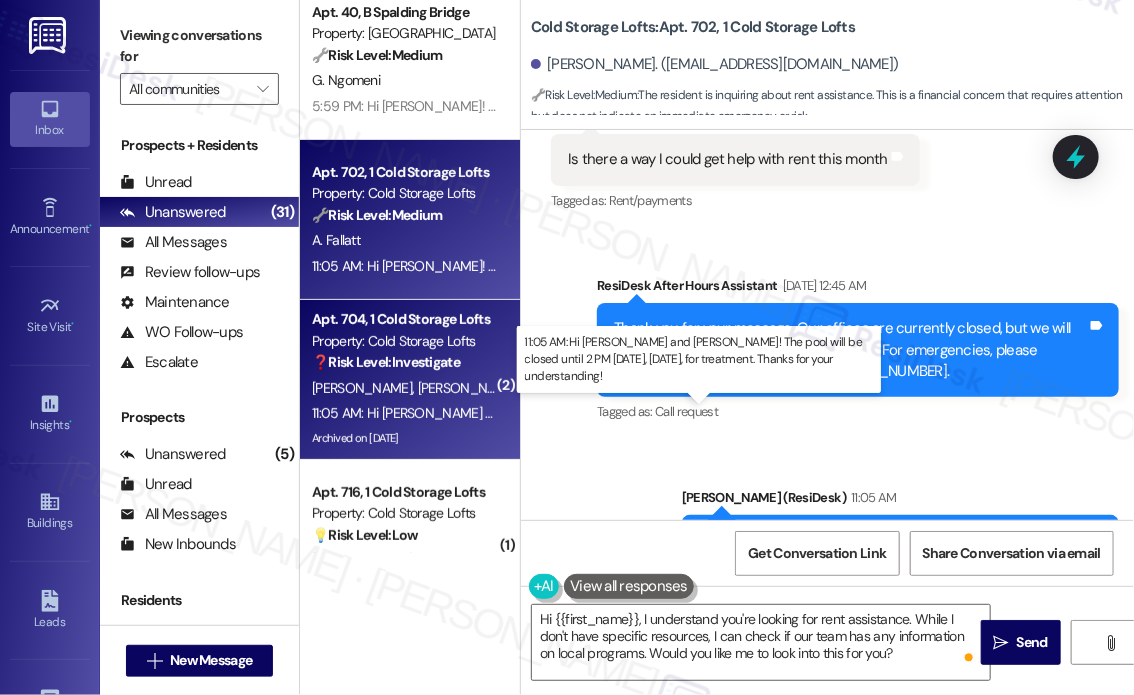 click on "11:05 AM: Hi Mark and Araanna!
The pool will be closed until 2 PM today, Tuesday, July 29, for treatment.
Thanks for your understanding! 11:05 AM: Hi Mark and Araanna!
The pool will be closed until 2 PM today, Tuesday, July 29, for treatment.
Thanks for your understanding!" at bounding box center (736, 413) 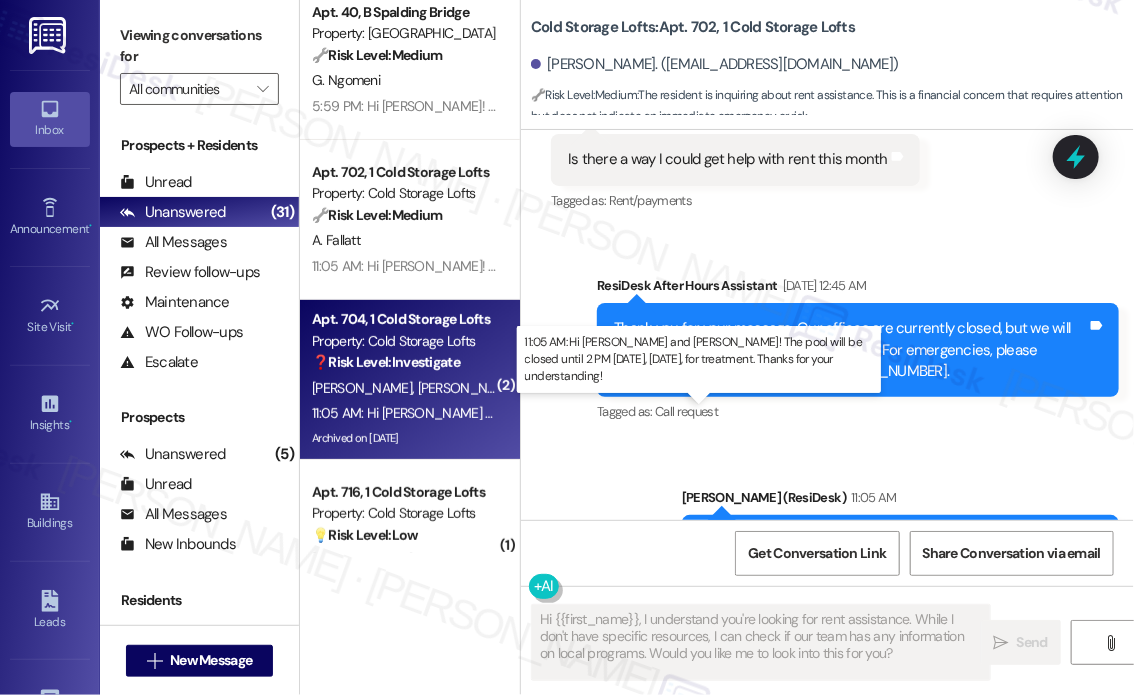 type on "Fetching suggested responses. Please feel free to read through the conversation in the meantime." 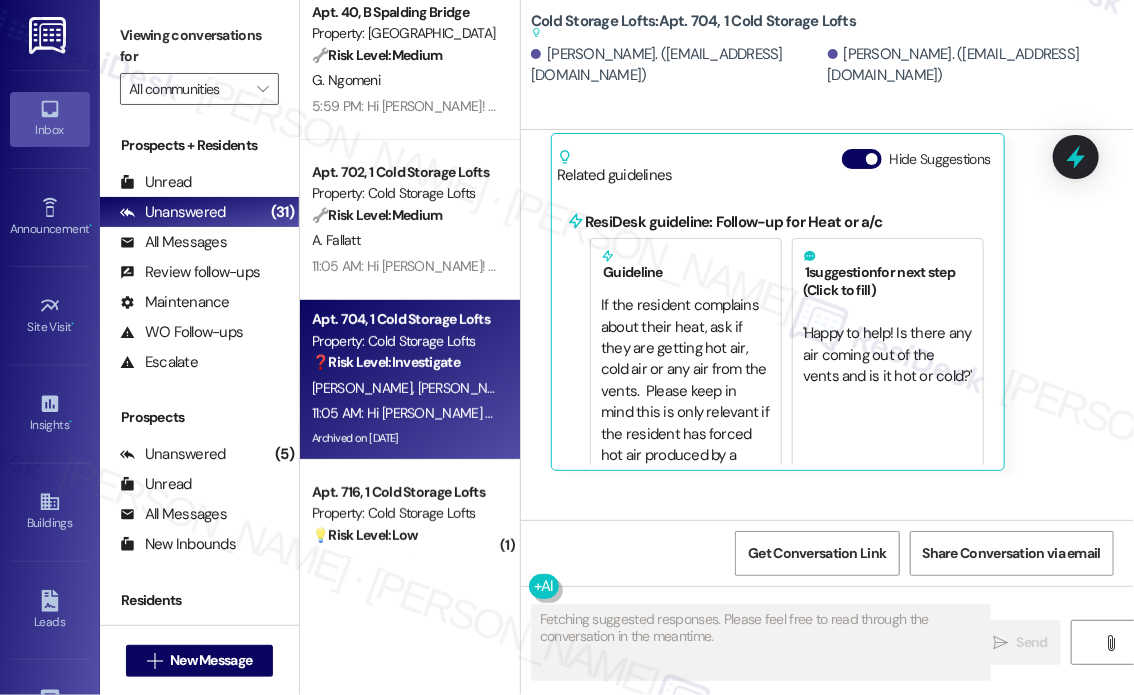 scroll, scrollTop: 30168, scrollLeft: 0, axis: vertical 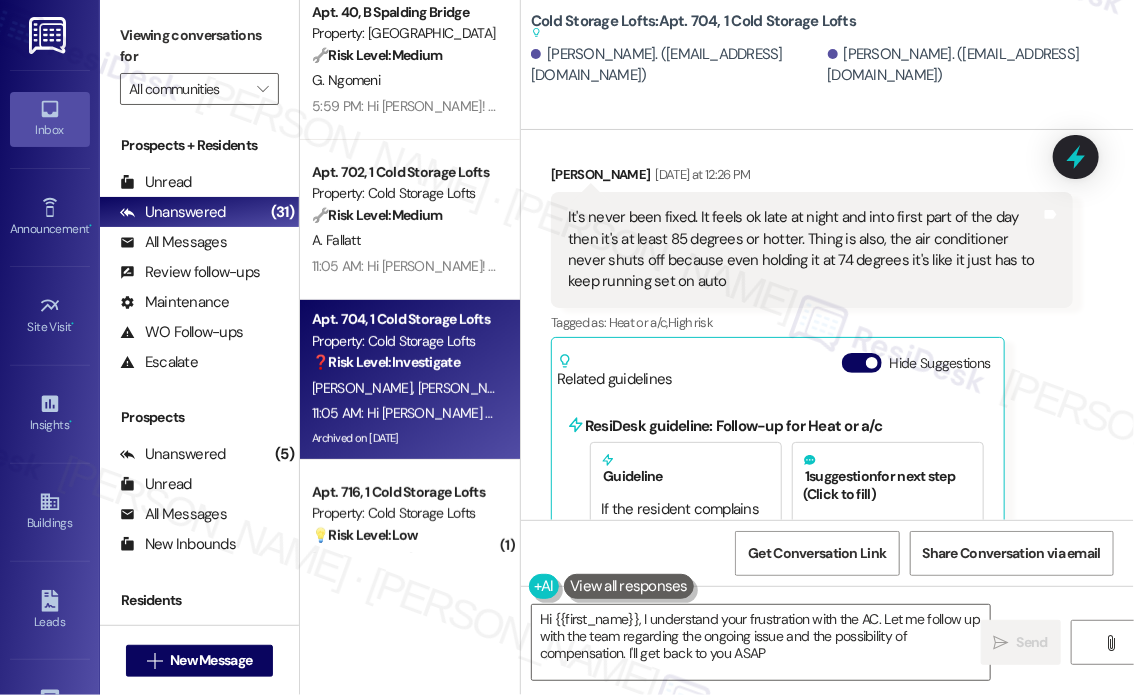 type on "Hi {{first_name}}, I understand your frustration with the AC. Let me follow up with the team regarding the ongoing issue and the possibility of compensation. I'll get back to you ASAP!" 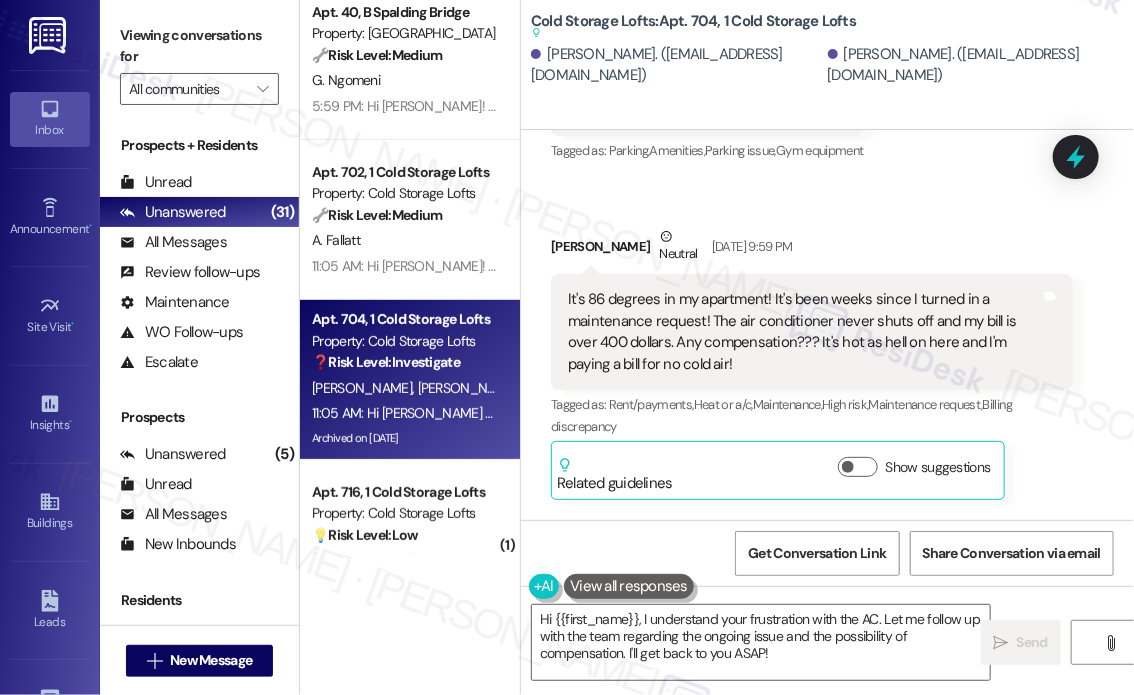 scroll, scrollTop: 29168, scrollLeft: 0, axis: vertical 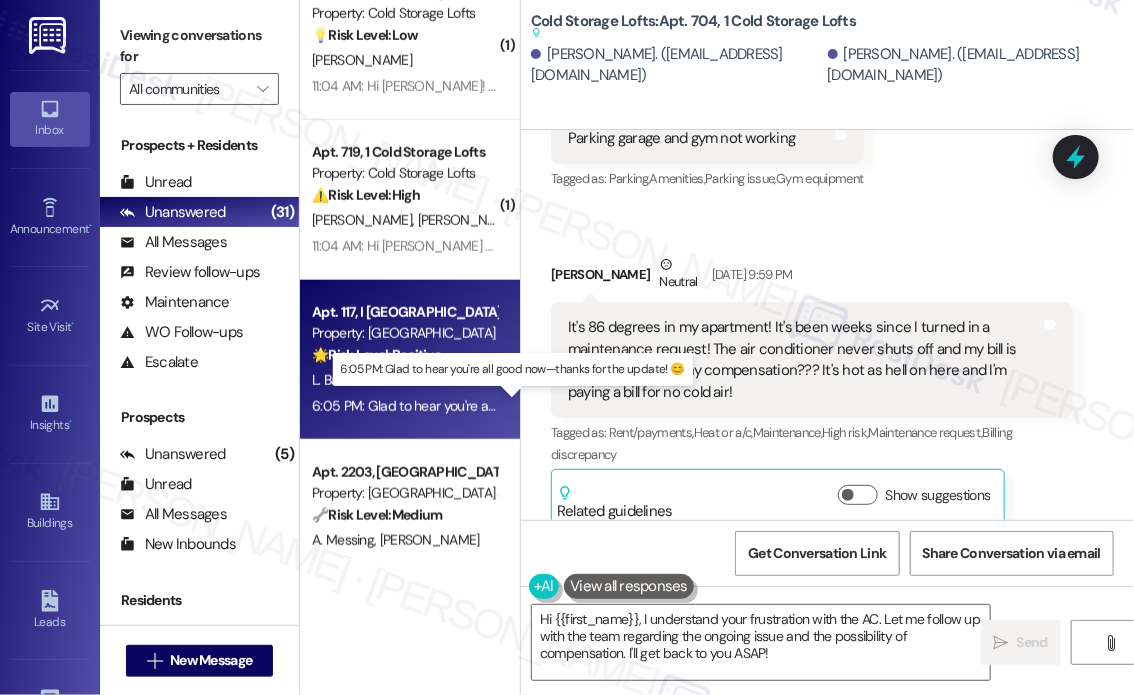 click on "6:05 PM: Glad to hear you're all good now—thanks for the update! 😊 6:05 PM: Glad to hear you're all good now—thanks for the update! 😊" at bounding box center (513, 406) 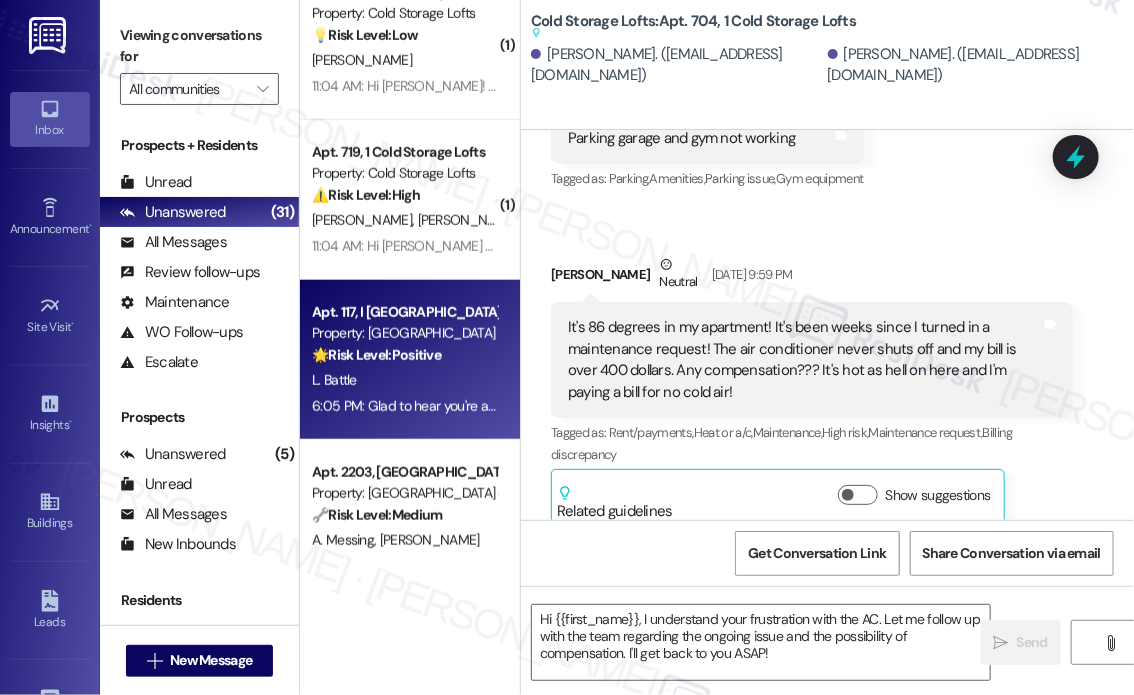 type on "Fetching suggested responses. Please feel free to read through the conversation in the meantime." 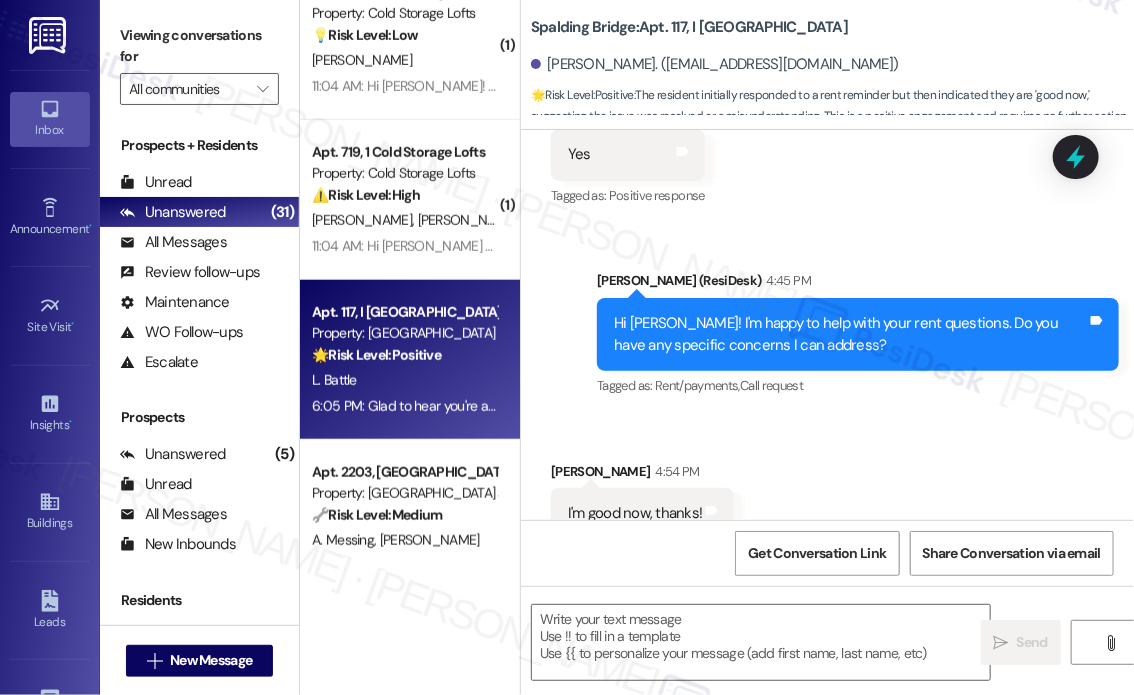type on "Fetching suggested responses. Please feel free to read through the conversation in the meantime." 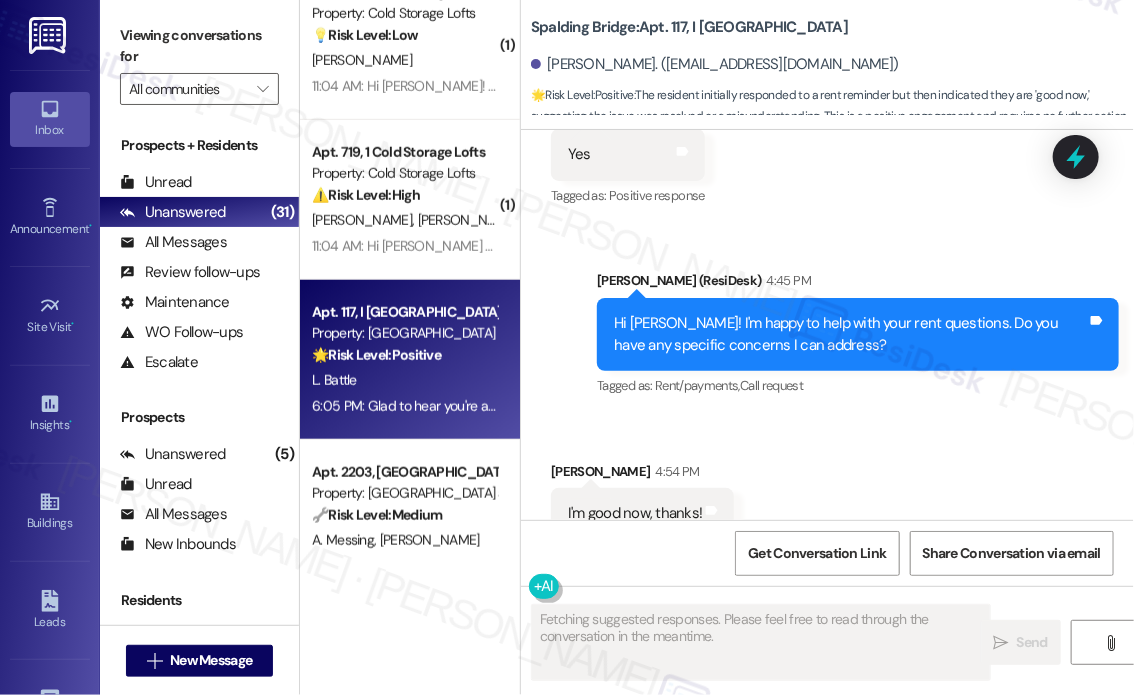 scroll, scrollTop: 5828, scrollLeft: 0, axis: vertical 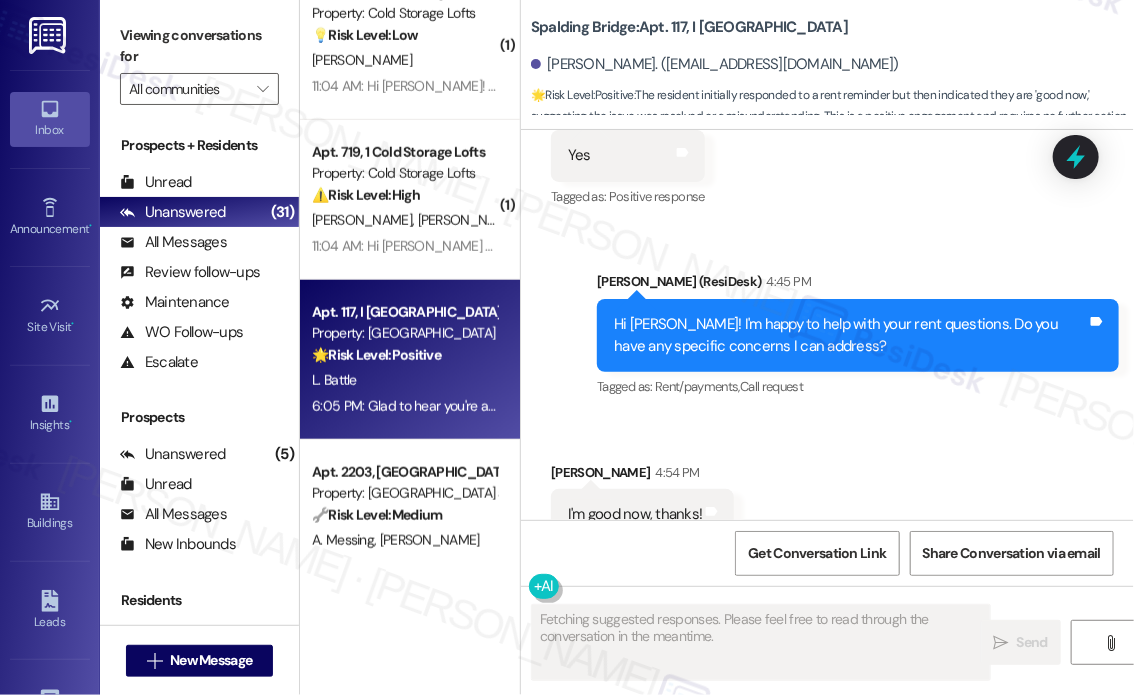 type 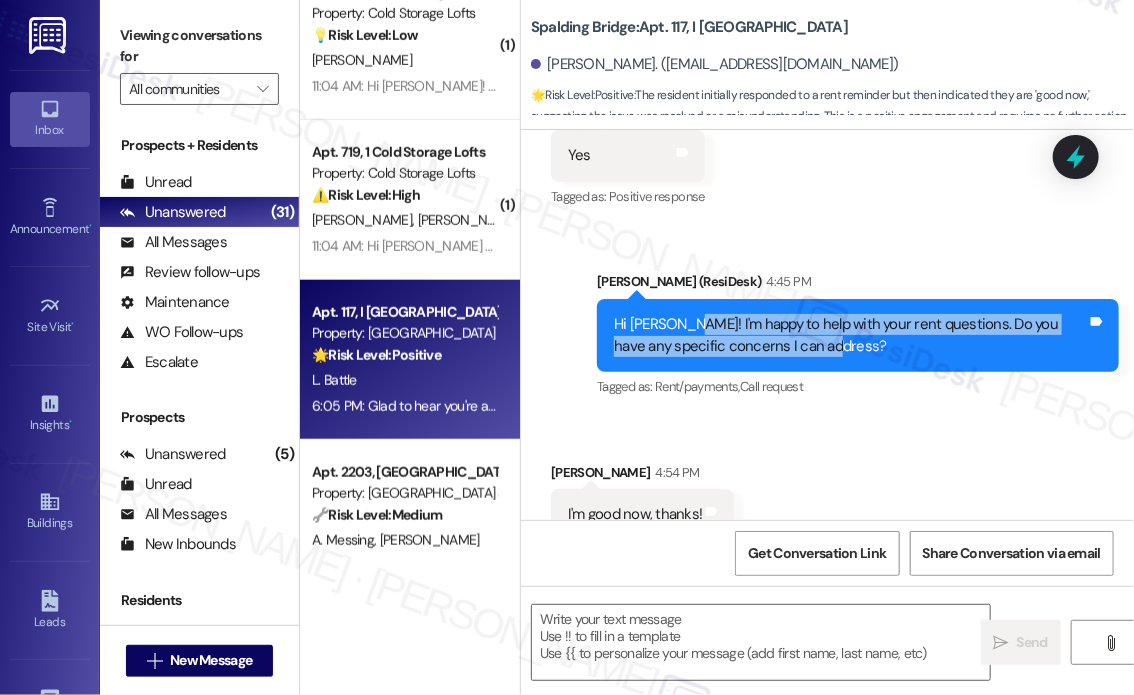 drag, startPoint x: 847, startPoint y: 273, endPoint x: 687, endPoint y: 262, distance: 160.37769 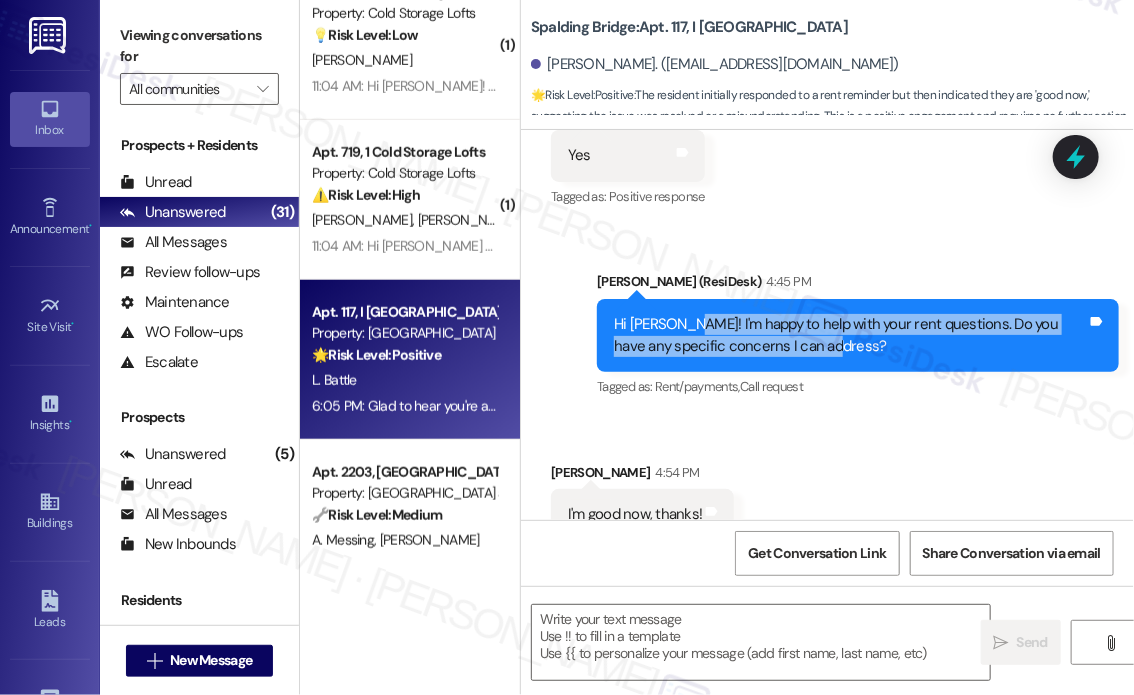 copy on "I'm happy to help with your rent questions. Do you have any specific concerns I can address?" 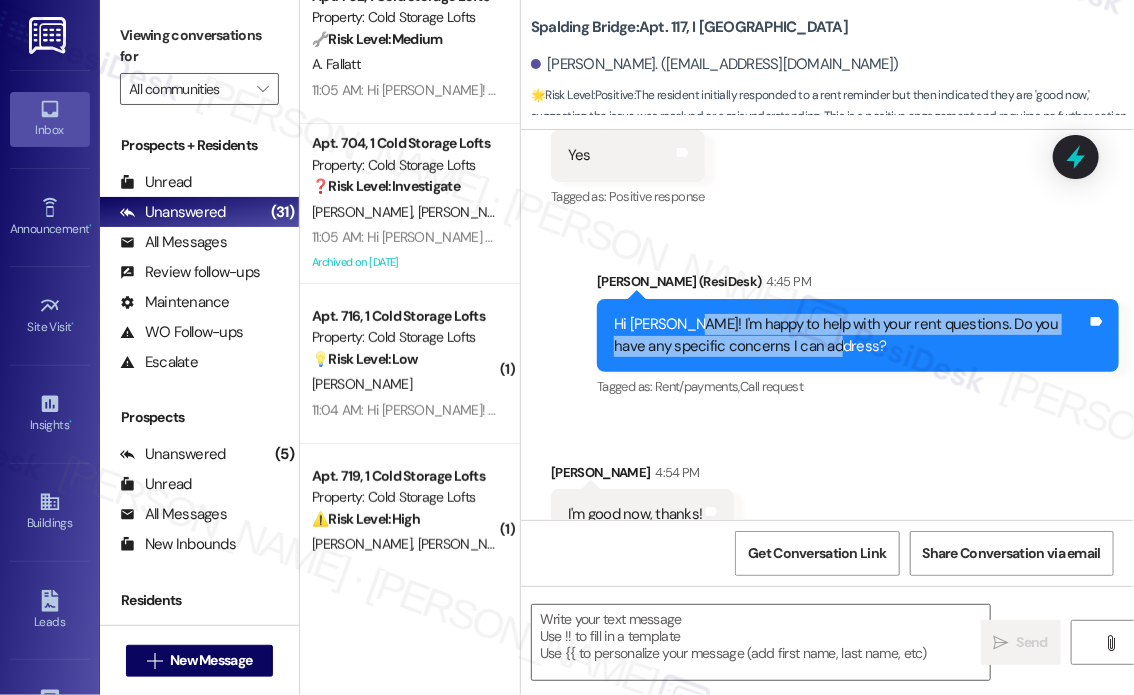 scroll, scrollTop: 3000, scrollLeft: 0, axis: vertical 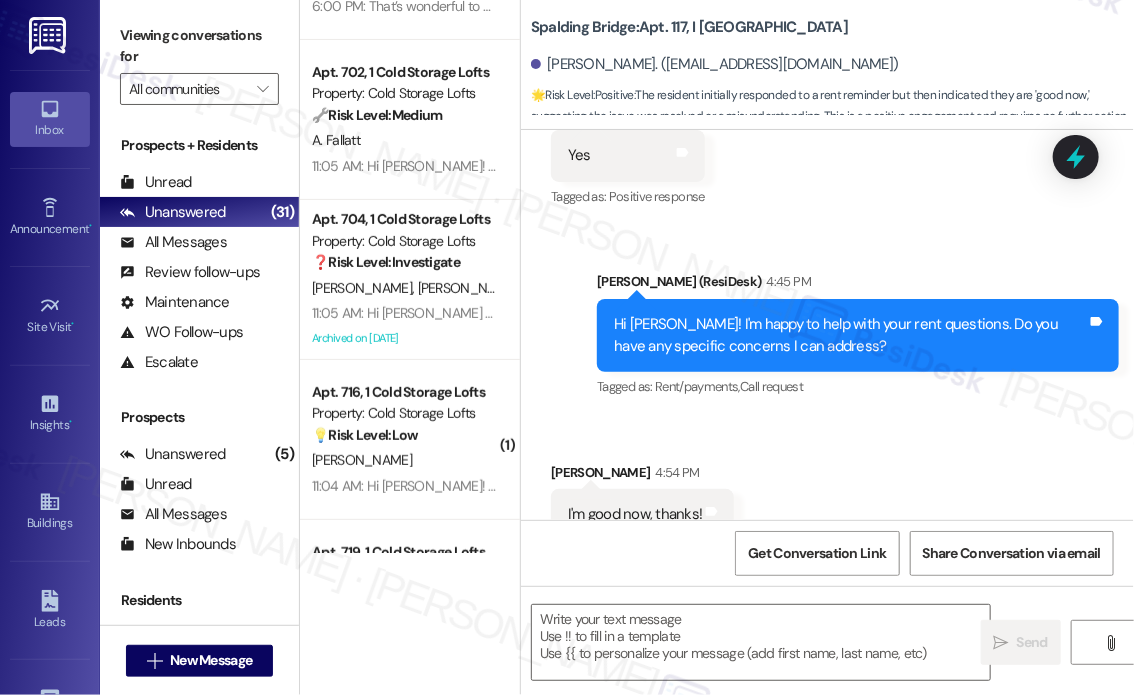click on "Sent via SMS Sarah   (ResiDesk) 4:45 PM Hi Lasheka! I'm happy to help with your rent questions. Do you have any specific concerns I can address? Tags and notes Tagged as:   Rent/payments ,  Click to highlight conversations about Rent/payments Call request Click to highlight conversations about Call request" at bounding box center [827, 321] 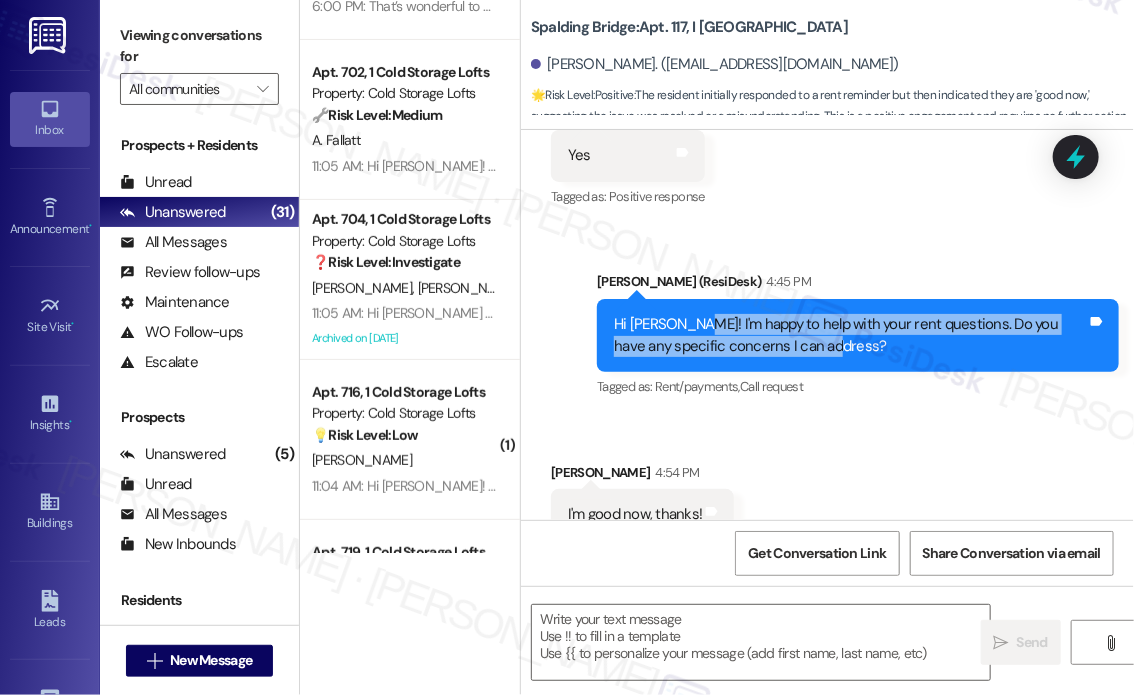 drag, startPoint x: 849, startPoint y: 284, endPoint x: 688, endPoint y: 260, distance: 162.77899 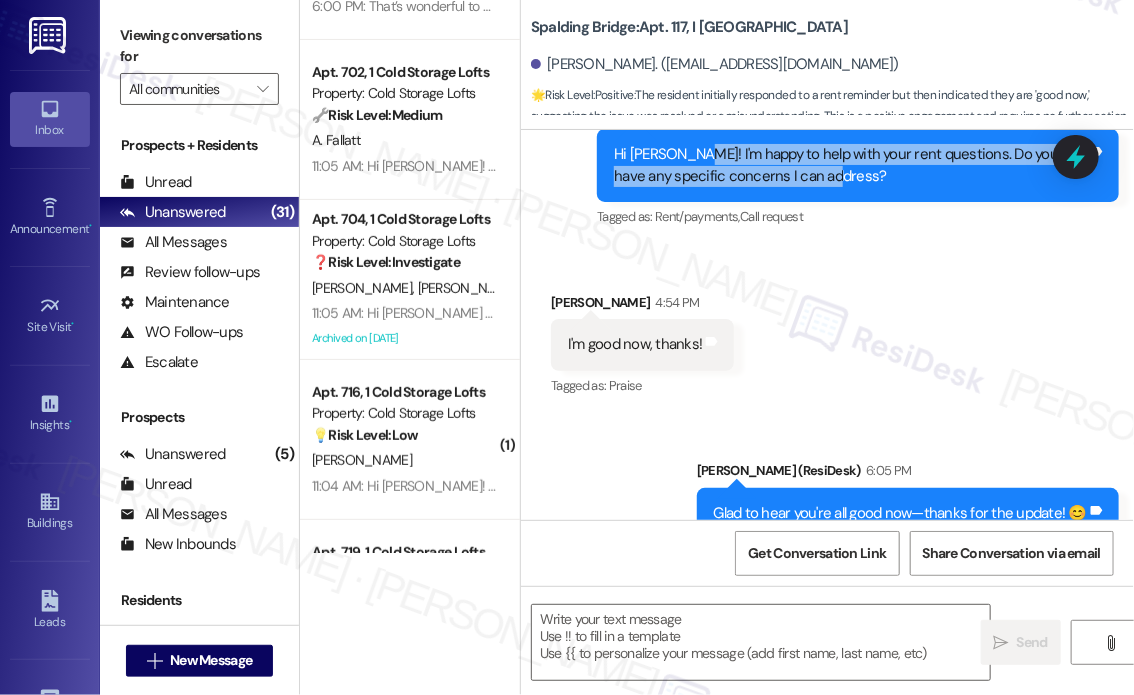 scroll, scrollTop: 5699, scrollLeft: 0, axis: vertical 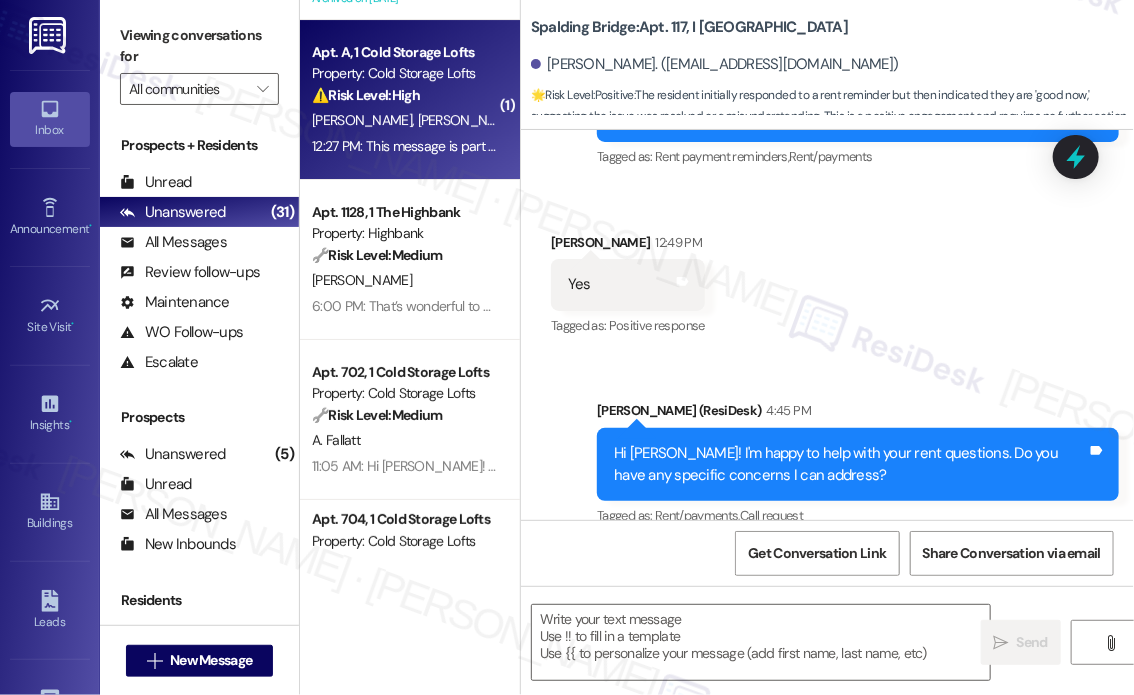 click on "12:27 PM: This message is part of our periodic resident outreach. Please disregard if you've already paid or you're on auto-pay!
Hi Amanda and Brian! Friendly reminder that we’re here if you have any questions or concerns about paying rent. Feel free to reply ‘Yes’ if you’d like any help. If you’ve already paid or you’re on auto-pay - you’re all set! 12:27 PM: This message is part of our periodic resident outreach. Please disregard if you've already paid or you're on auto-pay!
Hi Amanda and Brian! Friendly reminder that we’re here if you have any questions or concerns about paying rent. Feel free to reply ‘Yes’ if you’d like any help. If you’ve already paid or you’re on auto-pay - you’re all set!" at bounding box center (404, 146) 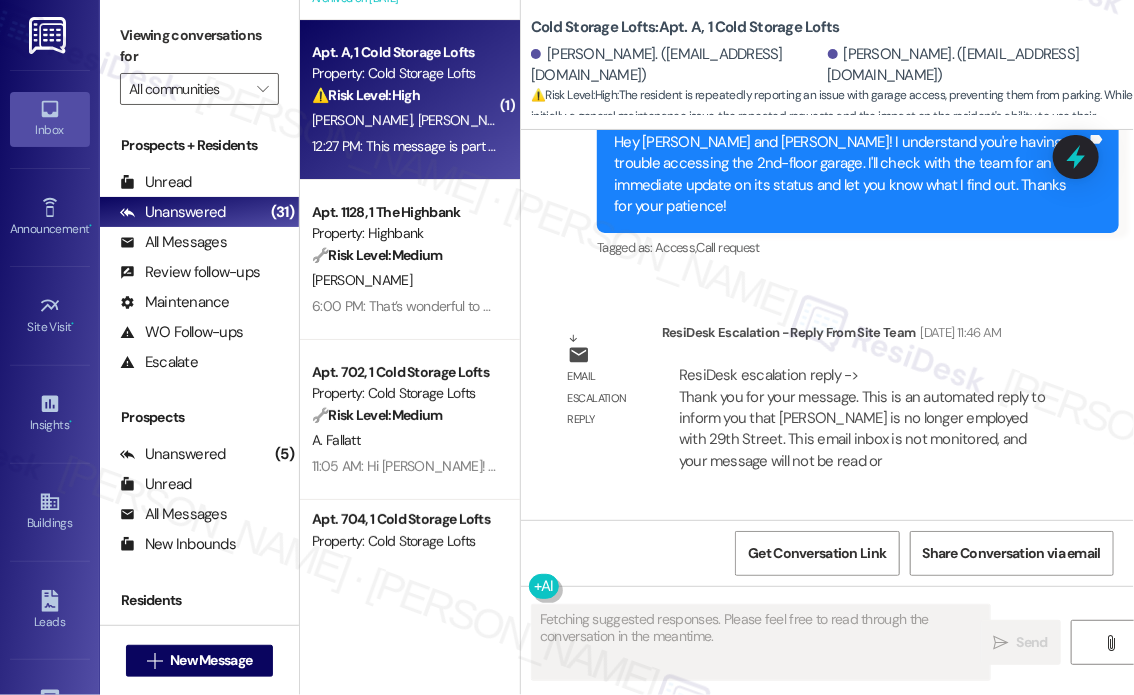 scroll, scrollTop: 76185, scrollLeft: 0, axis: vertical 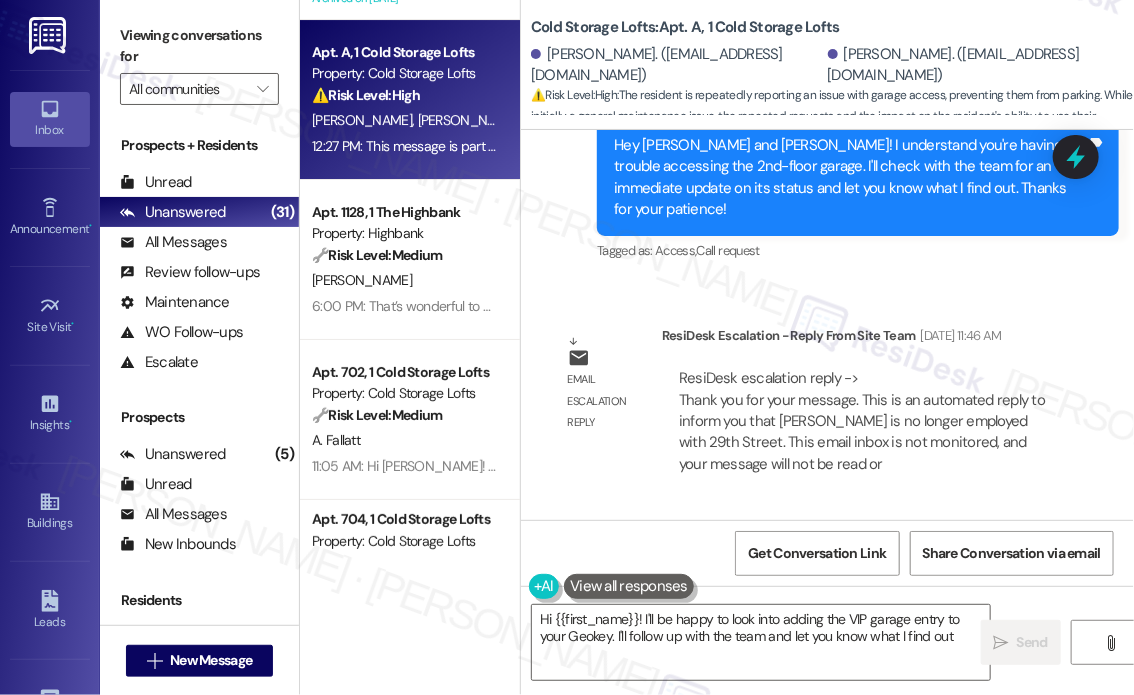 type on "Hi {{first_name}}! I'll be happy to look into adding the VIP garage entry to your Geokey. I'll follow up with the team and let you know what I find out!" 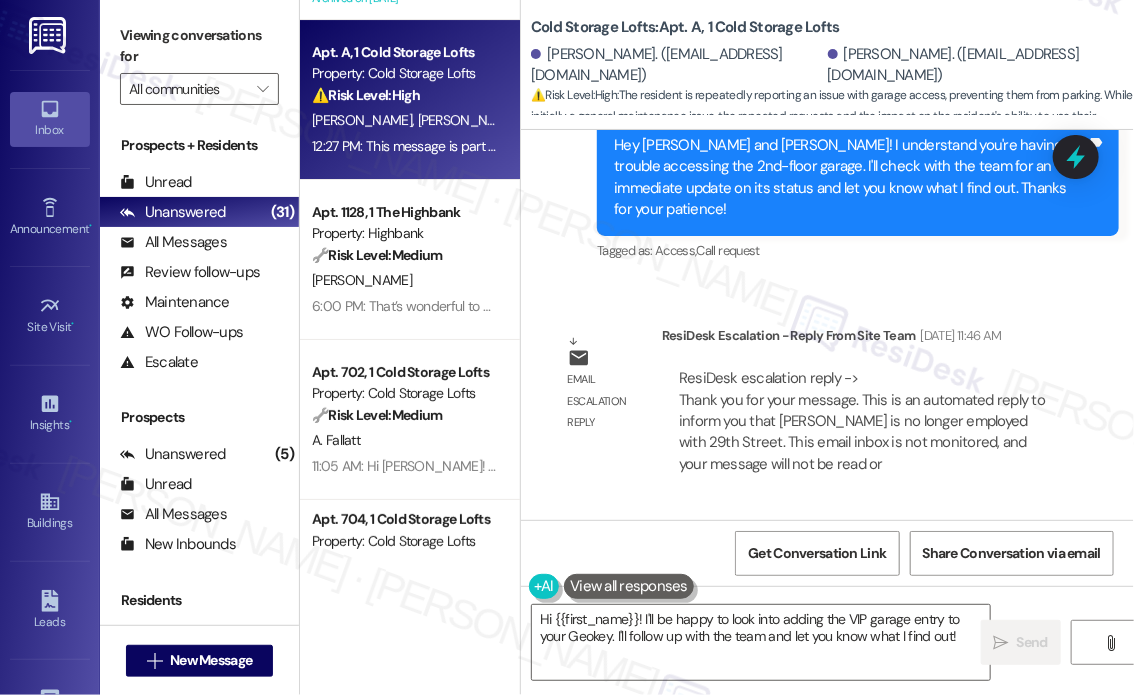 drag, startPoint x: 757, startPoint y: 357, endPoint x: 567, endPoint y: 338, distance: 190.94763 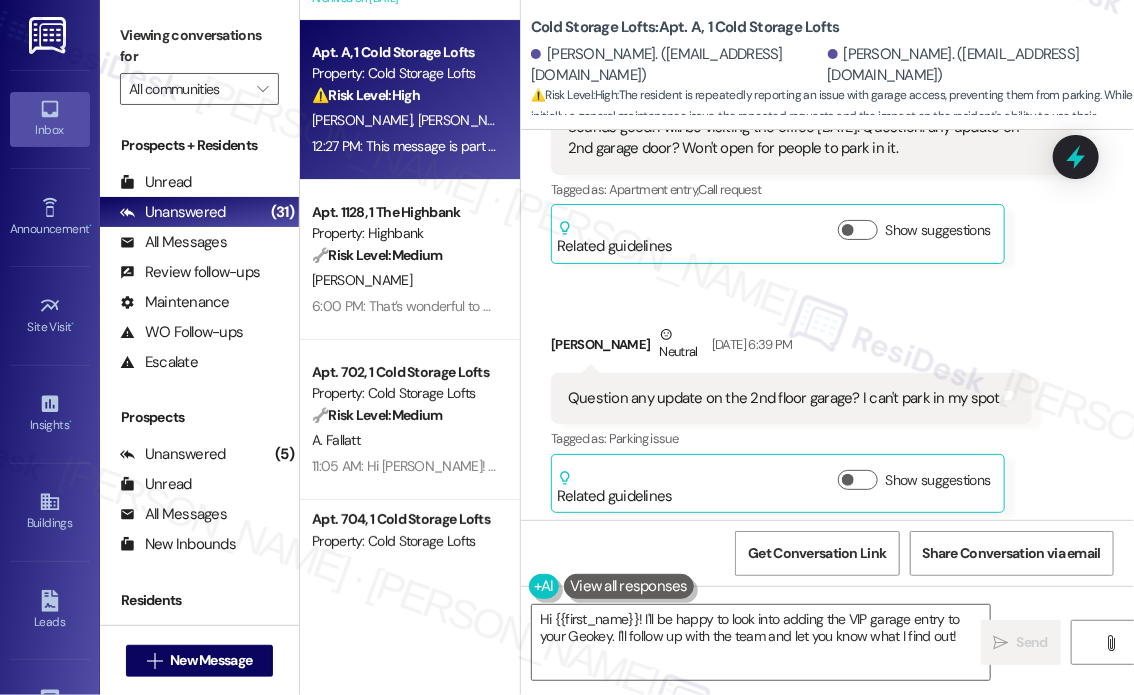 scroll, scrollTop: 75485, scrollLeft: 0, axis: vertical 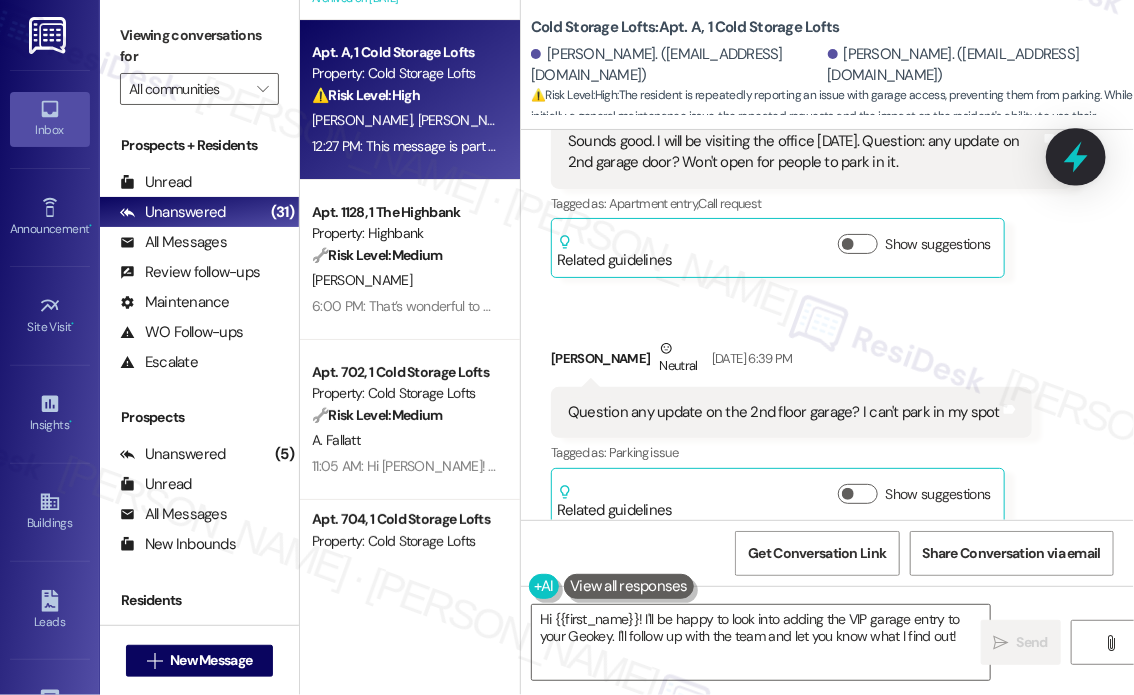 click 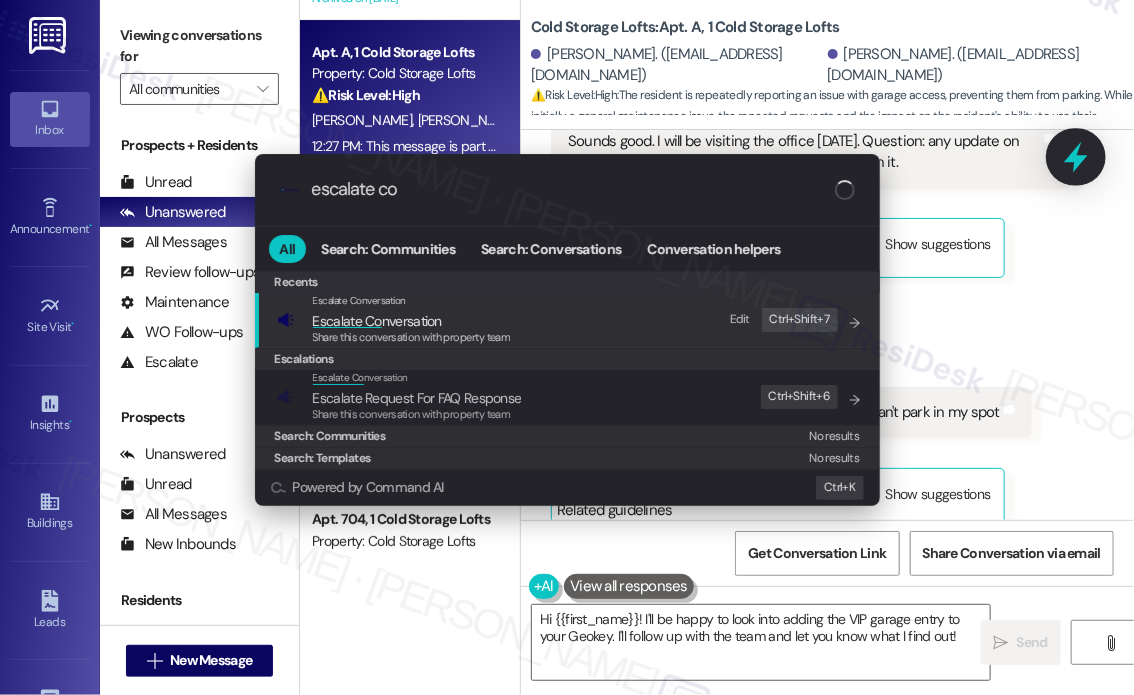 type on "escalate con" 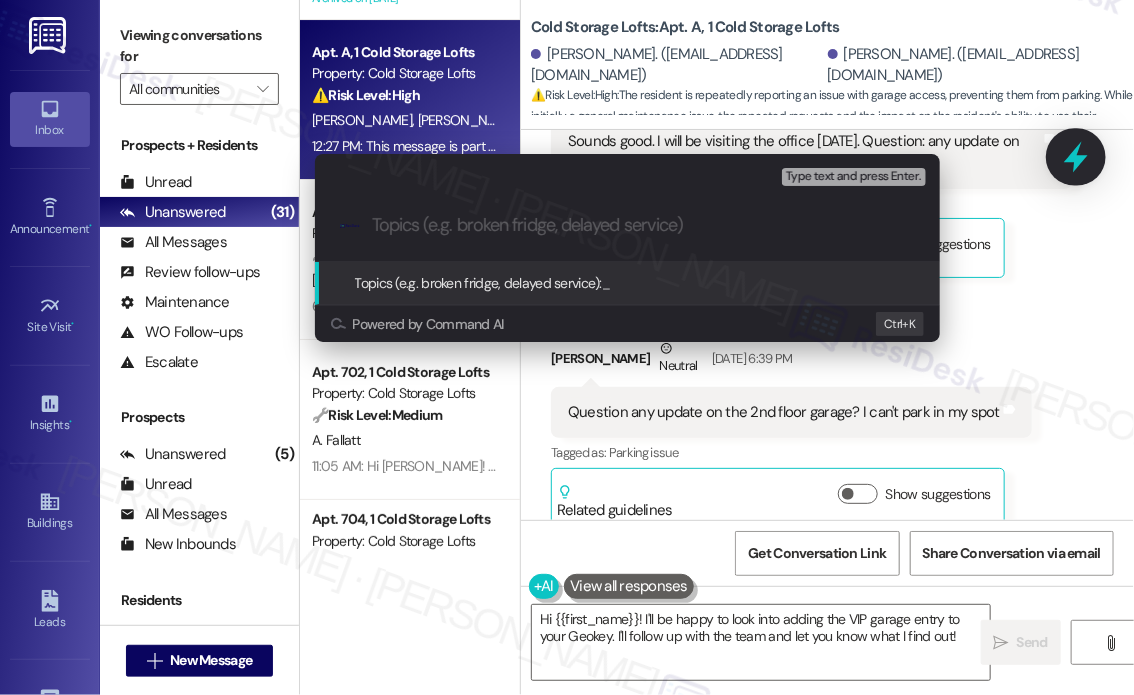 paste on "Fifth Request – Please Add VIP Garage Entry Door to My Geokey Access" 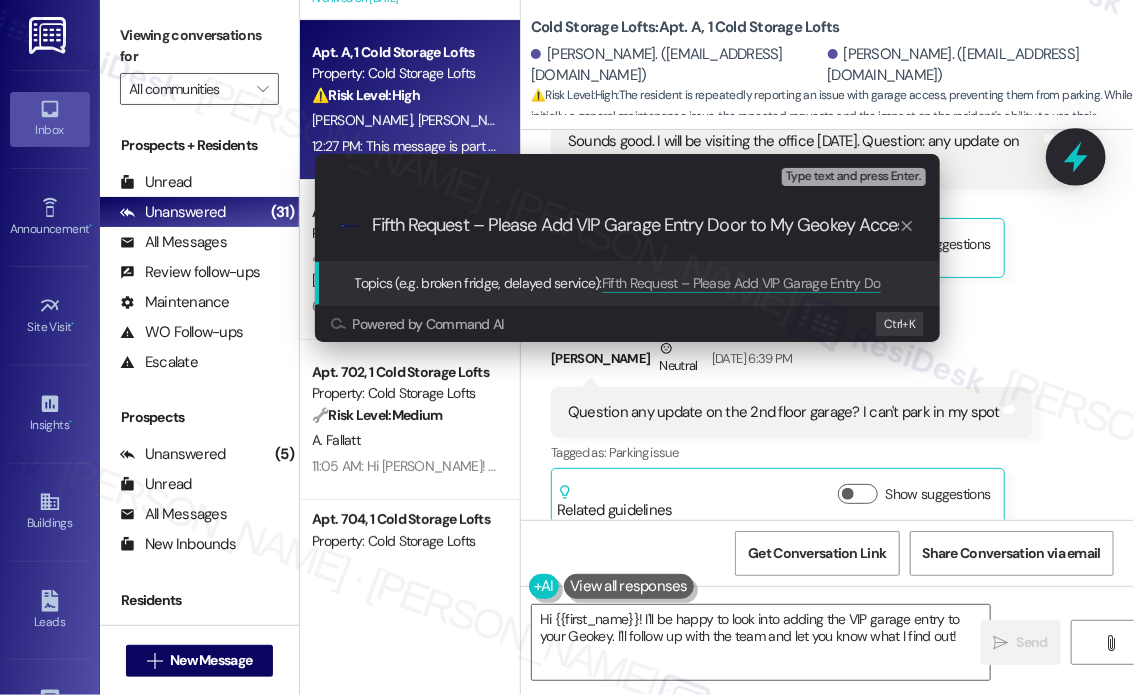 scroll, scrollTop: 0, scrollLeft: 16, axis: horizontal 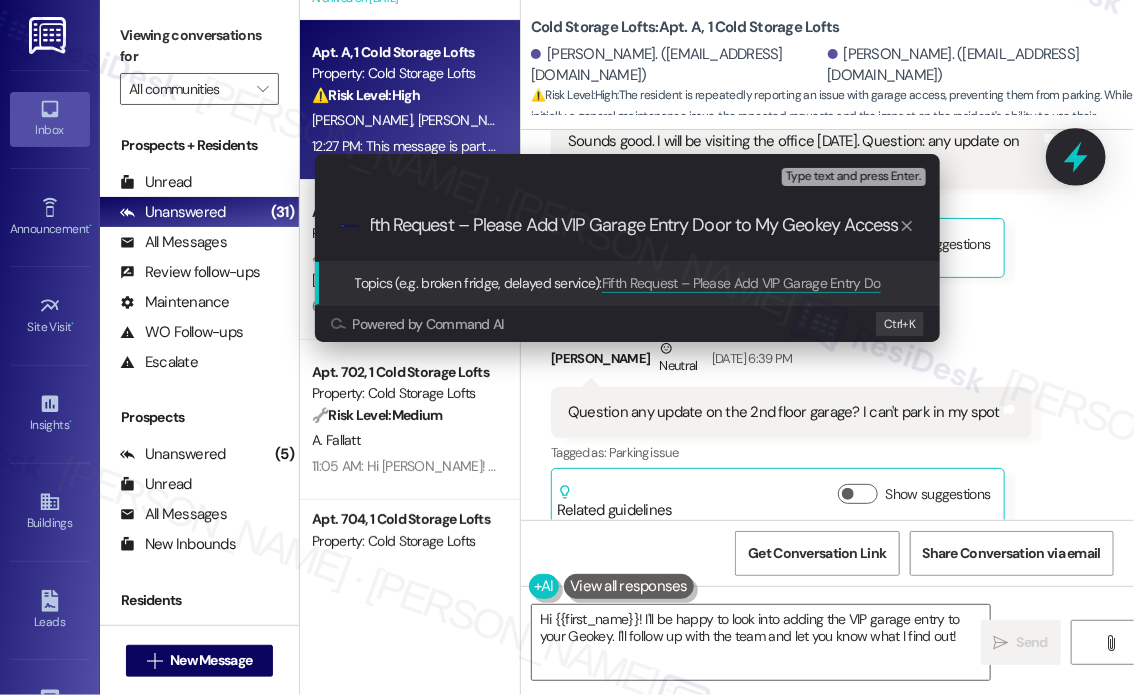 type 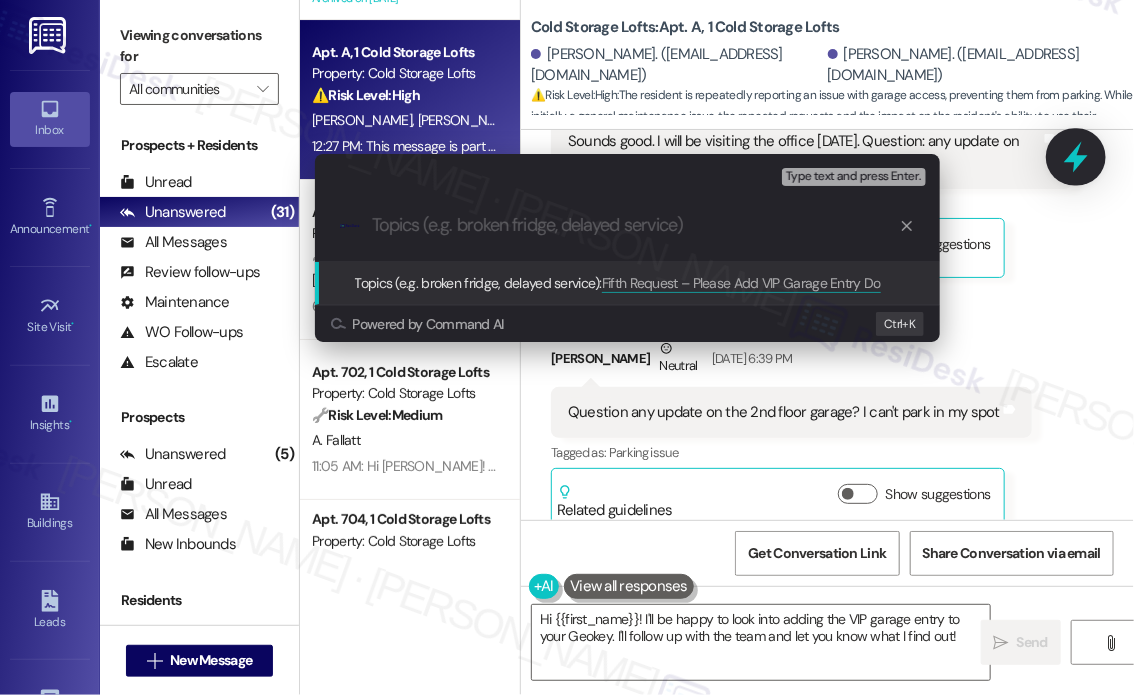 scroll, scrollTop: 0, scrollLeft: 0, axis: both 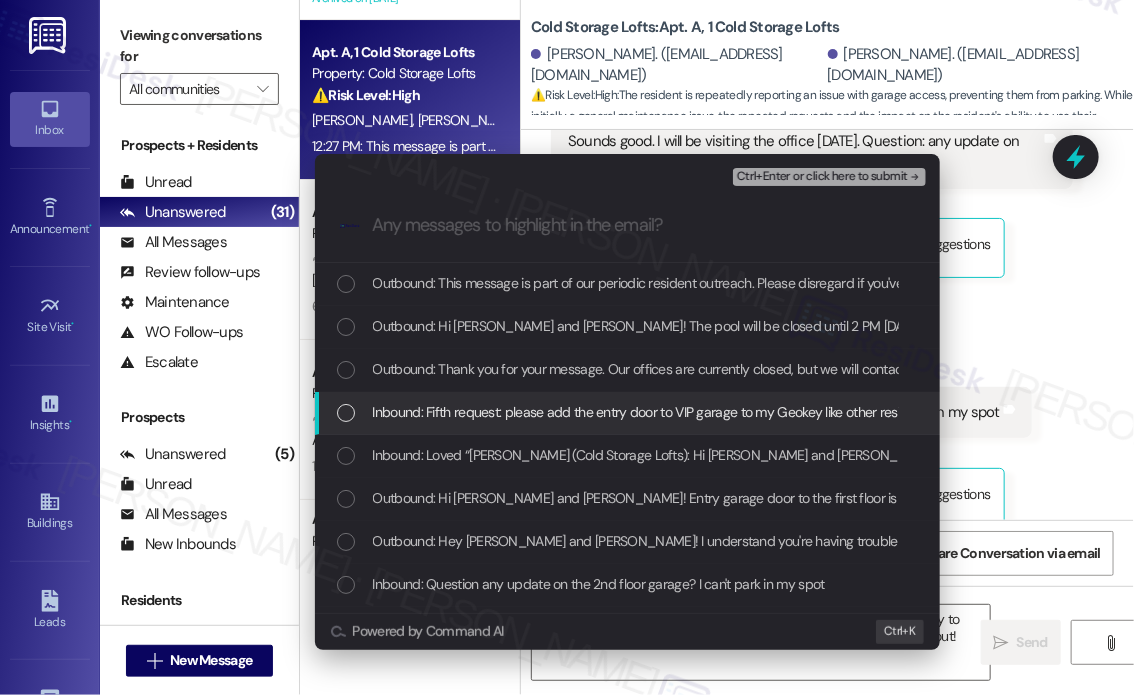 click on "Inbound: Fifth request: please add the entry door to VIP garage to my Geokey like other residents have" at bounding box center (669, 412) 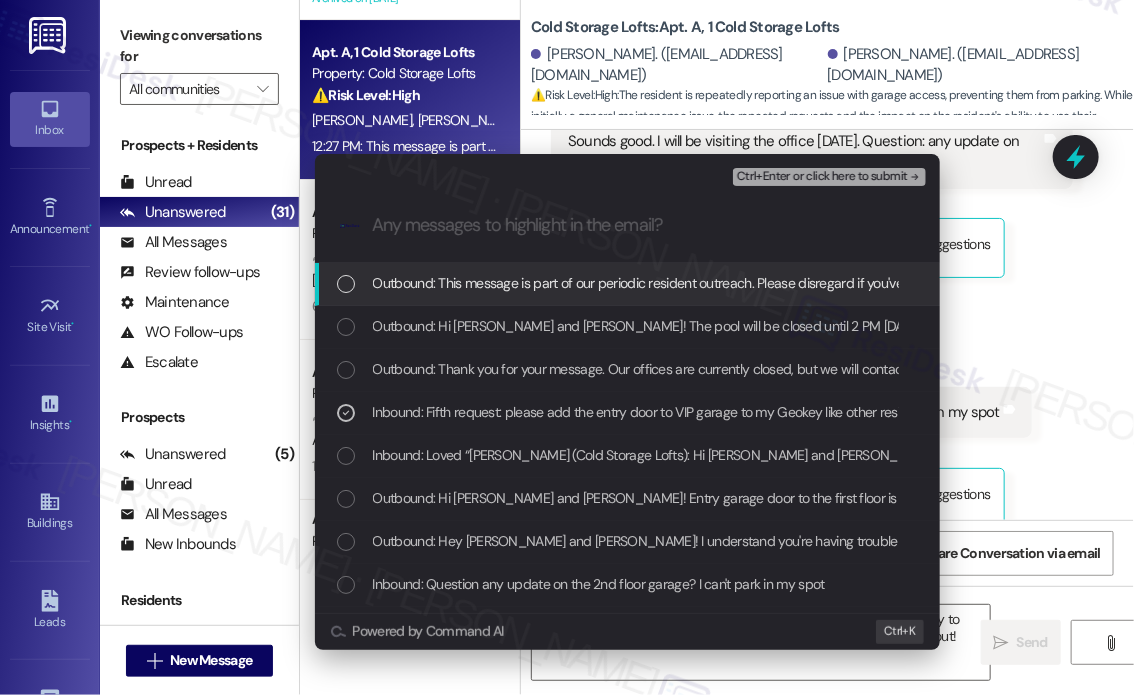 click on "Ctrl+Enter or click here to submit" at bounding box center (822, 177) 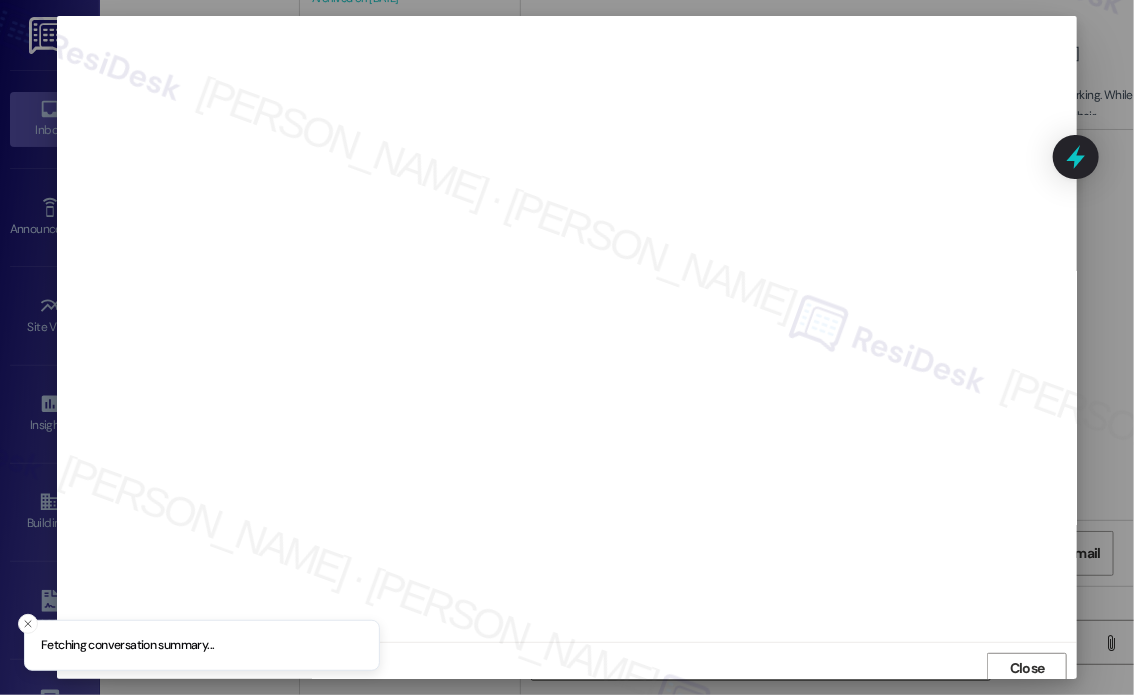 scroll, scrollTop: 5, scrollLeft: 0, axis: vertical 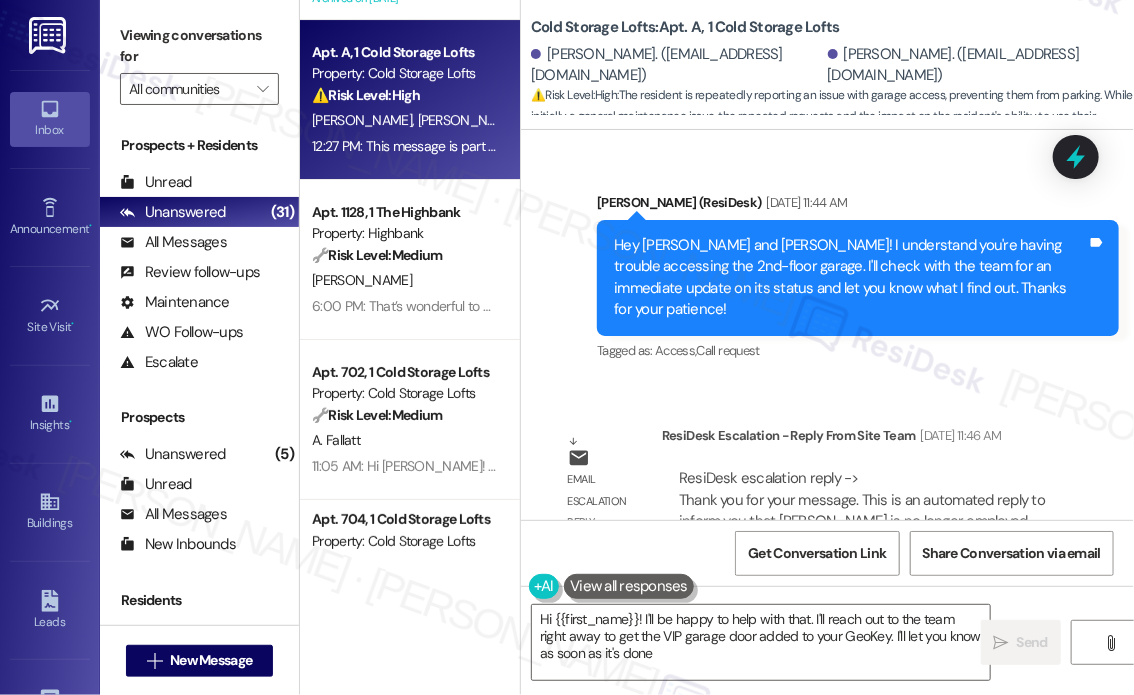 type on "Hi {{first_name}}! I'll be happy to help with that. I'll reach out to the team right away to get the VIP garage door added to your GeoKey. I'll let you know as soon as it's done!" 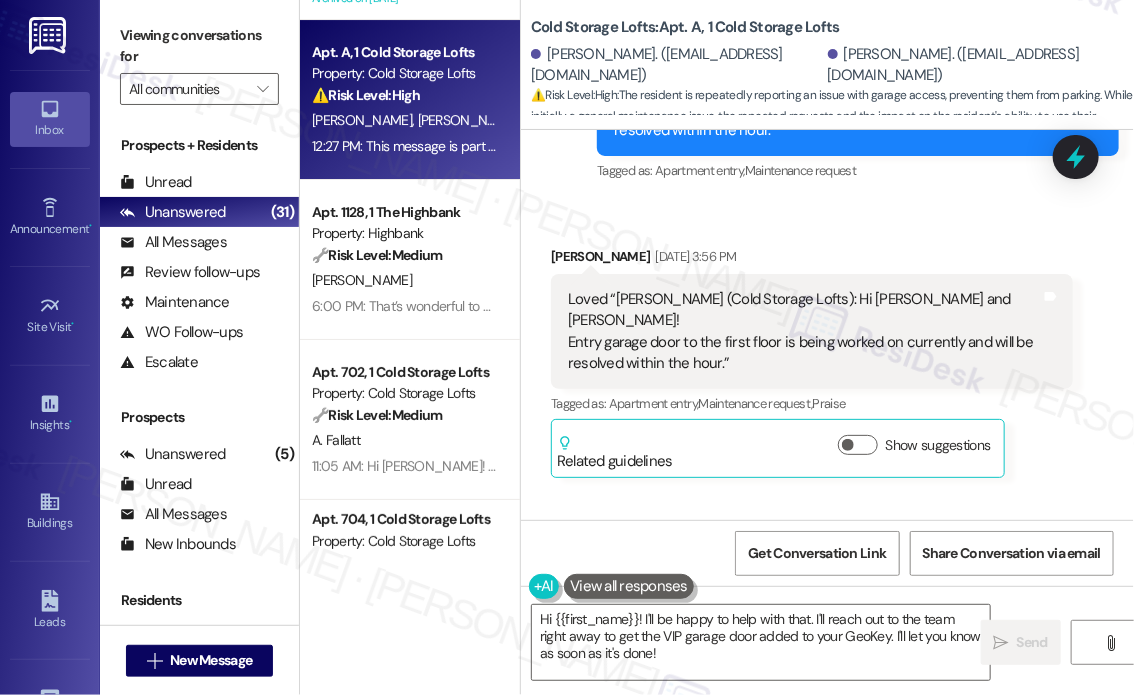 scroll, scrollTop: 76785, scrollLeft: 0, axis: vertical 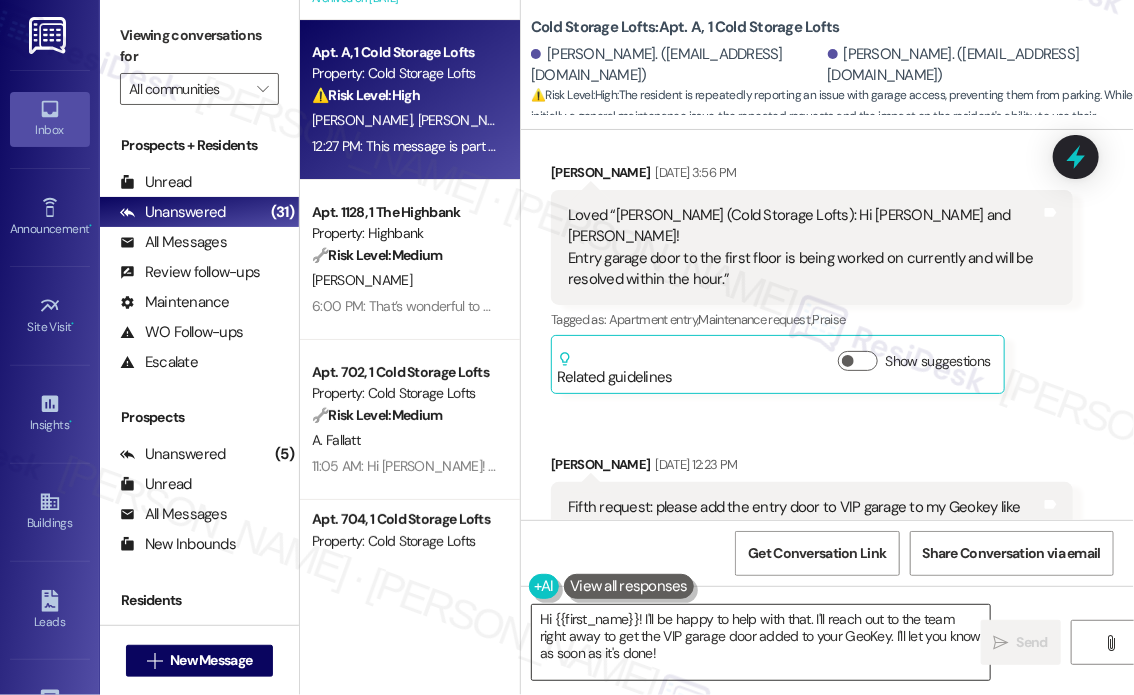 click on "Hi {{first_name}}! I'll be happy to help with that. I'll reach out to the team right away to get the VIP garage door added to your GeoKey. I'll let you know as soon as it's done!" at bounding box center [761, 642] 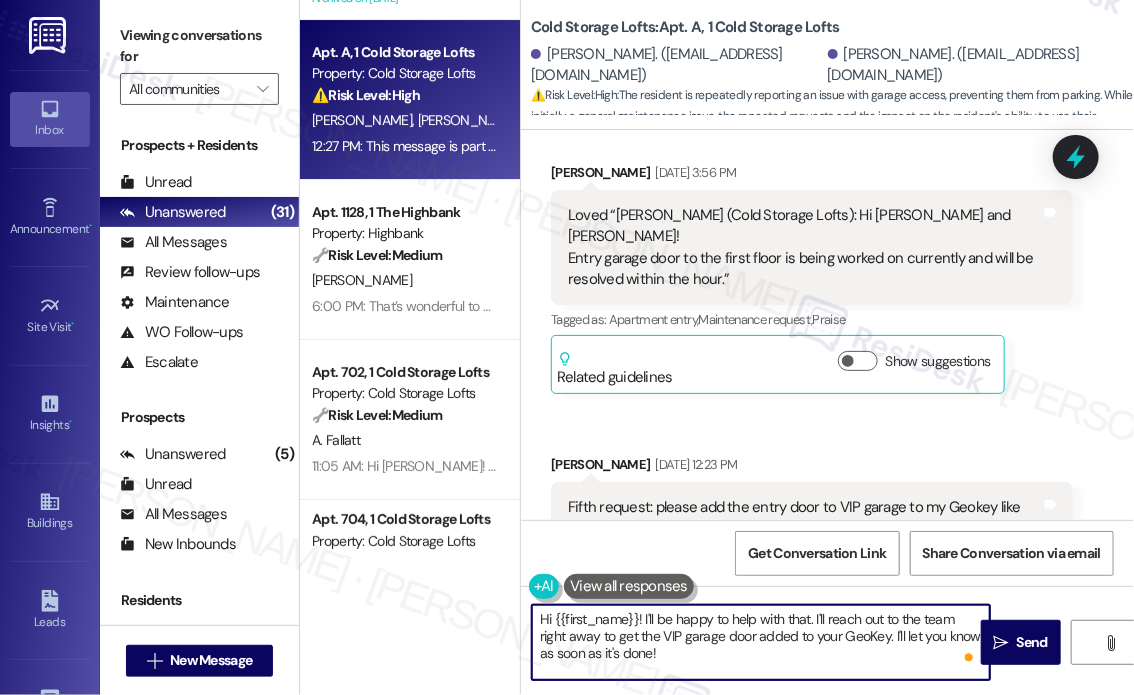 click on "Hi {{first_name}}! I'll be happy to help with that. I'll reach out to the team right away to get the VIP garage door added to your GeoKey. I'll let you know as soon as it's done!" at bounding box center (761, 642) 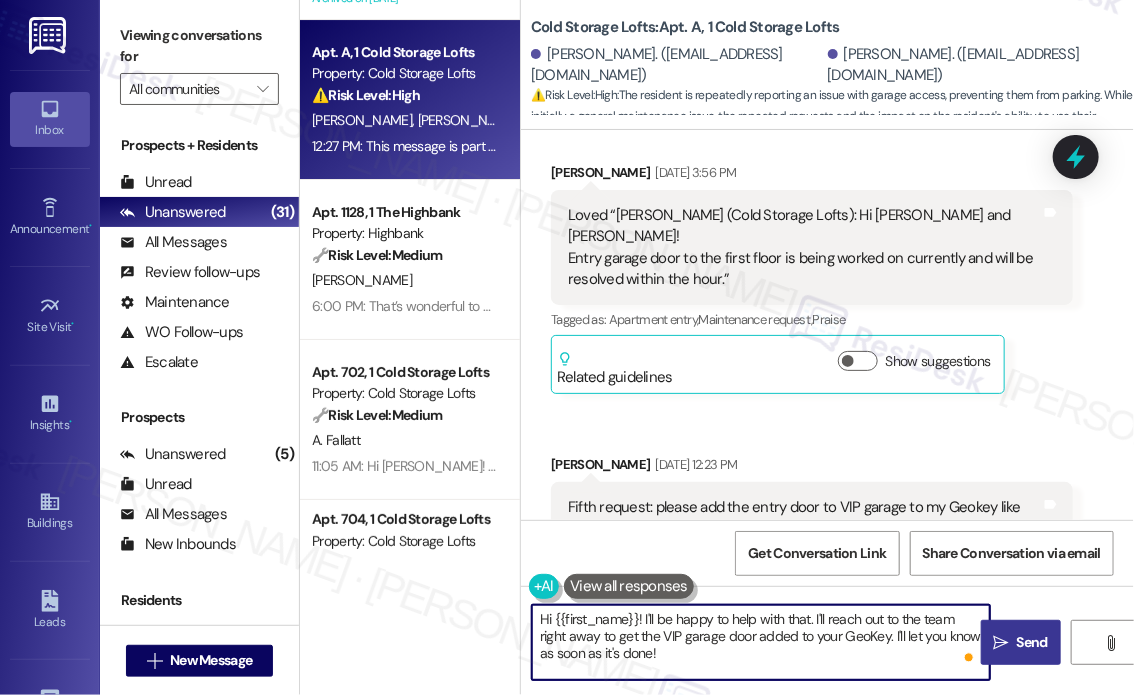 click on "" at bounding box center (1001, 643) 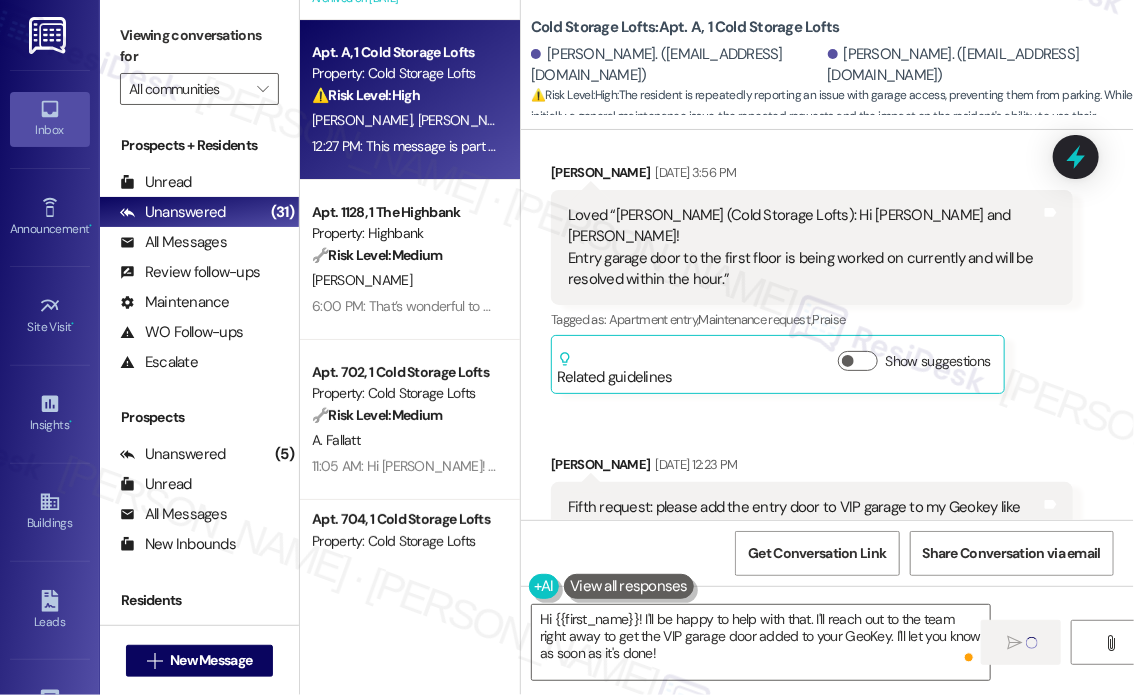 type 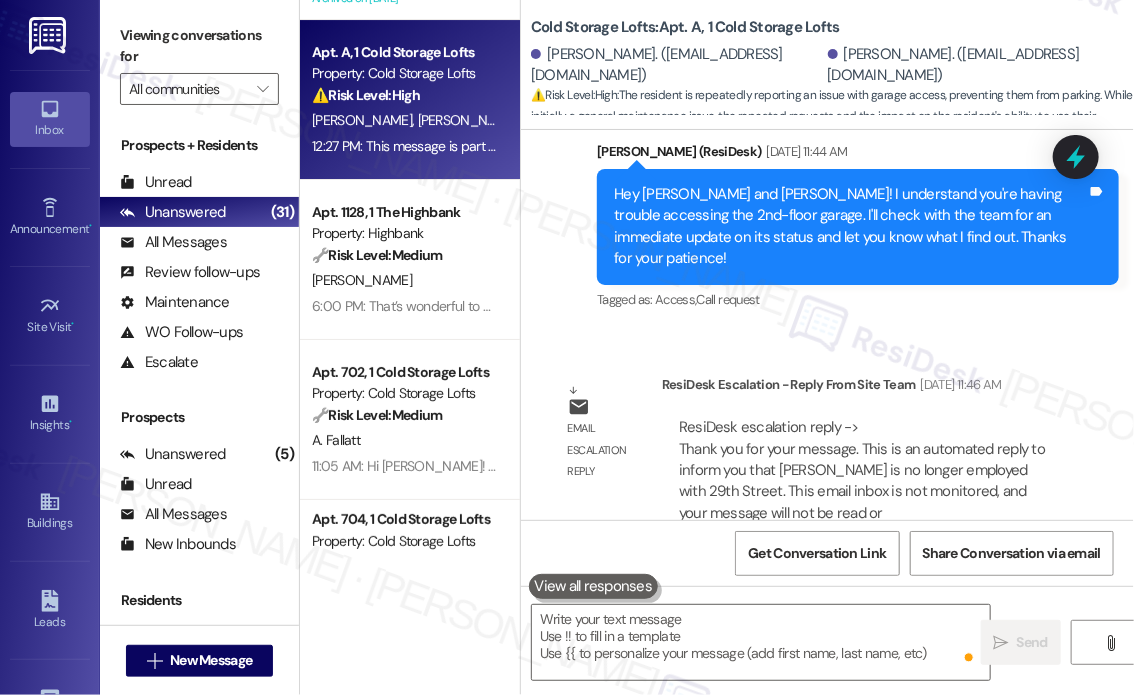 scroll, scrollTop: 76085, scrollLeft: 0, axis: vertical 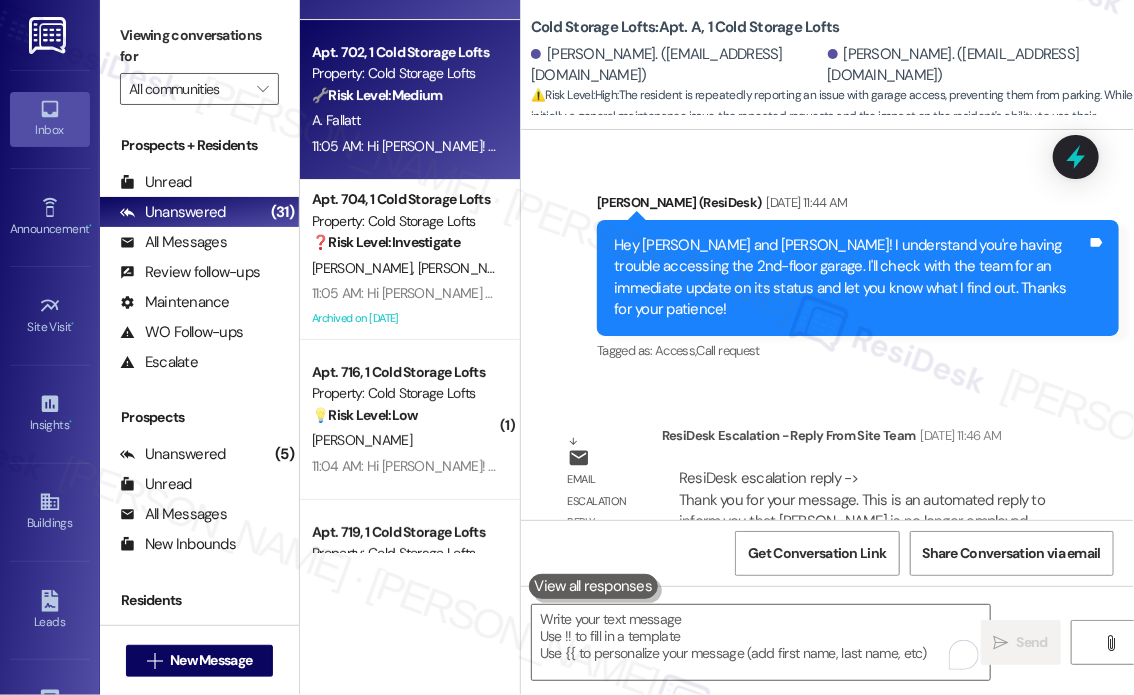 click on "11:05 AM: Hi Angelica!
The pool will be closed until 2 PM today, Tuesday, July 29, for treatment.
Thanks for your understanding! 11:05 AM: Hi Angelica!
The pool will be closed until 2 PM today, Tuesday, July 29, for treatment.
Thanks for your understanding!" at bounding box center [671, 146] 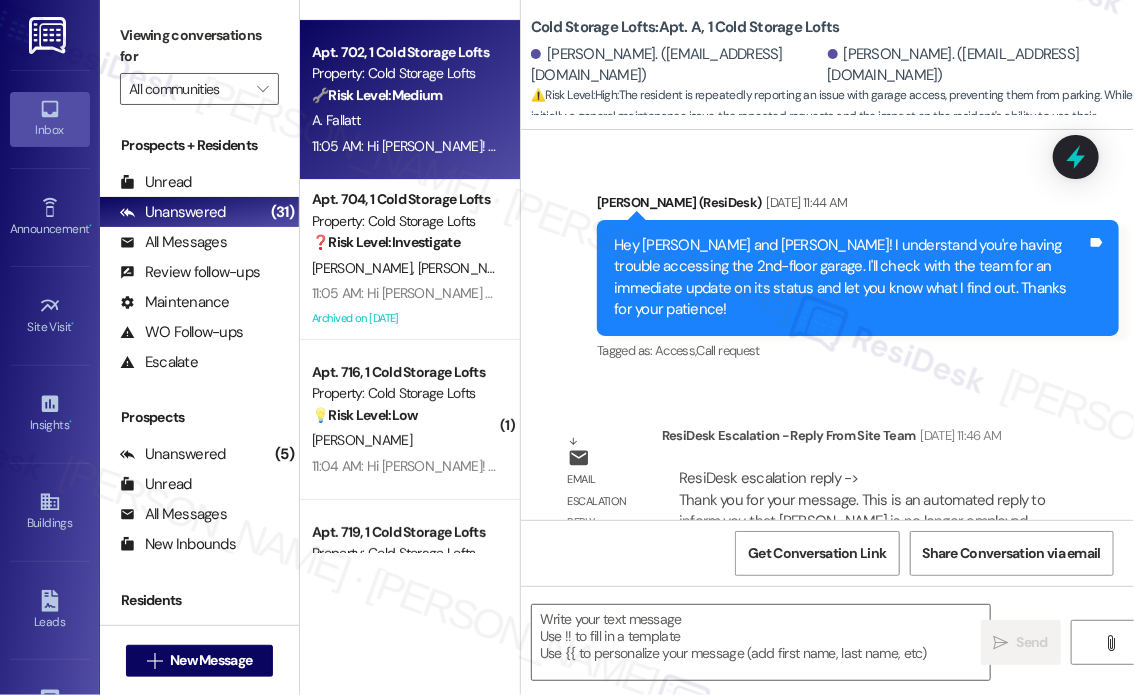 type on "Fetching suggested responses. Please feel free to read through the conversation in the meantime." 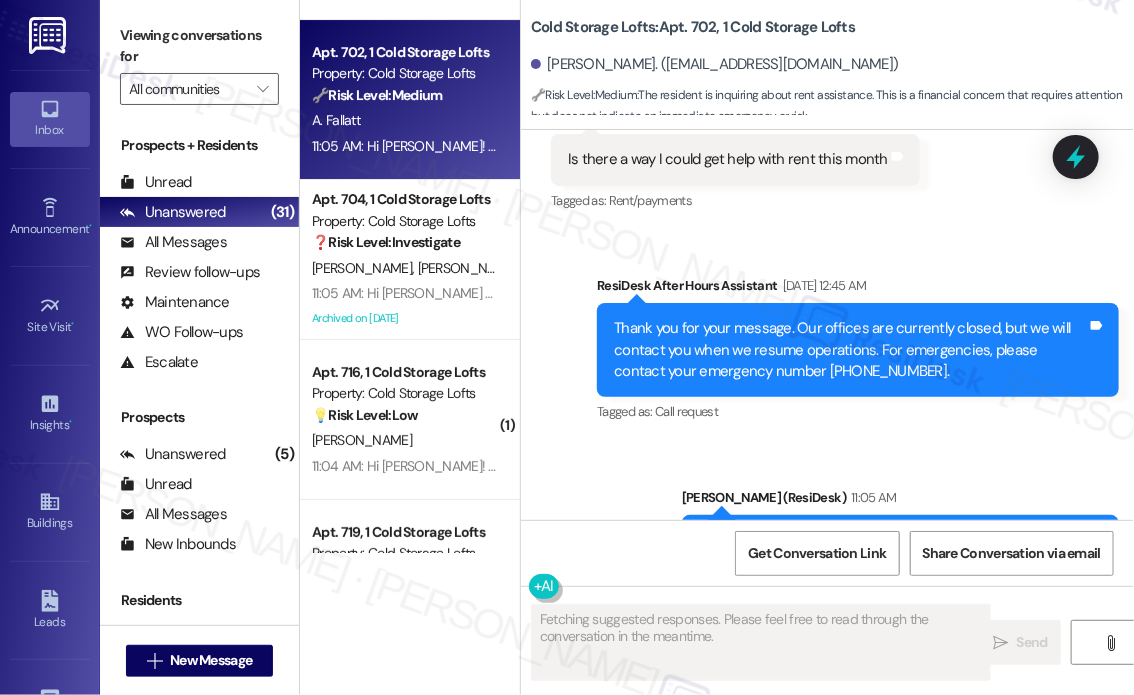scroll, scrollTop: 29724, scrollLeft: 0, axis: vertical 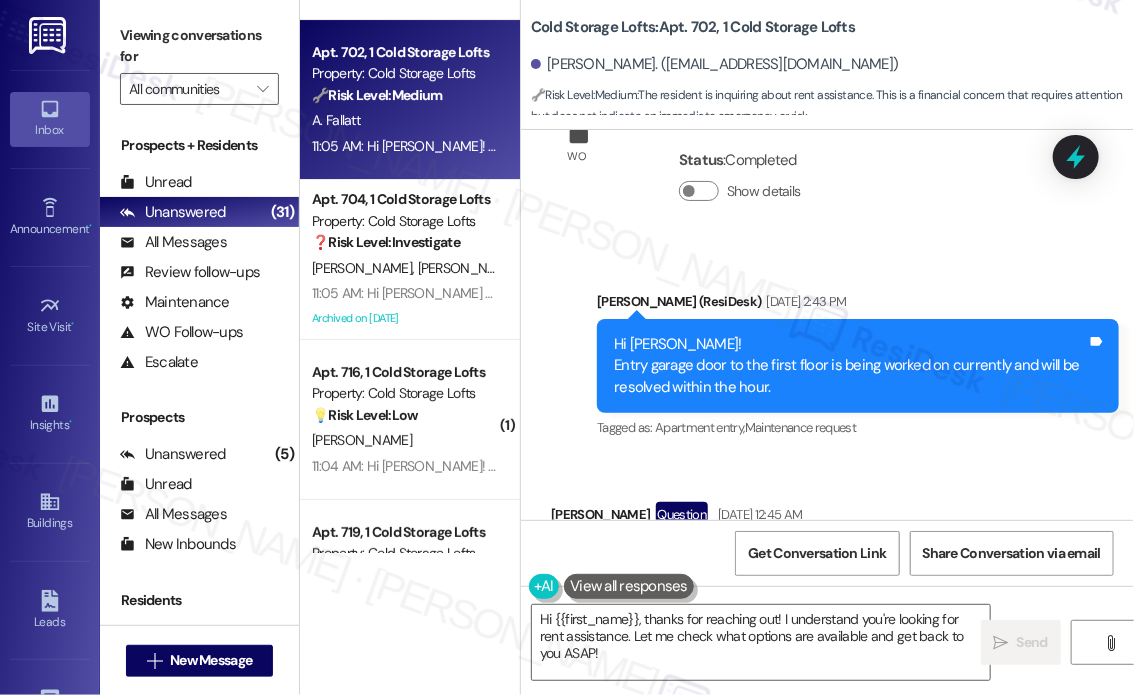 click on "Is there a way I could get help with rent this month" at bounding box center (728, 559) 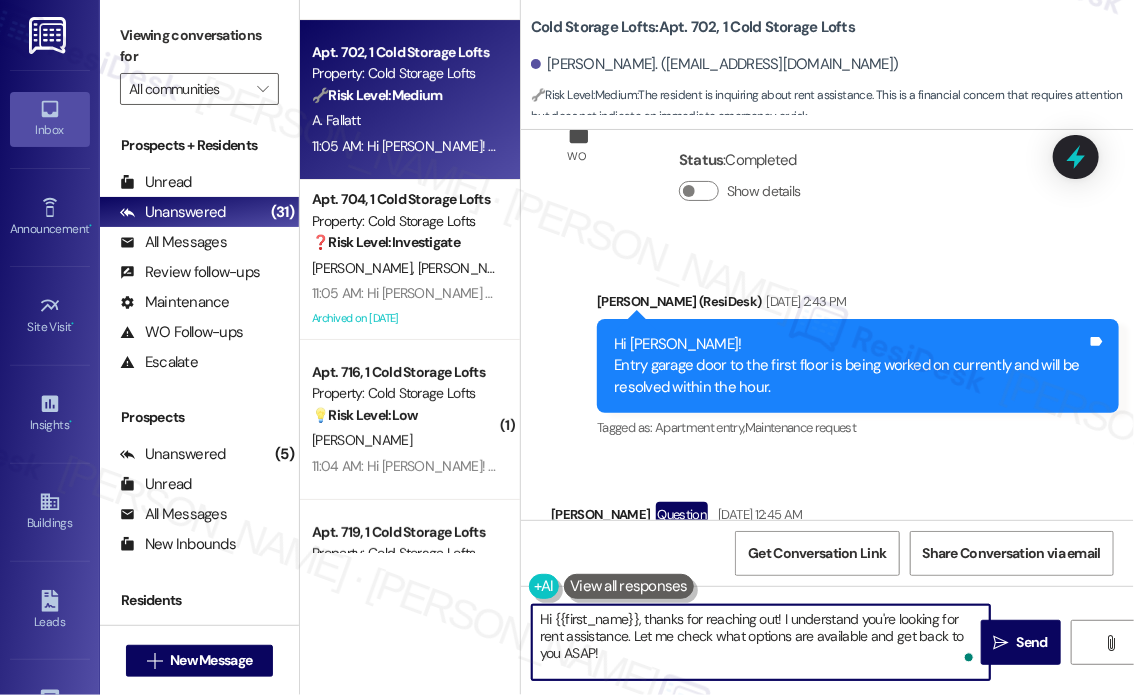 drag, startPoint x: 640, startPoint y: 653, endPoint x: 643, endPoint y: 625, distance: 28.160255 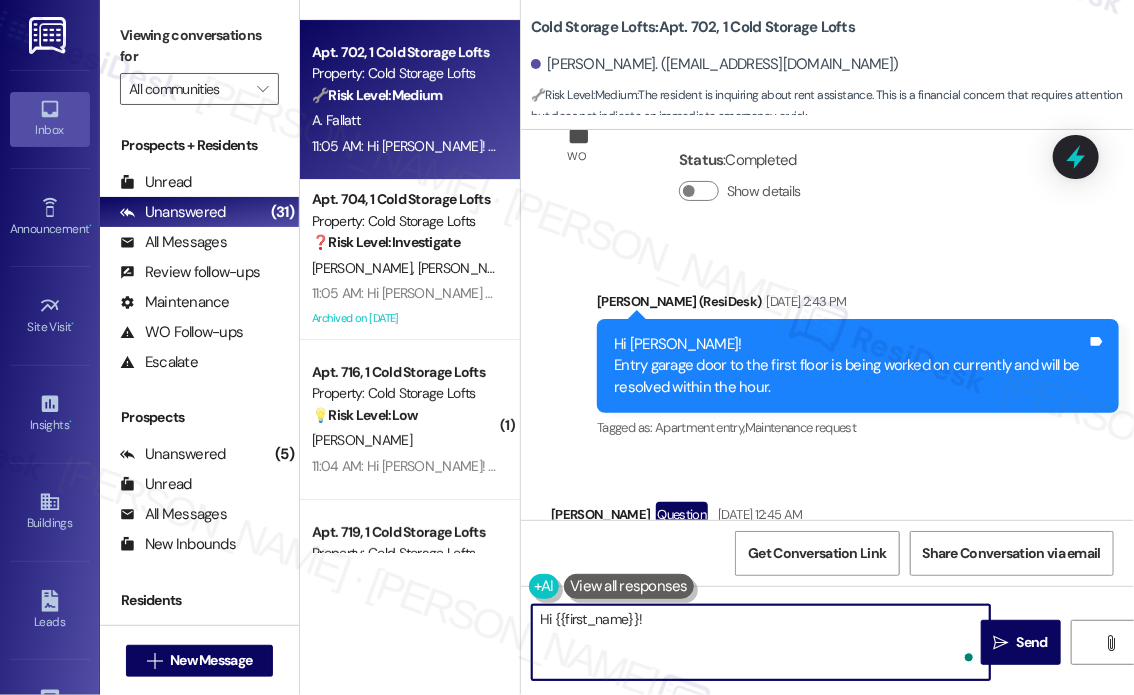 paste on "Thanks for reaching out! Just to better assist you—are you looking for information on payment plans, rental assistance programs, or something else? I’ll check with the site team to see what options might be available." 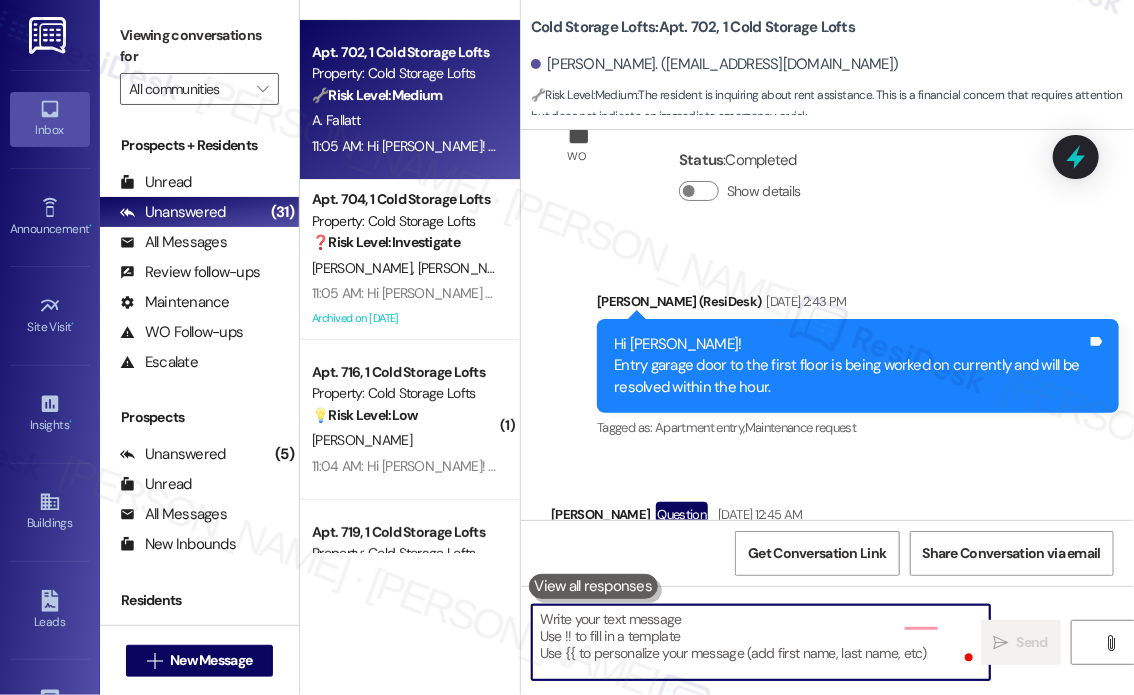 scroll, scrollTop: 29700, scrollLeft: 0, axis: vertical 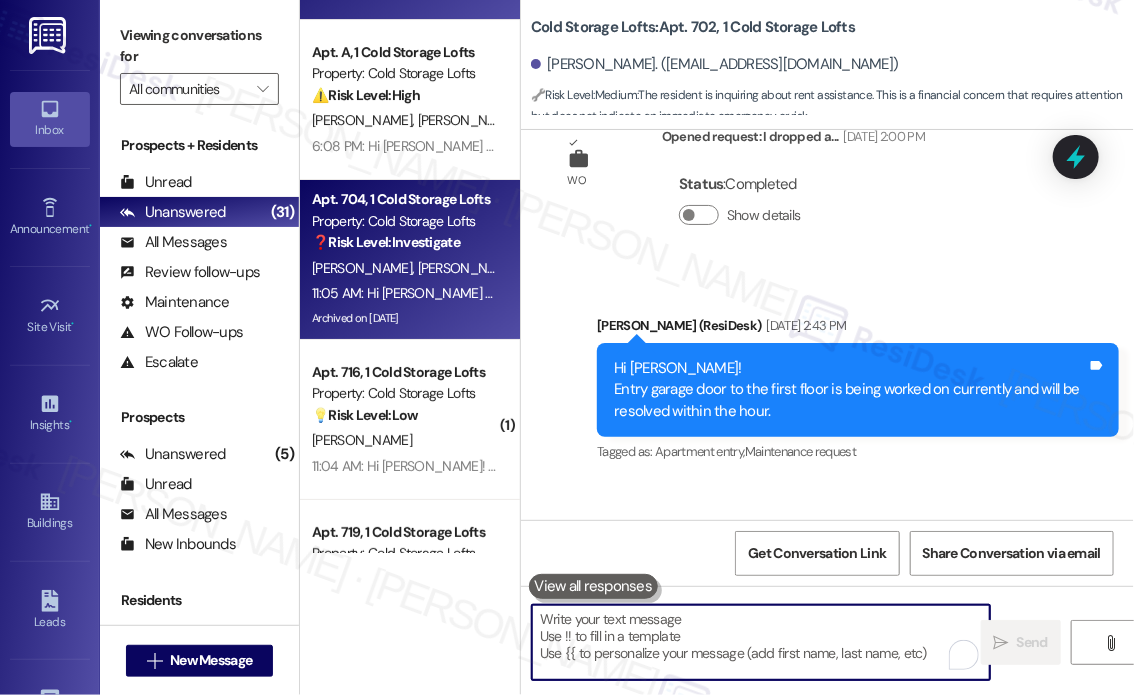 type 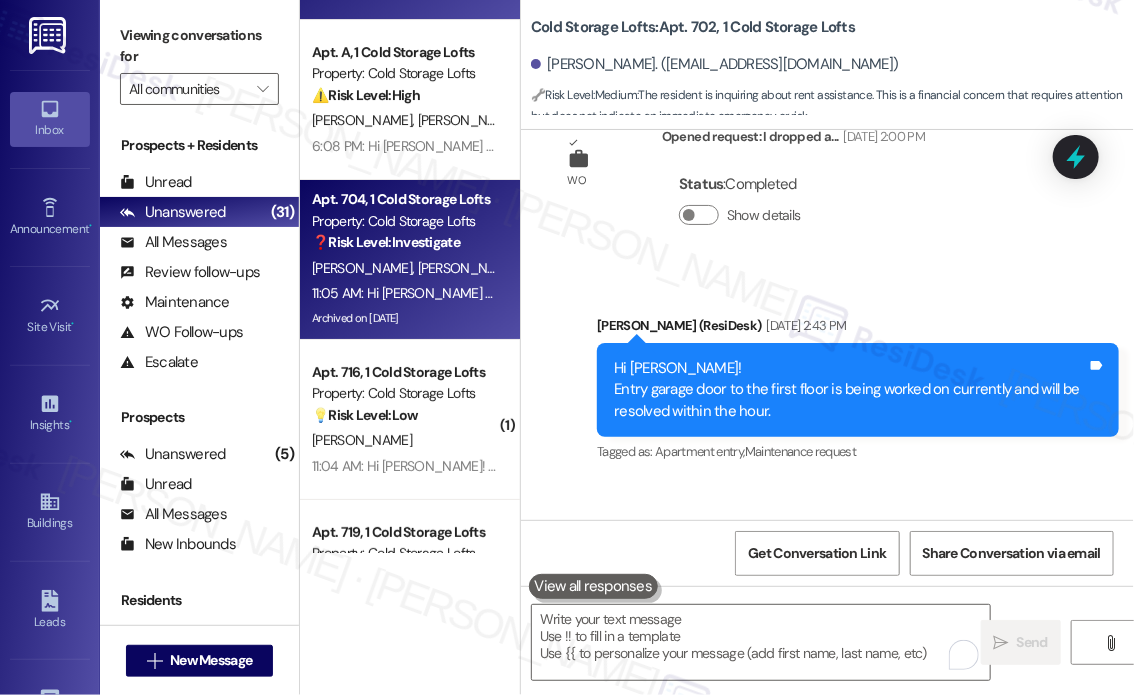 click on "[PERSON_NAME]" at bounding box center [468, 268] 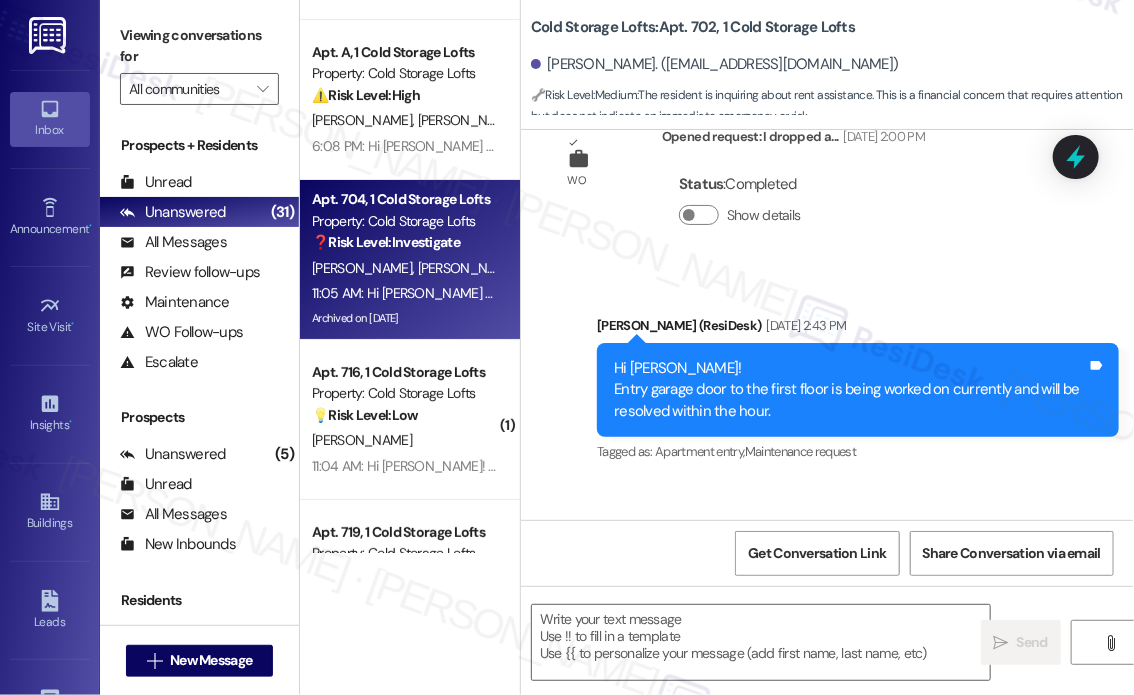 type on "Fetching suggested responses. Please feel free to read through the conversation in the meantime." 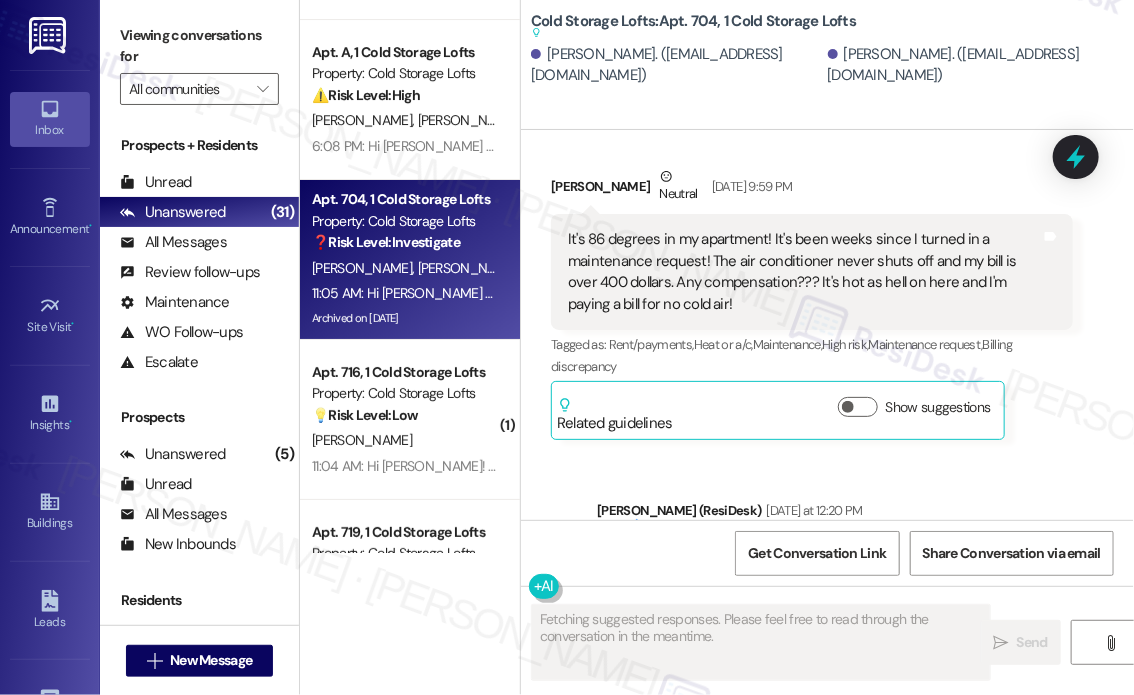 scroll, scrollTop: 29156, scrollLeft: 0, axis: vertical 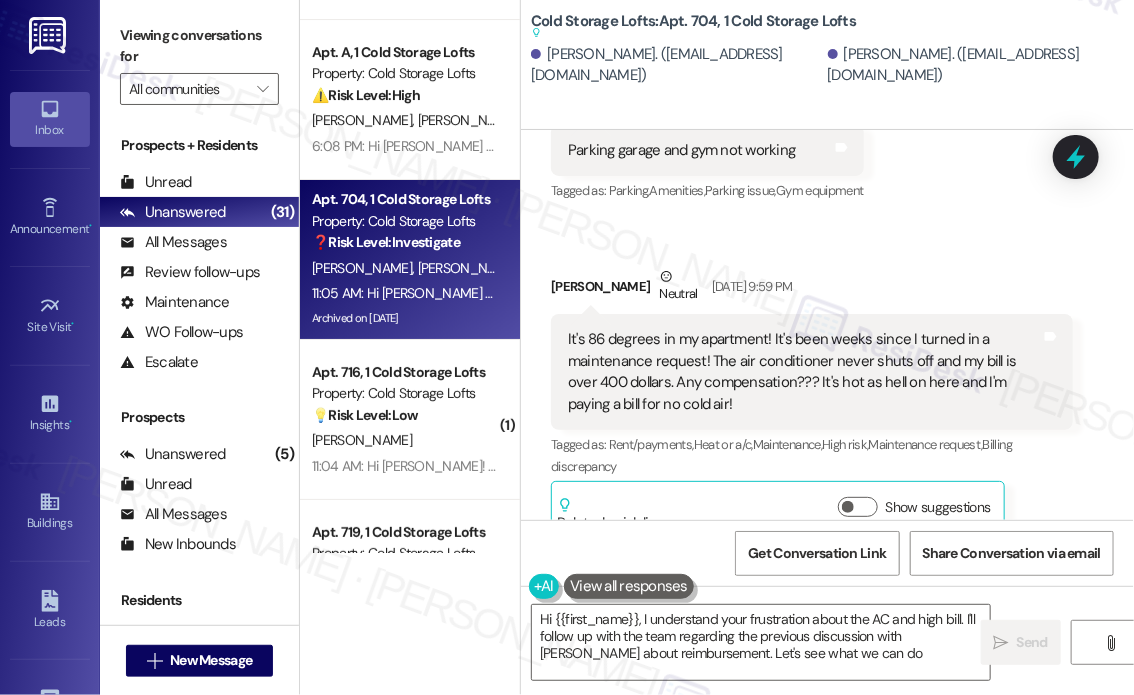 type on "Hi {{first_name}}, I understand your frustration about the AC and high bill. I'll follow up with the team regarding the previous discussion with Michel about reimbursement. Let's see what we can do!" 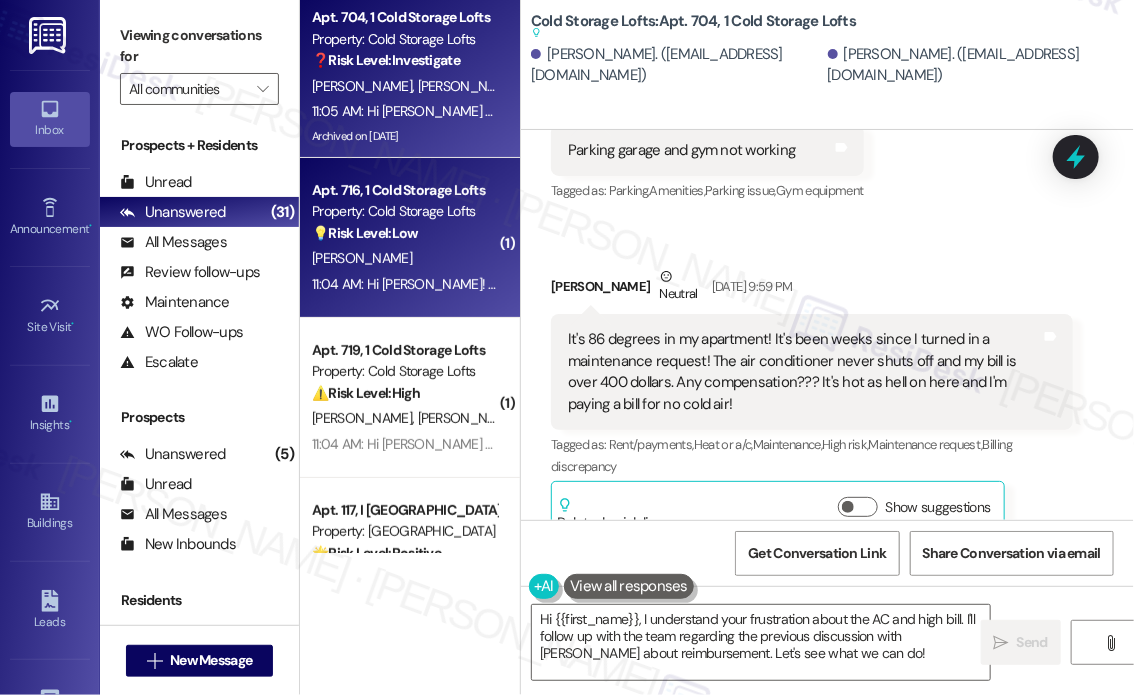 scroll, scrollTop: 2900, scrollLeft: 0, axis: vertical 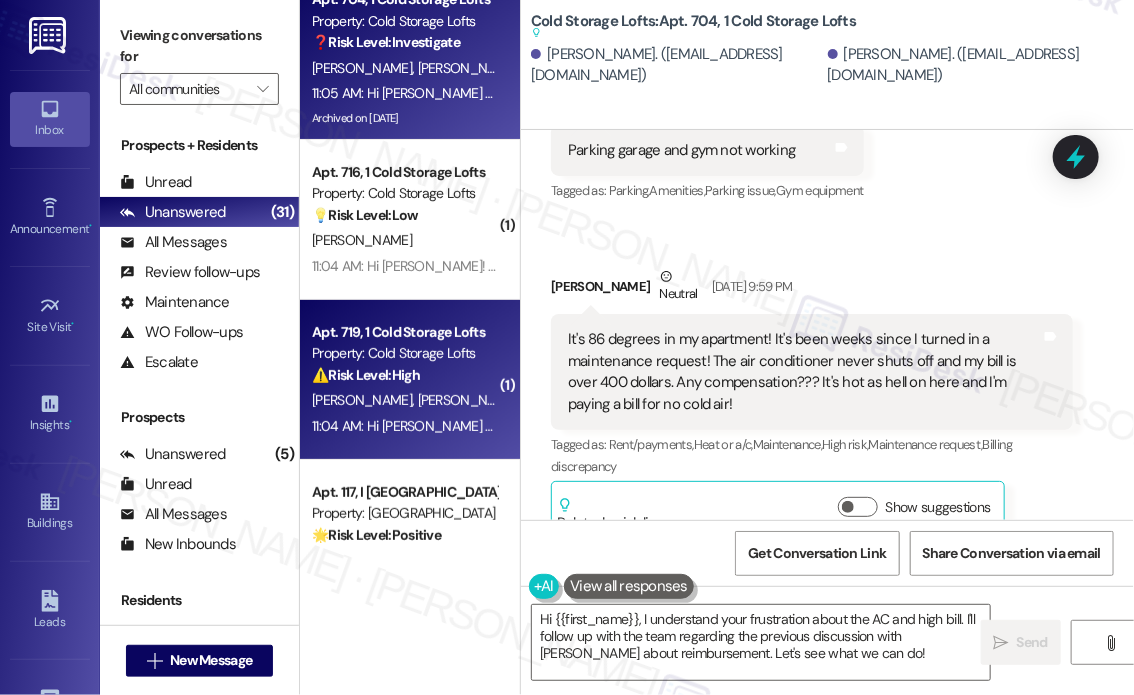 click on "11:04 AM: Hi Tabitha and Patrick!
The pool will be closed until 2 PM today, Tuesday, July 29, for treatment.
Thanks for your understanding! 11:04 AM: Hi Tabitha and Patrick!
The pool will be closed until 2 PM today, Tuesday, July 29, for treatment.
Thanks for your understanding!" at bounding box center (404, 426) 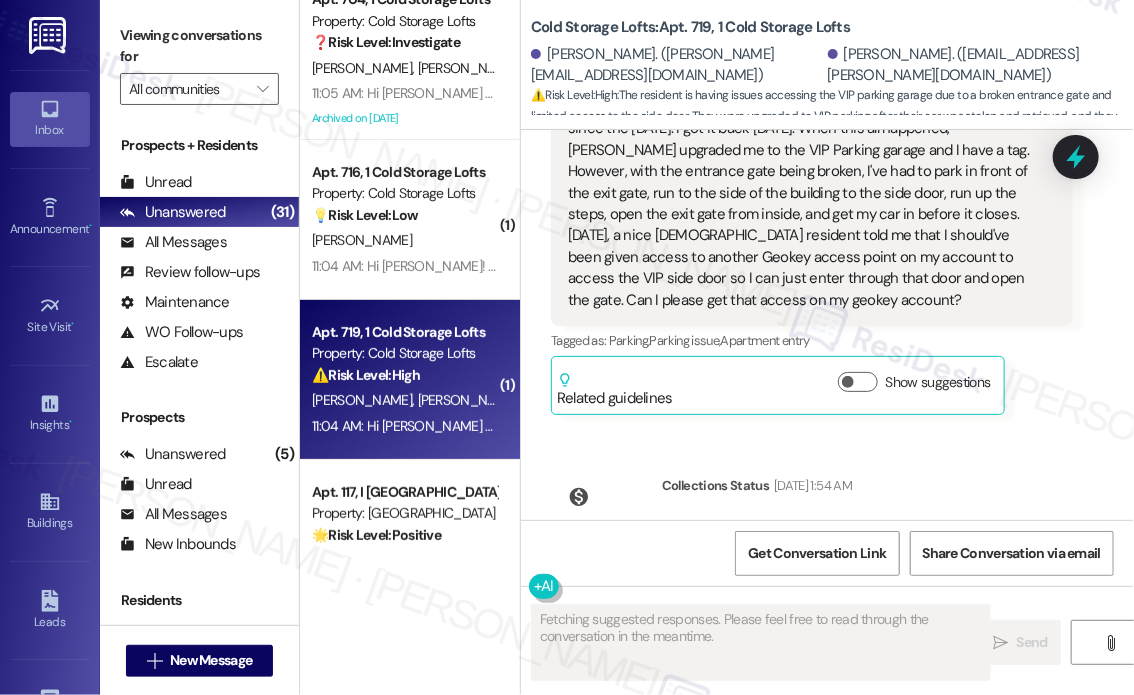 scroll, scrollTop: 23354, scrollLeft: 0, axis: vertical 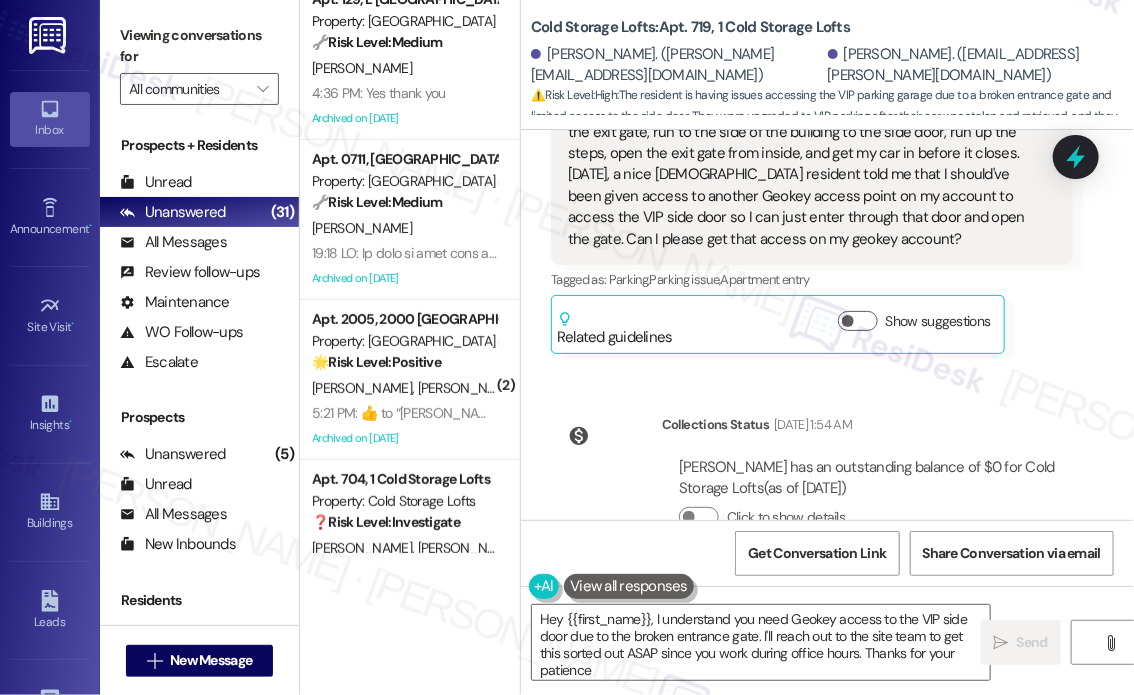 type on "Hey {{first_name}}, I understand you need Geokey access to the VIP side door due to the broken entrance gate. I'll reach out to the site team to get this sorted out ASAP since you work during office hours. Thanks for your patience!" 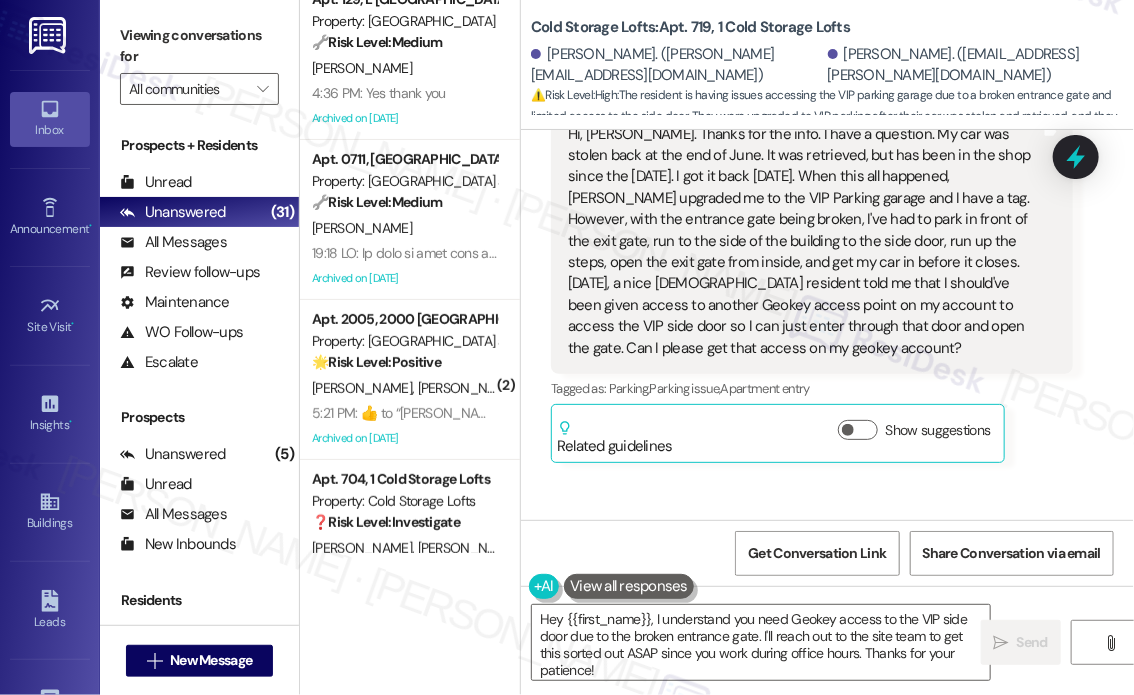 scroll, scrollTop: 22754, scrollLeft: 0, axis: vertical 